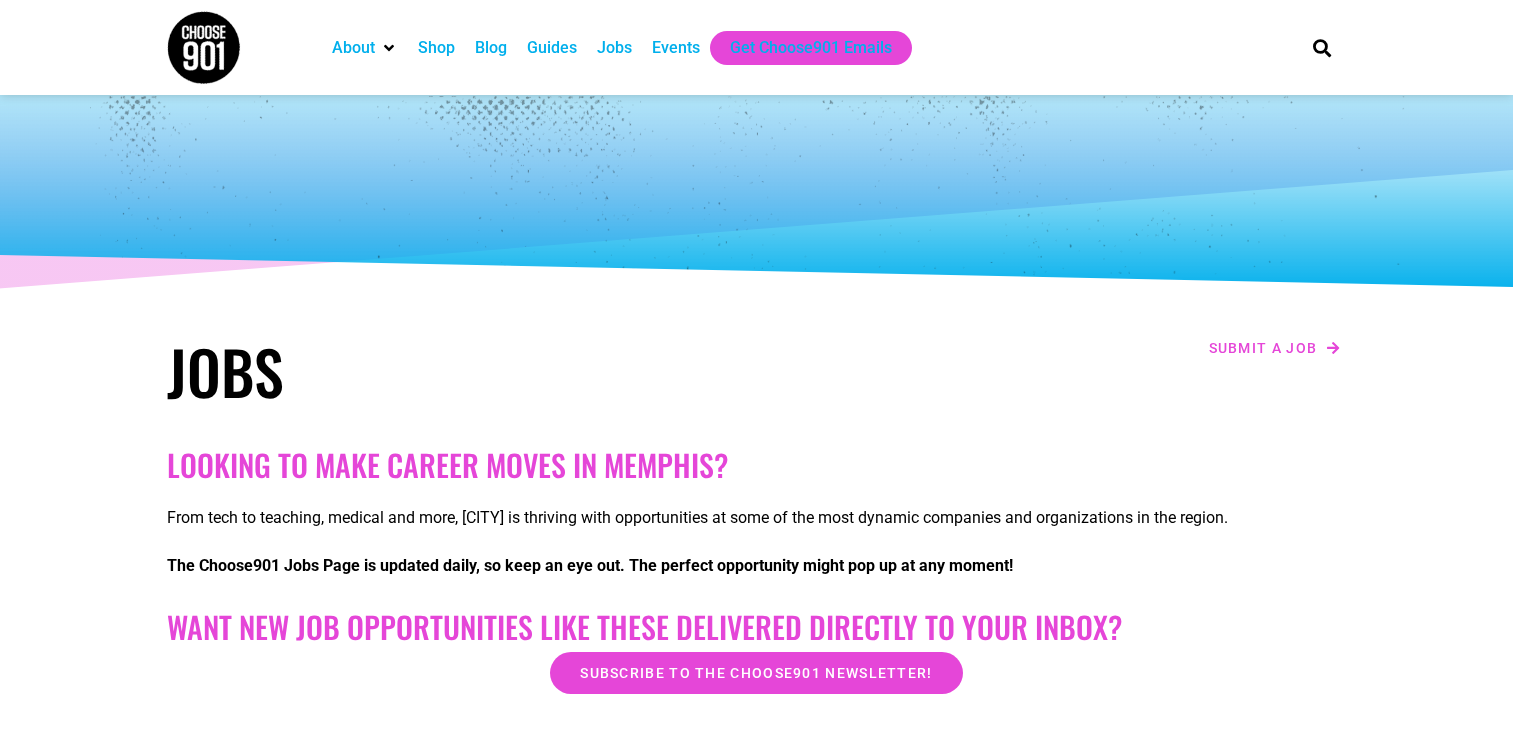 scroll, scrollTop: 140, scrollLeft: 0, axis: vertical 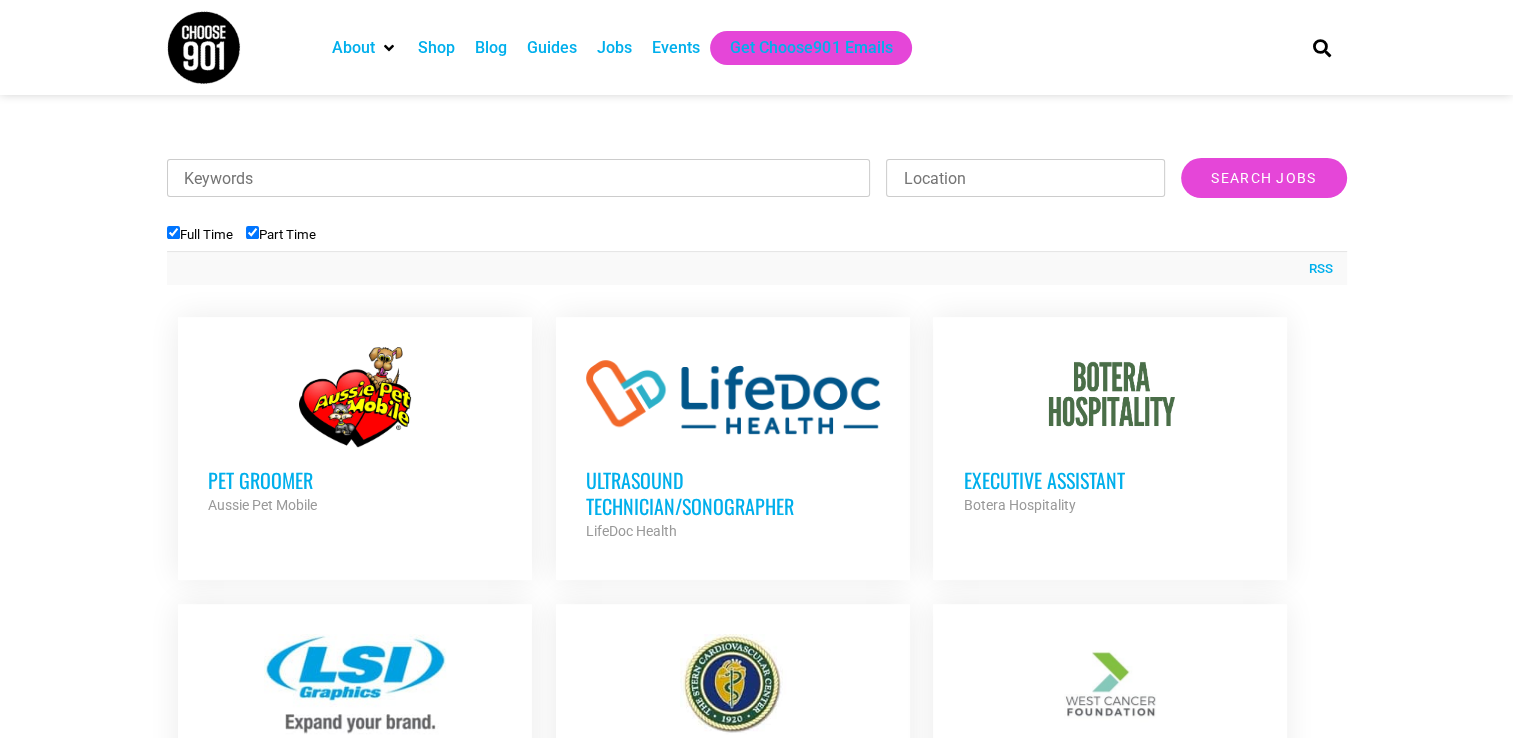 click on "Ultrasound Technician/Sonographer" at bounding box center (733, 493) 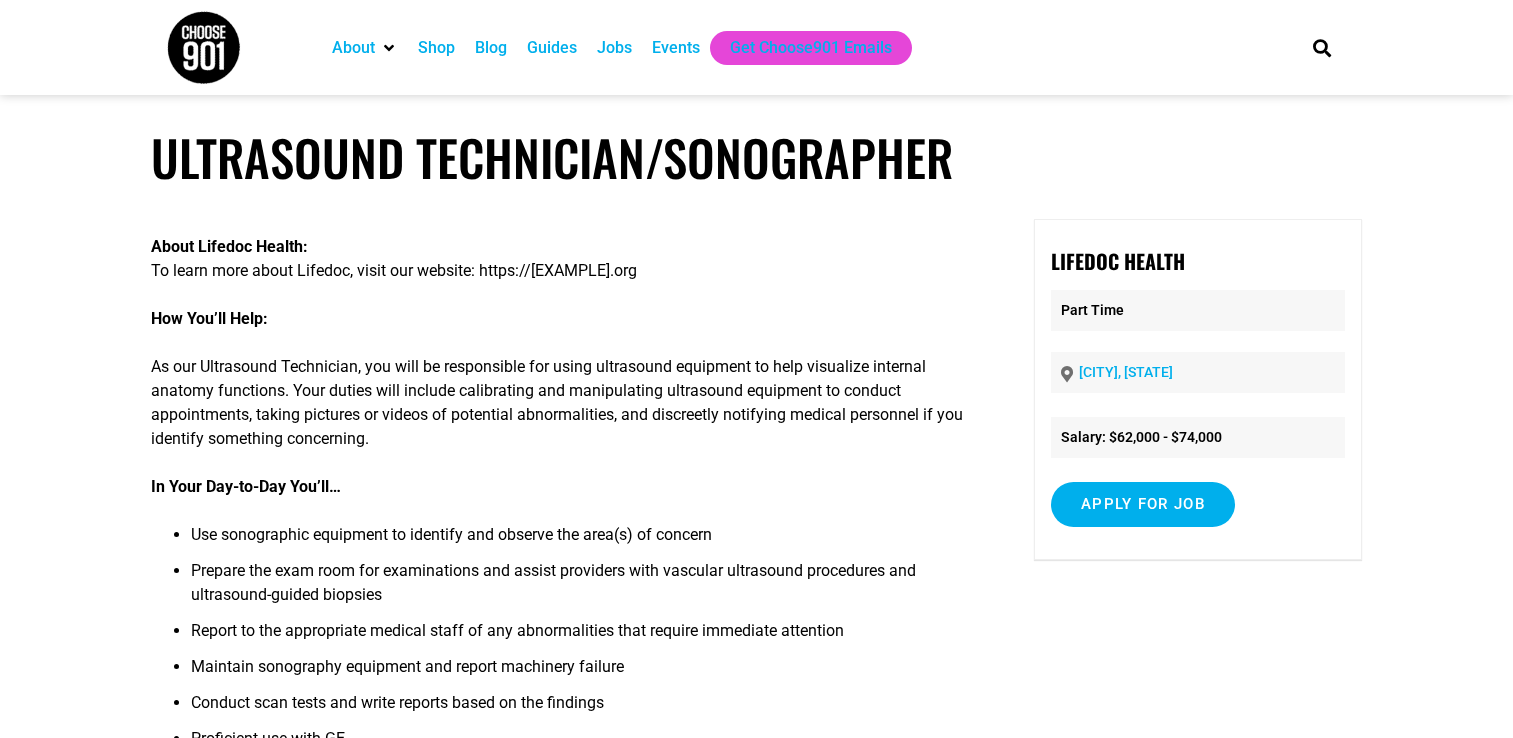 scroll, scrollTop: 0, scrollLeft: 0, axis: both 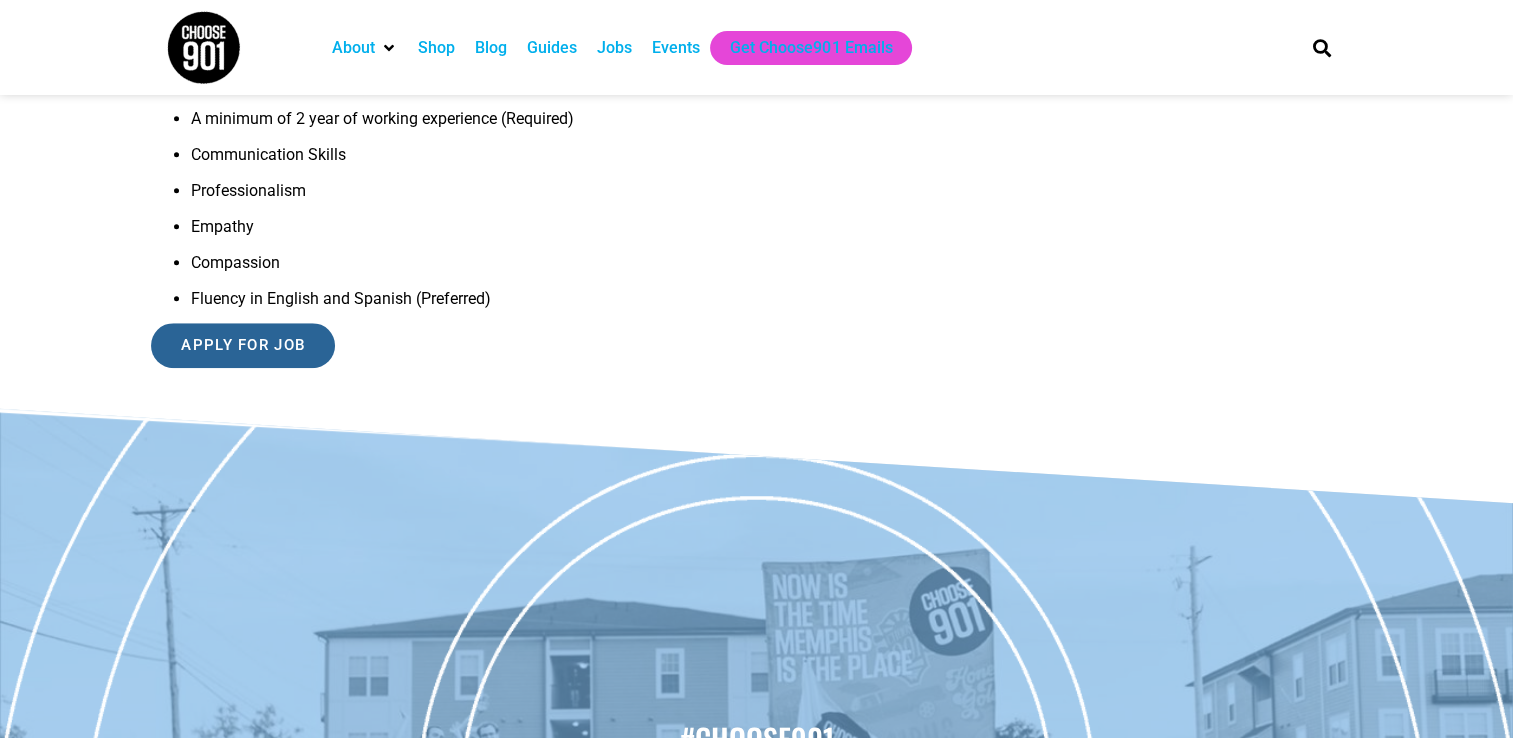 click on "Apply for job" at bounding box center (243, 345) 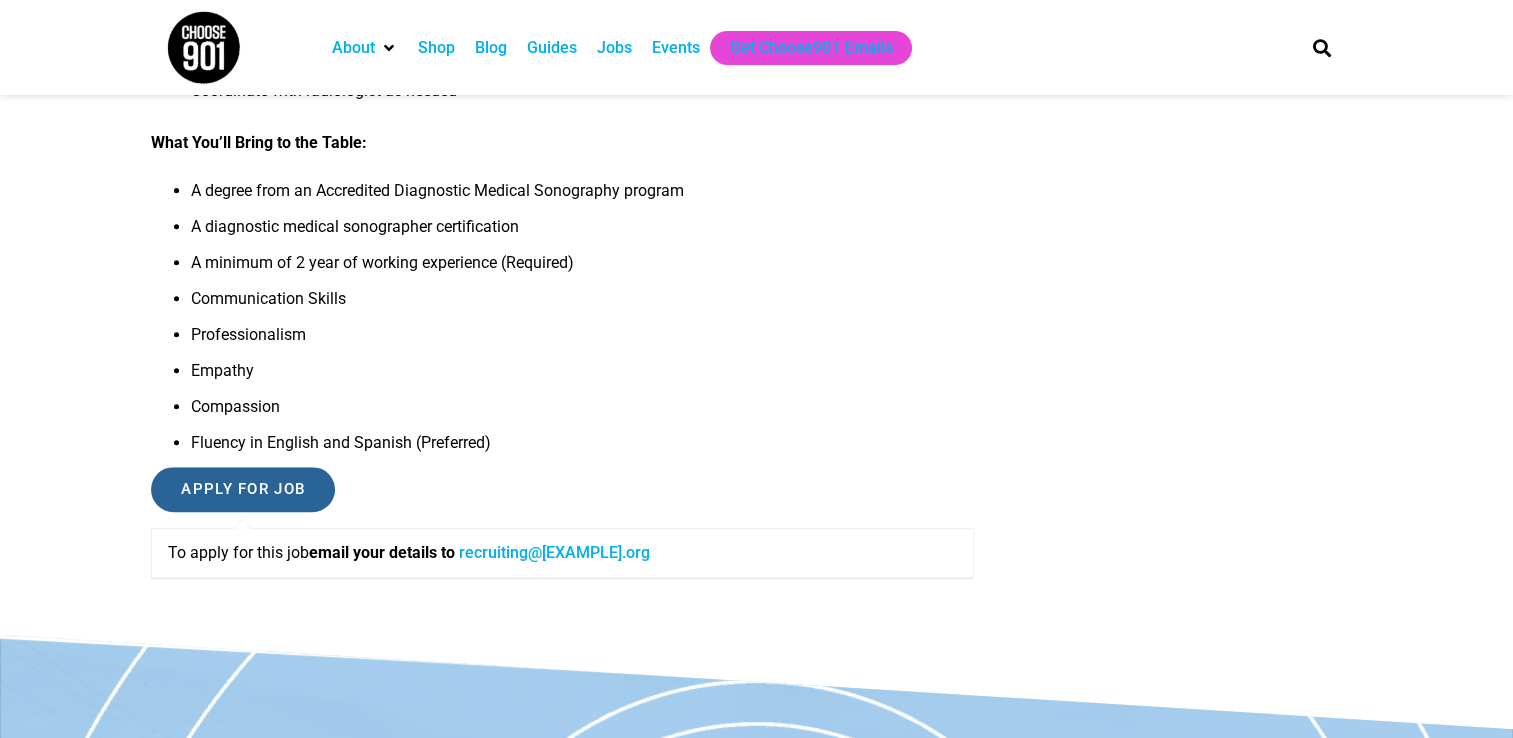 scroll, scrollTop: 600, scrollLeft: 0, axis: vertical 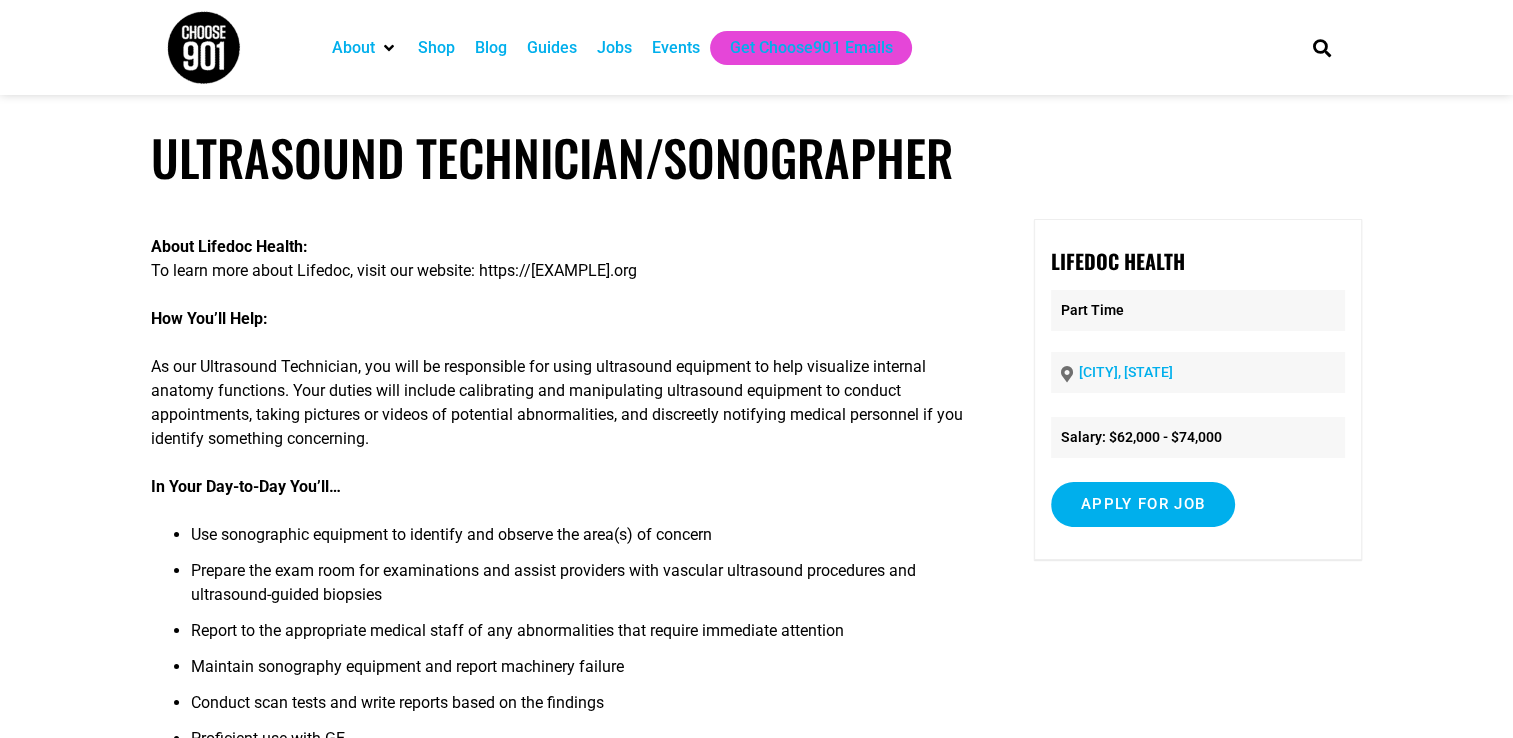 click at bounding box center (203, 47) 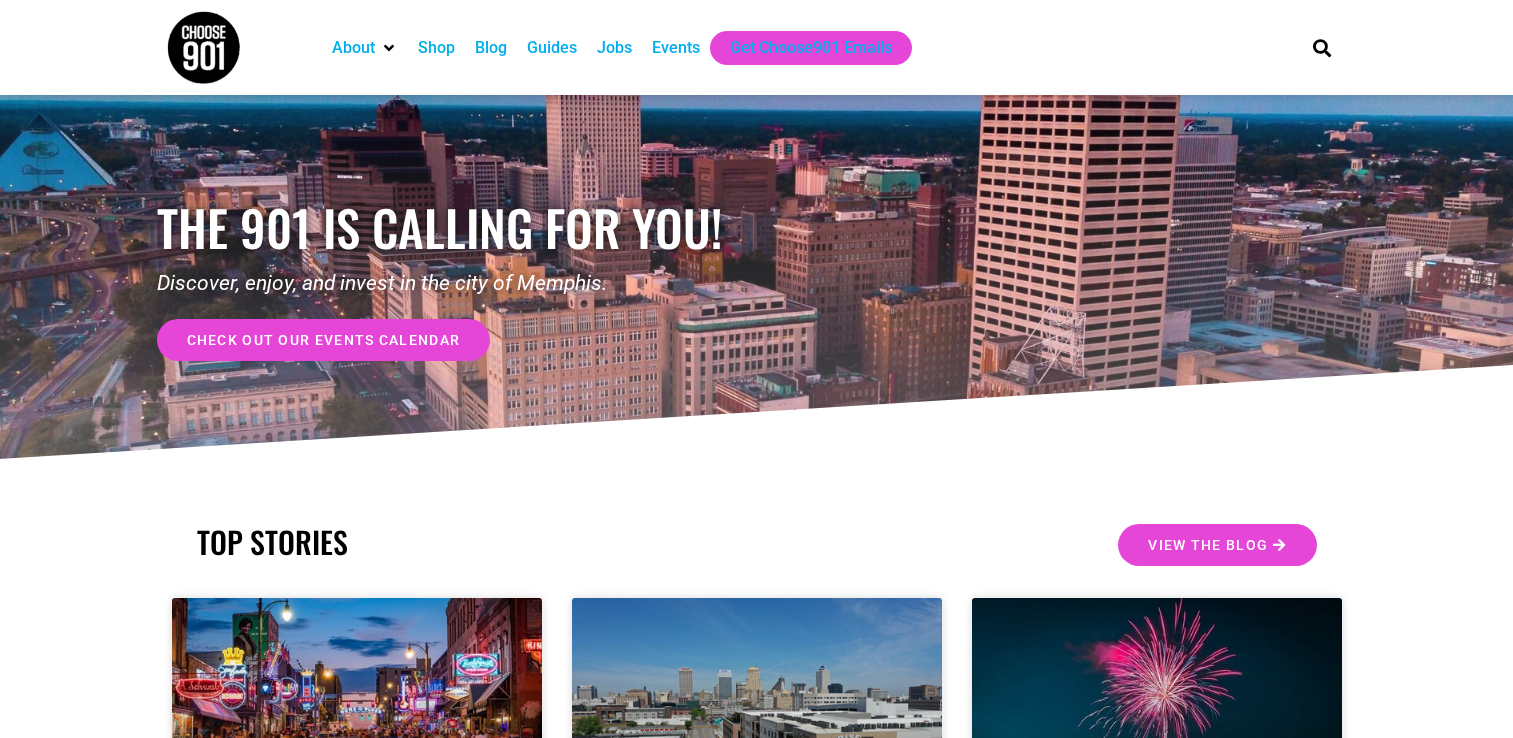 scroll, scrollTop: 0, scrollLeft: 0, axis: both 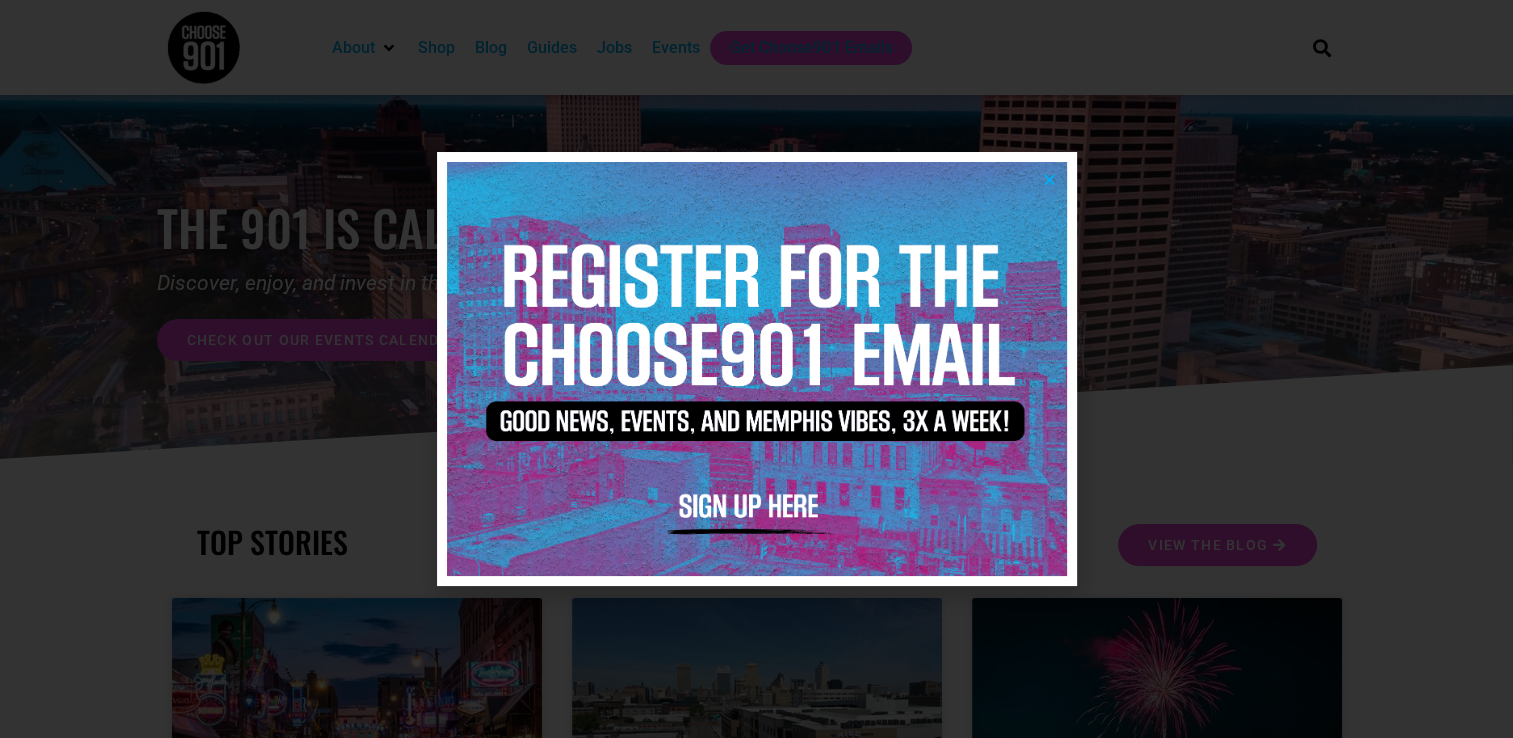 click at bounding box center (1049, 179) 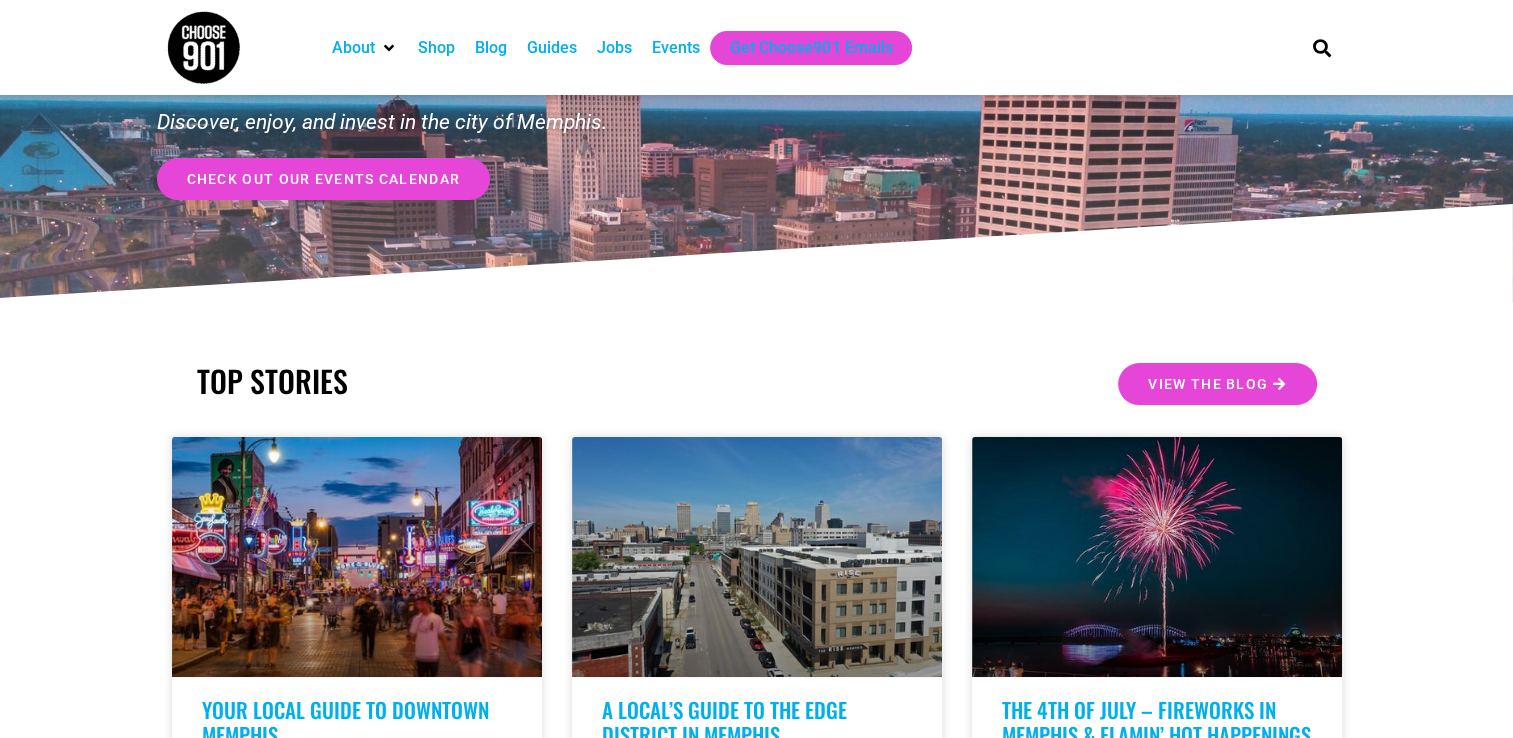 scroll, scrollTop: 0, scrollLeft: 0, axis: both 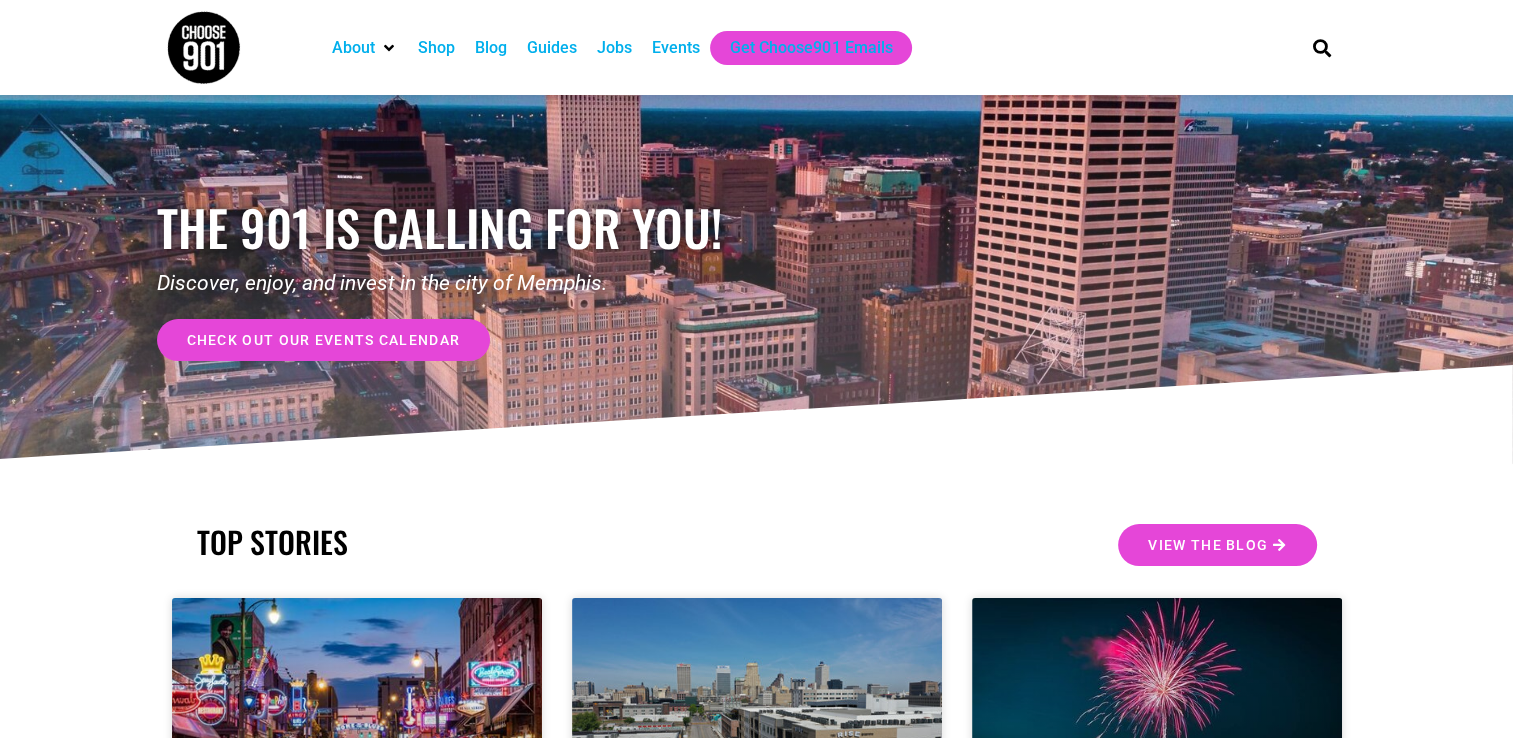 click on "Jobs" at bounding box center (614, 48) 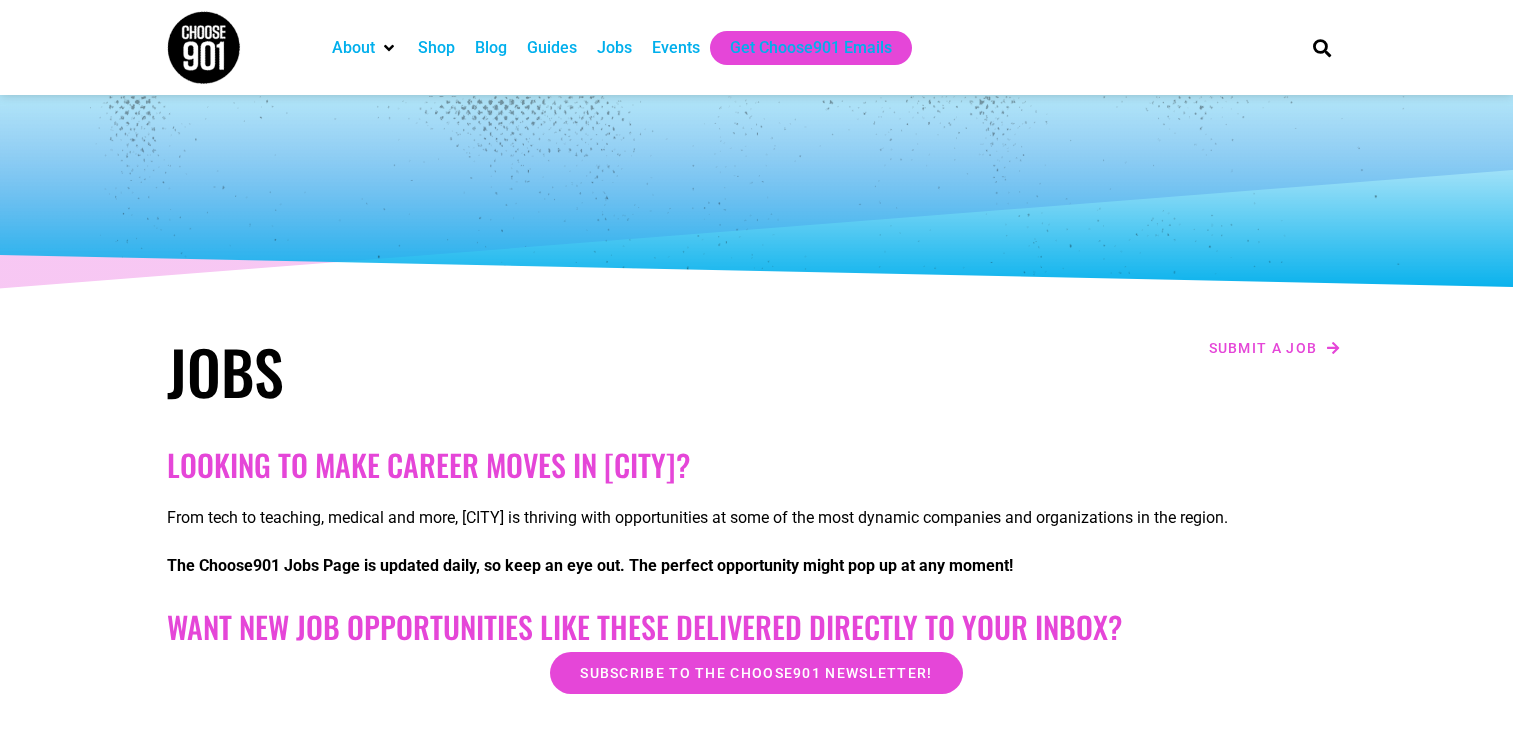 scroll, scrollTop: 0, scrollLeft: 0, axis: both 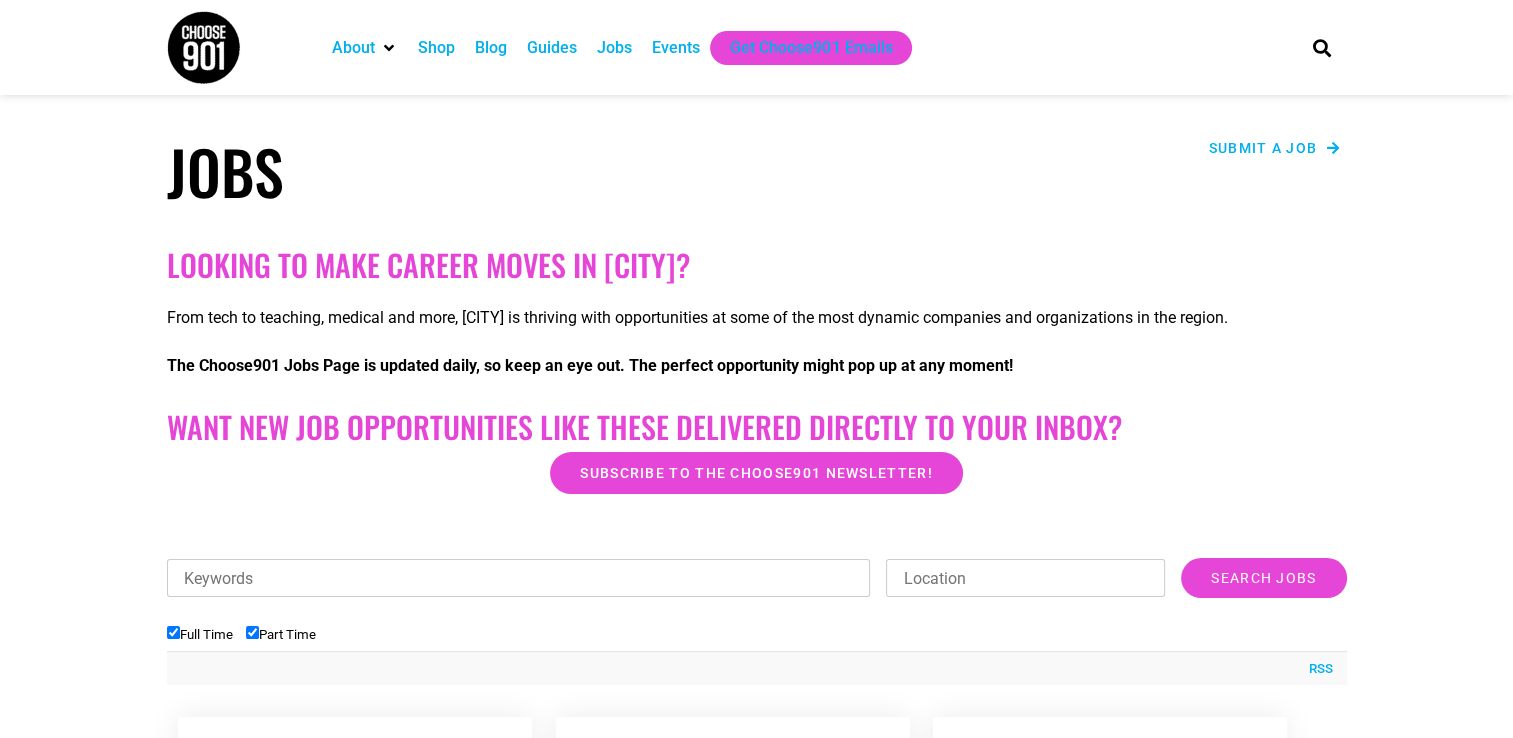 click on "Submit a job" at bounding box center (1263, 148) 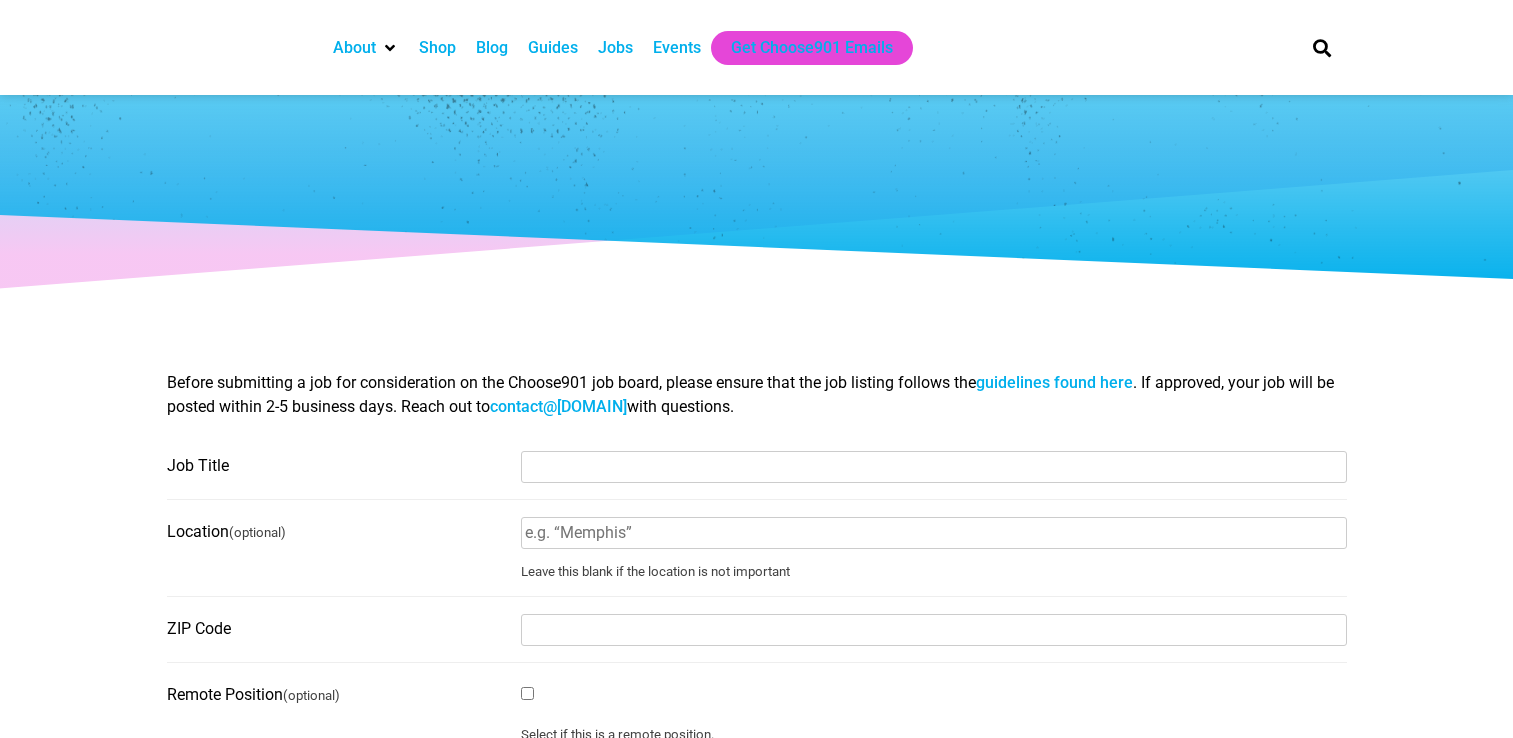 select 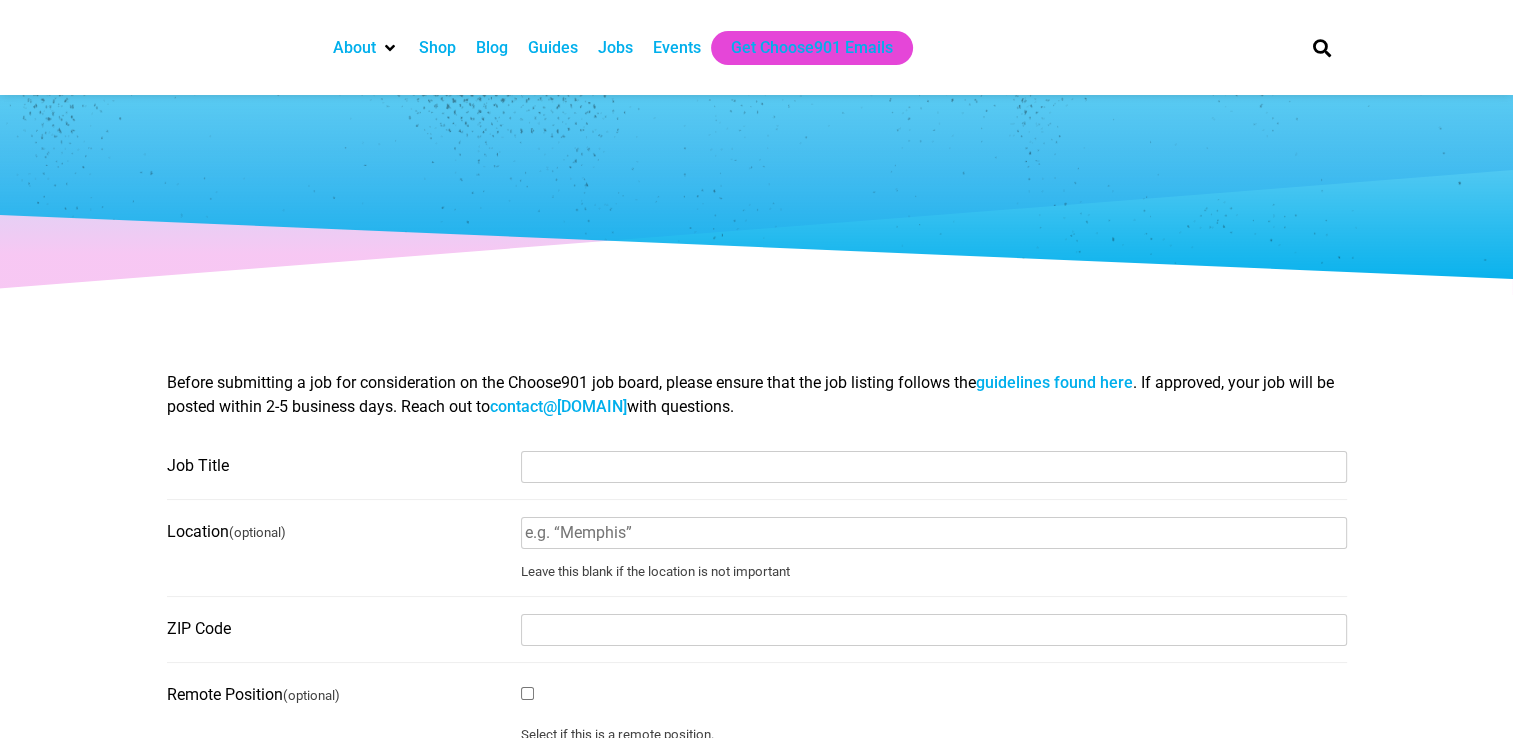 scroll, scrollTop: 0, scrollLeft: 0, axis: both 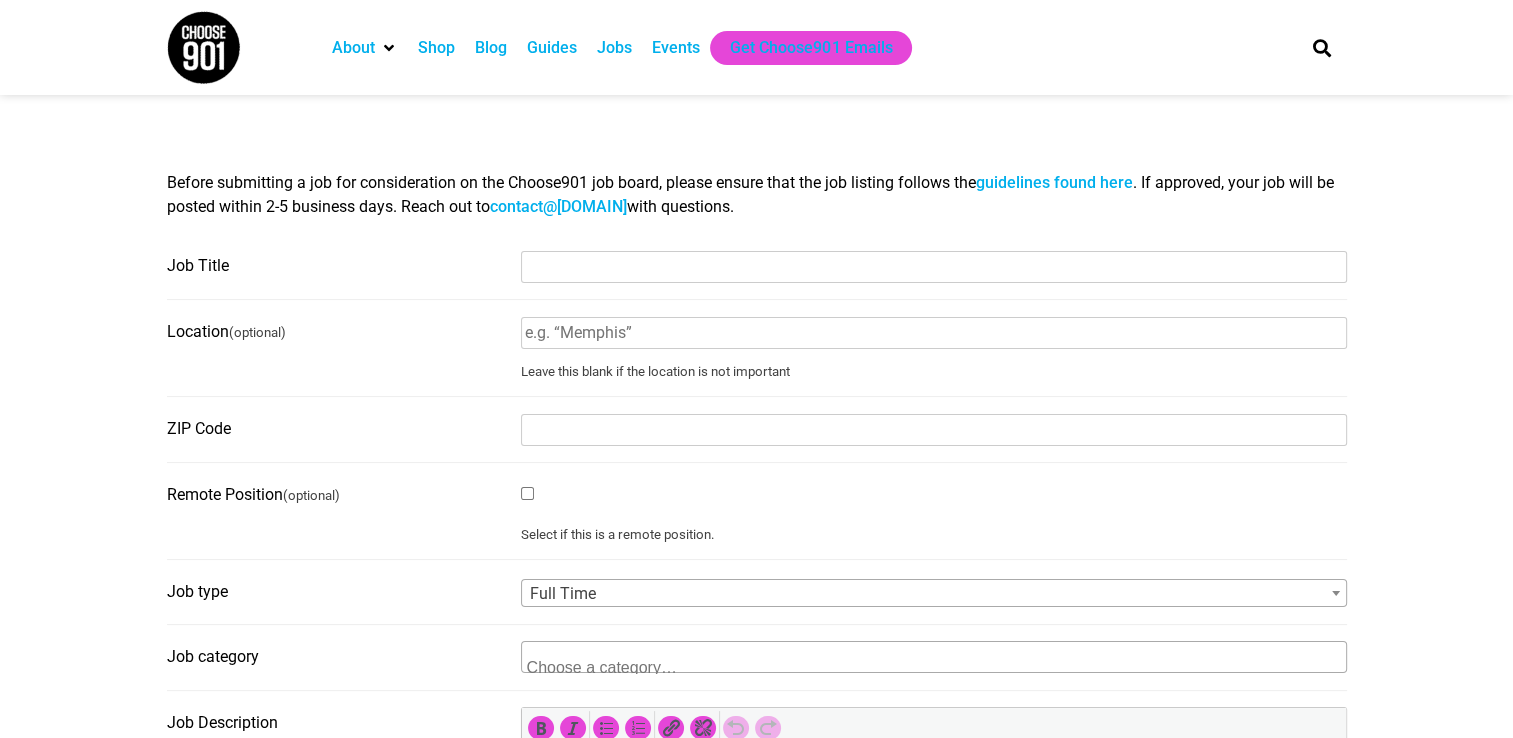 click on "Job Title" at bounding box center [934, 267] 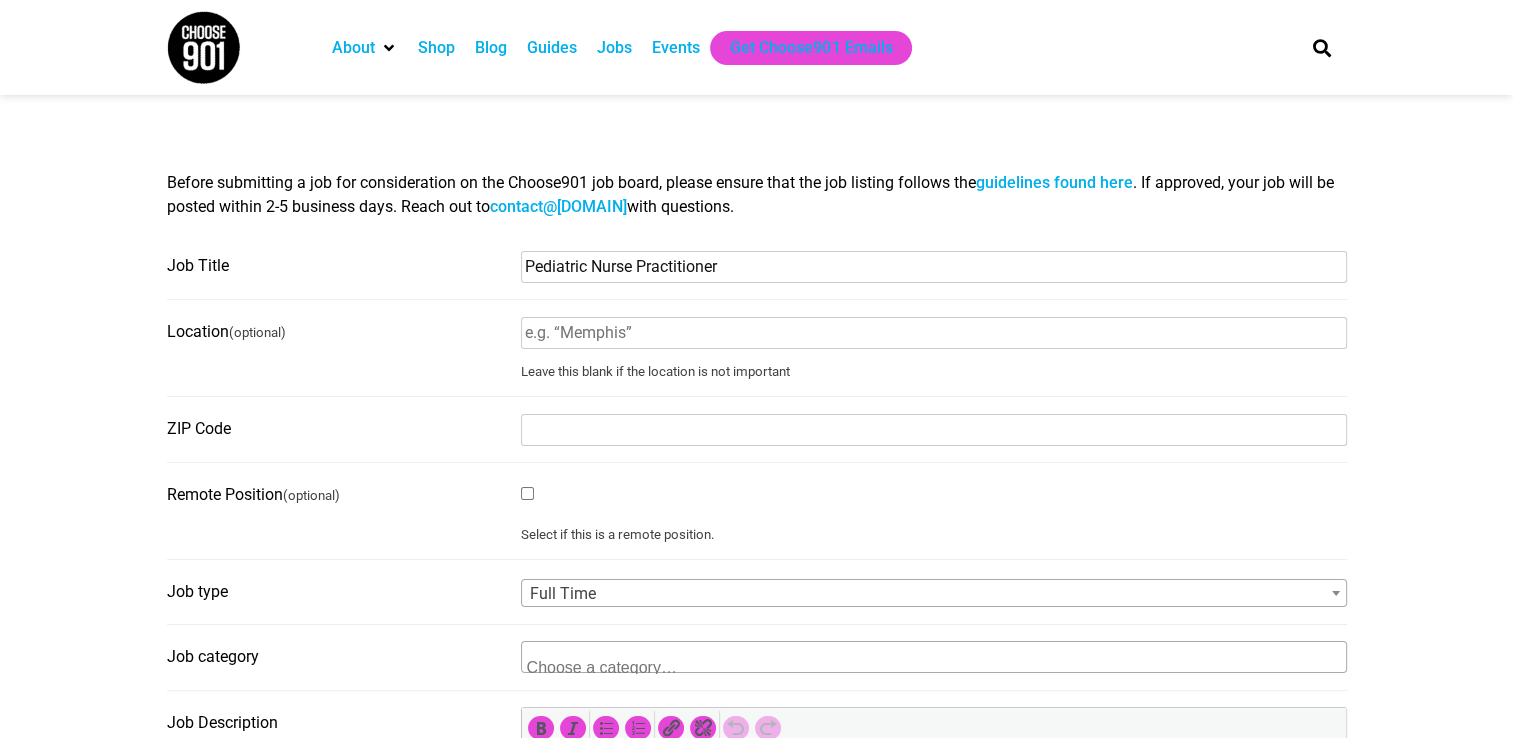 type on "Pediatric Nurse Practitioner" 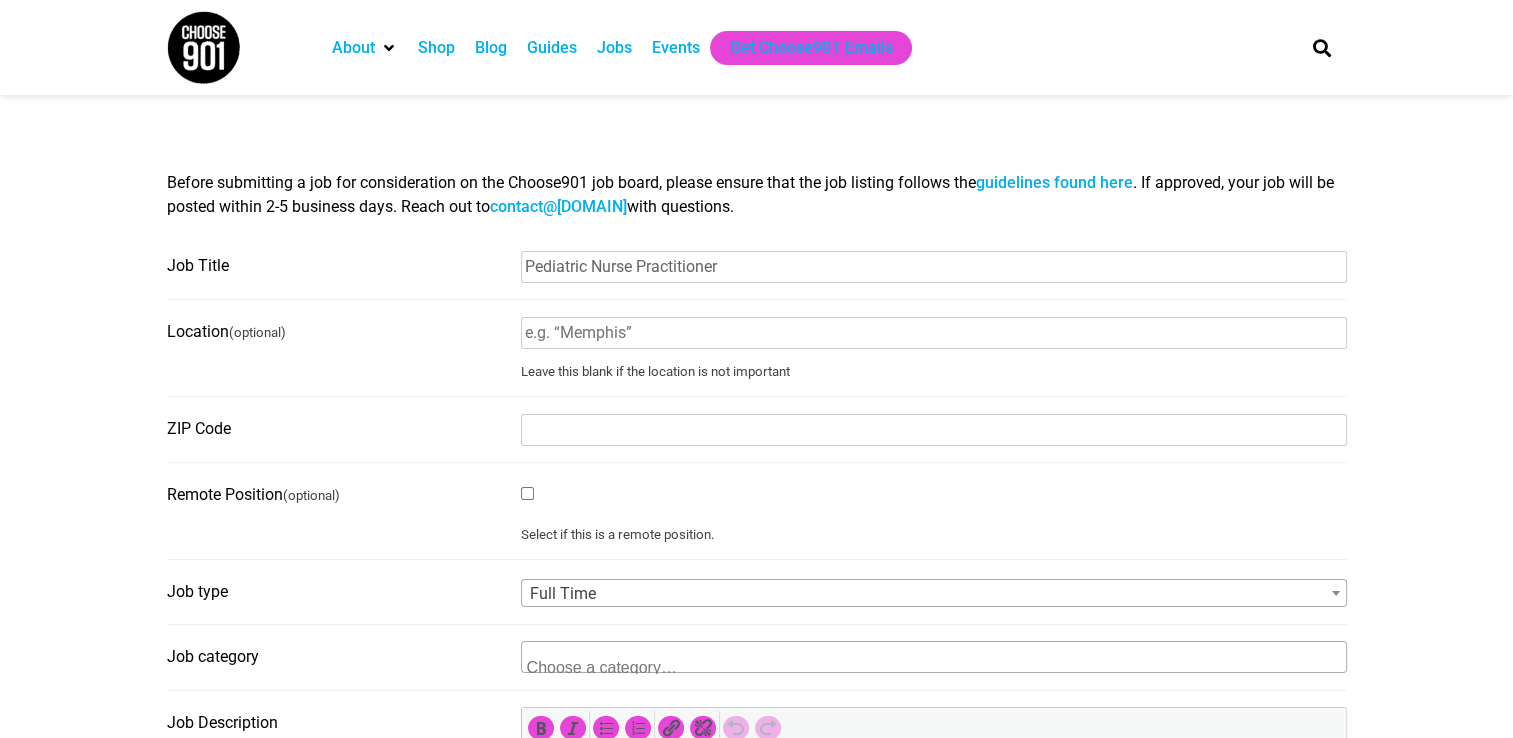 click on "Location  (optional)" at bounding box center [934, 333] 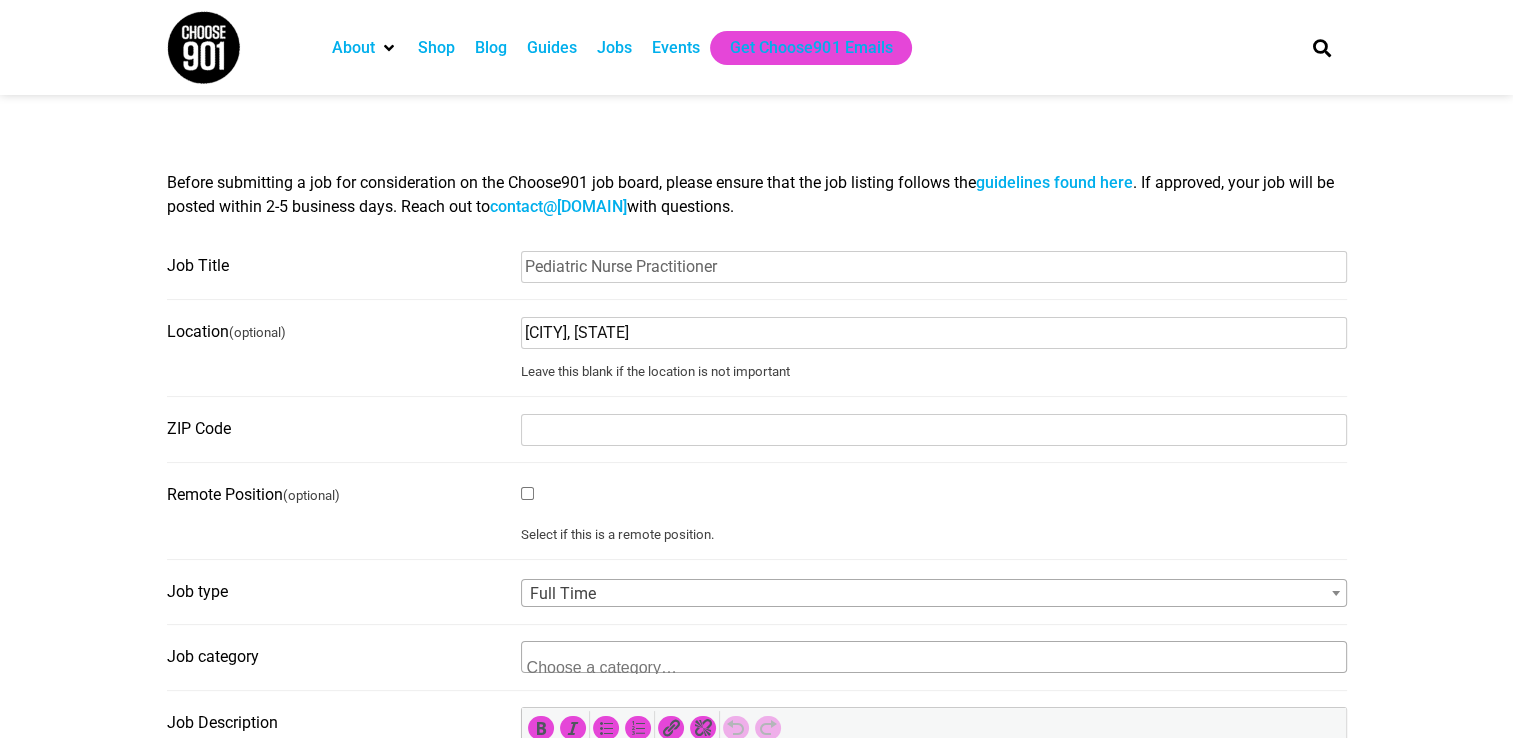 type on "[CITY], [STATE]" 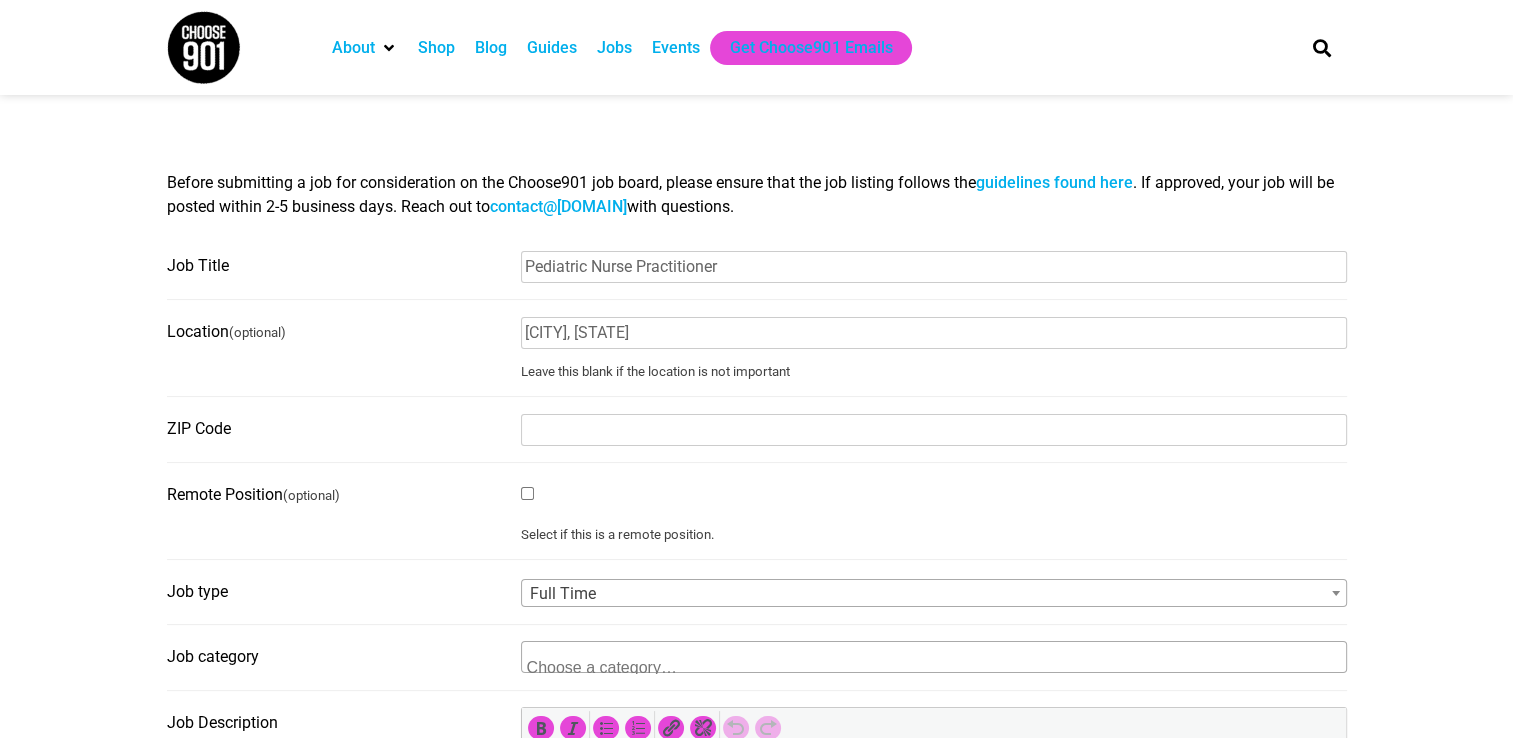 click on "ZIP Code" at bounding box center [934, 430] 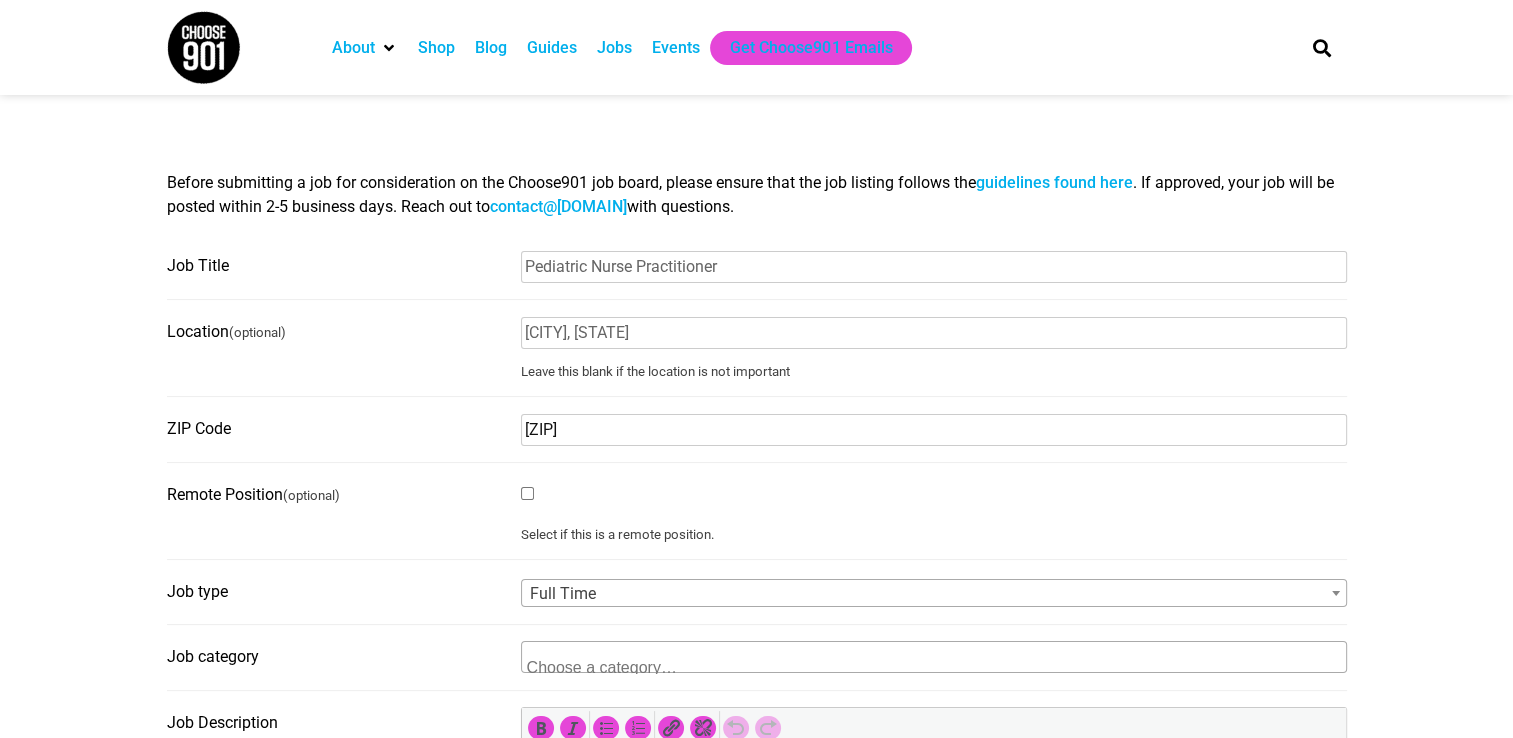type on "[ZIP]" 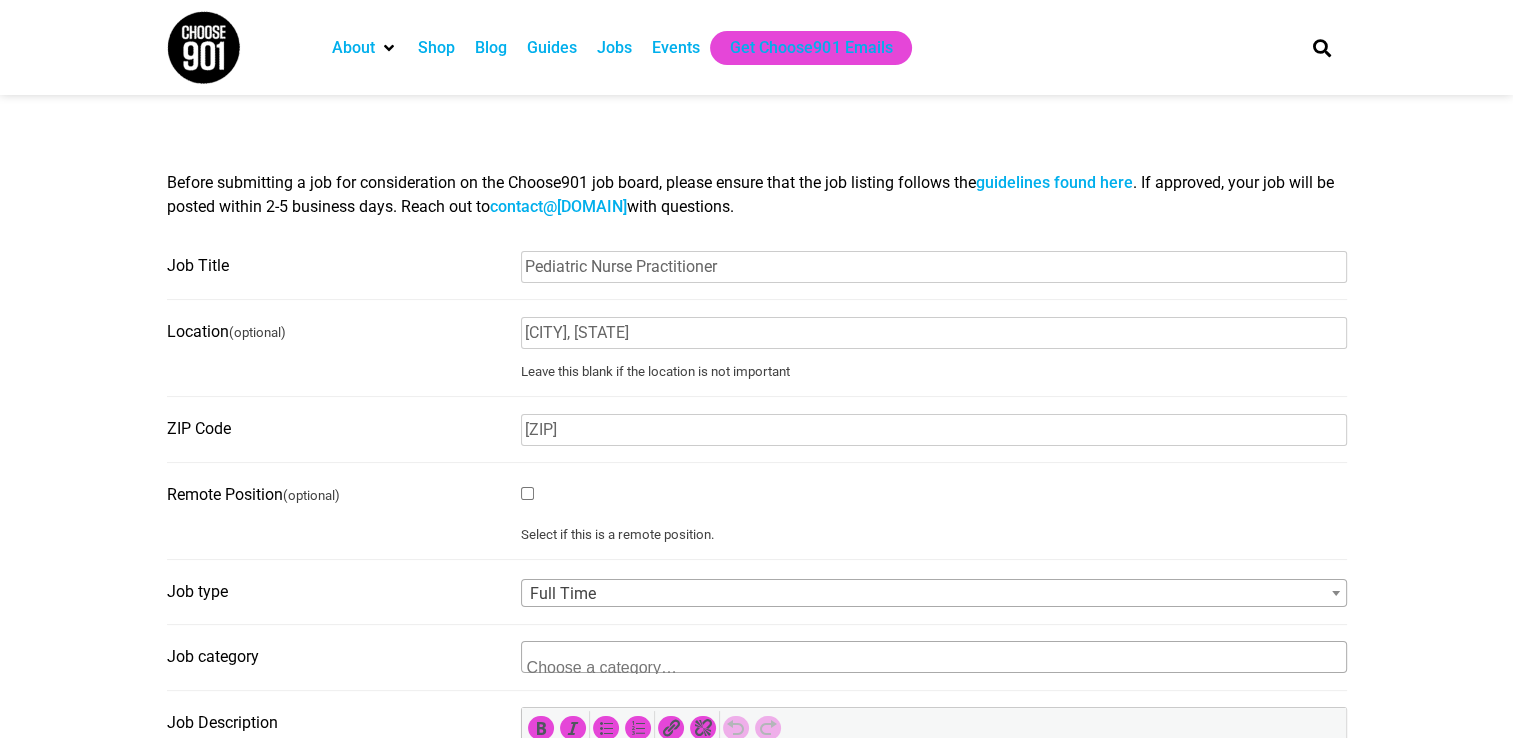 click on "Full Time" at bounding box center [934, 594] 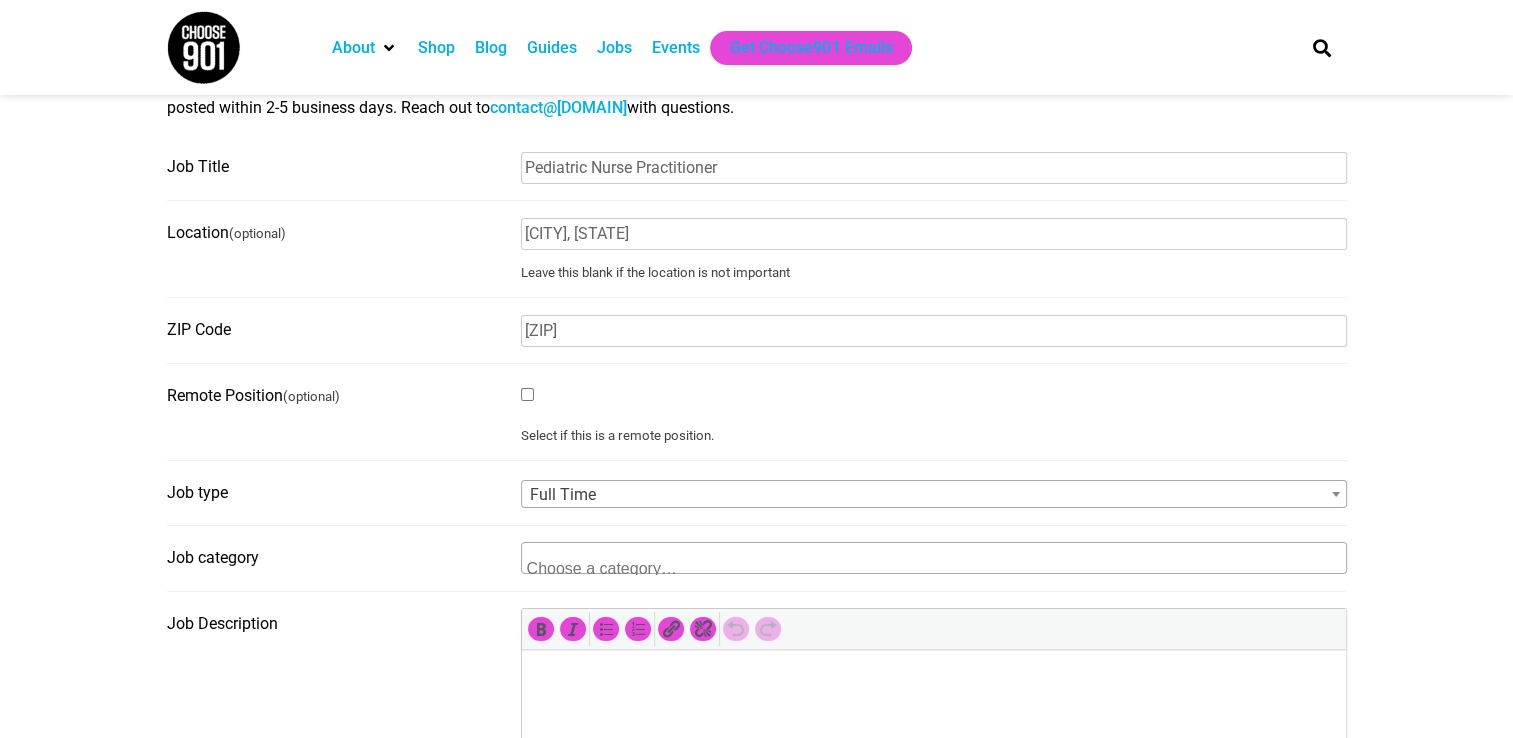 scroll, scrollTop: 400, scrollLeft: 0, axis: vertical 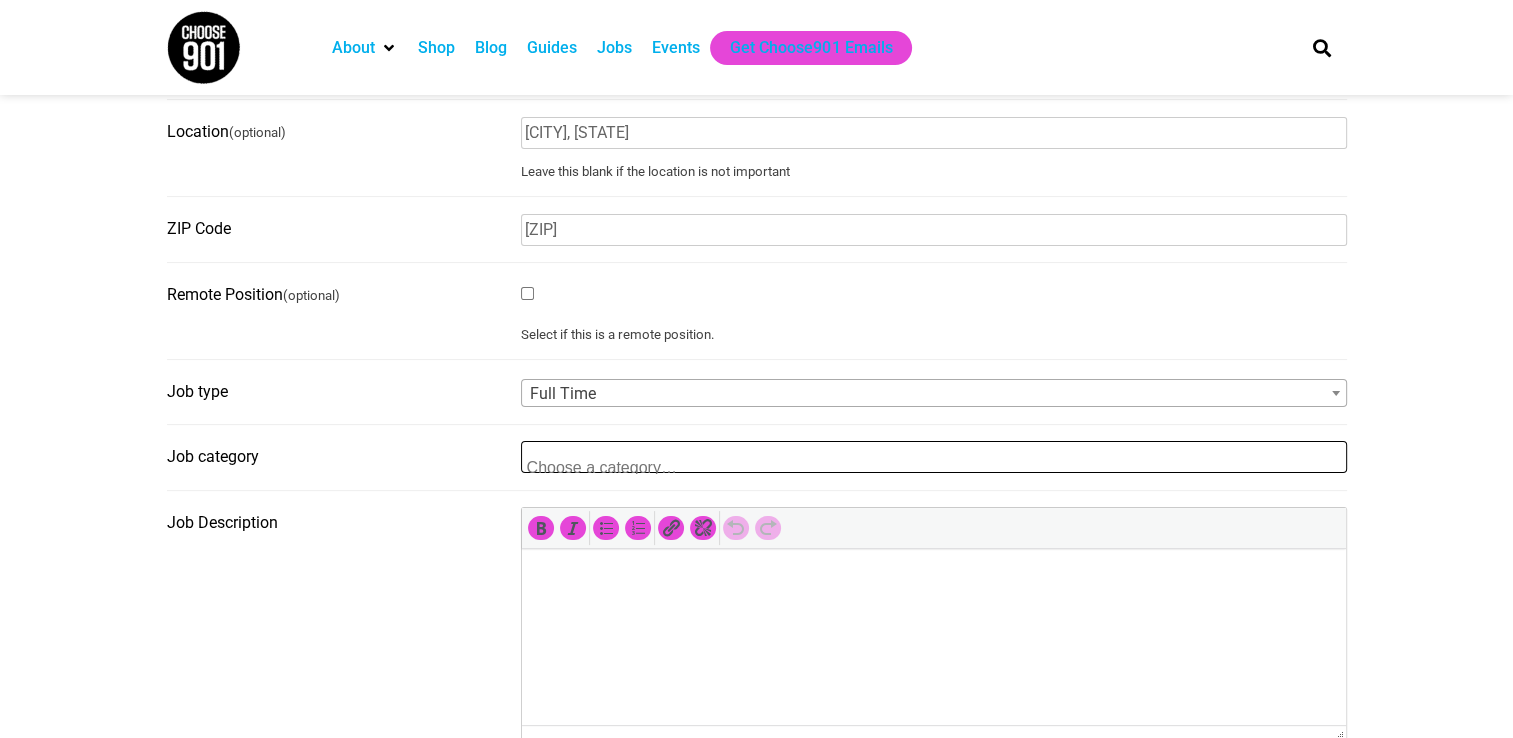 click at bounding box center (619, 458) 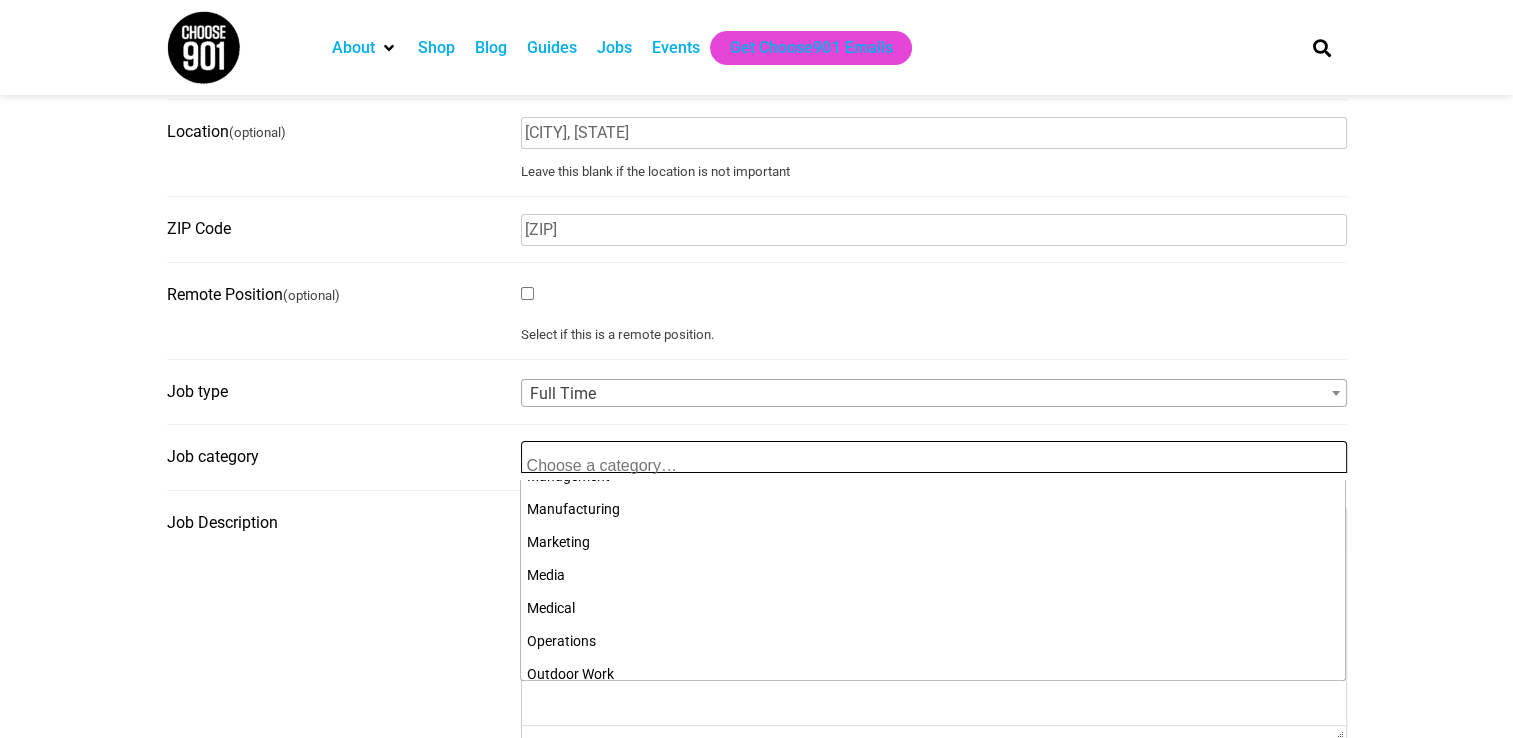 scroll, scrollTop: 600, scrollLeft: 0, axis: vertical 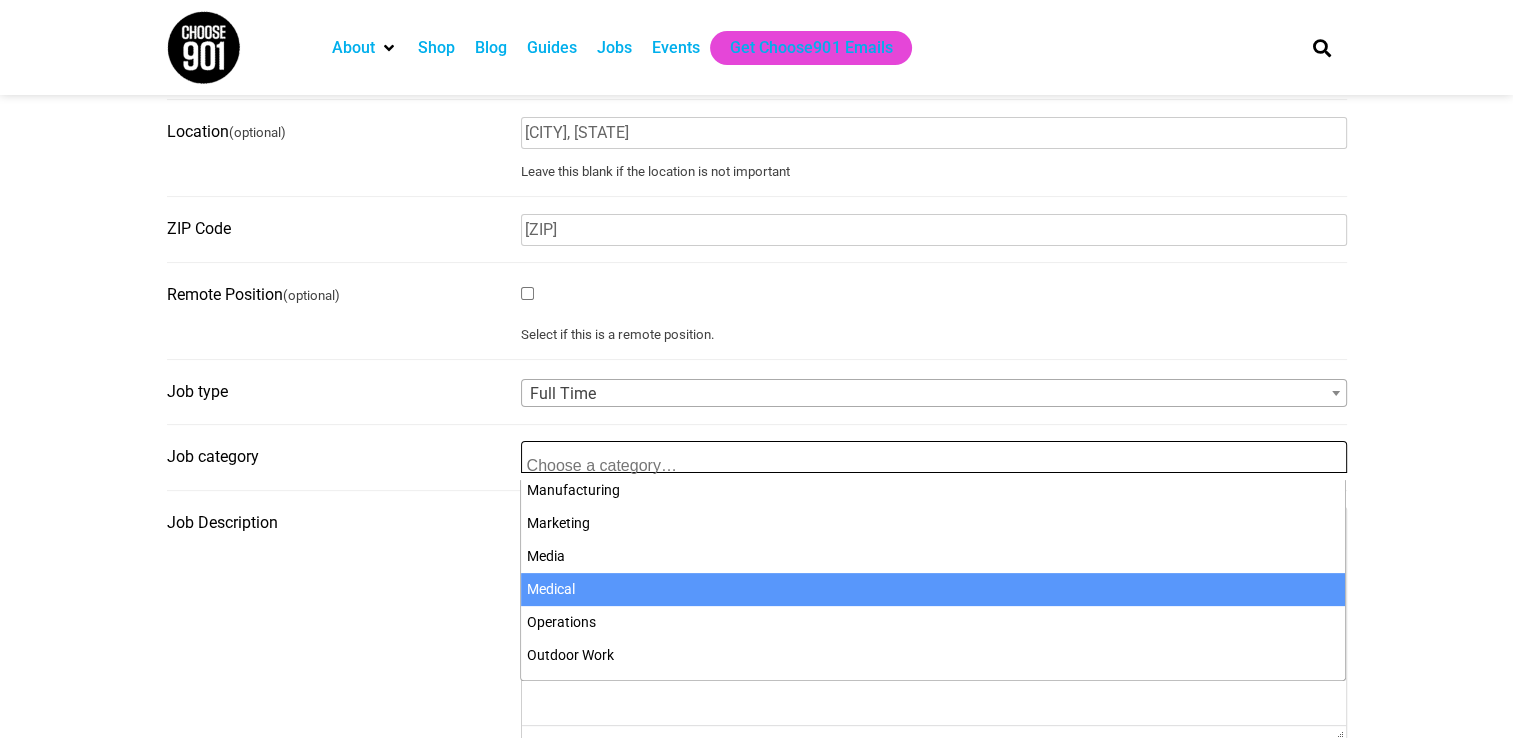 select on "112" 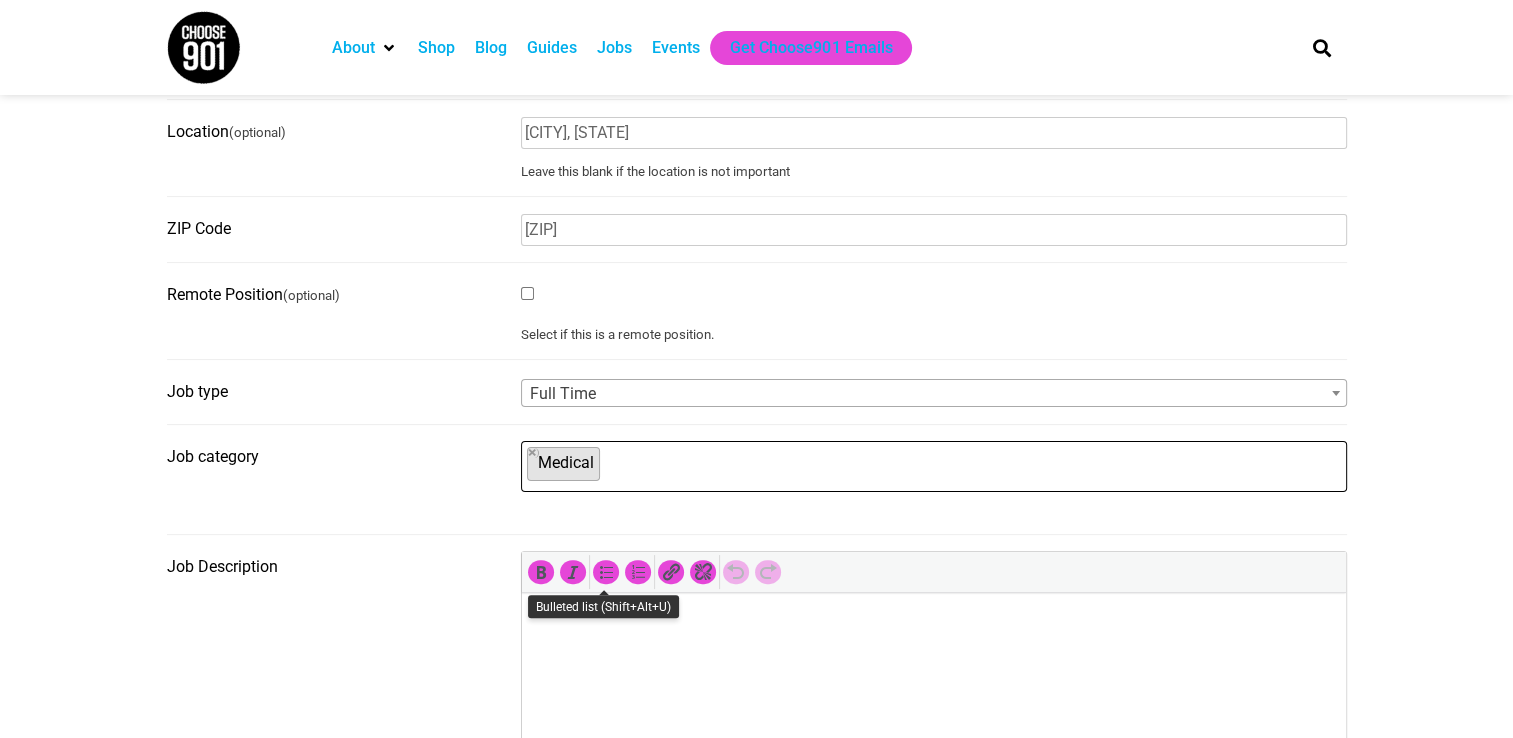 scroll, scrollTop: 474, scrollLeft: 0, axis: vertical 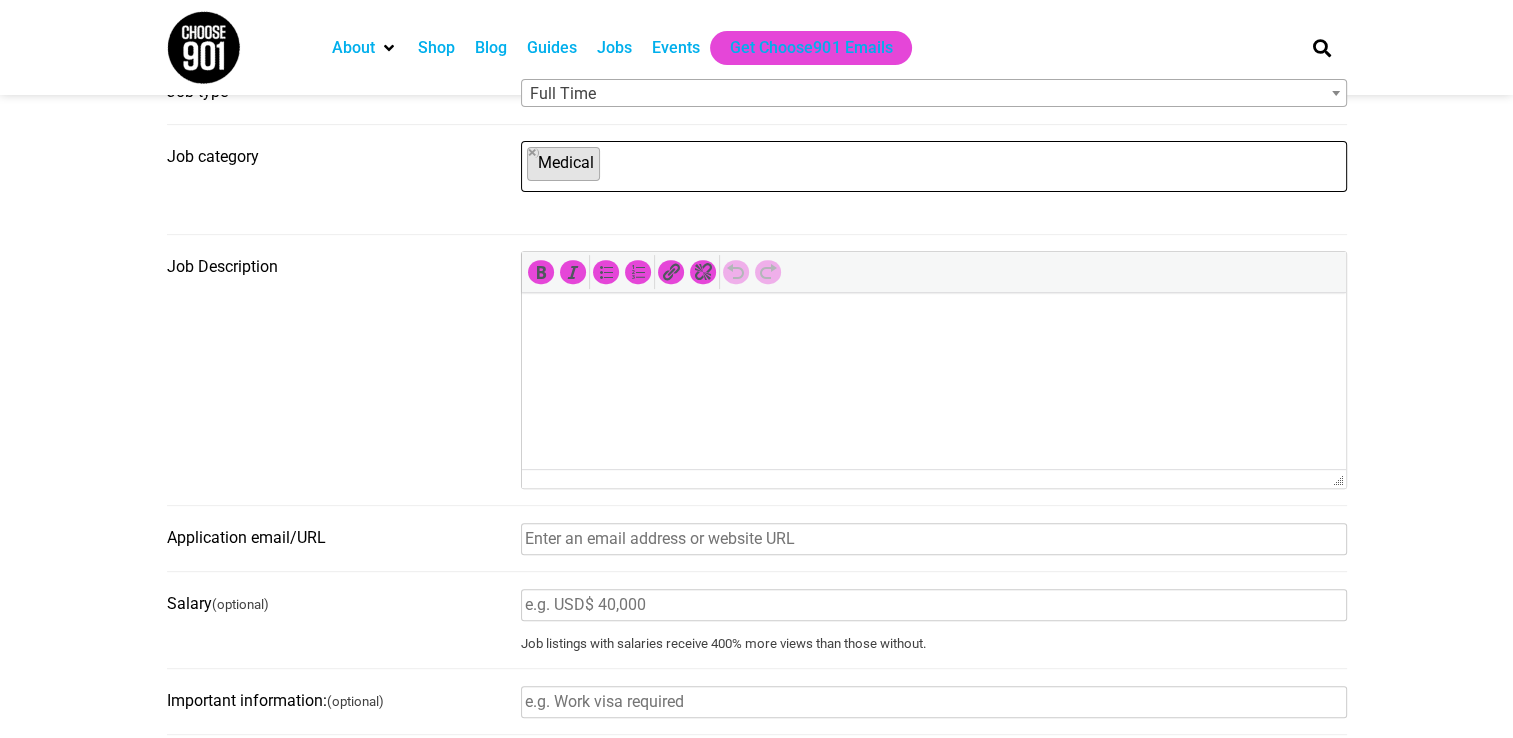 click at bounding box center (933, 321) 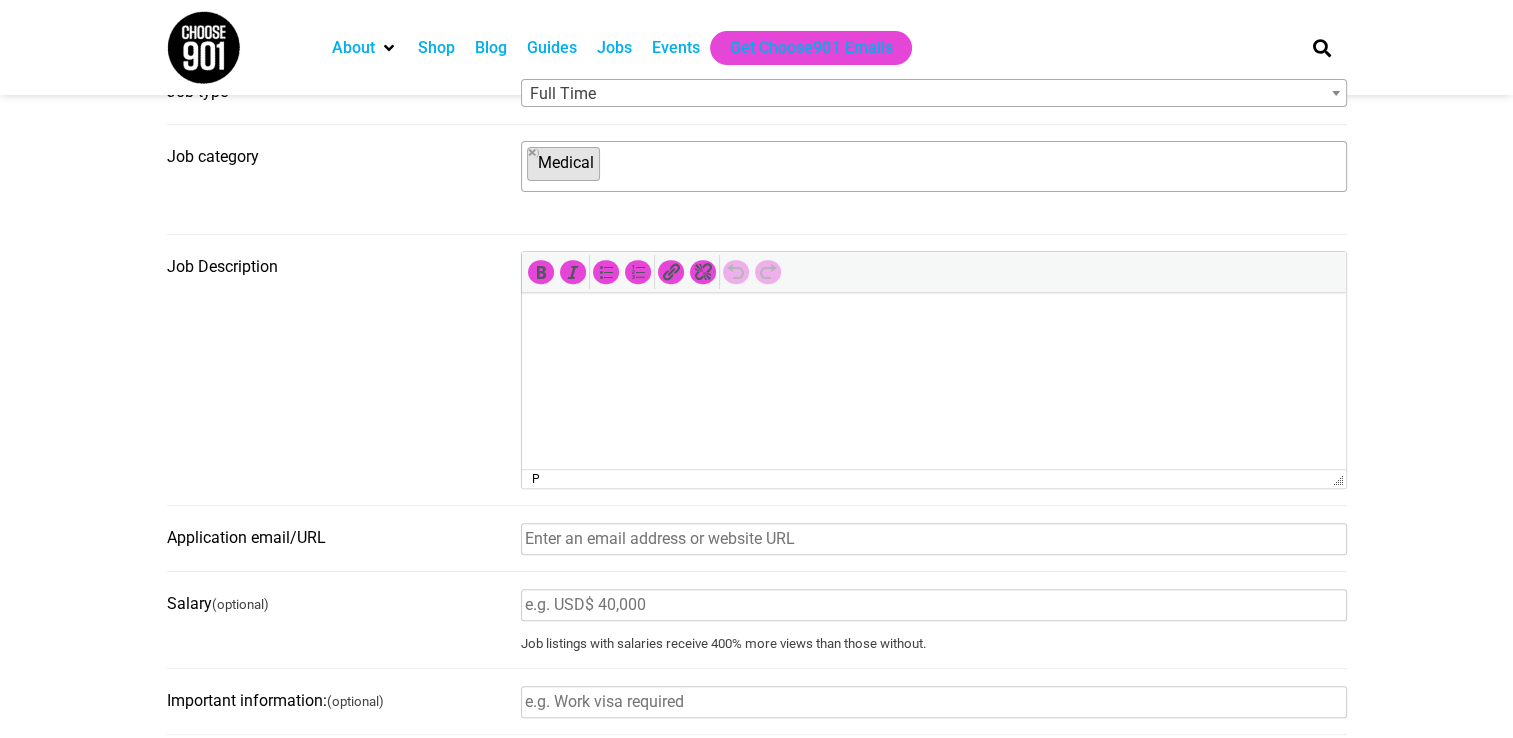 drag, startPoint x: 570, startPoint y: 339, endPoint x: 555, endPoint y: 327, distance: 19.209373 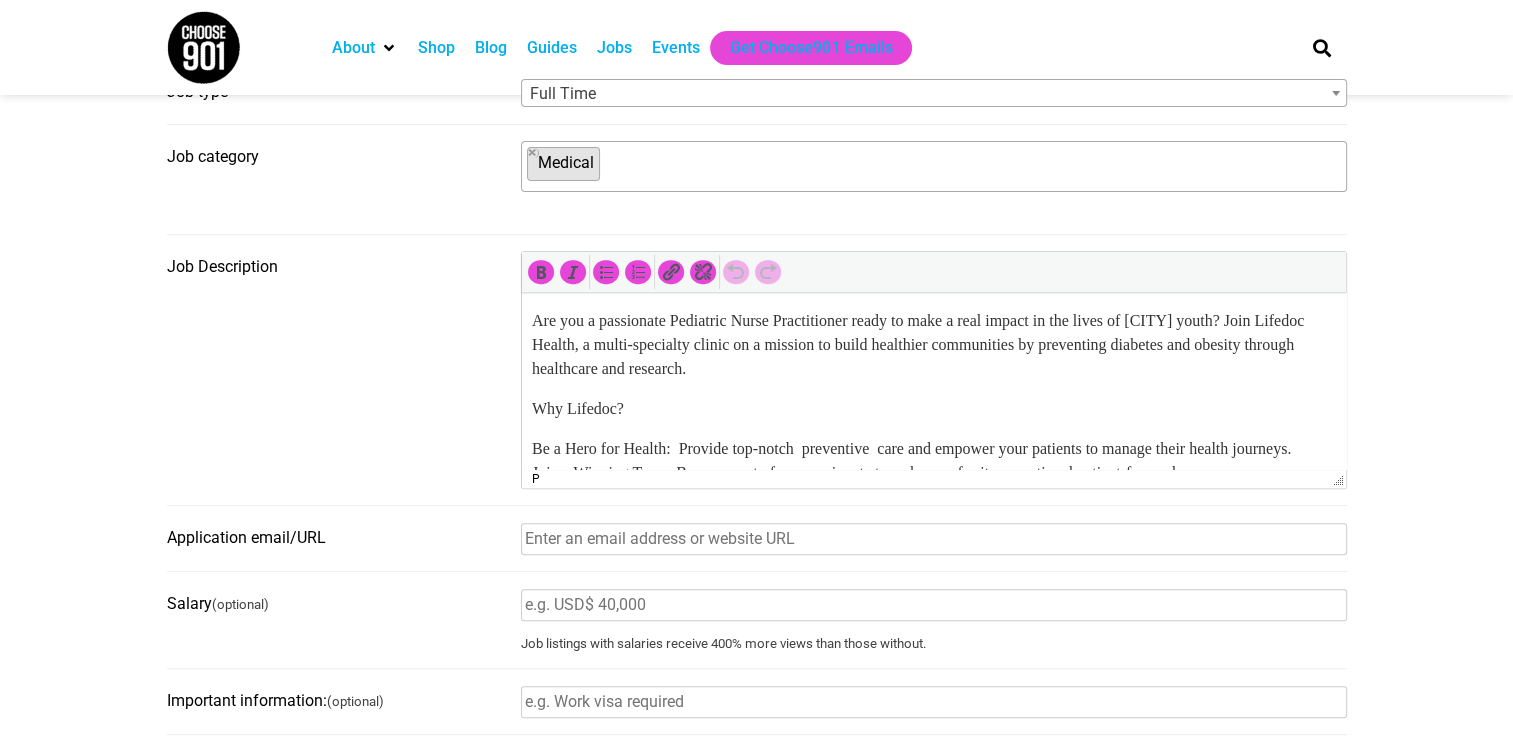 scroll, scrollTop: 508, scrollLeft: 0, axis: vertical 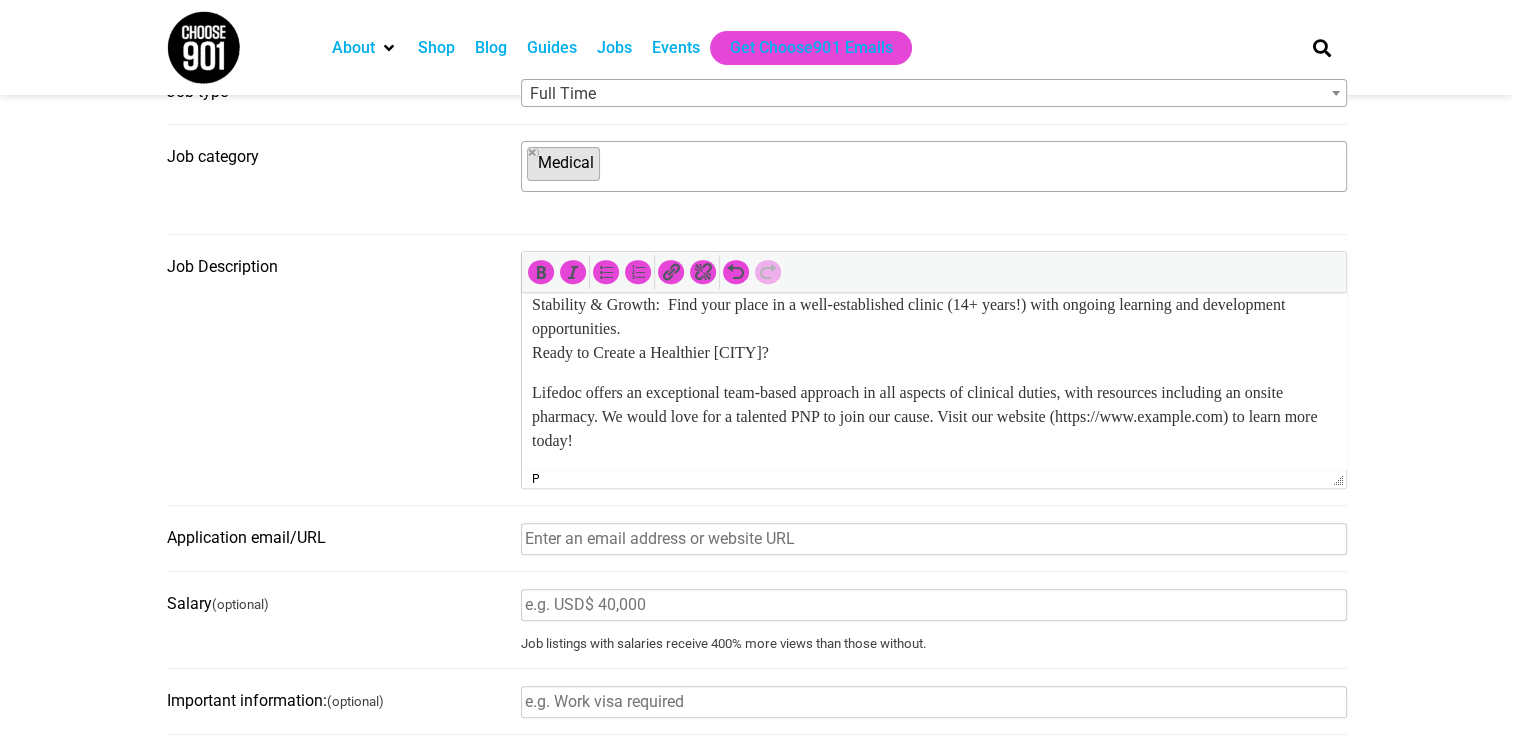 click on "Lifedoc offers an exceptional team-based approach in all aspects of clinical duties, with resources including an onsite pharmacy. We would love for a talented PNP to join our cause. Visit our website (https://lifedochealth.org) to learn more today!" at bounding box center [933, 417] 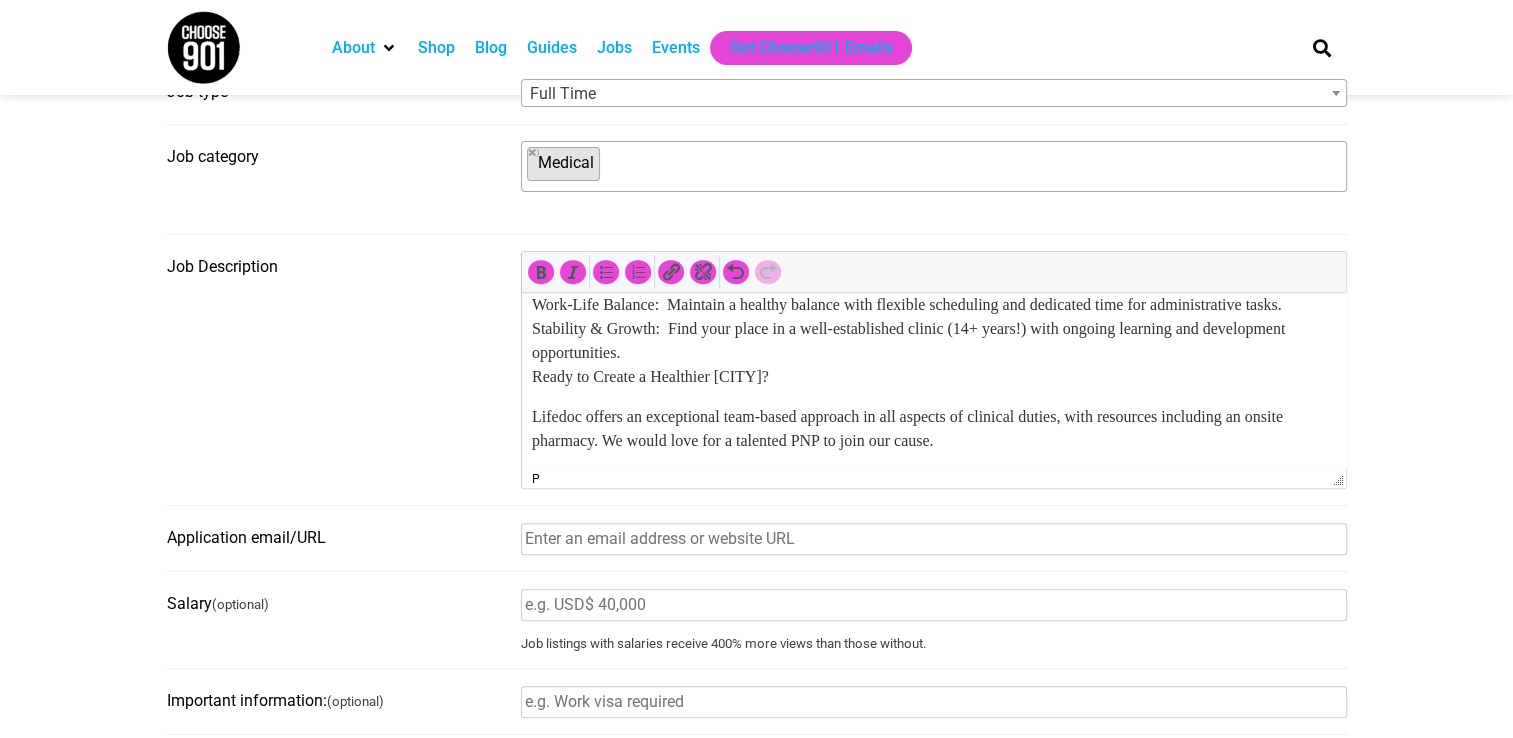 click on "Application email/URL" at bounding box center [934, 539] 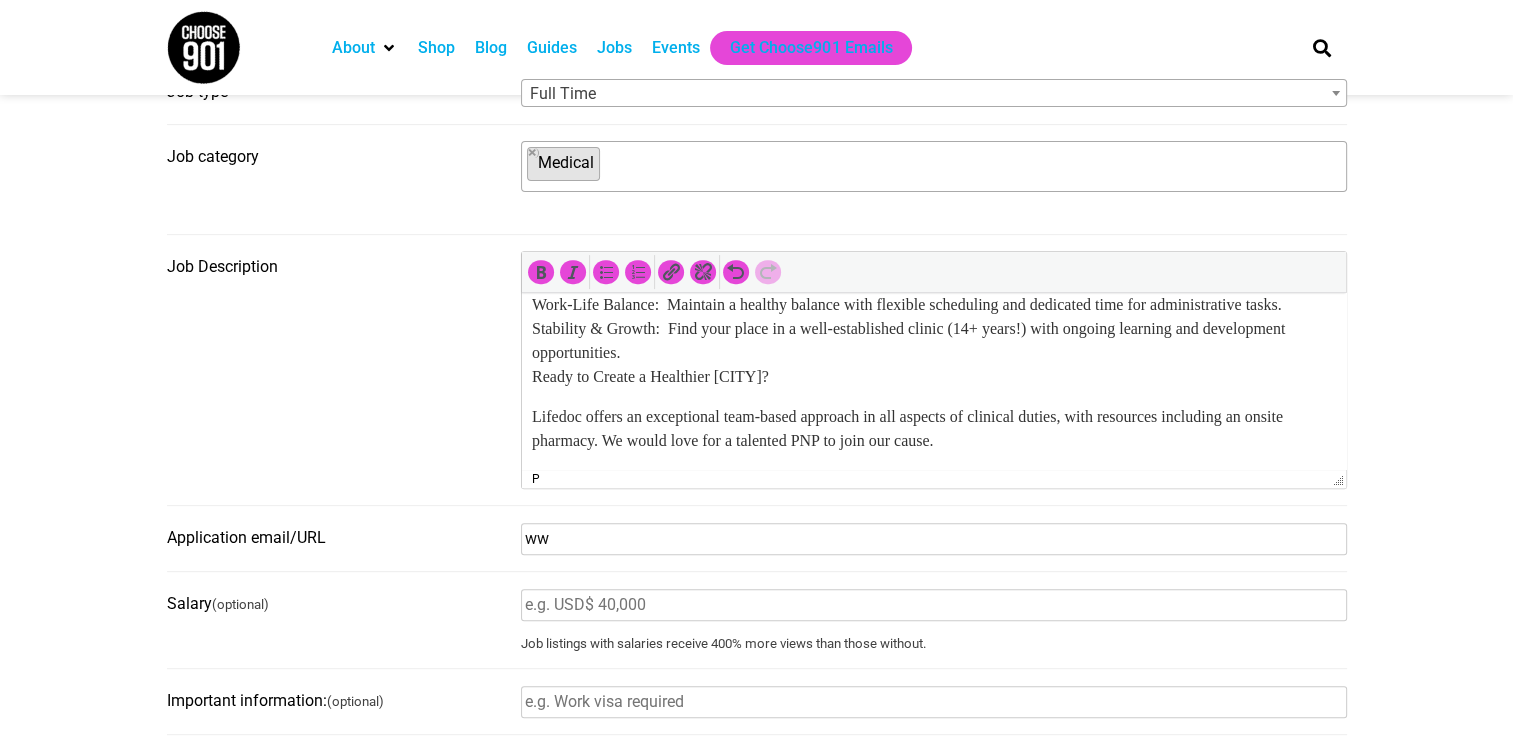 type on "w" 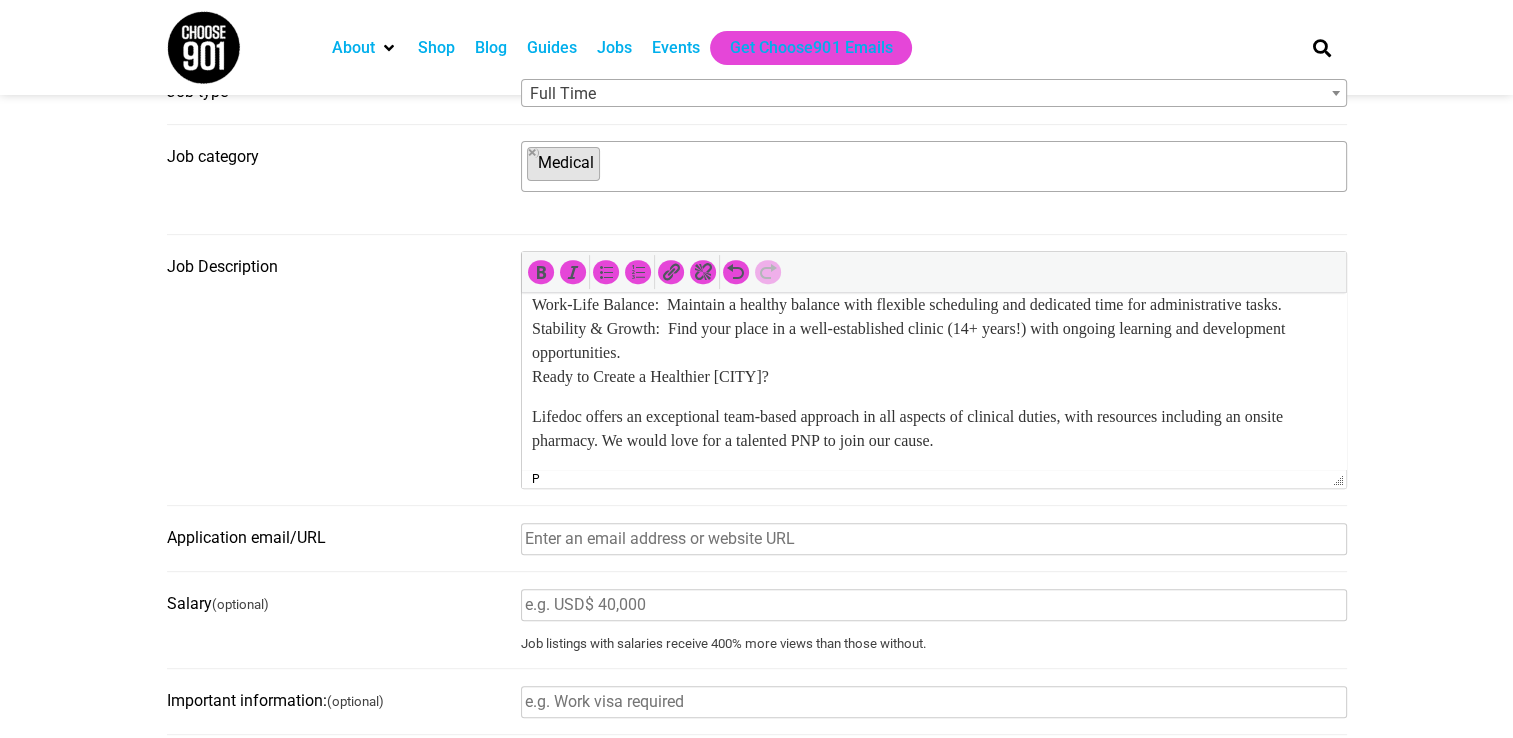 paste on "https://www.lifedochealth.org/" 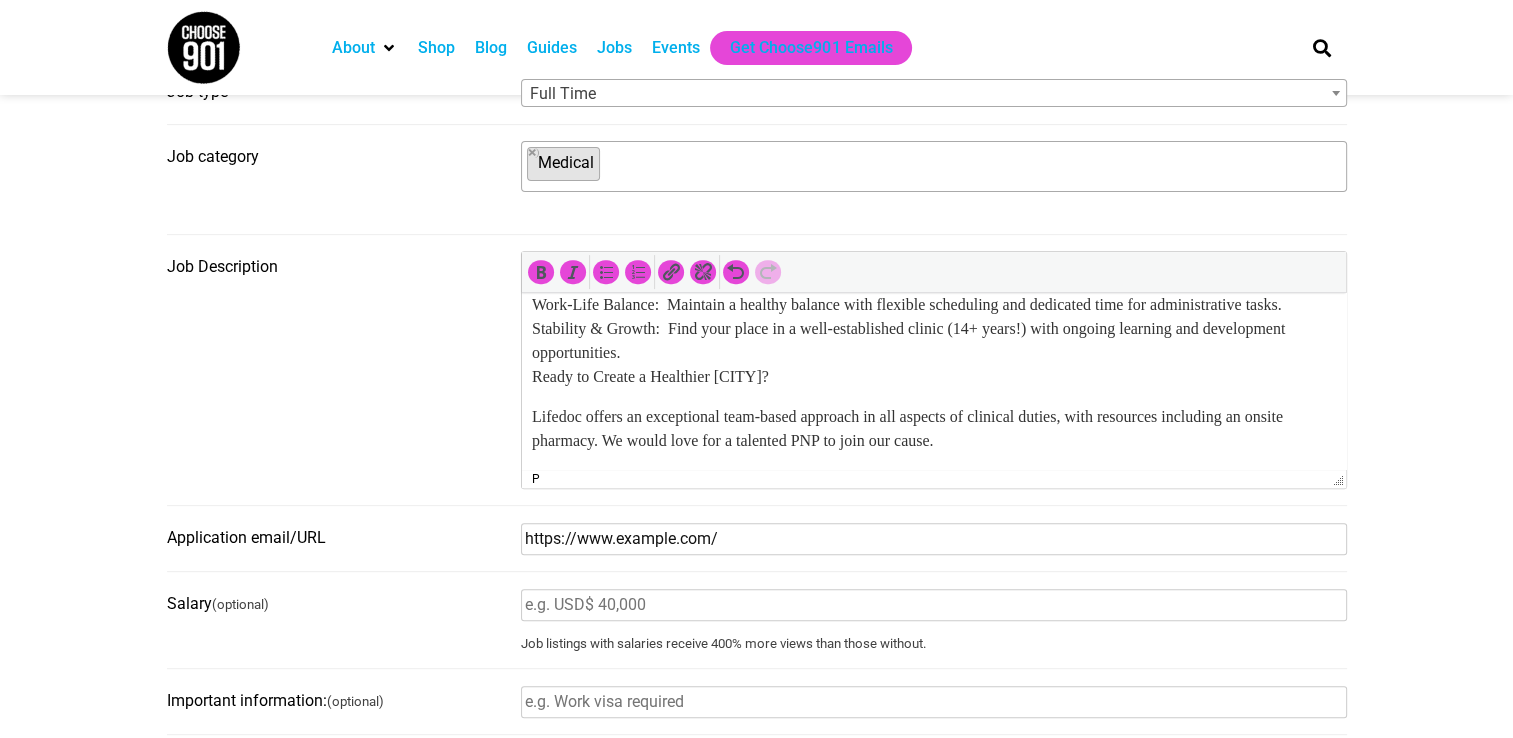 type on "https://www.lifedochealth.org/" 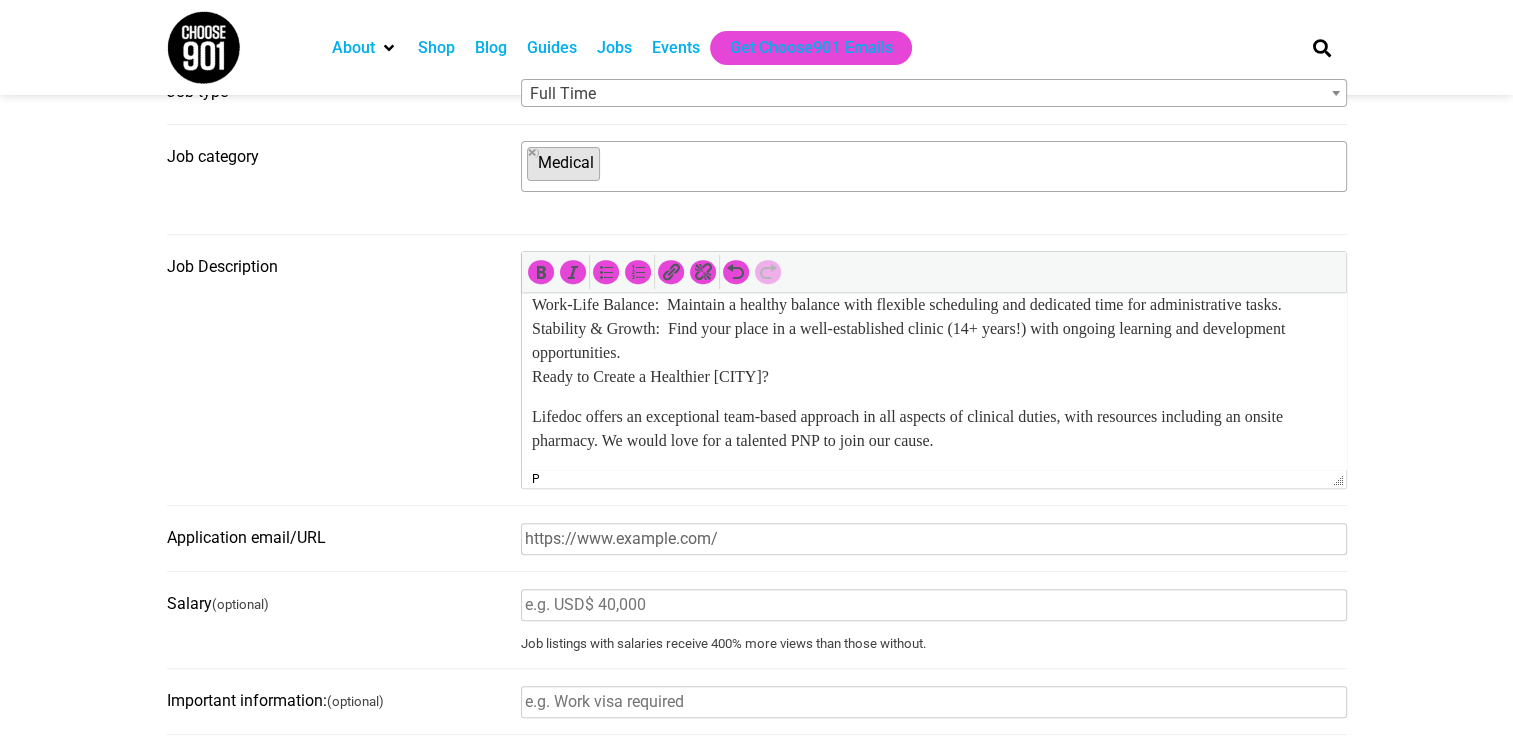 click on "Salary  (optional)" at bounding box center [934, 605] 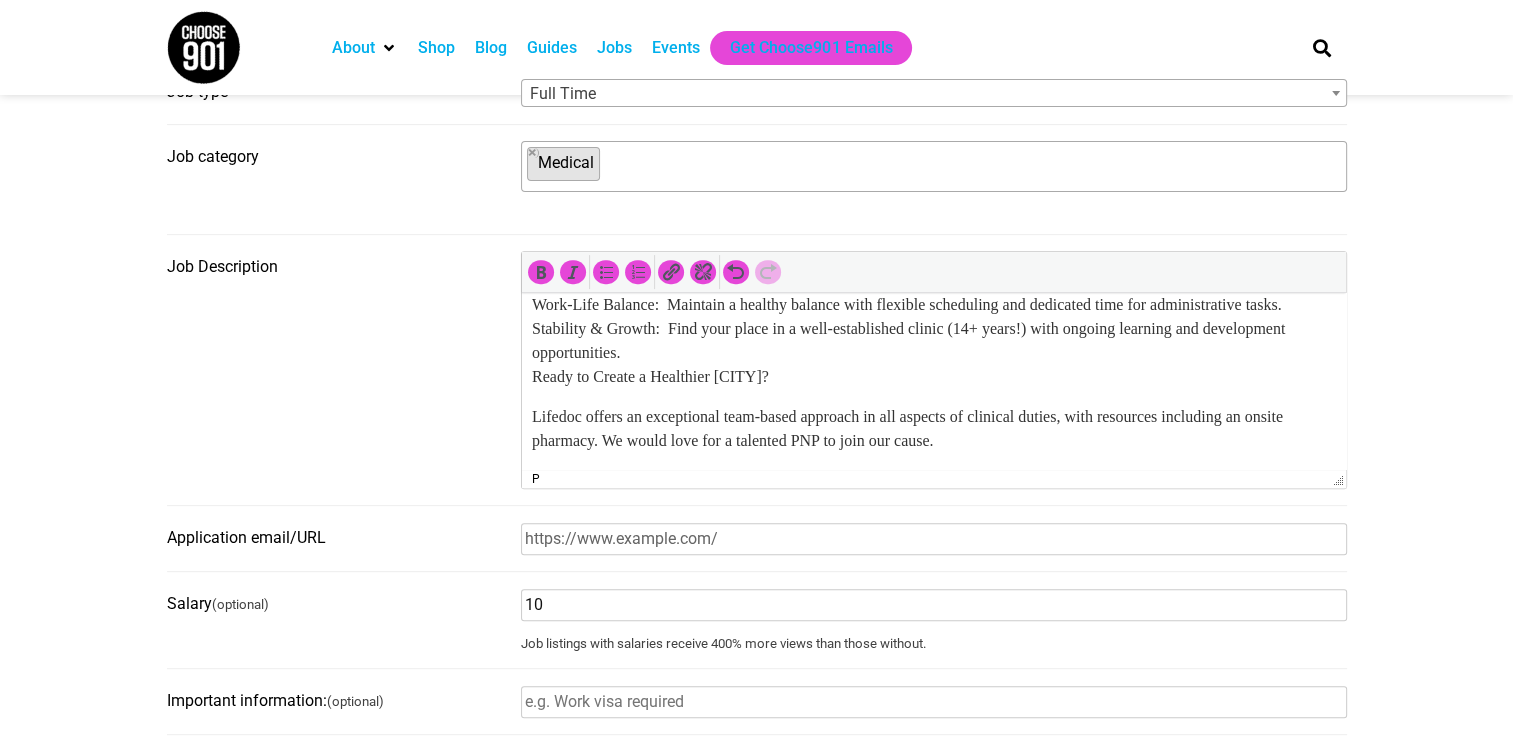 type on "1" 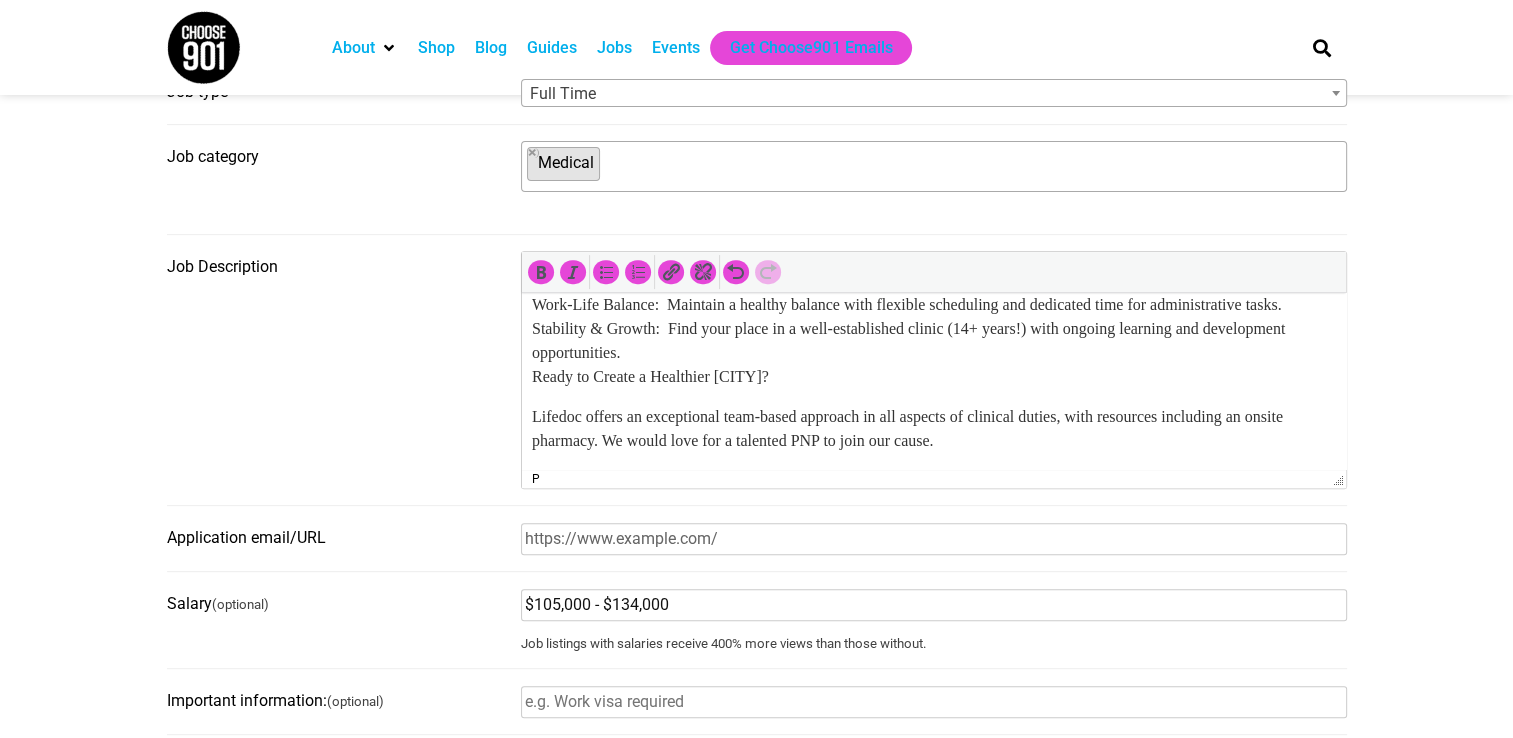 type on "$105,000 - $134,000" 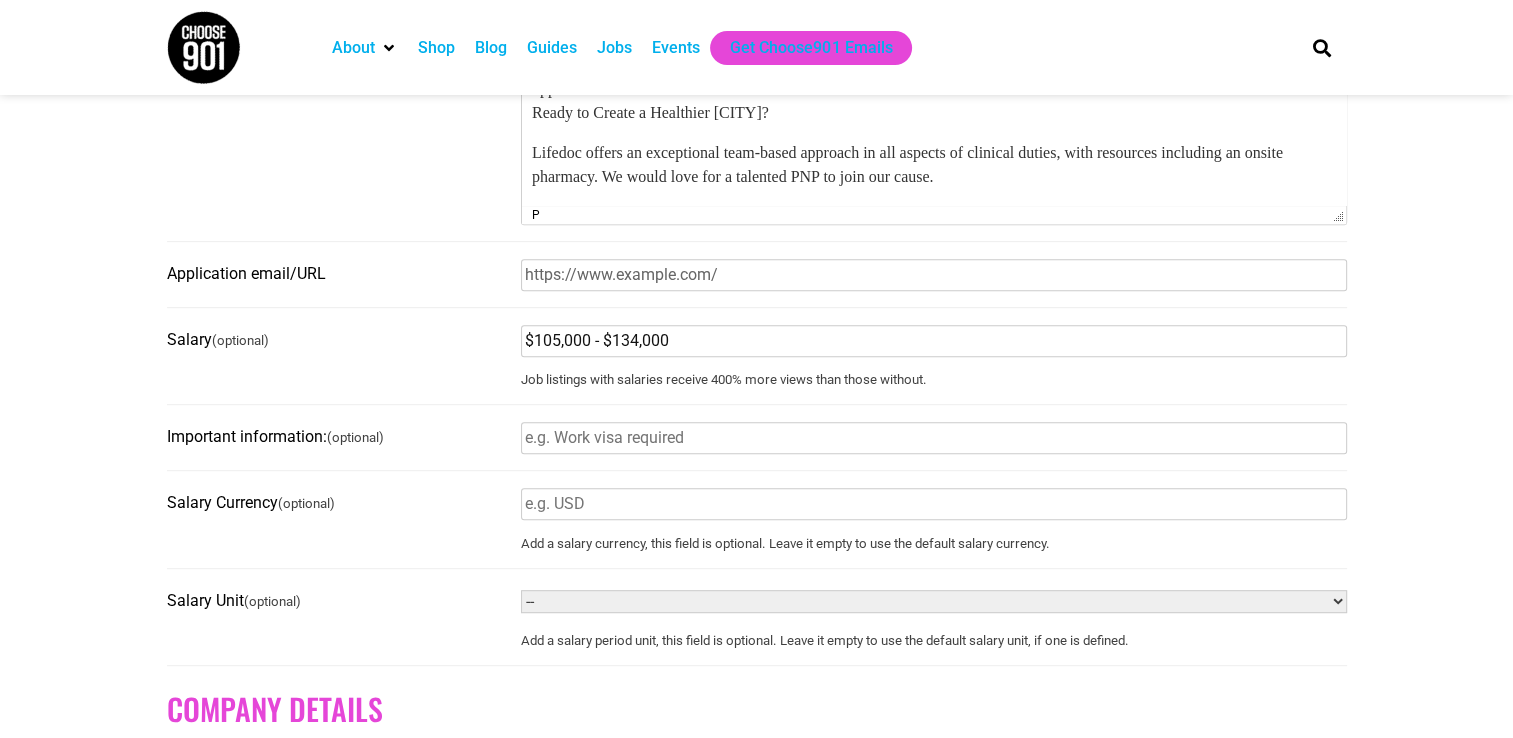 scroll, scrollTop: 1000, scrollLeft: 0, axis: vertical 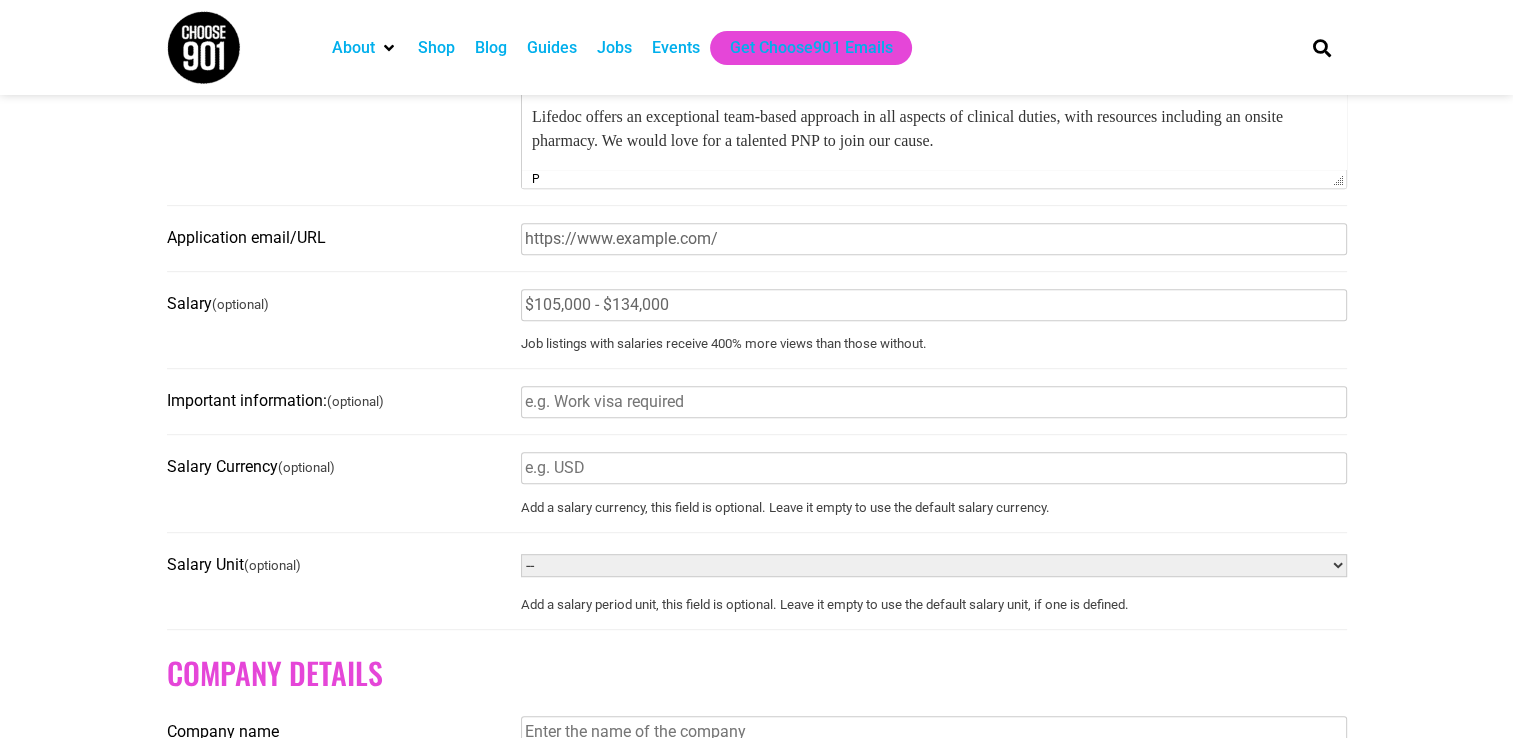 click on "--
Year
Month
Week
Day
Hour
Add a salary period unit, this field is optional. Leave it empty to use the default salary unit, if one is defined." at bounding box center [934, 581] 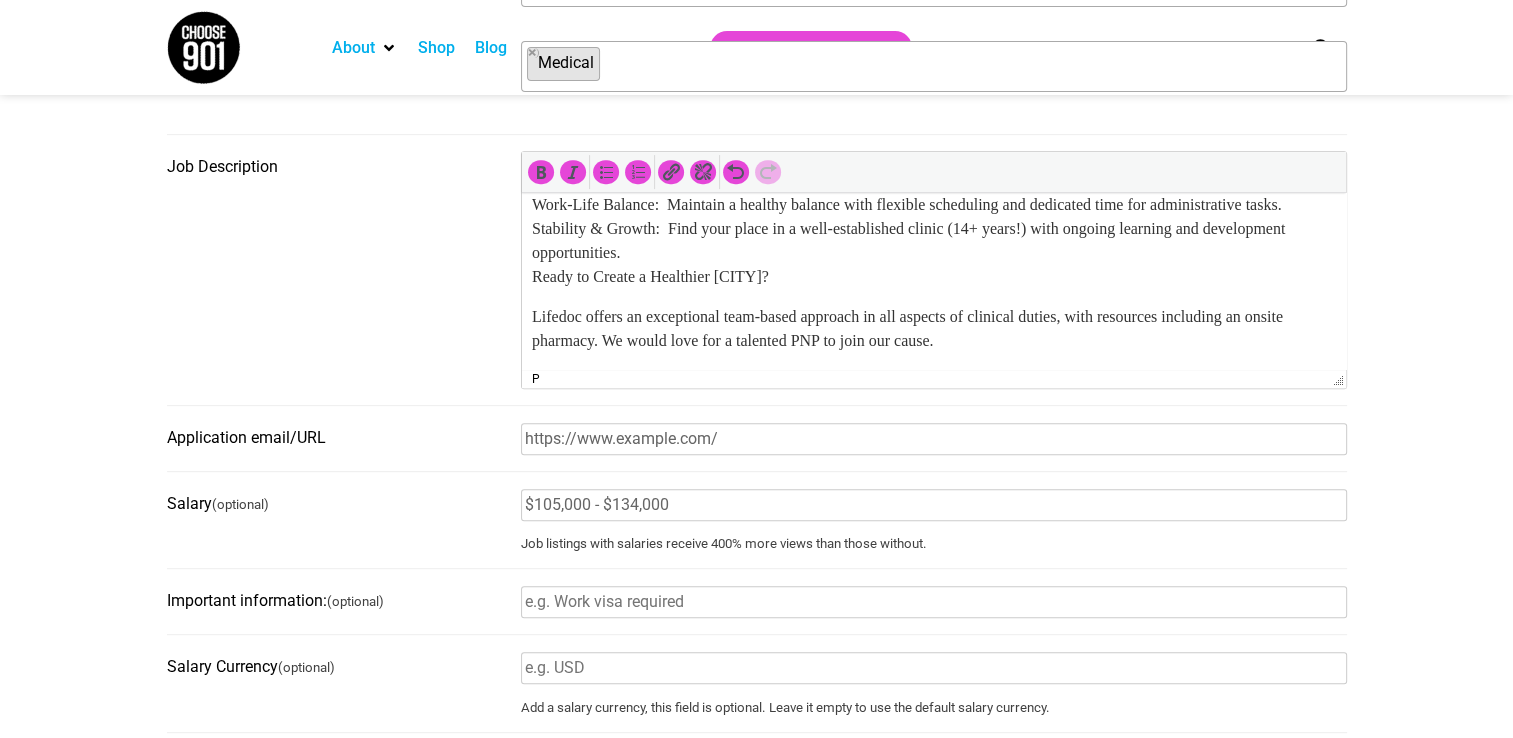 scroll, scrollTop: 700, scrollLeft: 0, axis: vertical 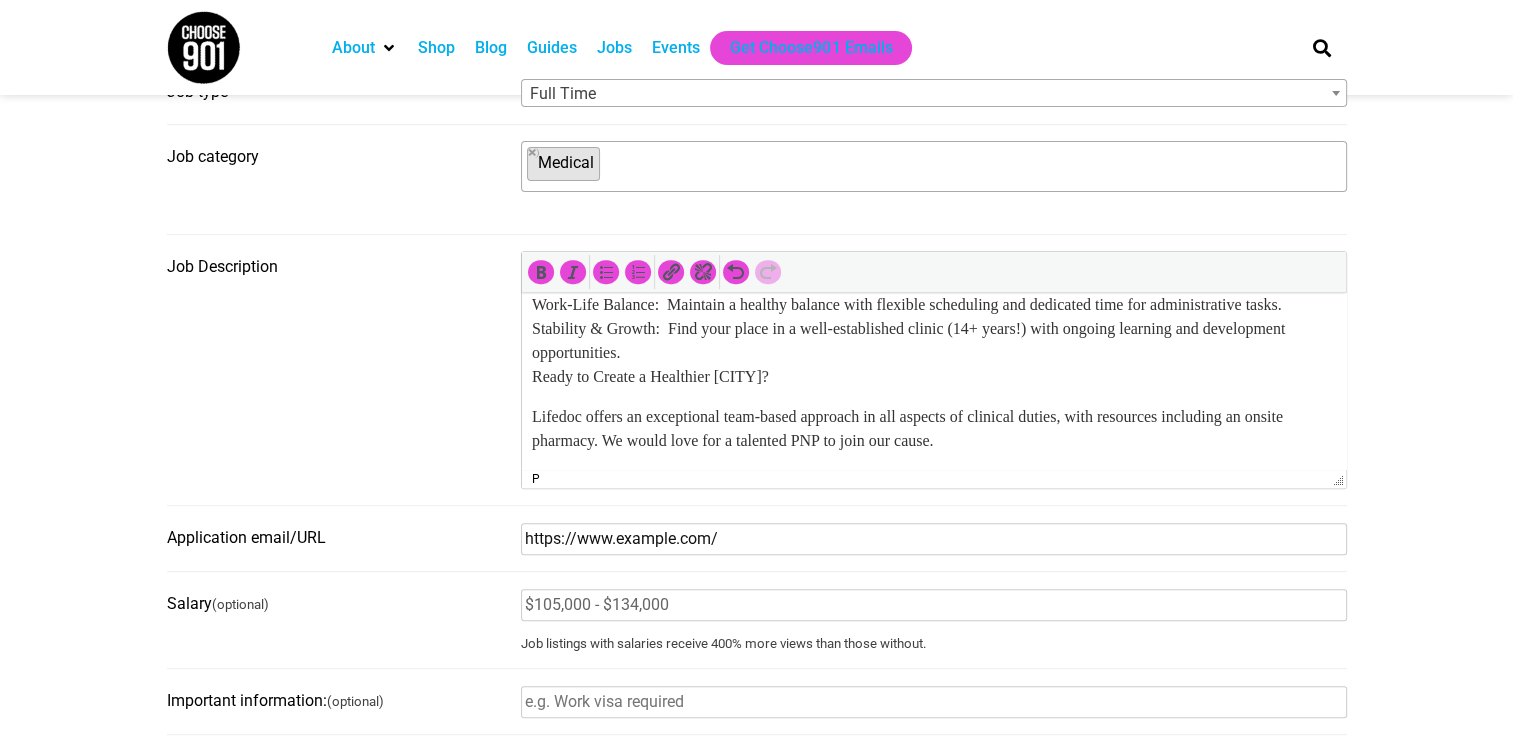 click on "https://www.lifedochealth.org/" at bounding box center [934, 539] 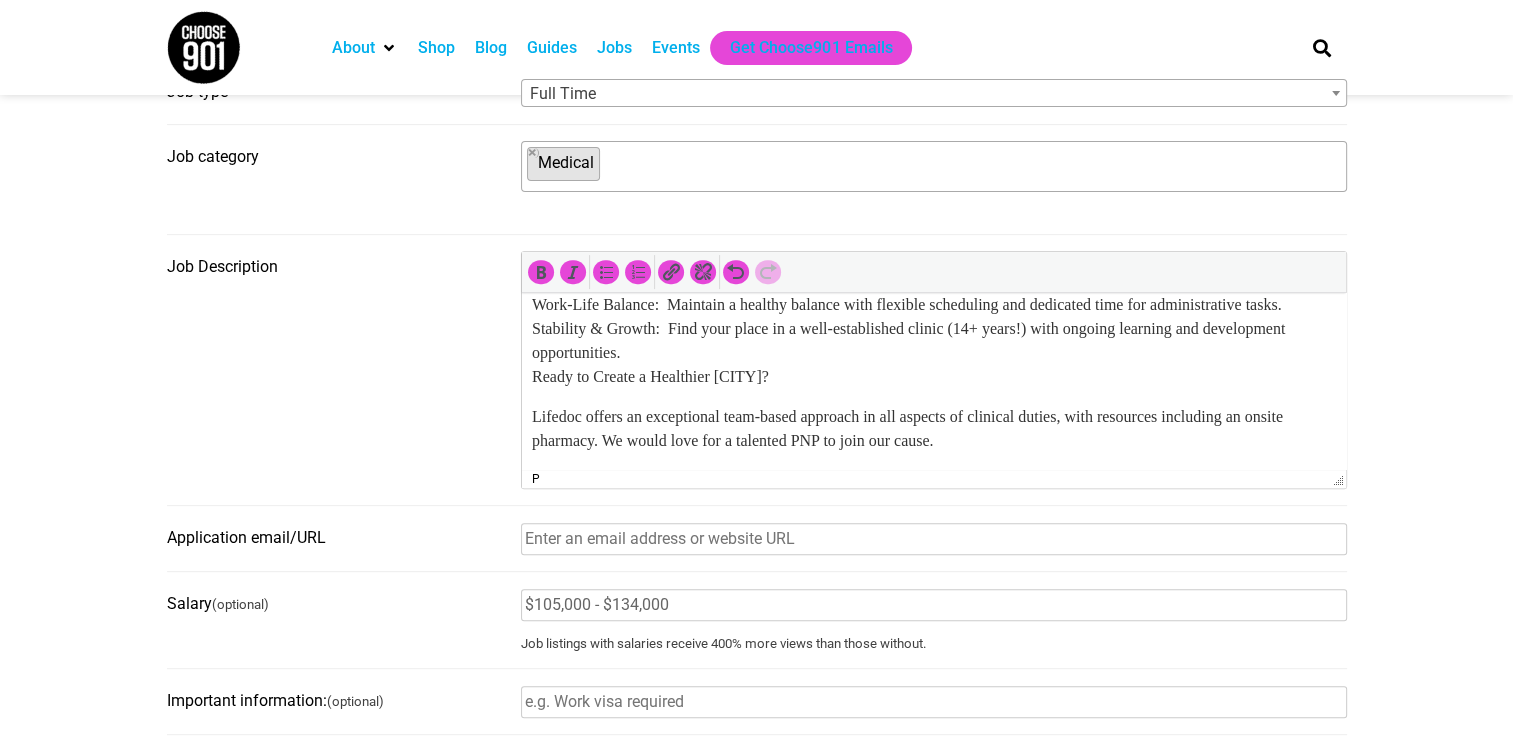 paste on "[EMAIL]" 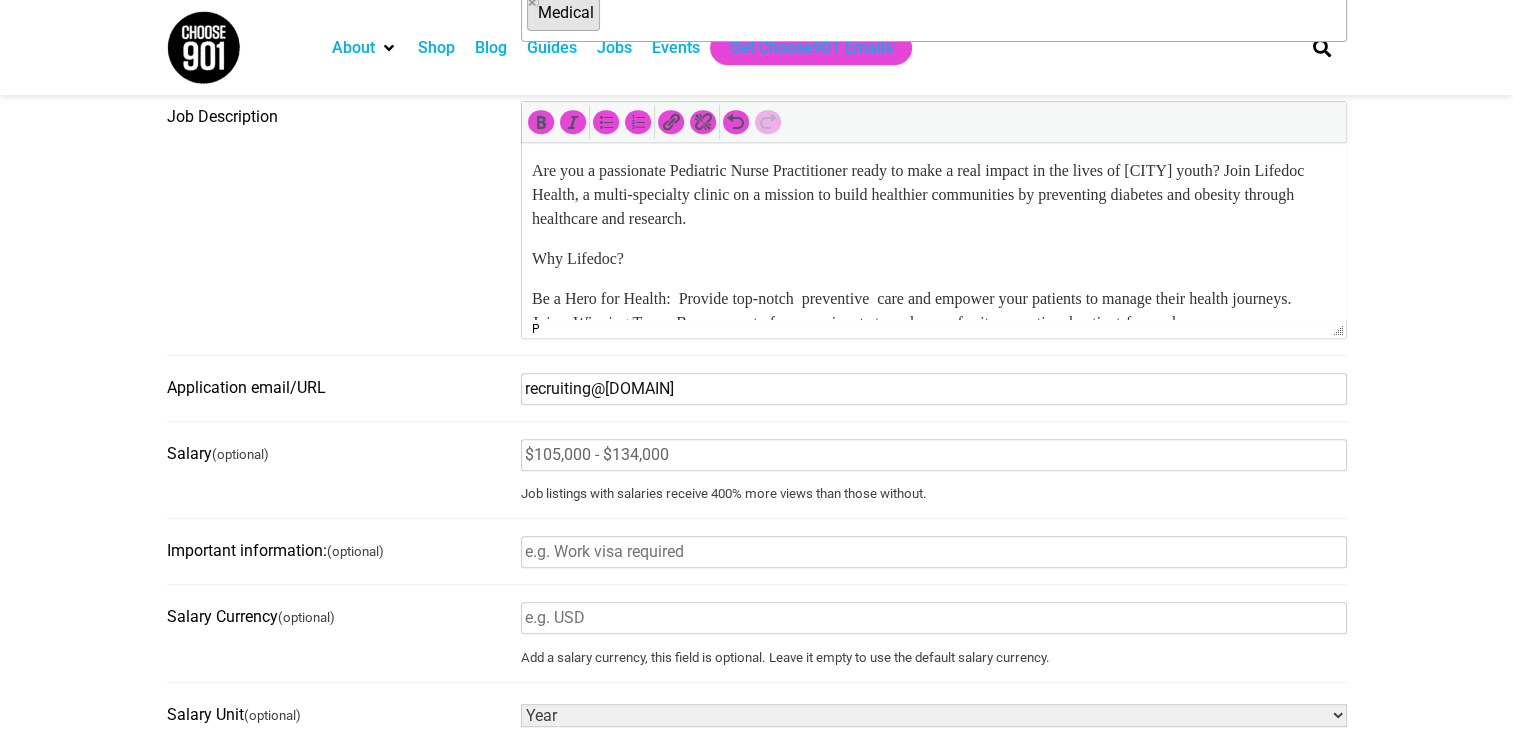 scroll, scrollTop: 700, scrollLeft: 0, axis: vertical 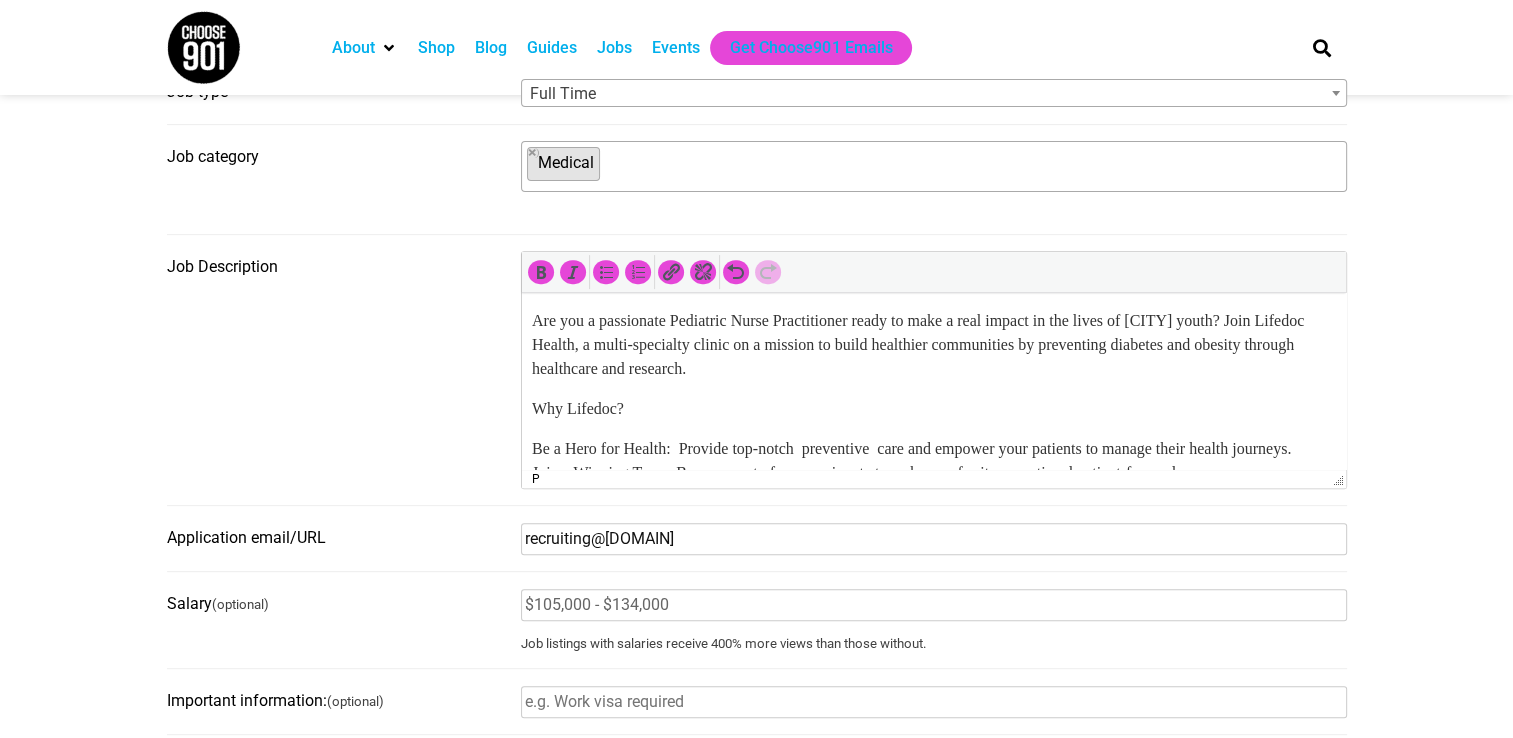type on "[EMAIL]" 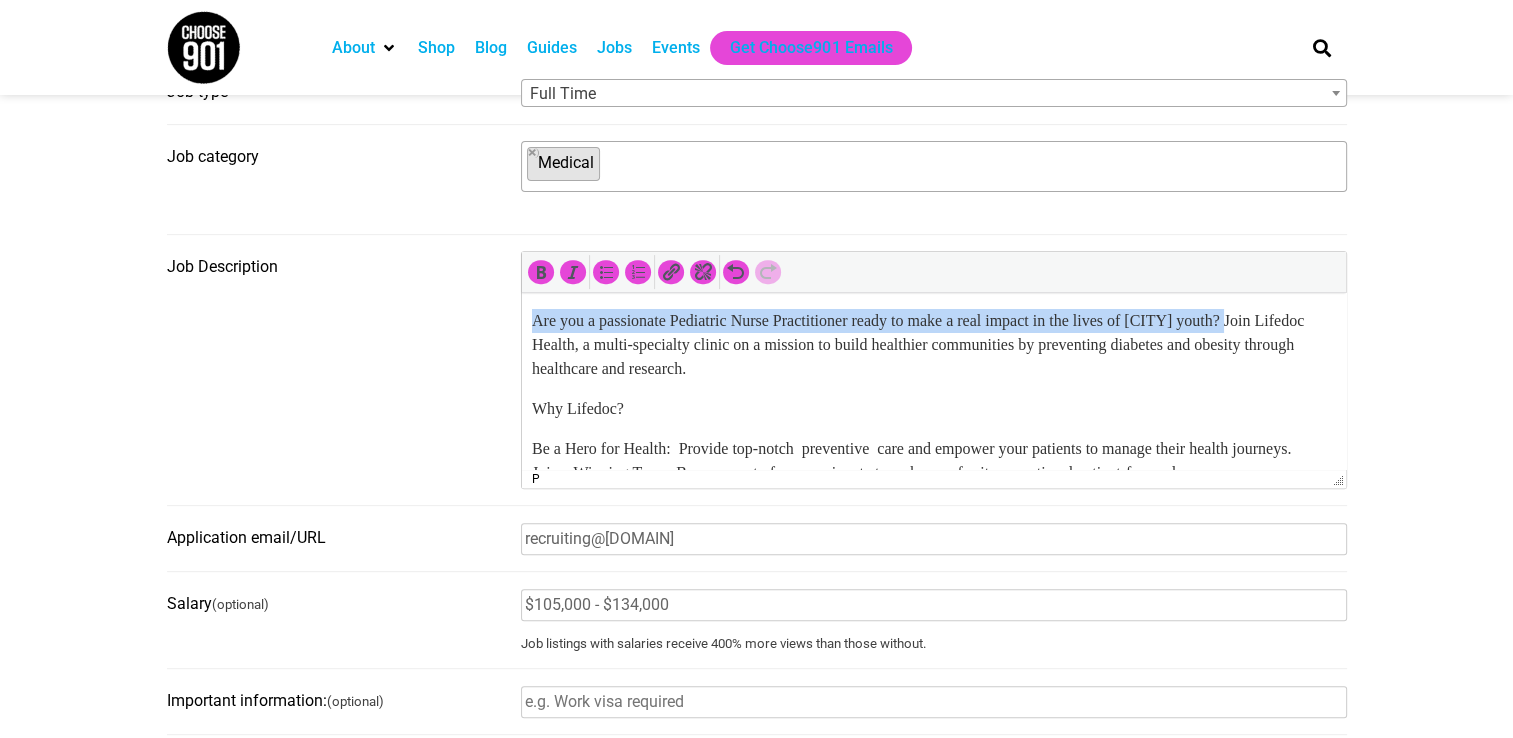 drag, startPoint x: 523, startPoint y: 314, endPoint x: 575, endPoint y: 343, distance: 59.5399 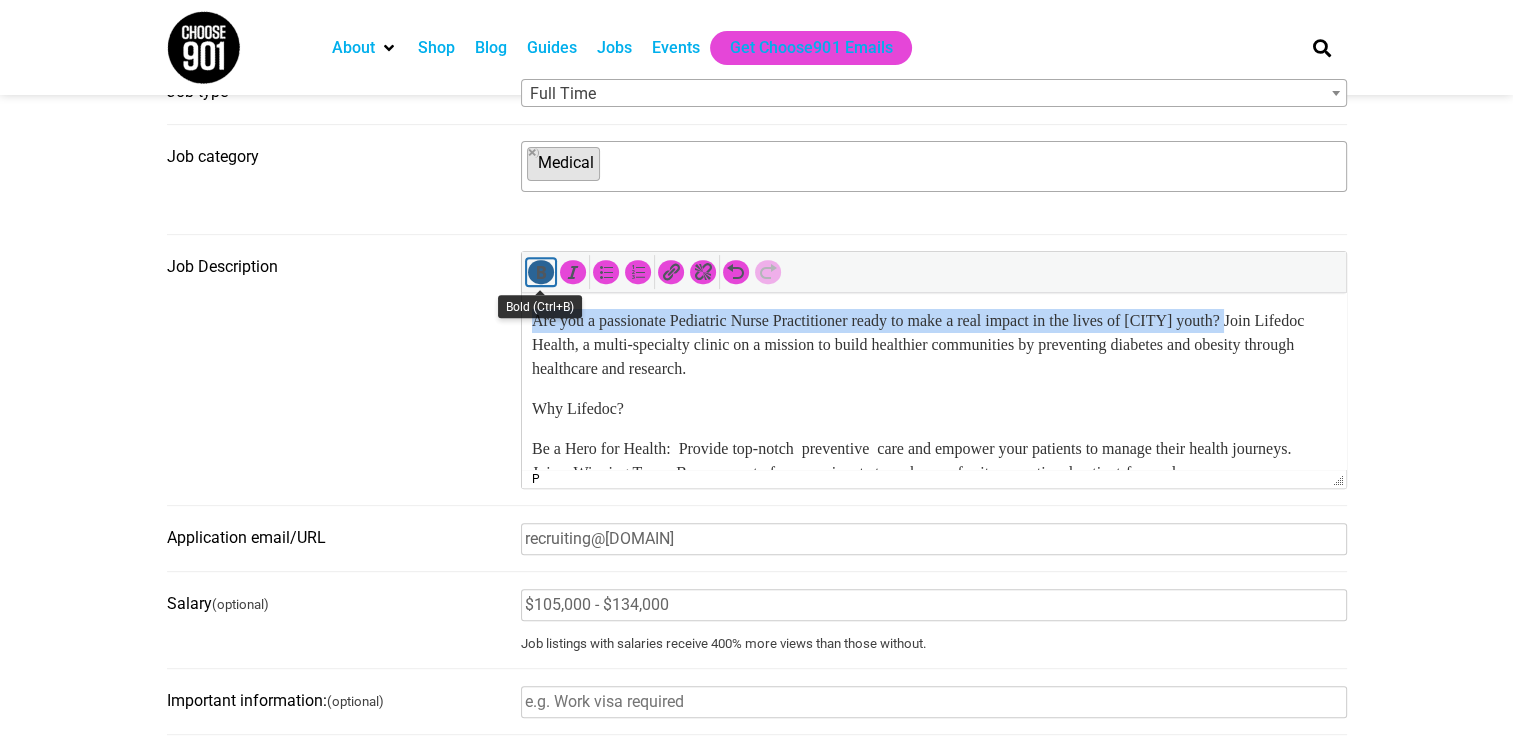 click at bounding box center [541, 272] 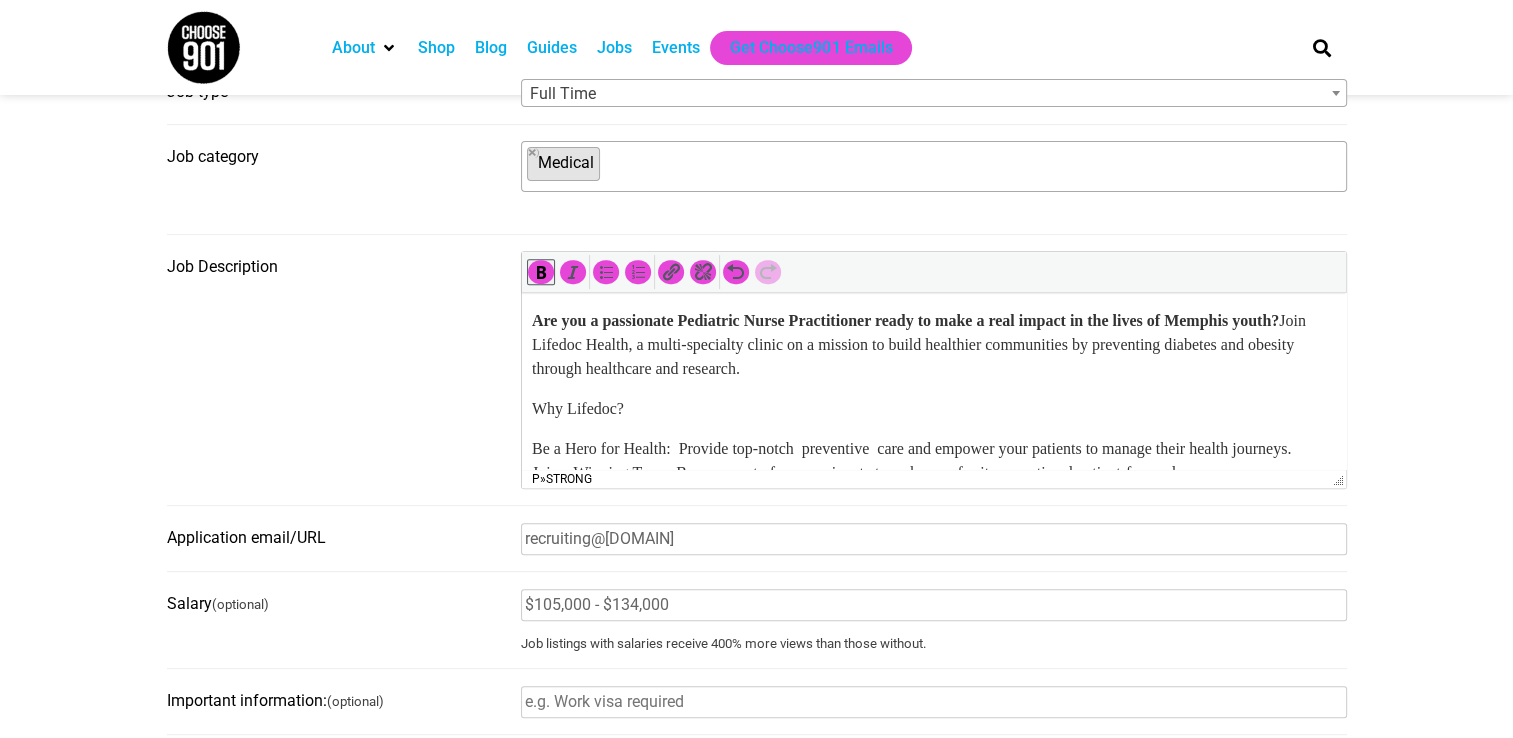 click on "Why Lifedoc?" at bounding box center [933, 409] 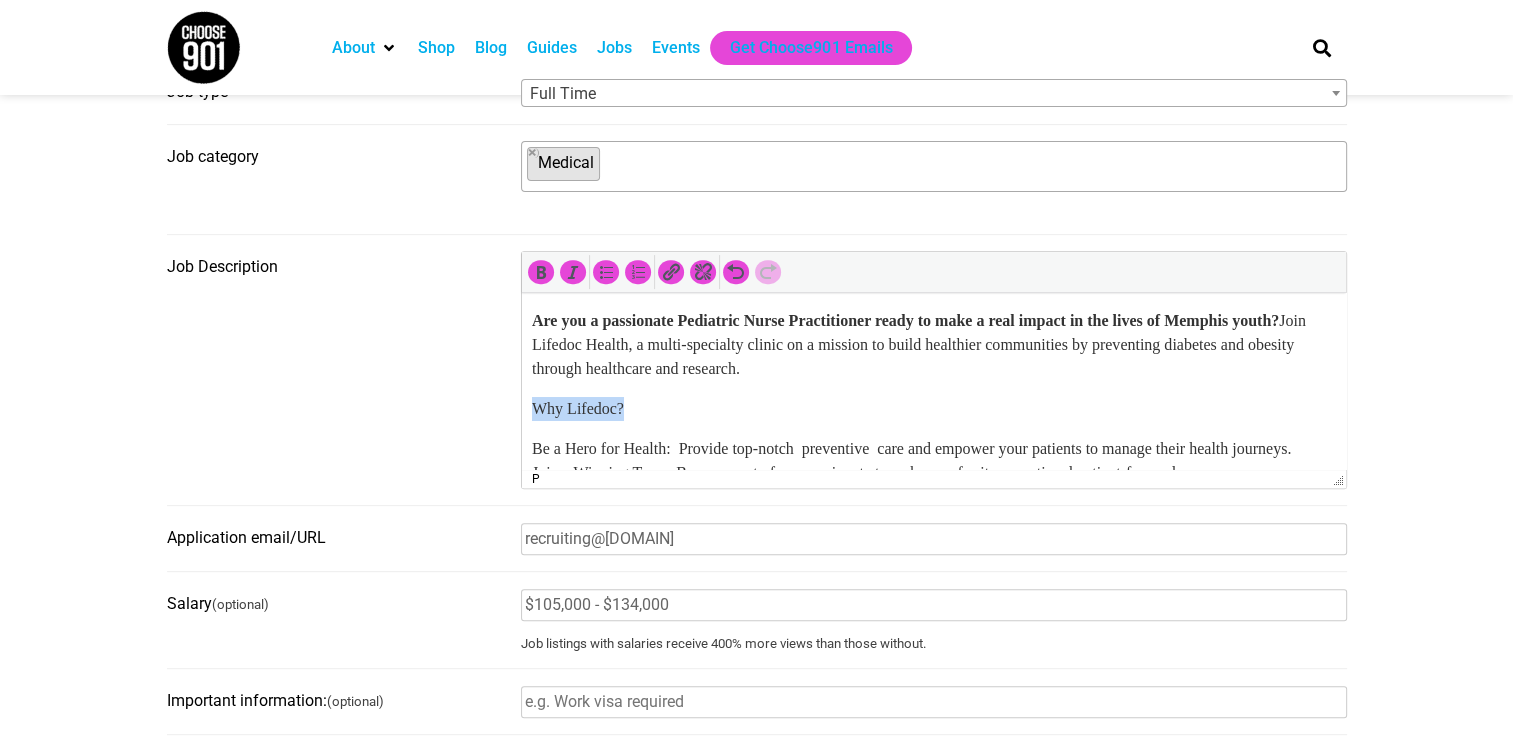 drag, startPoint x: 639, startPoint y: 407, endPoint x: 1041, endPoint y: 664, distance: 477.12997 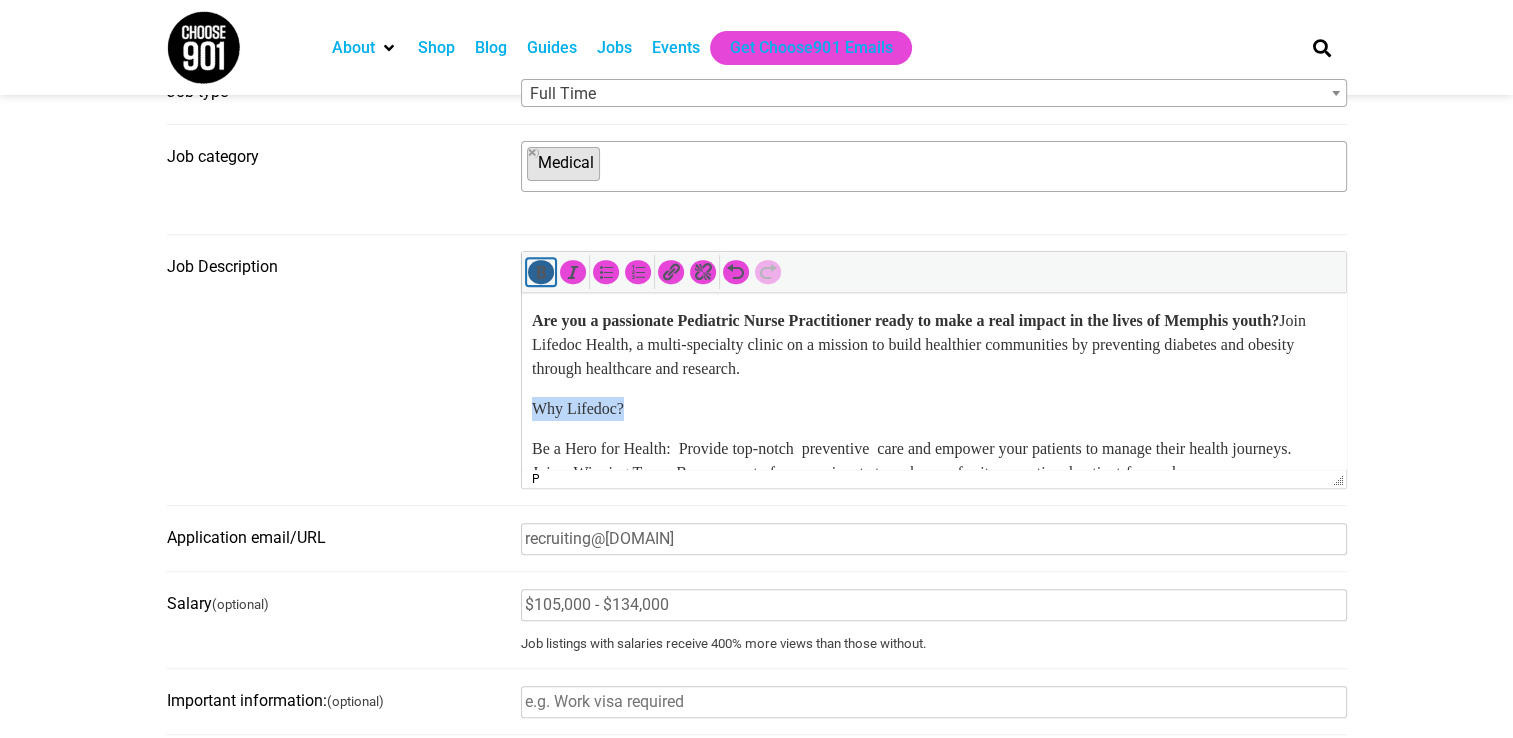 click at bounding box center [541, 272] 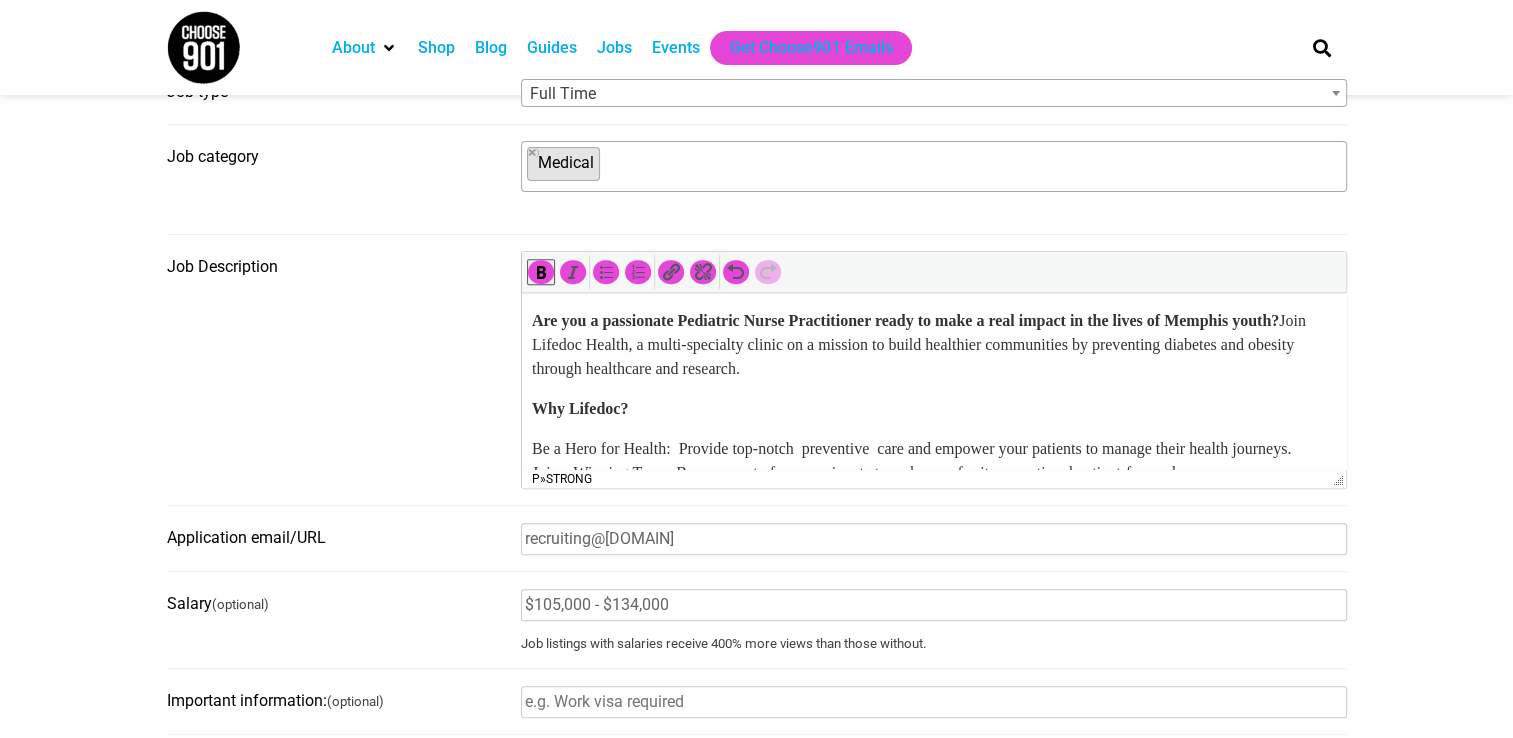 click on "Be a Hero for Health: Provide top-notch preventive care and empower your patients to manage their health journeys. Join a Winning Team: Become part of our passionate team known for its exceptional patient-focused care. Transform Healthcare: We believe managing the risk is more effective and less costly than treating the disease; therefore, we take a different approach to care than most. Our model has gained national recognition by the NCQA, and we are currently piloting a value-based care program for the State of Tennessee. Our successes in patient care are successes for all of Tennessee. Beyond the Basics:" at bounding box center [933, 521] 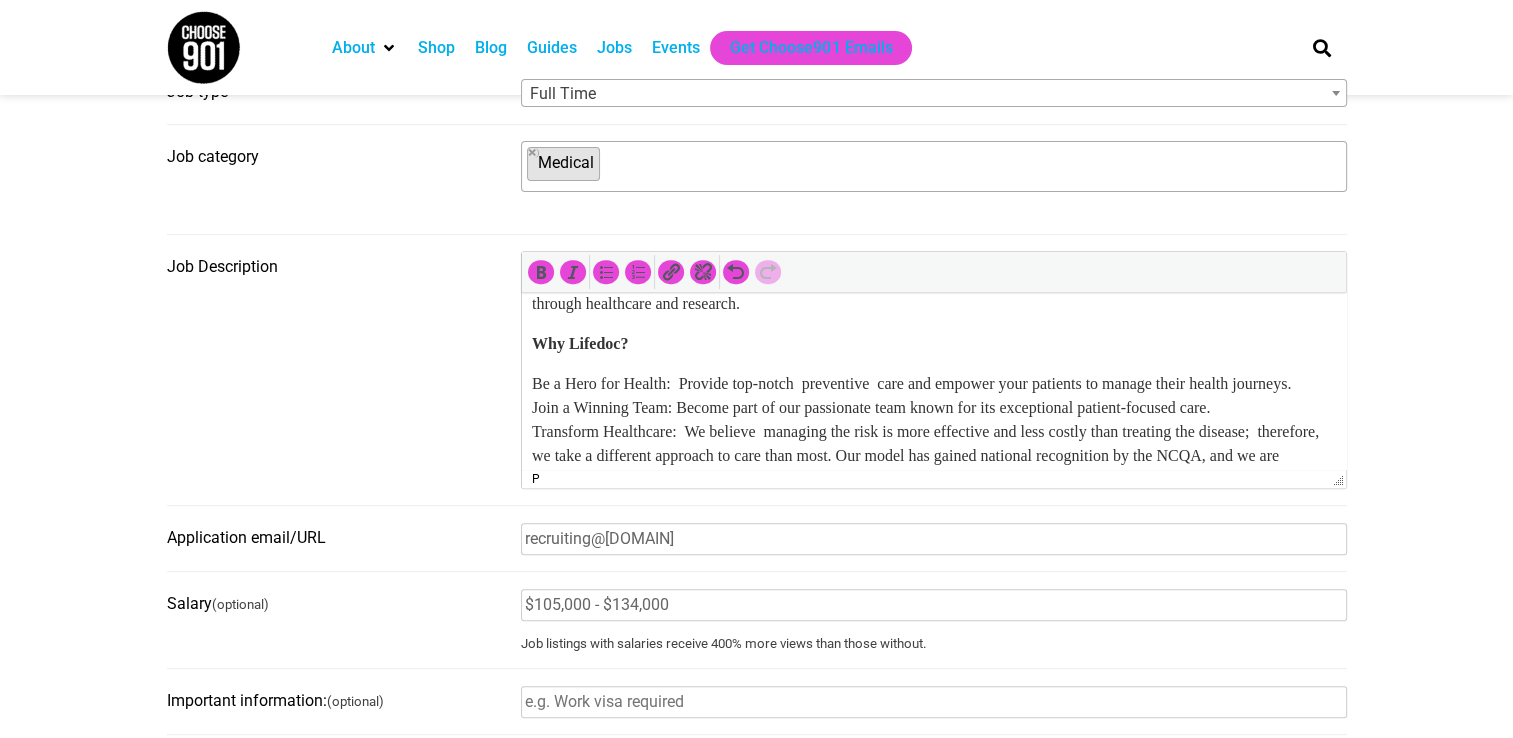 scroll, scrollTop: 100, scrollLeft: 0, axis: vertical 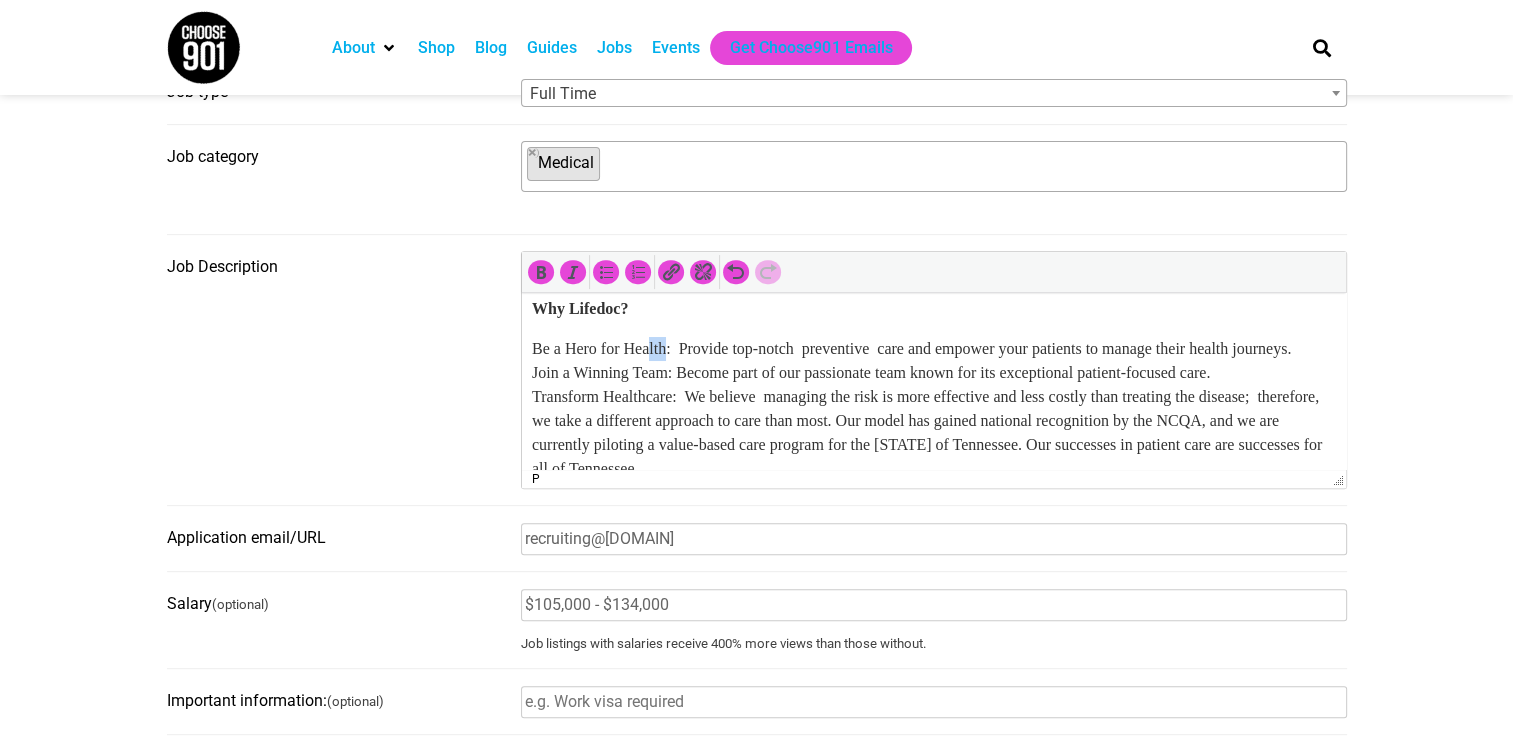 drag, startPoint x: 676, startPoint y: 351, endPoint x: 654, endPoint y: 351, distance: 22 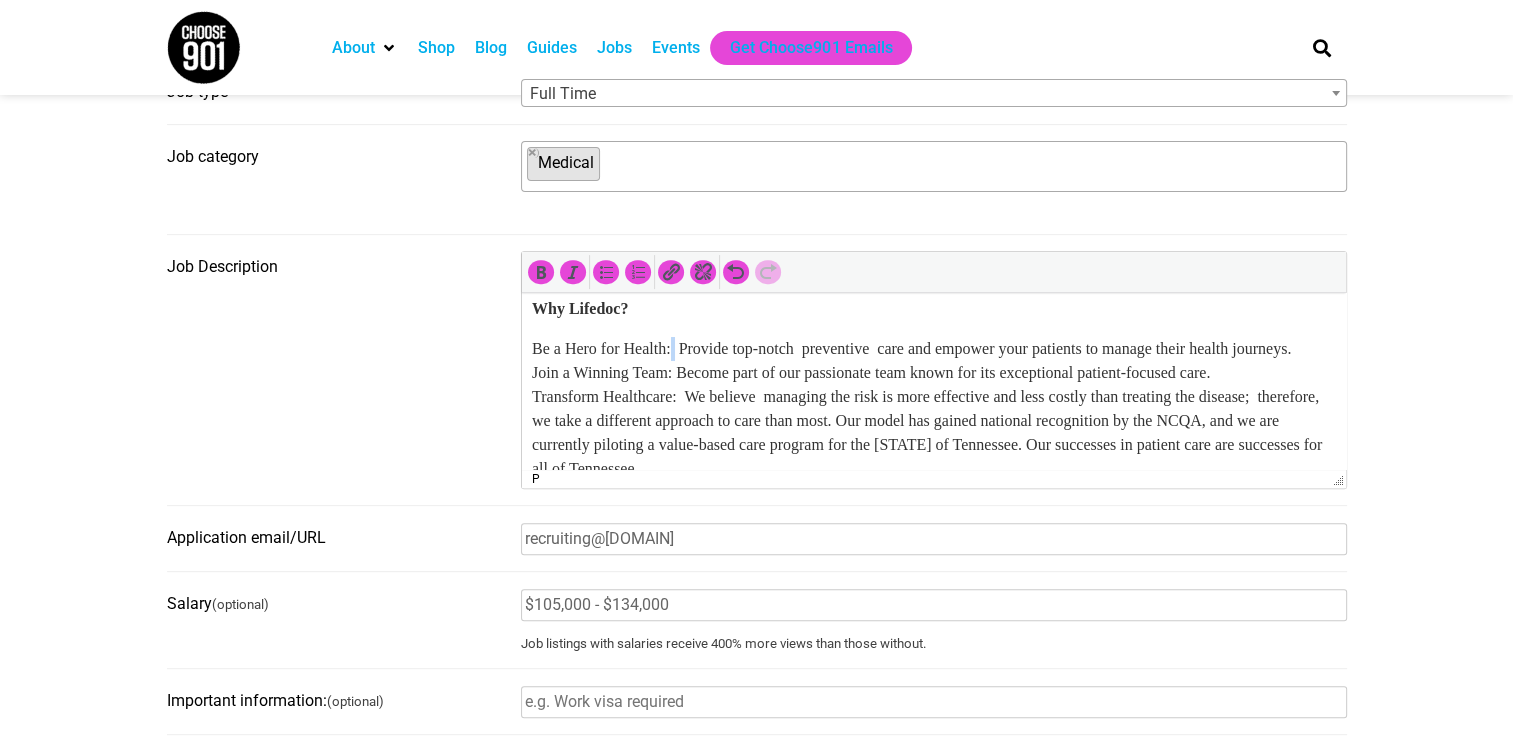 click on "Be a Hero for Health: Provide top-notch preventive care and empower your patients to manage their health journeys. Join a Winning Team: Become part of our passionate team known for its exceptional patient-focused care. Transform Healthcare: We believe managing the risk is more effective and less costly than treating the disease; therefore, we take a different approach to care than most. Our model has gained national recognition by the NCQA, and we are currently piloting a value-based care program for the State of Tennessee. Our successes in patient care are successes for all of Tennessee. Beyond the Basics:" at bounding box center (933, 421) 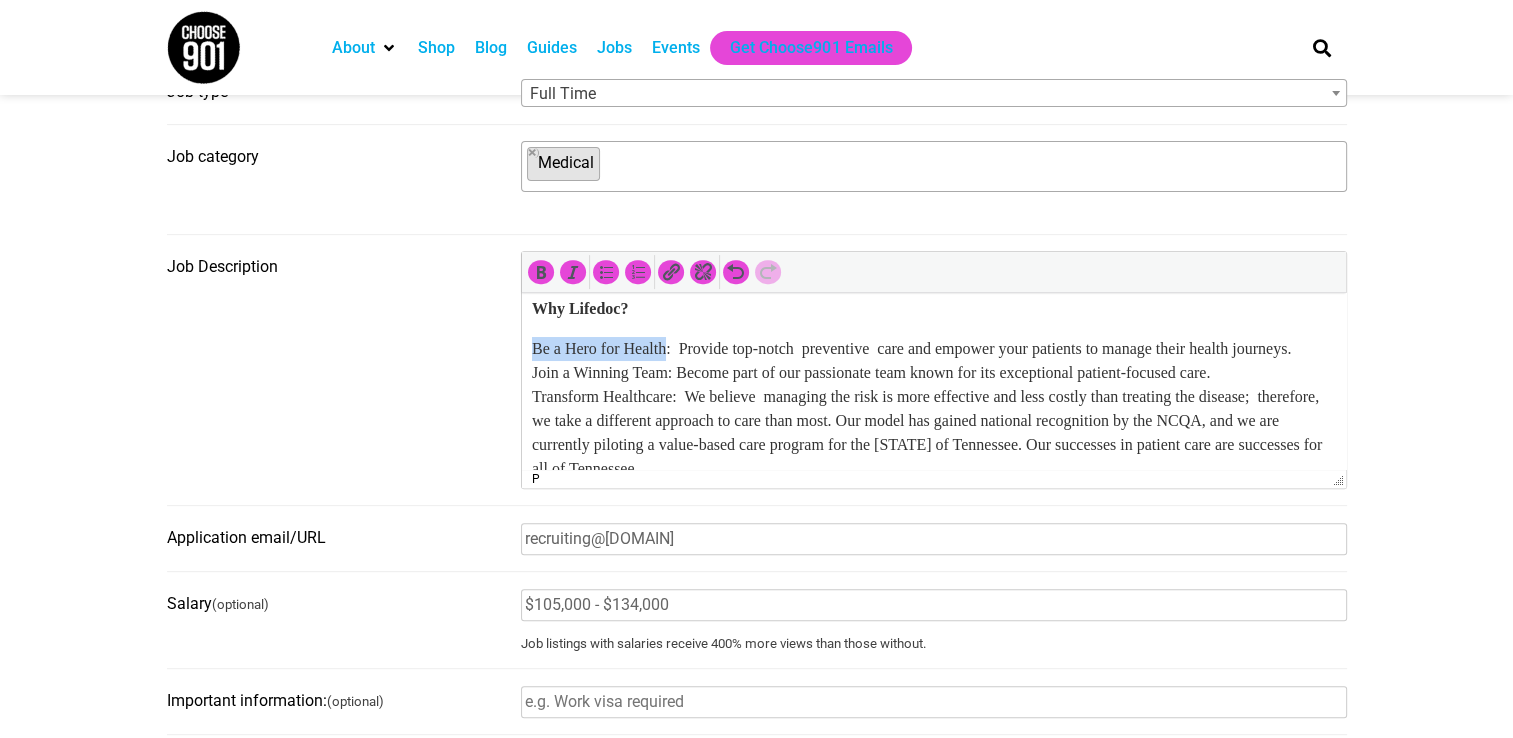 drag, startPoint x: 679, startPoint y: 347, endPoint x: 527, endPoint y: 345, distance: 152.01315 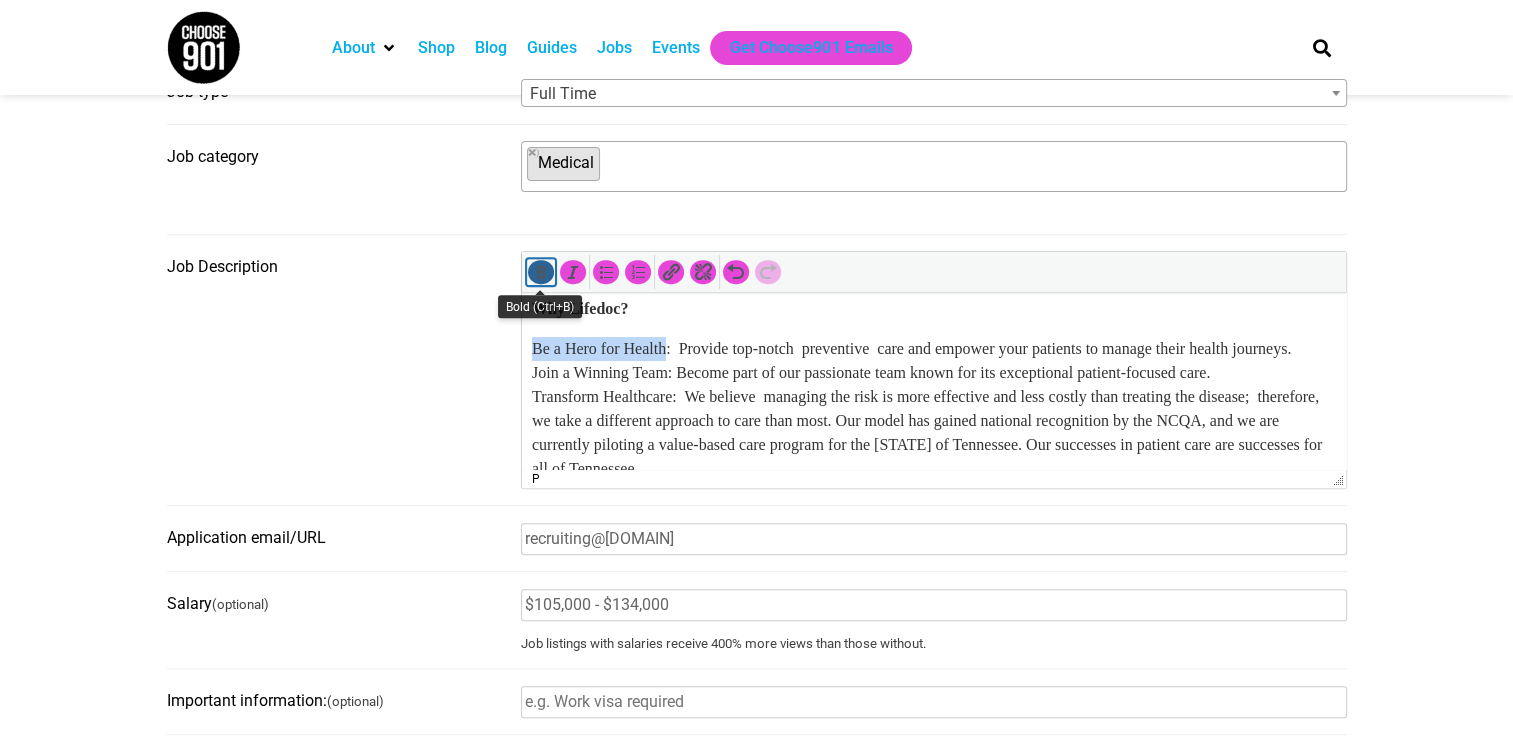 click at bounding box center [541, 272] 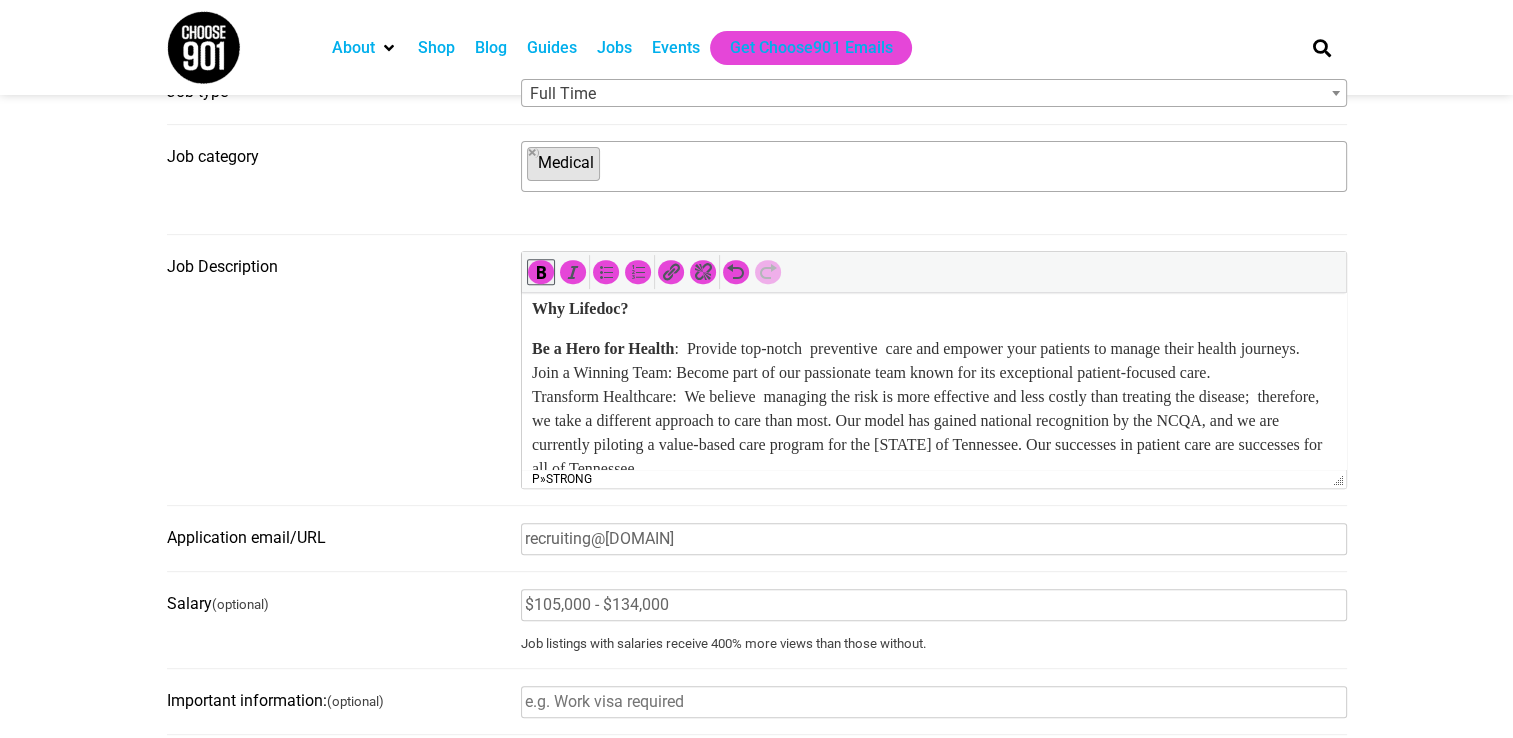 click on "Be a Hero for Health : Provide top-notch preventive care and empower your patients to manage their health journeys. Join a Winning Team: Become part of our passionate team known for its exceptional patient-focused care. Transform Healthcare: We believe managing the risk is more effective and less costly than treating the disease; therefore, we take a different approach to care than most. Our model has gained national recognition by the NCQA, and we are currently piloting a value-based care program for the State of Tennessee. Our successes in patient care are successes for all of Tennessee. Beyond the Basics:" at bounding box center (933, 421) 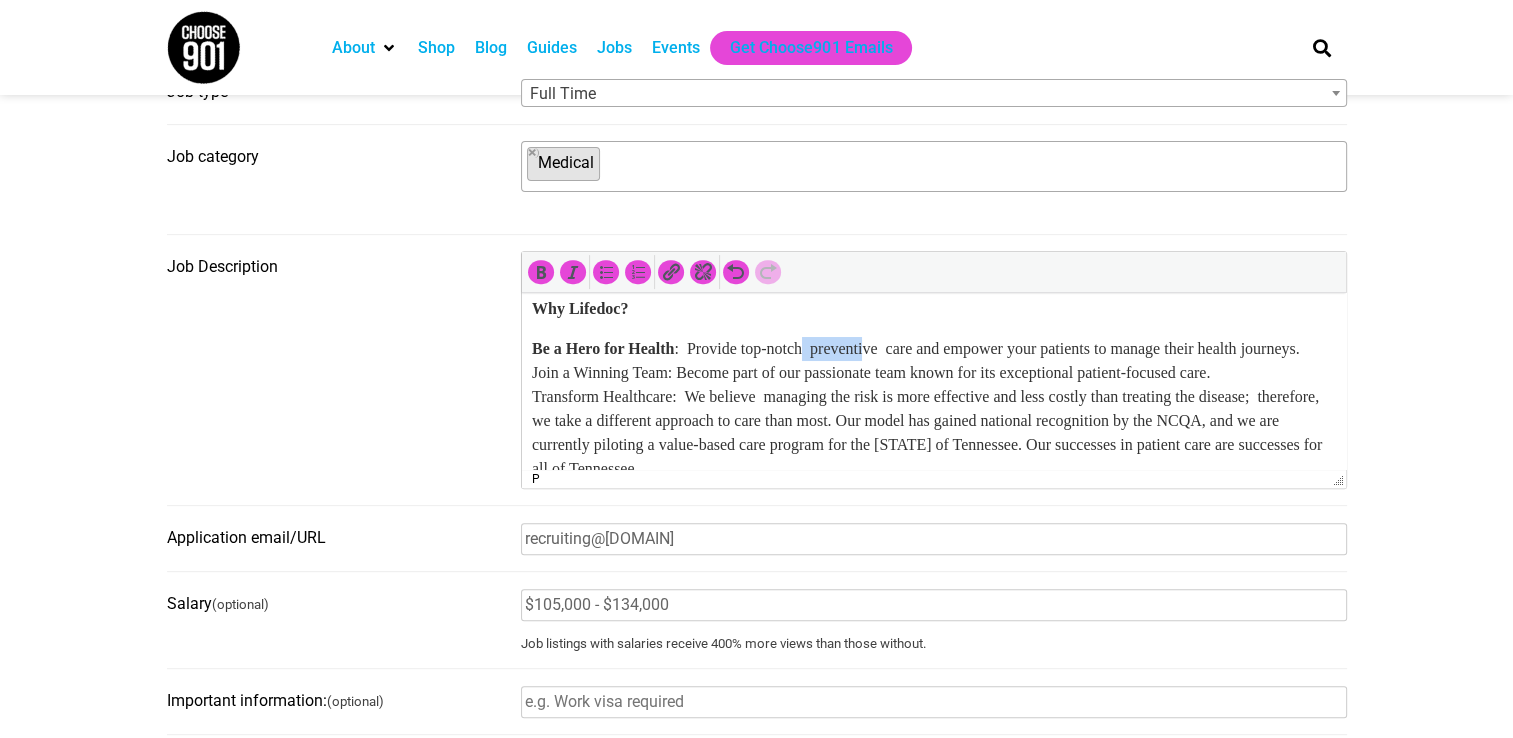 drag, startPoint x: 844, startPoint y: 351, endPoint x: 913, endPoint y: 351, distance: 69 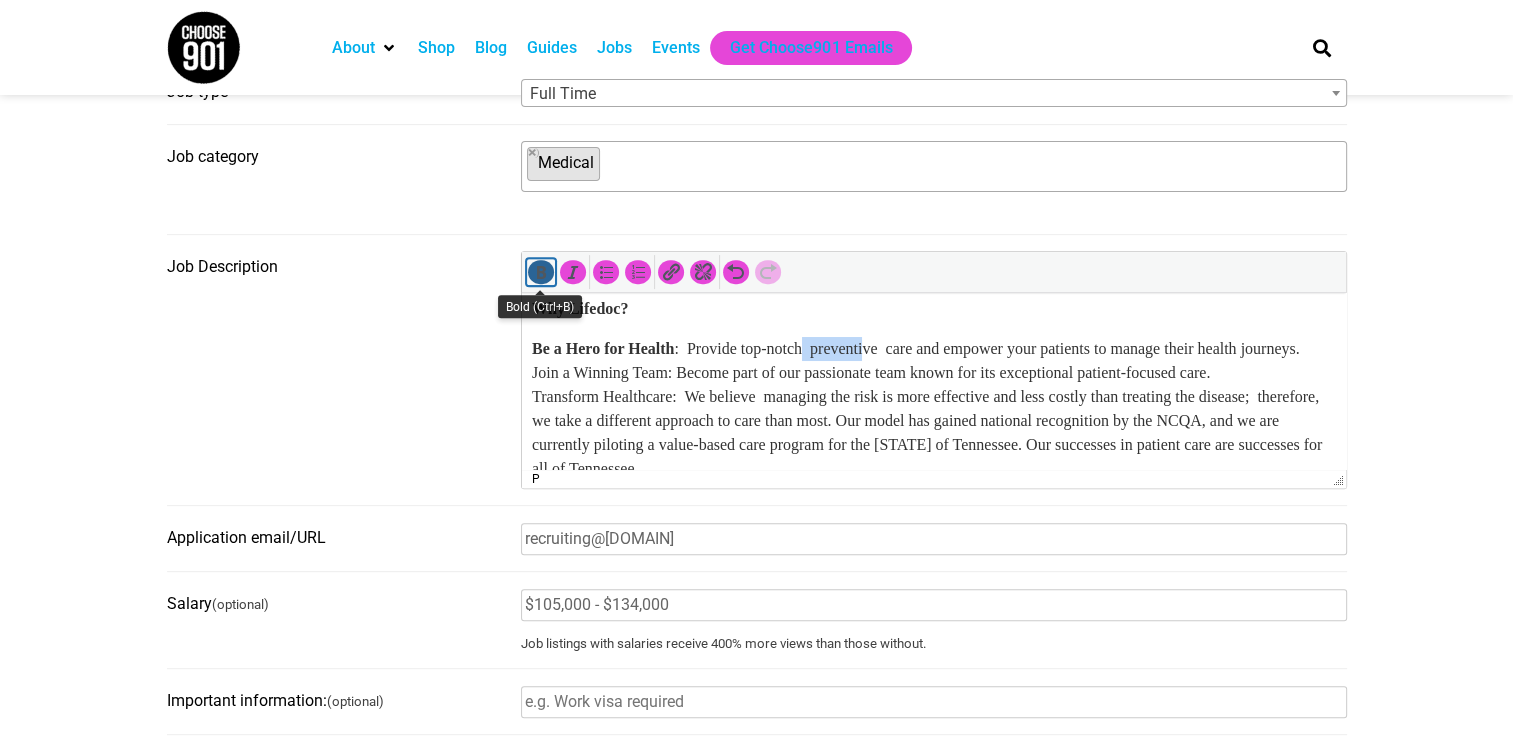 click at bounding box center (541, 272) 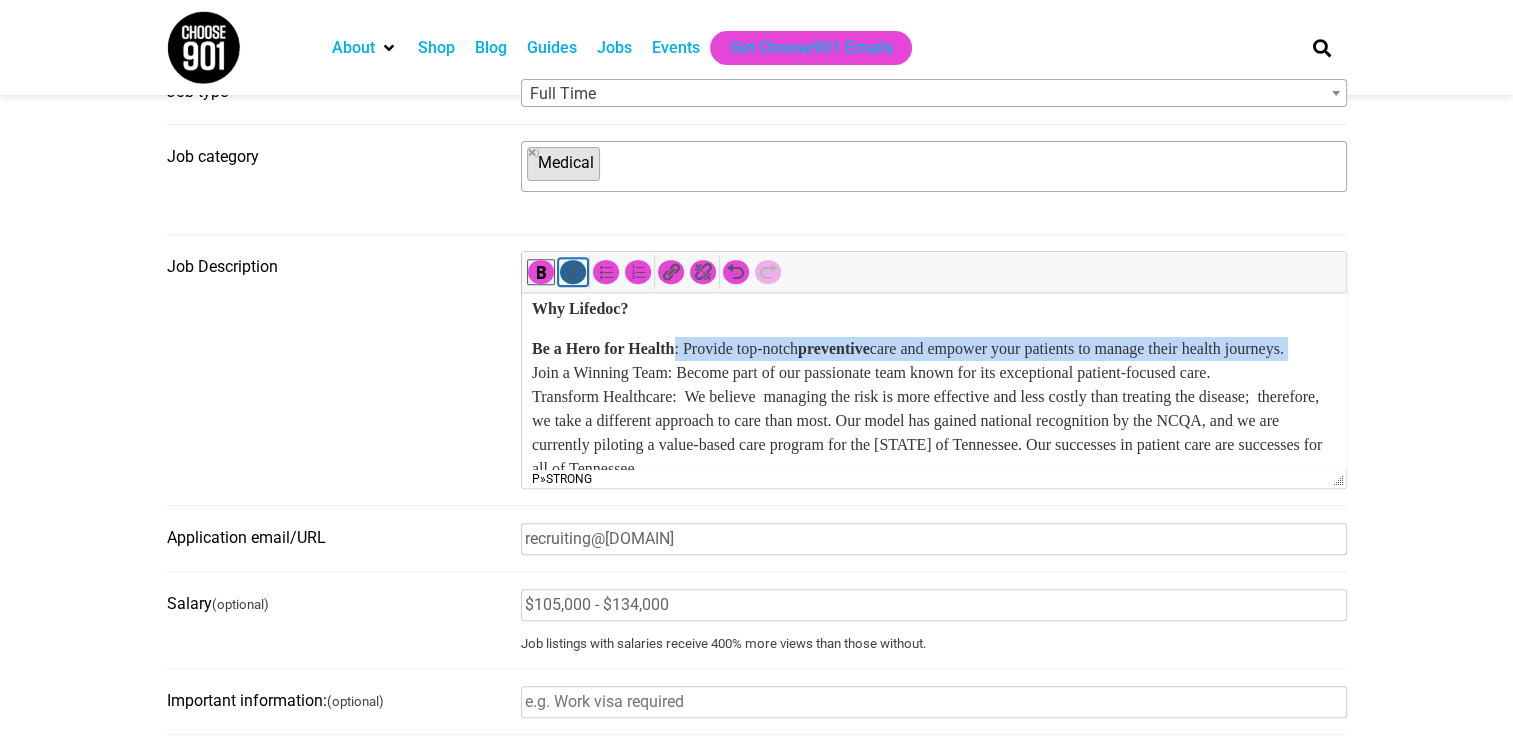 click at bounding box center (573, 272) 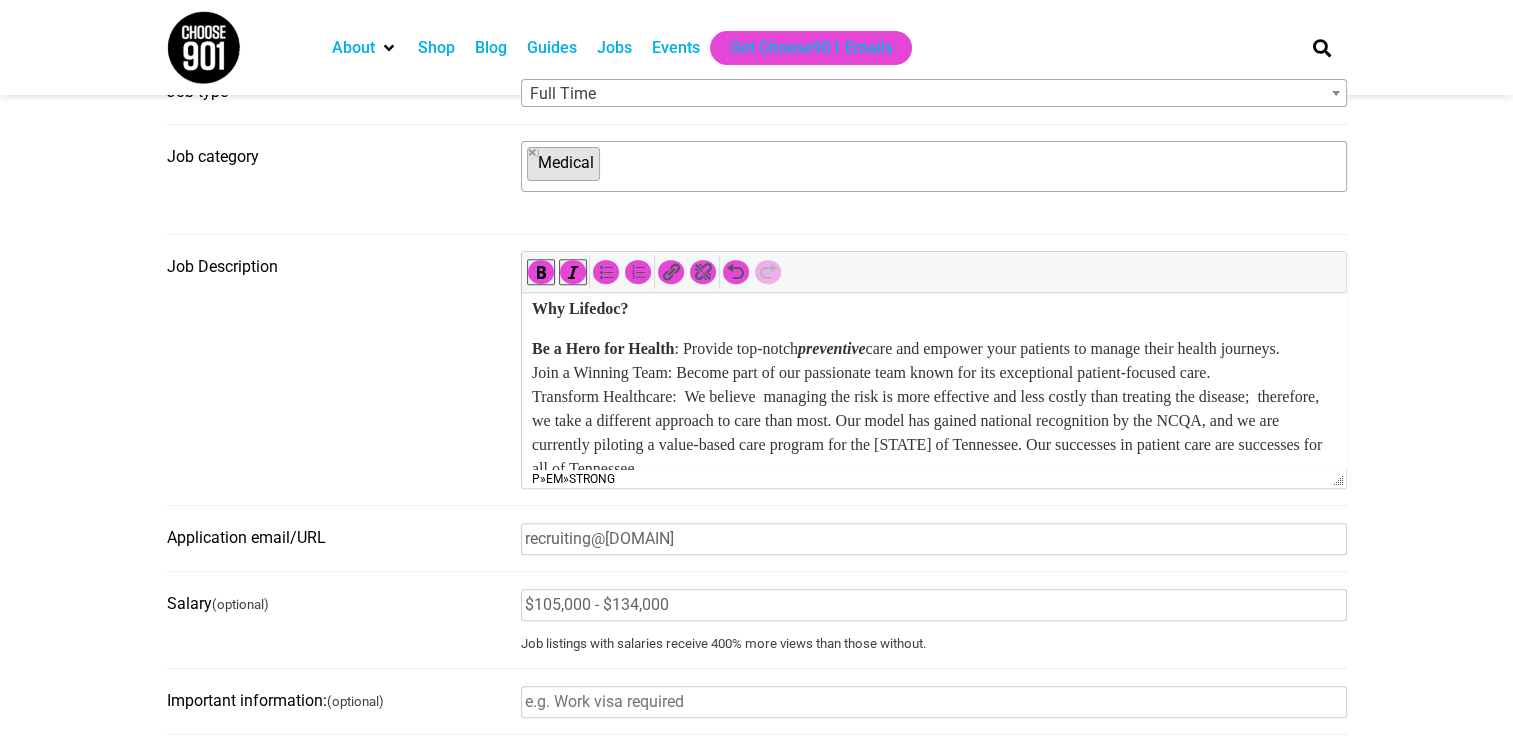 click on "Be a Hero for Health : Provide top-notch  preventive  care and empower your patients to manage their health journeys. Join a Winning Team: Become part of our passionate team known for its exceptional patient-focused care. Transform Healthcare: We believe managing the risk is more effective and less costly than treating the disease; therefore, we take a different approach to care than most. Our model has gained national recognition by the NCQA, and we are currently piloting a value-based care program for the State of Tennessee. Our successes in patient care are successes for all of Tennessee. Beyond the Basics:" at bounding box center (933, 421) 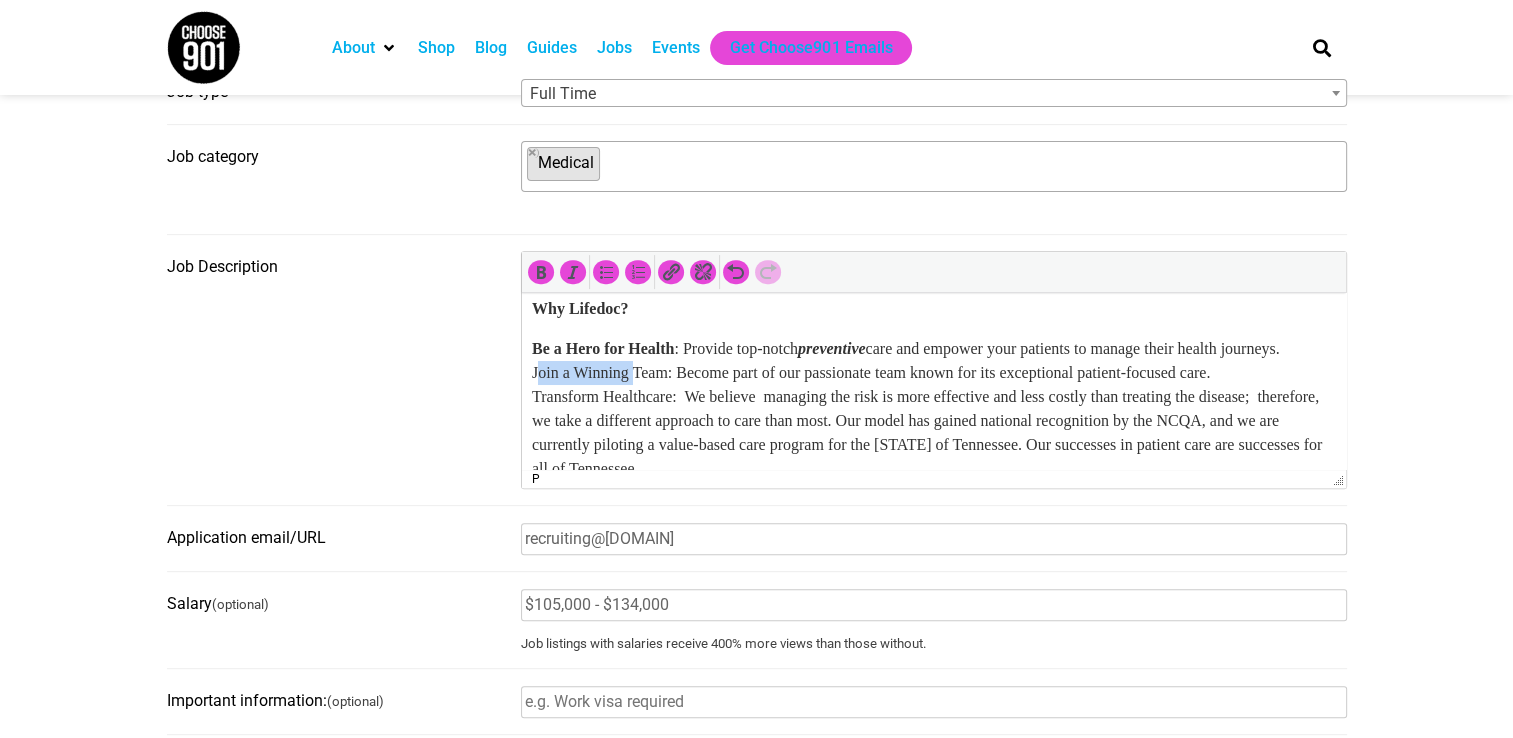drag, startPoint x: 535, startPoint y: 395, endPoint x: 646, endPoint y: 400, distance: 111.11256 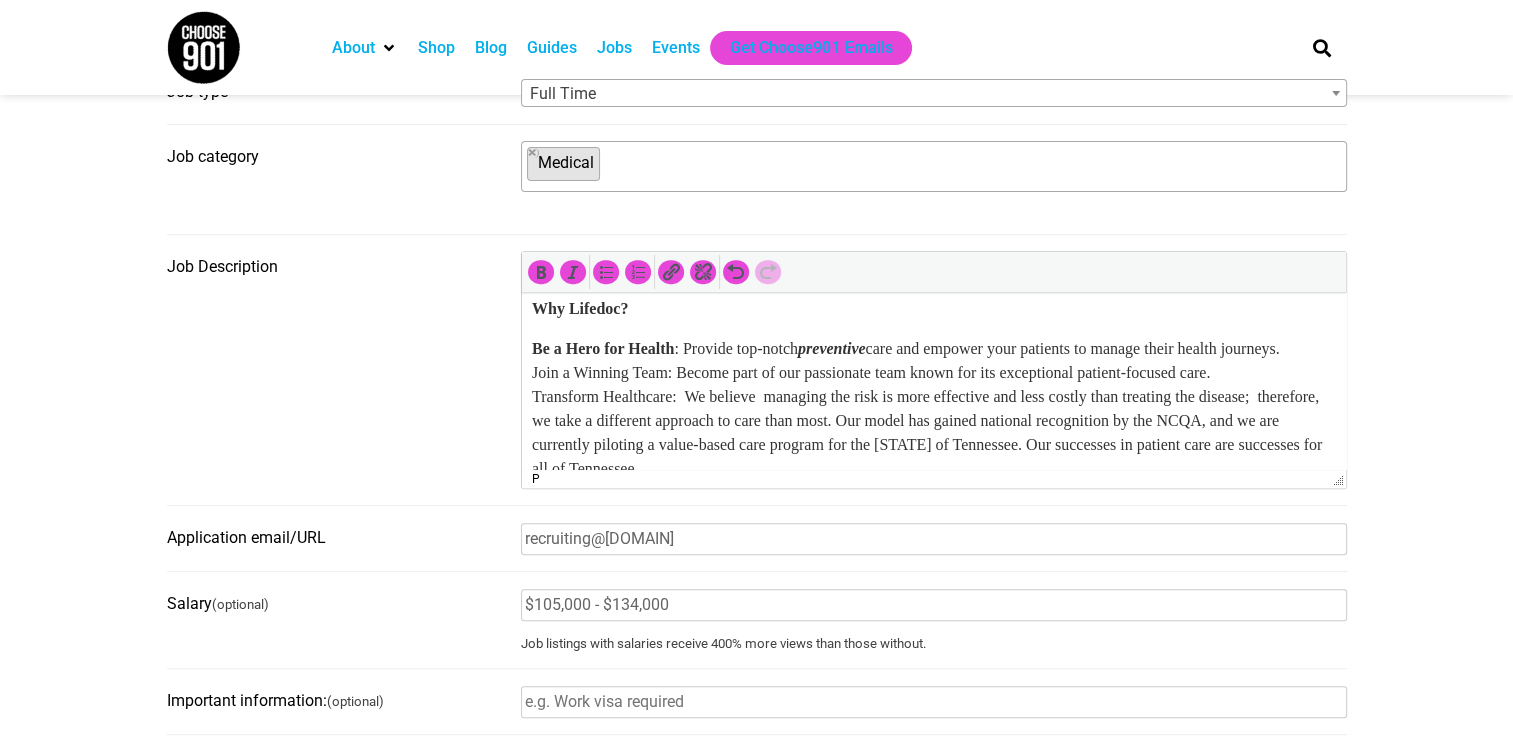 click on "Be a Hero for Health : Provide top-notch  preventive  care and empower your patients to manage their health journeys. Join a Winning Team: Become part of our passionate team known for its exceptional patient-focused care. Transform Healthcare: We believe managing the risk is more effective and less costly than treating the disease; therefore, we take a different approach to care than most. Our model has gained national recognition by the NCQA, and we are currently piloting a value-based care program for the State of Tennessee. Our successes in patient care are successes for all of Tennessee. Beyond the Basics:" at bounding box center [933, 421] 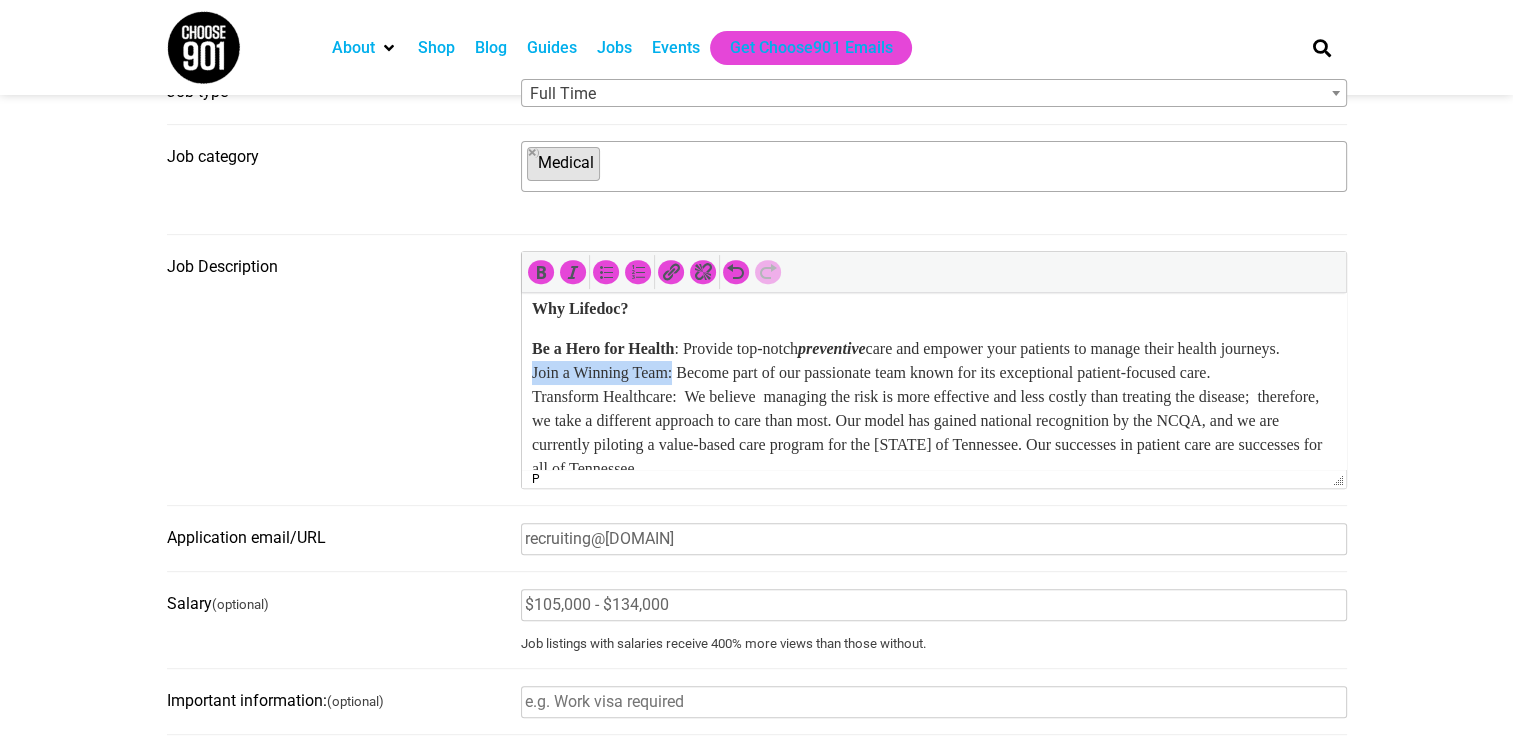 drag, startPoint x: 687, startPoint y: 396, endPoint x: 531, endPoint y: 395, distance: 156.0032 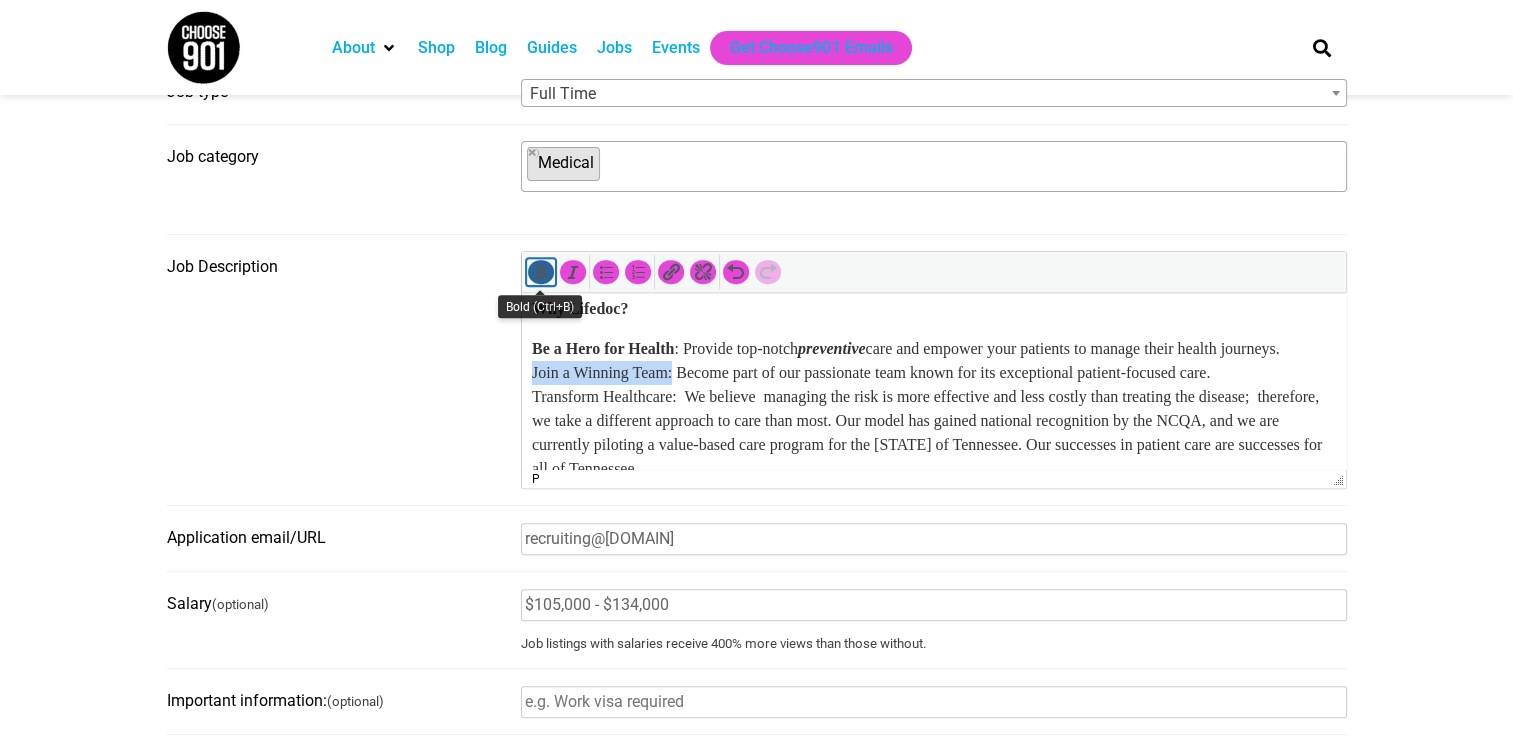 click at bounding box center [541, 272] 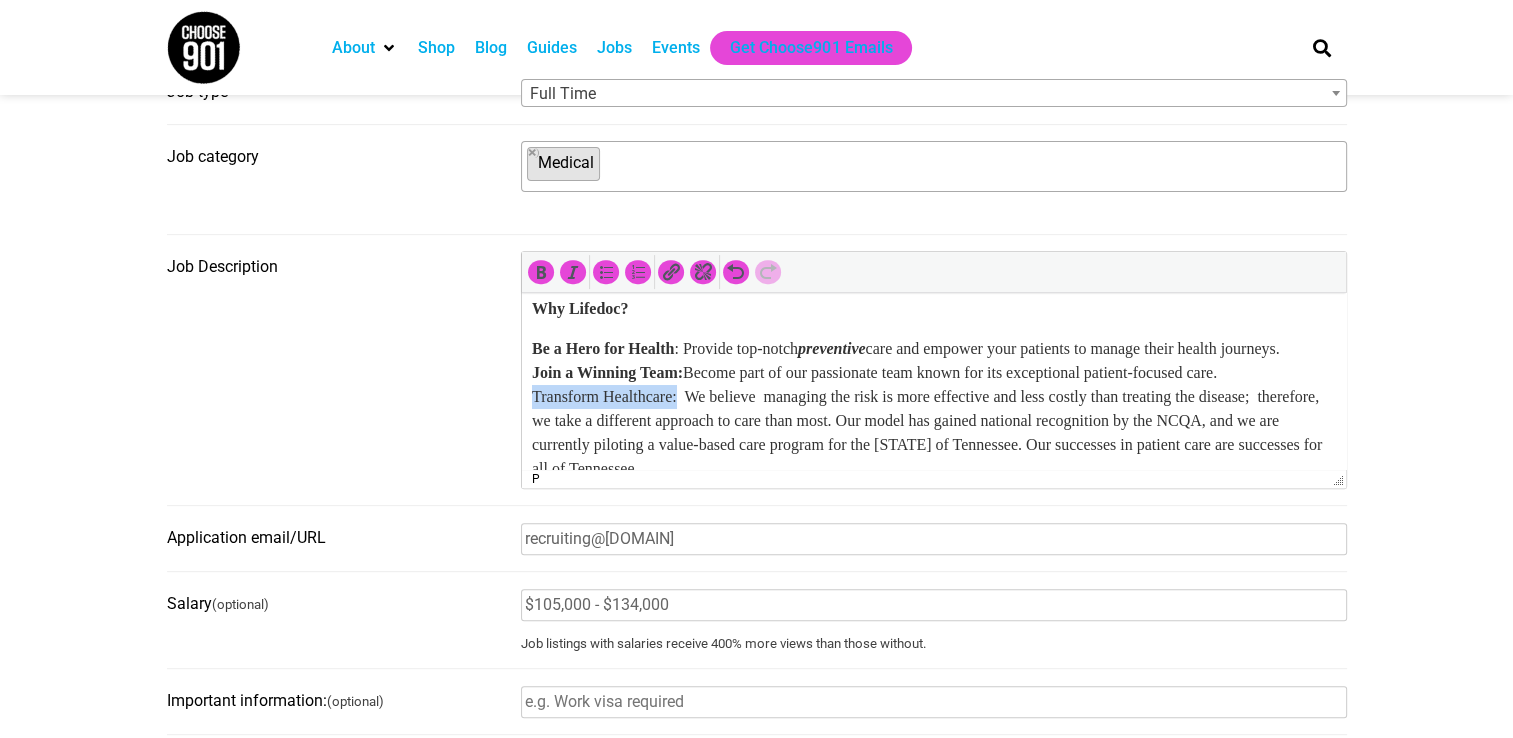 drag, startPoint x: 694, startPoint y: 419, endPoint x: 524, endPoint y: 419, distance: 170 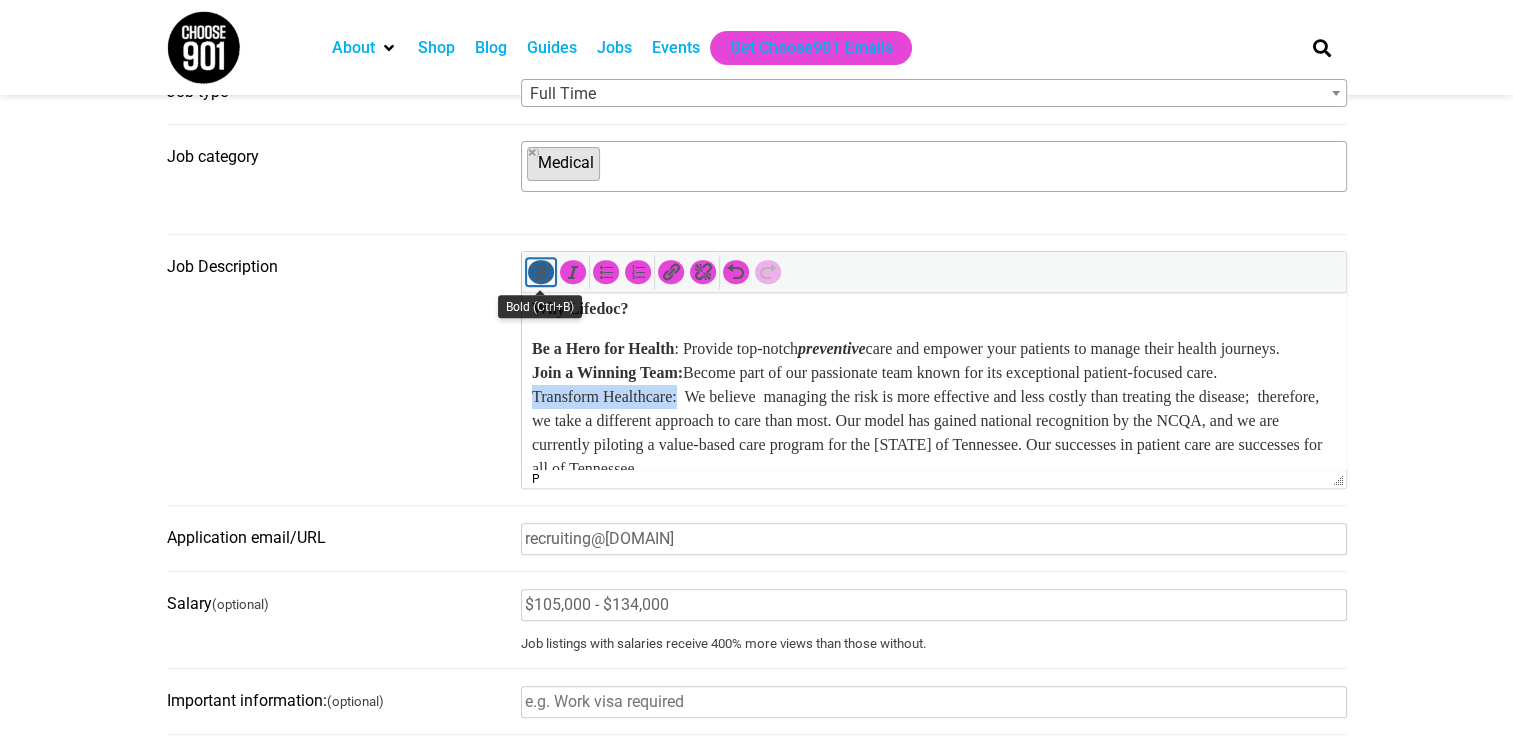 click at bounding box center [541, 272] 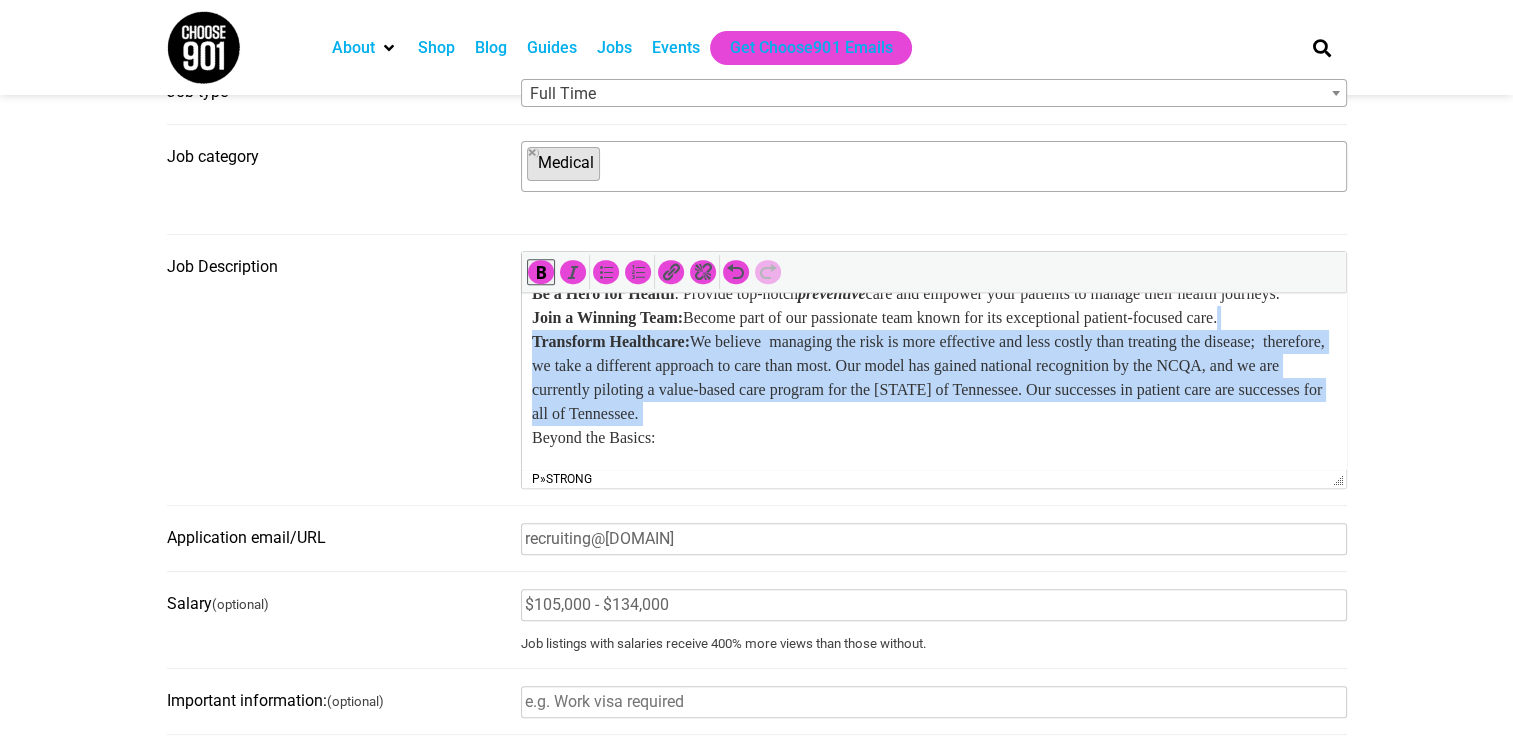 scroll, scrollTop: 200, scrollLeft: 0, axis: vertical 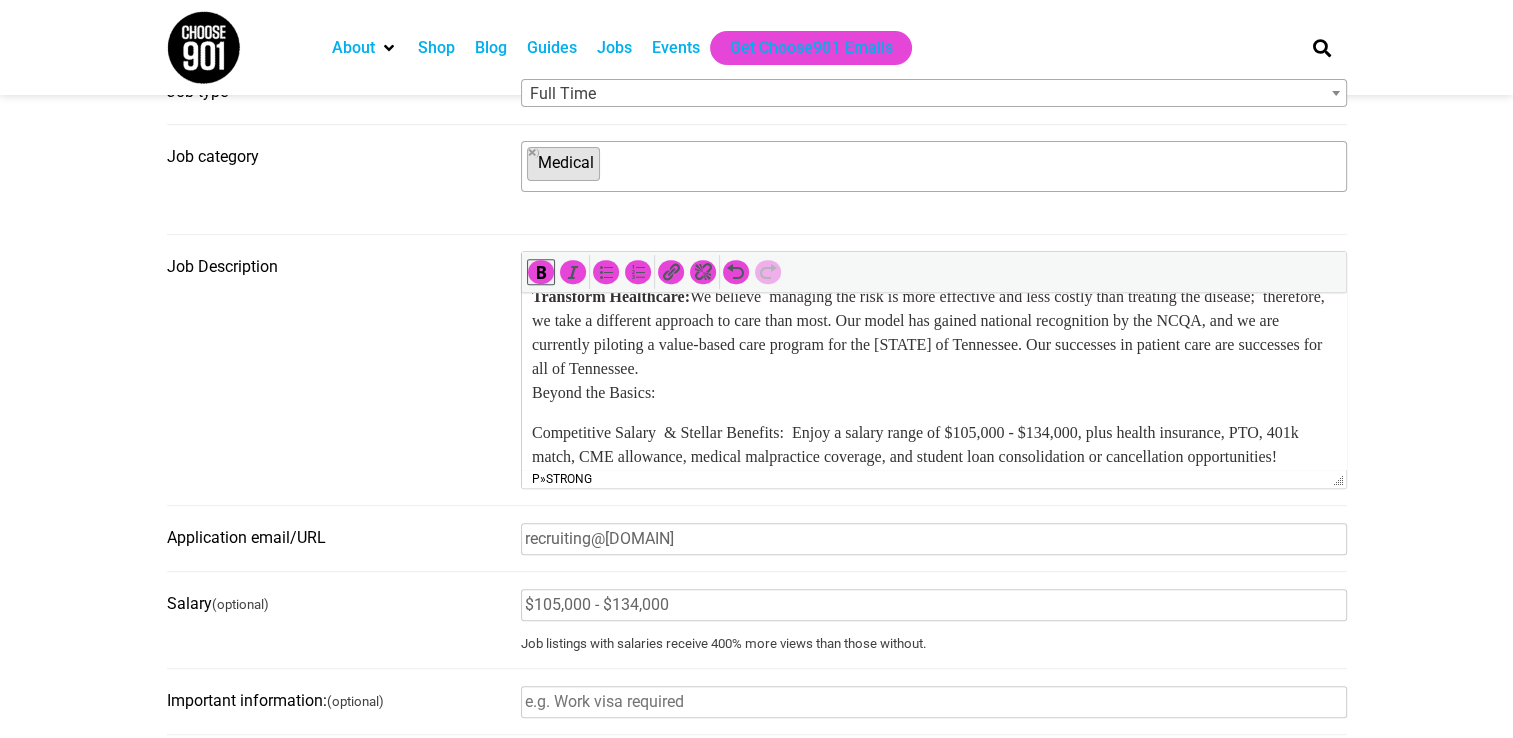 click on "Be a Hero for Health : Provide top-notch  preventive  care and empower your patients to manage their health journeys. Join a Winning Team:  Become part of our passionate team known for its exceptional patient-focused care. Transform Healthcare:  We believe managing the risk is more effective and less costly than treating the disease; therefore, we take a different approach to care than most. Our model has gained national recognition by the NCQA, and we are currently piloting a value-based care program for the State of Tennessee. Our successes in patient care are successes for all of Tennessee. Beyond the Basics:" at bounding box center [933, 321] 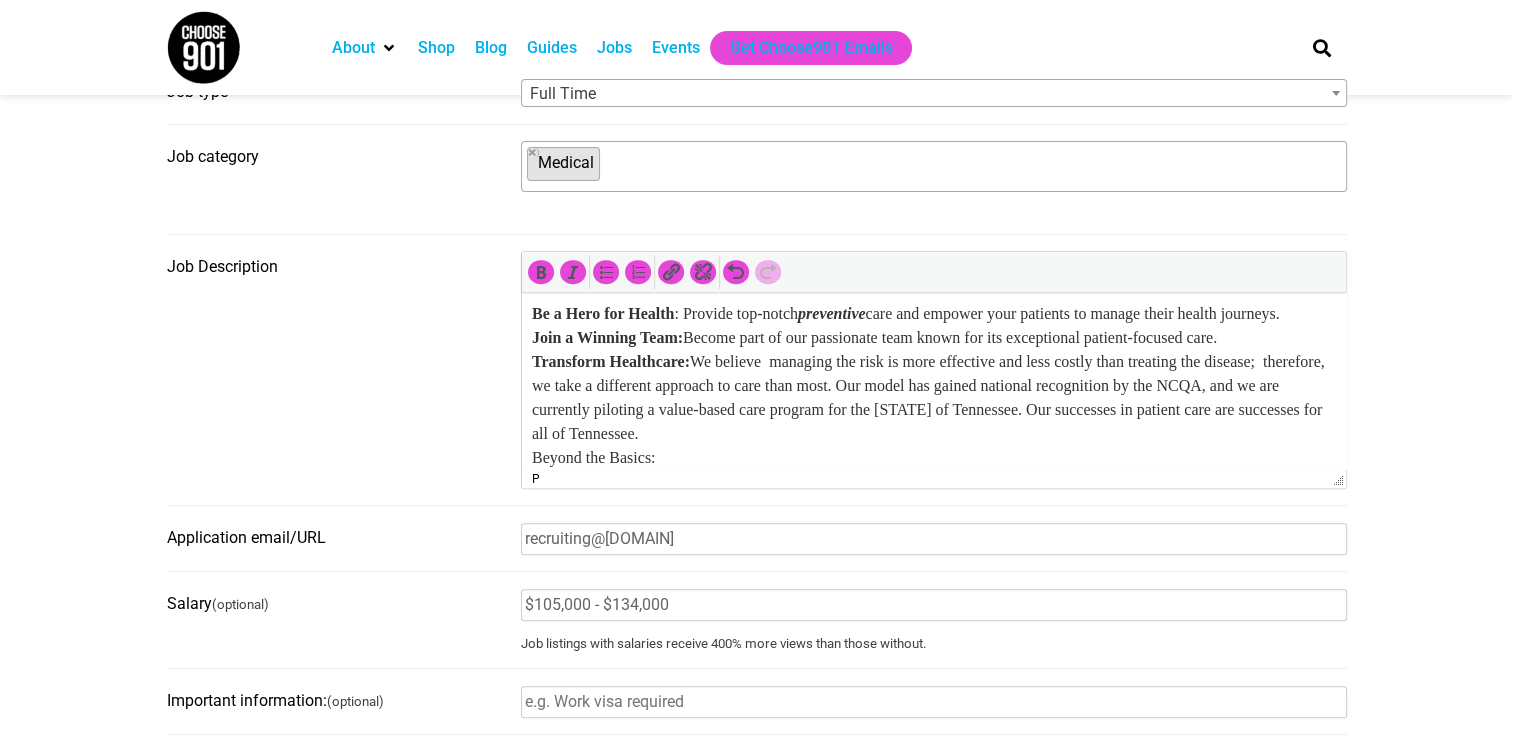 scroll, scrollTop: 100, scrollLeft: 0, axis: vertical 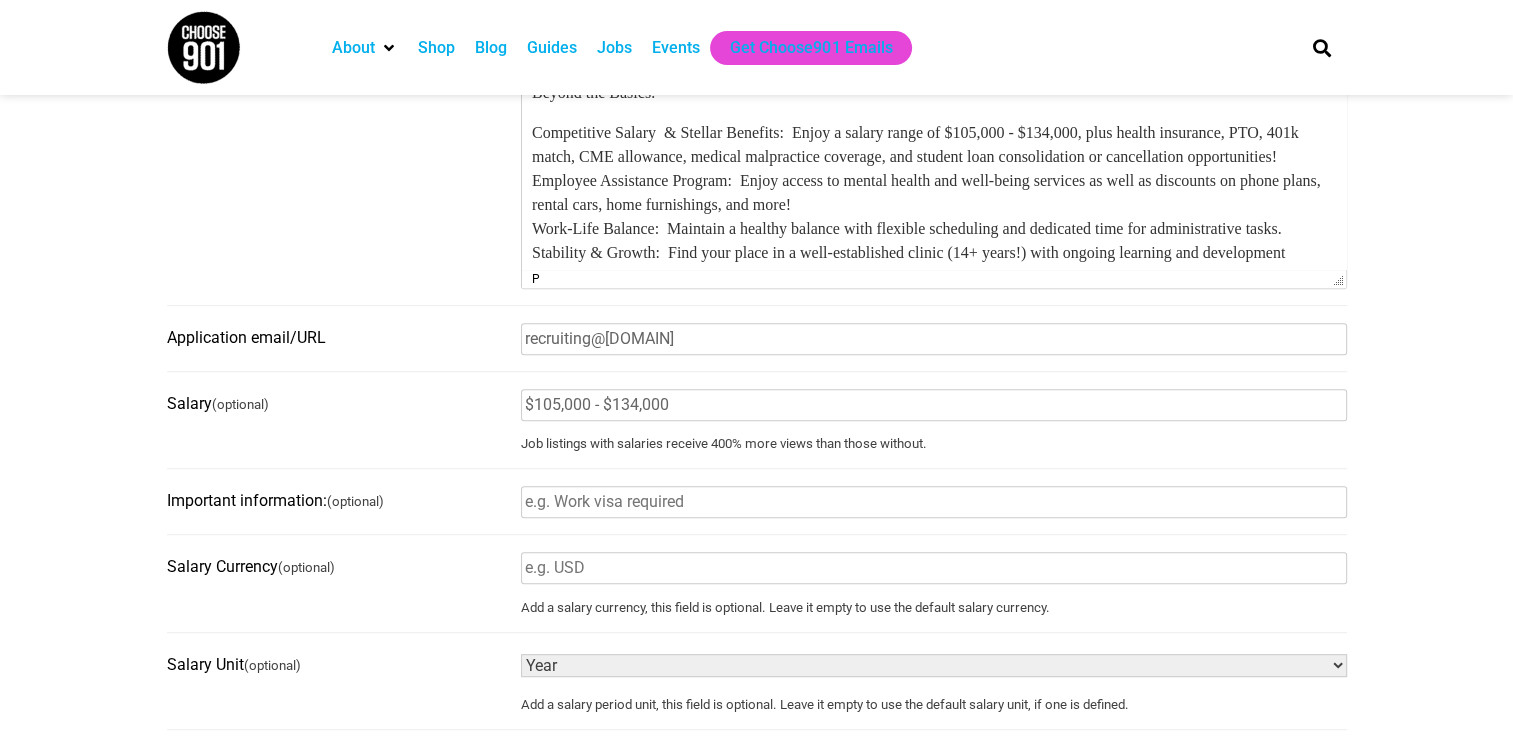 click on "Competitive Salary & Stellar Benefits: Enjoy a salary range of $105,000 - $134,000, plus health insurance, PTO, 401k match, CME allowance, medical malpractice coverage, and student loan consolidation or cancellation opportunities! Employee Assistance Program: Enjoy access to mental health and well-being services as well as discounts on phone plans, rental cars, home furnishings, and more! Work-Life Balance: Maintain a healthy balance with flexible scheduling and dedicated time for administrative tasks. Stability & Growth: Find your place in a well-established clinic (14+ years!) with ongoing learning and development opportunities. Ready to Create a Healthier Memphis?" at bounding box center (933, 217) 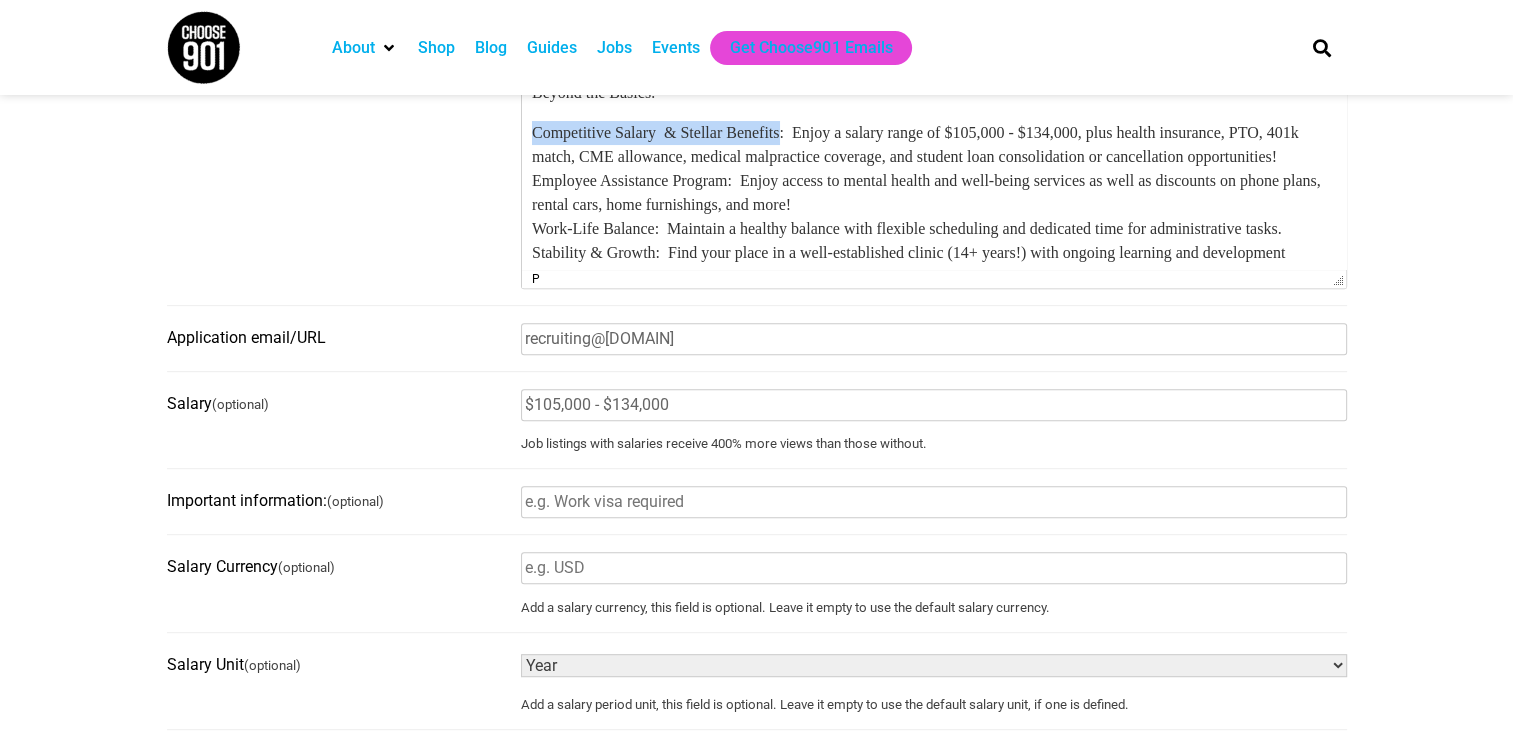 drag, startPoint x: 794, startPoint y: 155, endPoint x: 535, endPoint y: 154, distance: 259.00192 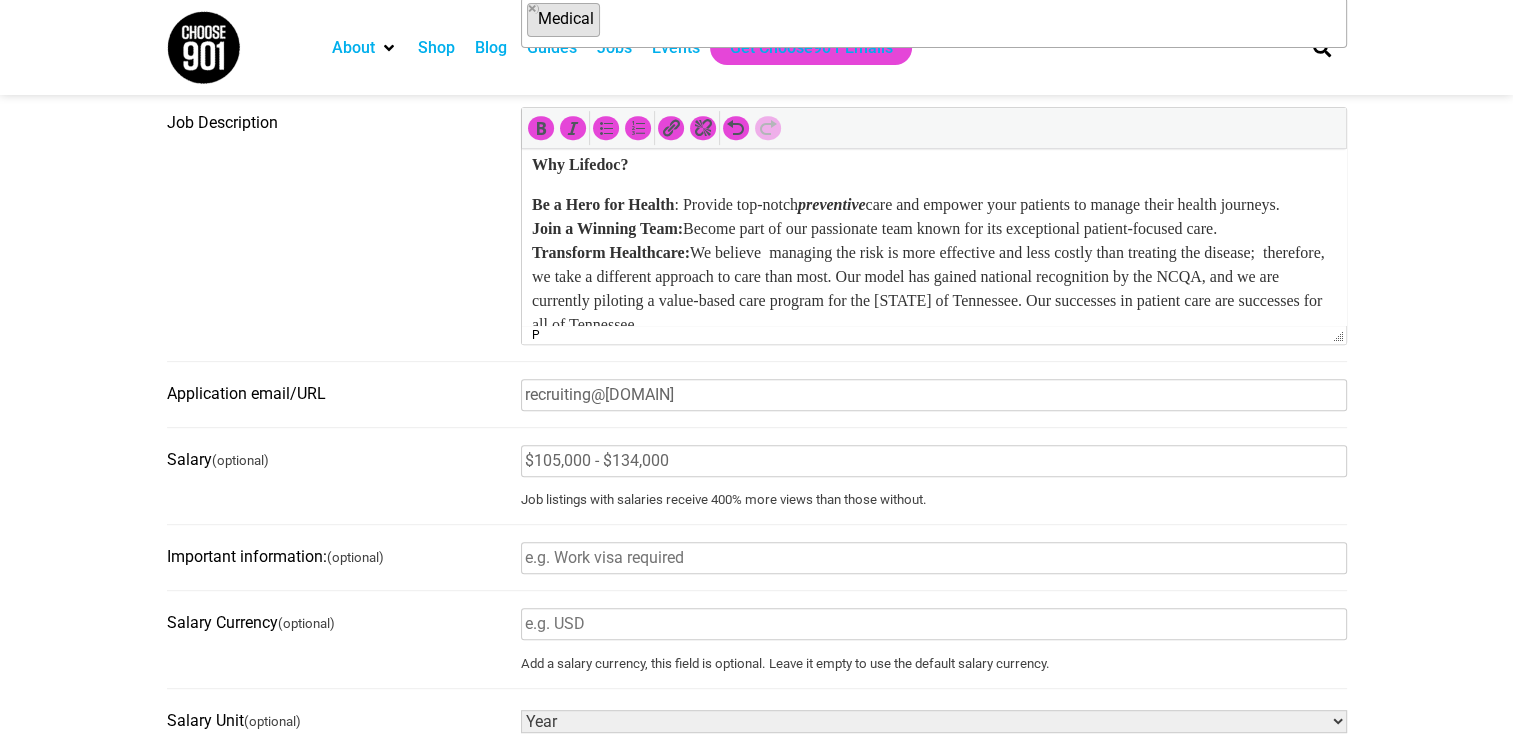 scroll, scrollTop: 800, scrollLeft: 0, axis: vertical 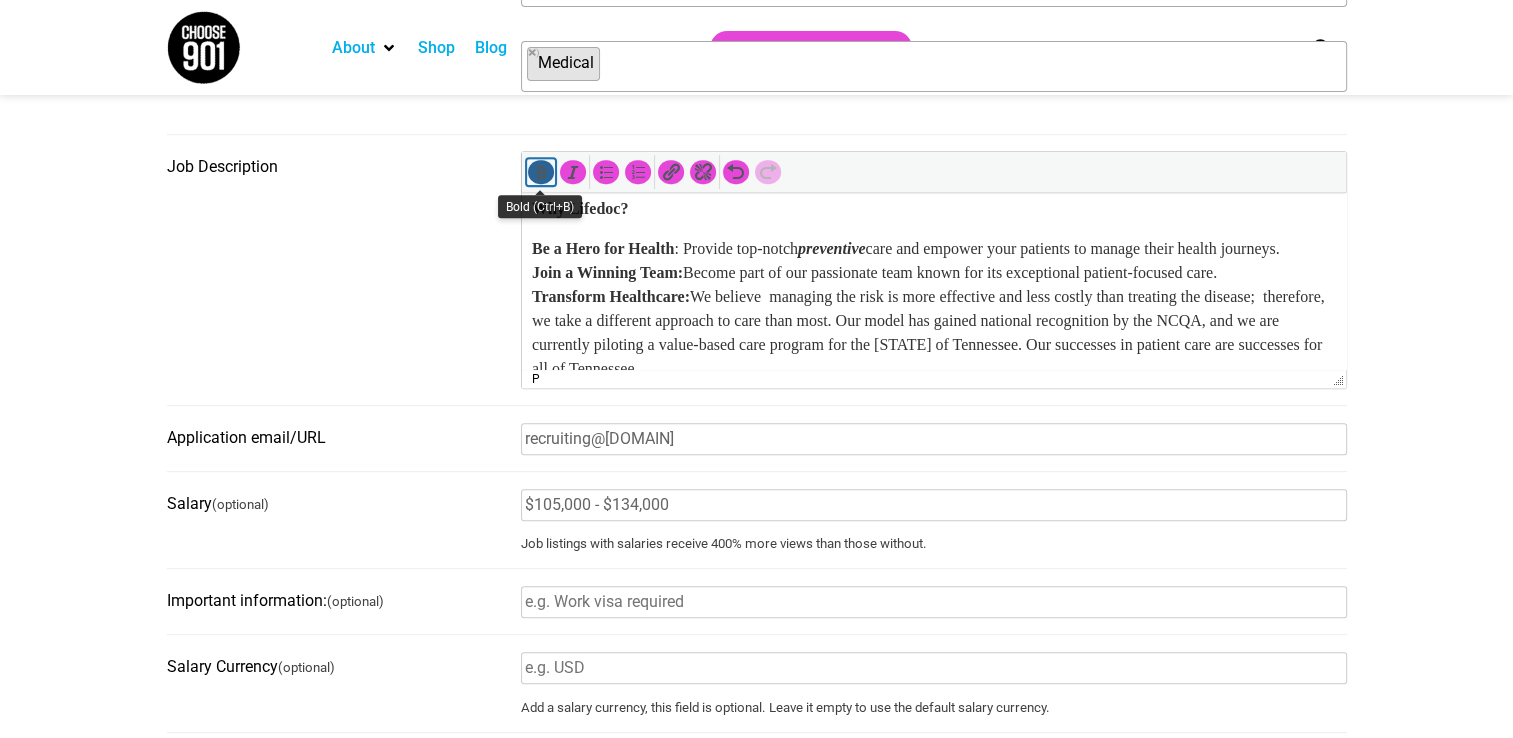 click at bounding box center (541, 172) 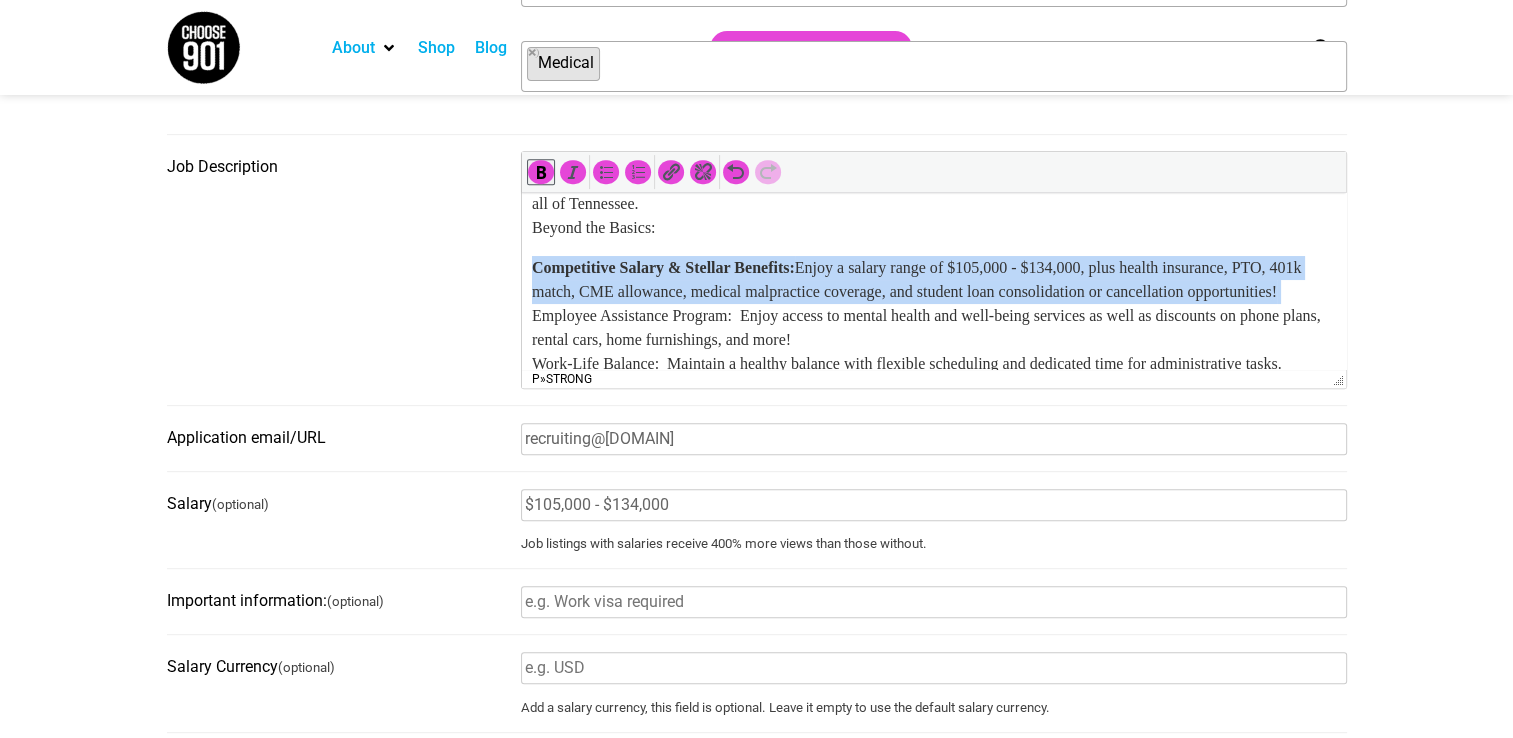 scroll, scrollTop: 300, scrollLeft: 0, axis: vertical 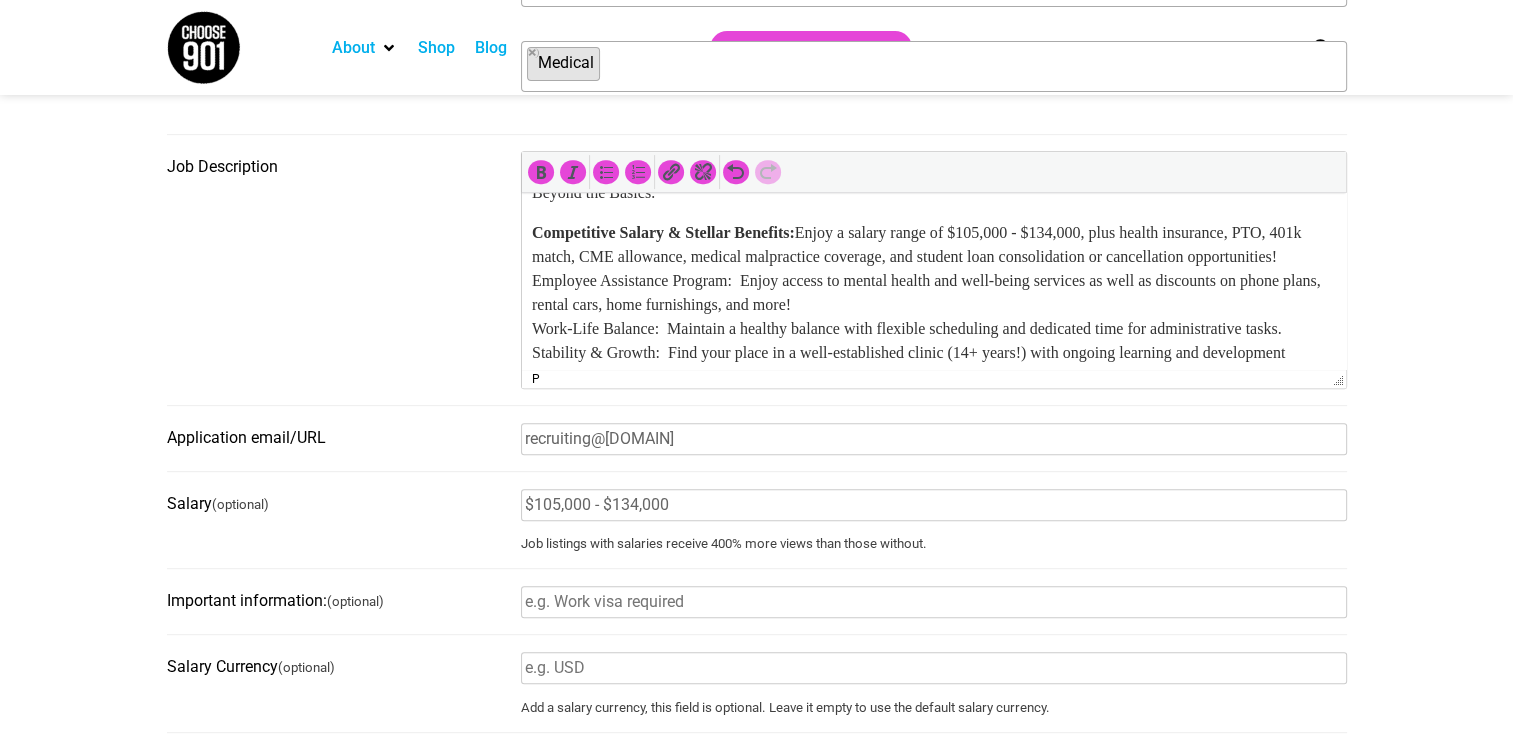 click on "Competitive Salary & Stellar Benefits:  Enjoy a salary range of $105,000 - $134,000, plus health insurance, PTO, 401k match, CME allowance, medical malpractice coverage, and student loan consolidation or cancellation opportunities! Employee Assistance Program: Enjoy access to mental health and well-being services as well as discounts on phone plans, rental cars, home furnishings, and more! Work-Life Balance: Maintain a healthy balance with flexible scheduling and dedicated time for administrative tasks. Stability & Growth: Find your place in a well-established clinic (14+ years!) with ongoing learning and development opportunities. Ready to Create a Healthier Memphis?" at bounding box center [933, 317] 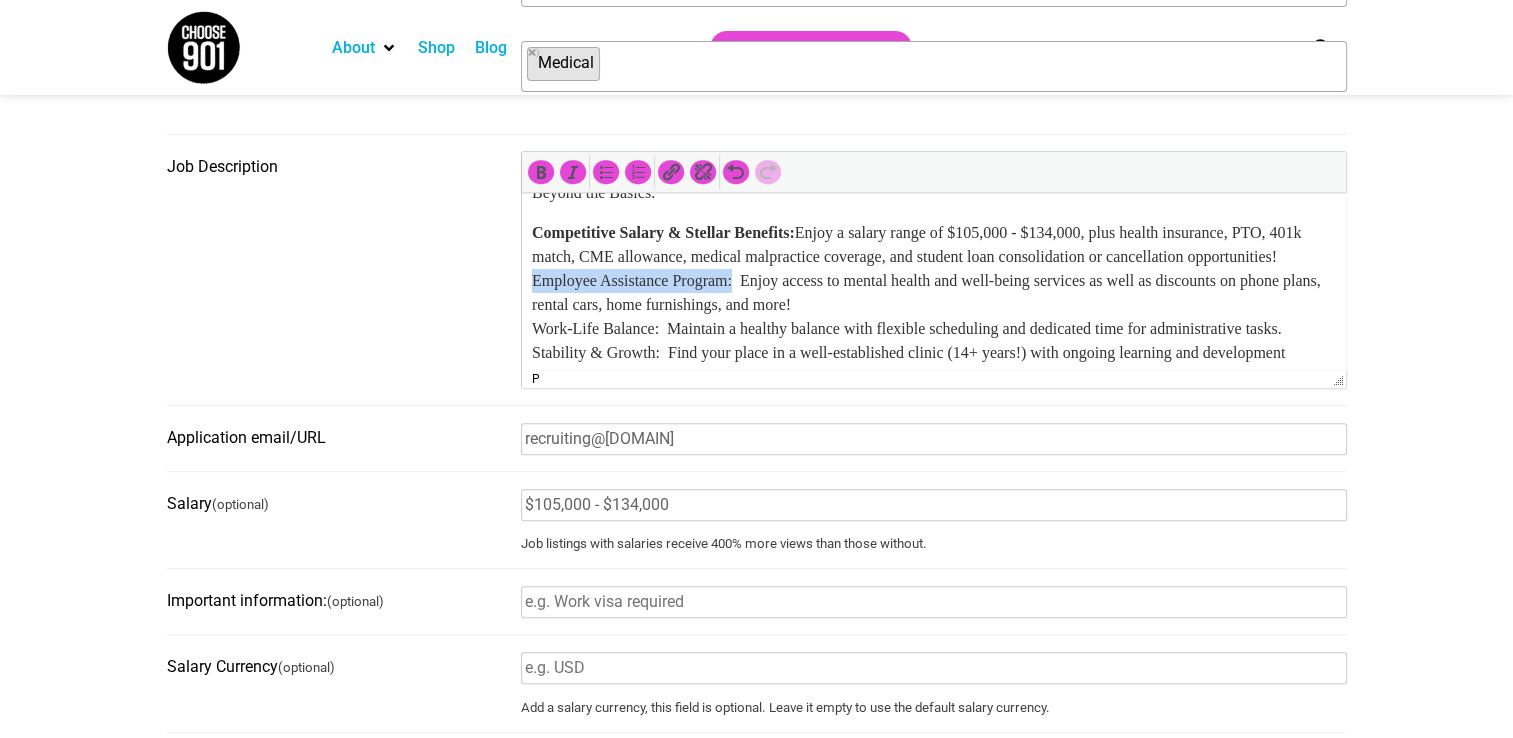 drag, startPoint x: 751, startPoint y: 329, endPoint x: 531, endPoint y: 324, distance: 220.05681 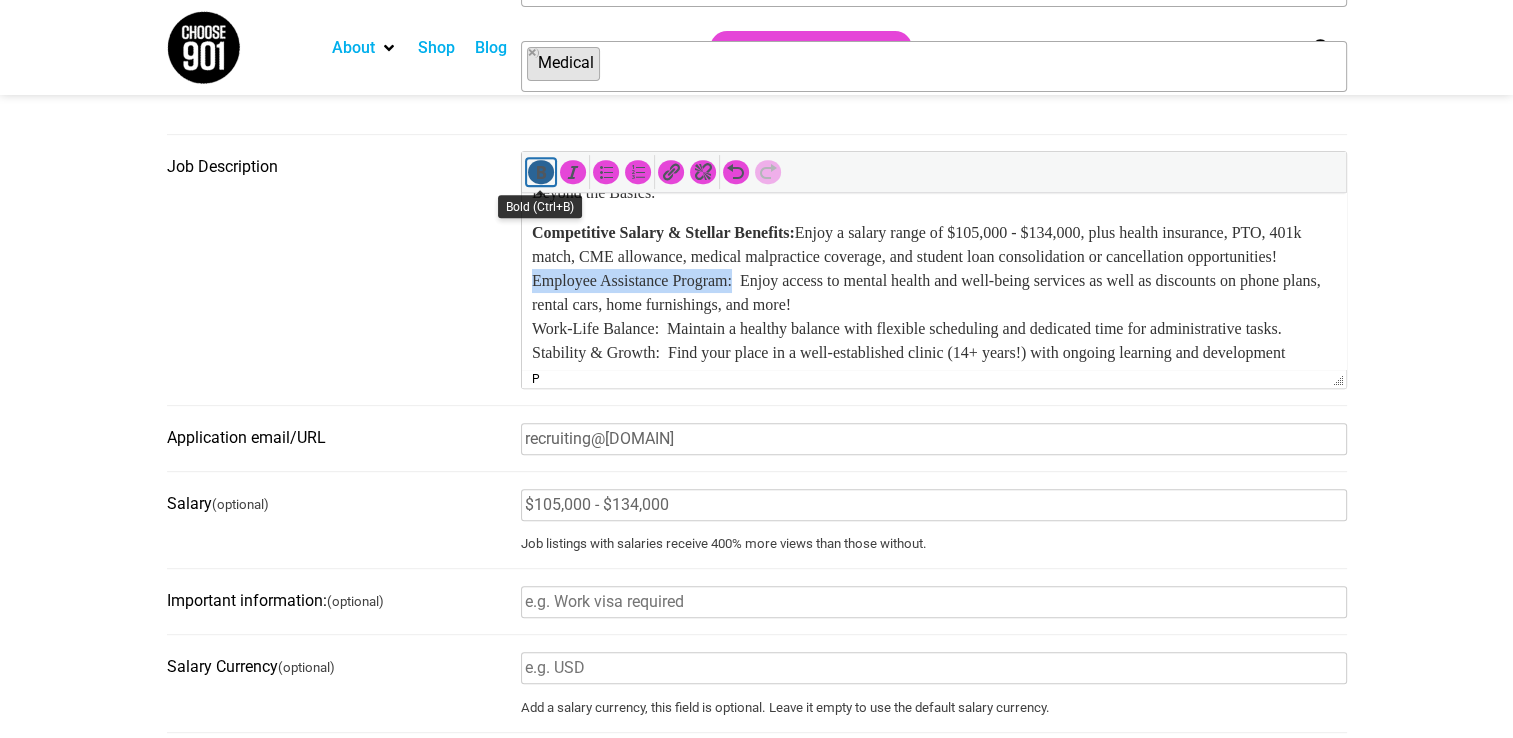 click at bounding box center [541, 172] 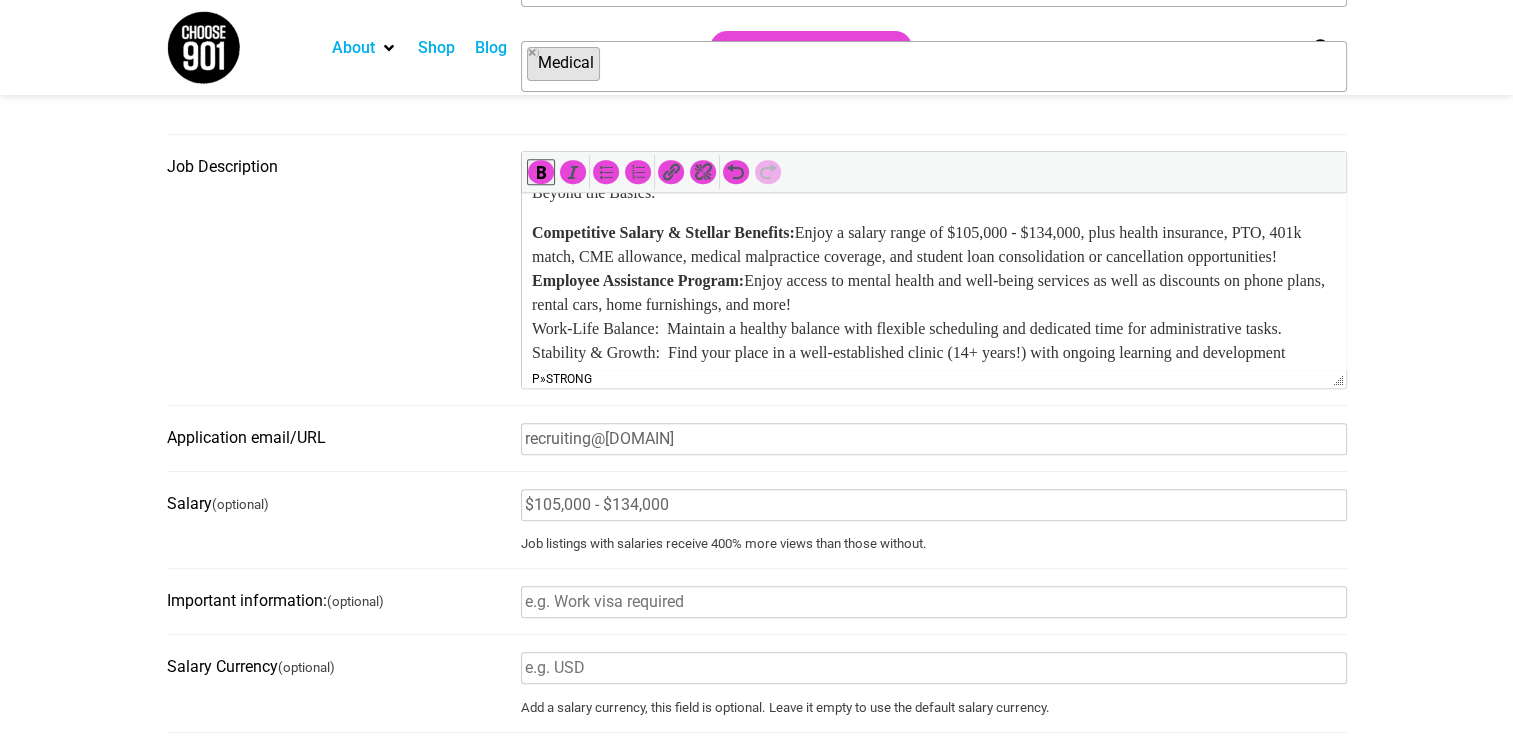 click on "Competitive Salary & Stellar Benefits:  Enjoy a salary range of $105,000 - $134,000, plus health insurance, PTO, 401k match, CME allowance, medical malpractice coverage, and student loan consolidation or cancellation opportunities! Employee Assistance Program:  Enjoy access to mental health and well-being services as well as discounts on phone plans, rental cars, home furnishings, and more! Work-Life Balance: Maintain a healthy balance with flexible scheduling and dedicated time for administrative tasks. Stability & Growth: Find your place in a well-established clinic (14+ years!) with ongoing learning and development opportunities. Ready to Create a Healthier Memphis?" at bounding box center (933, 317) 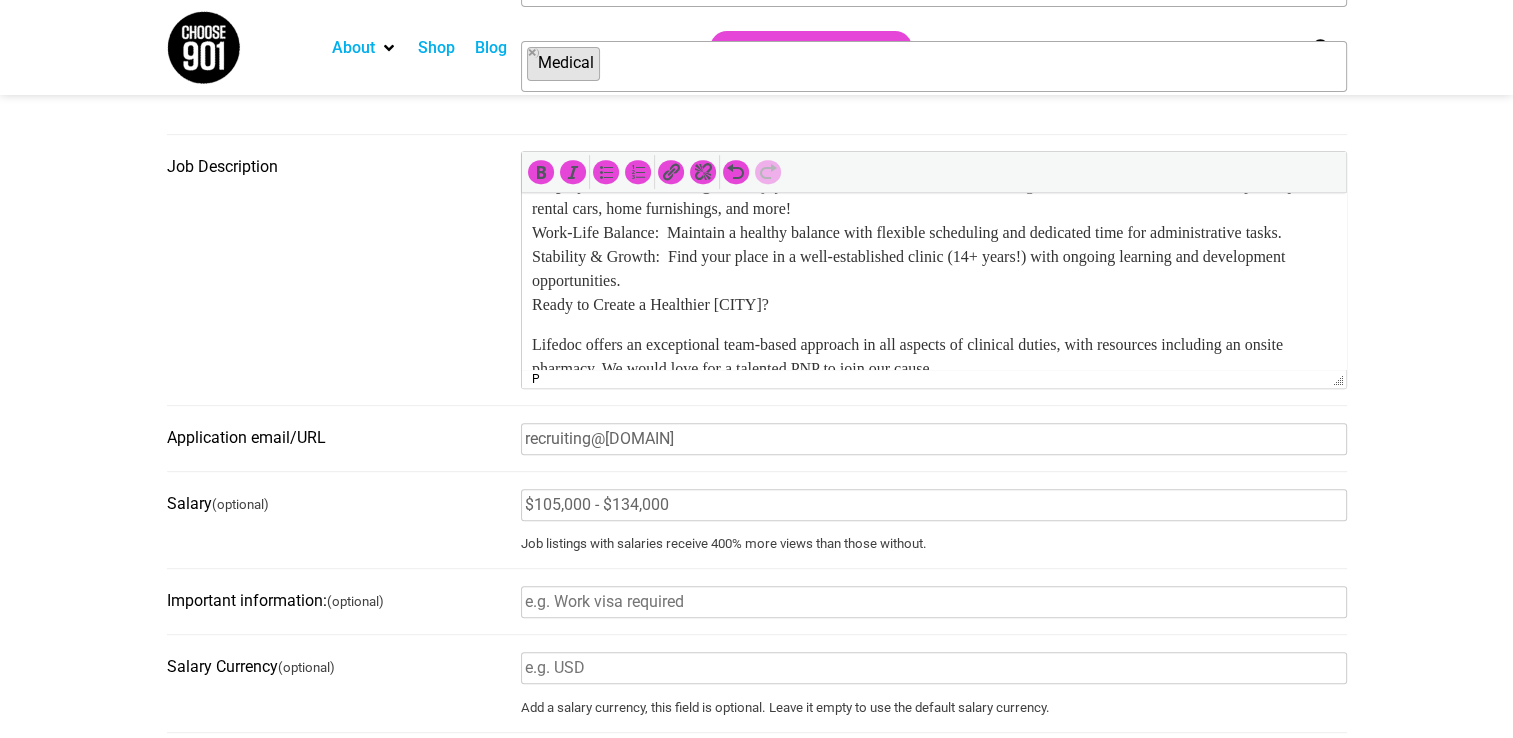 scroll, scrollTop: 396, scrollLeft: 0, axis: vertical 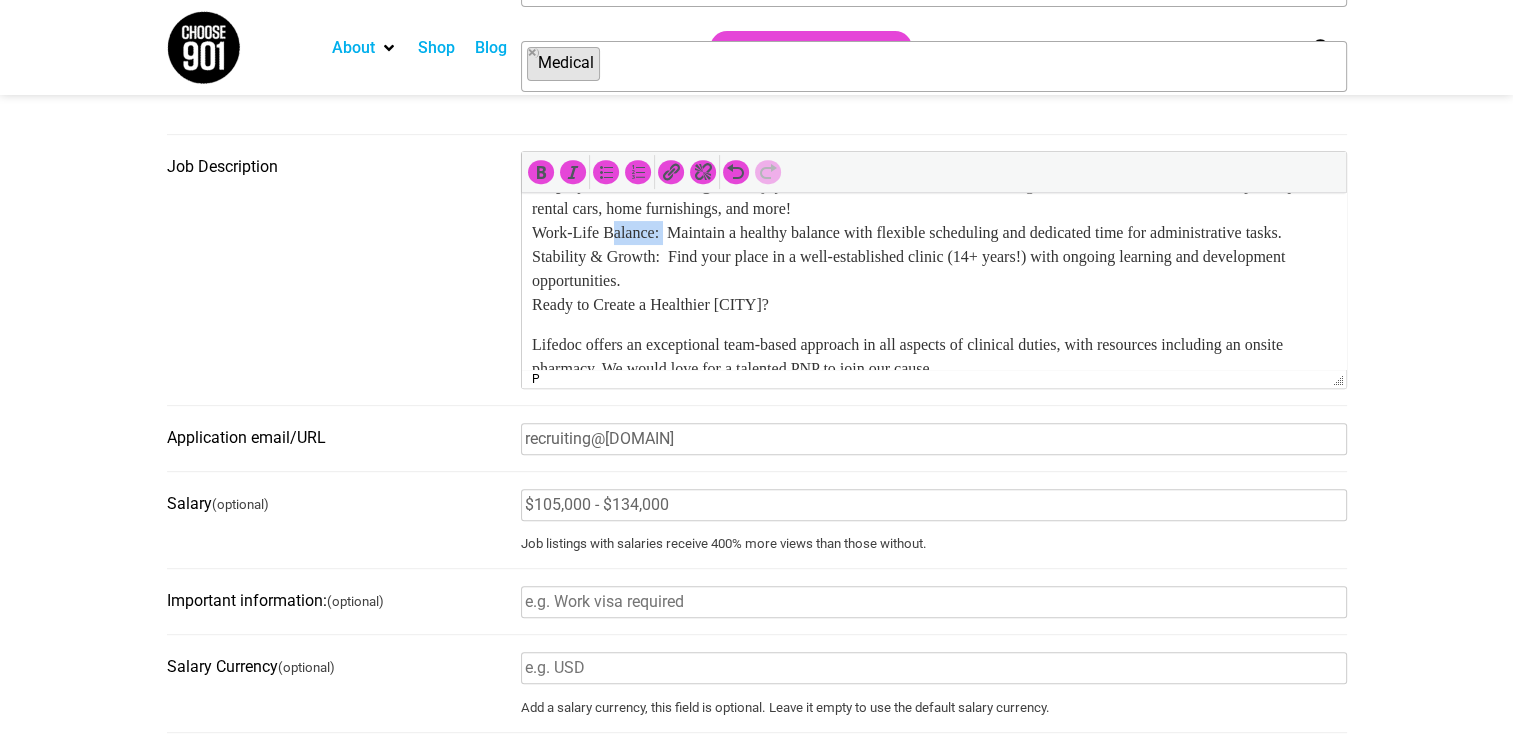 drag, startPoint x: 672, startPoint y: 281, endPoint x: 619, endPoint y: 279, distance: 53.037724 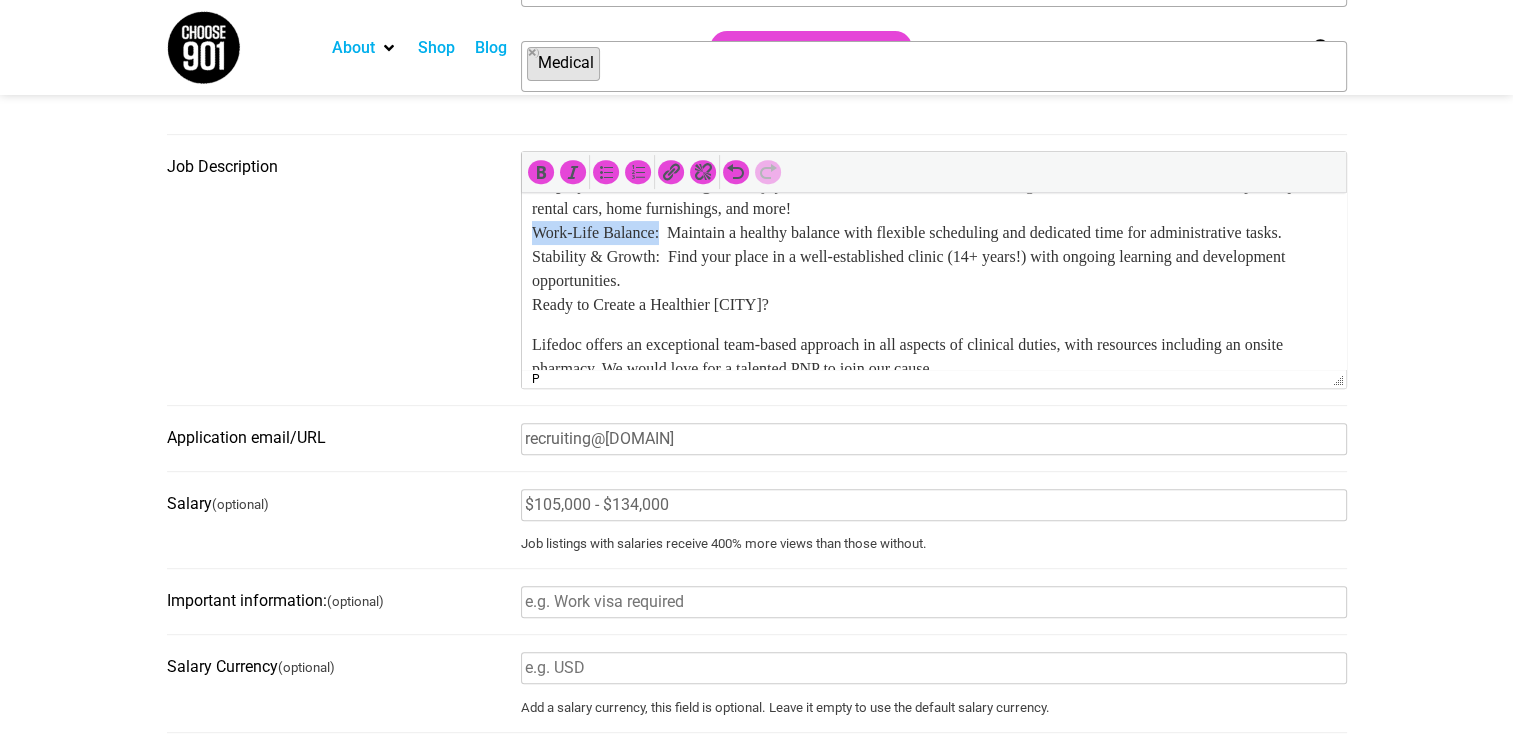drag, startPoint x: 667, startPoint y: 283, endPoint x: 538, endPoint y: 286, distance: 129.03488 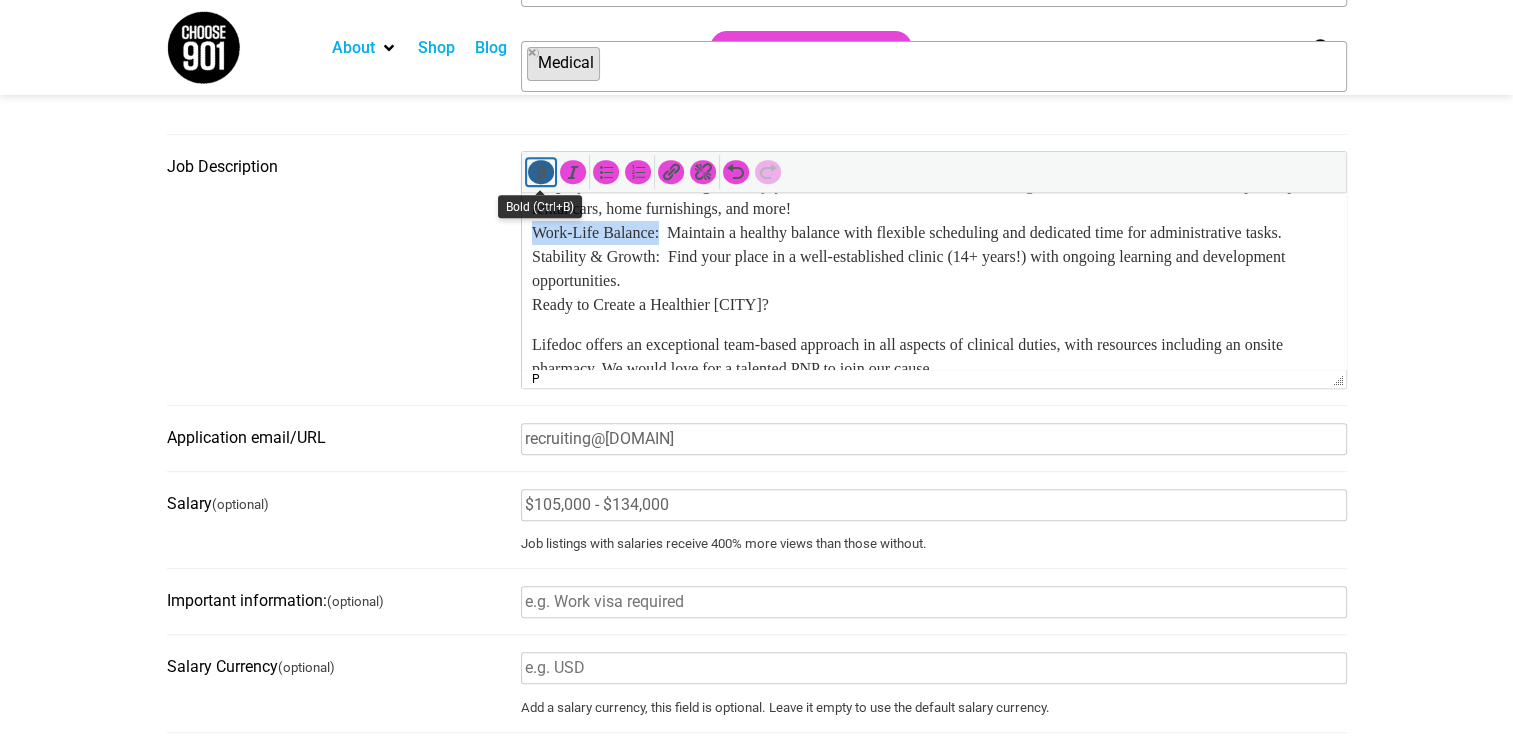 click at bounding box center (541, 172) 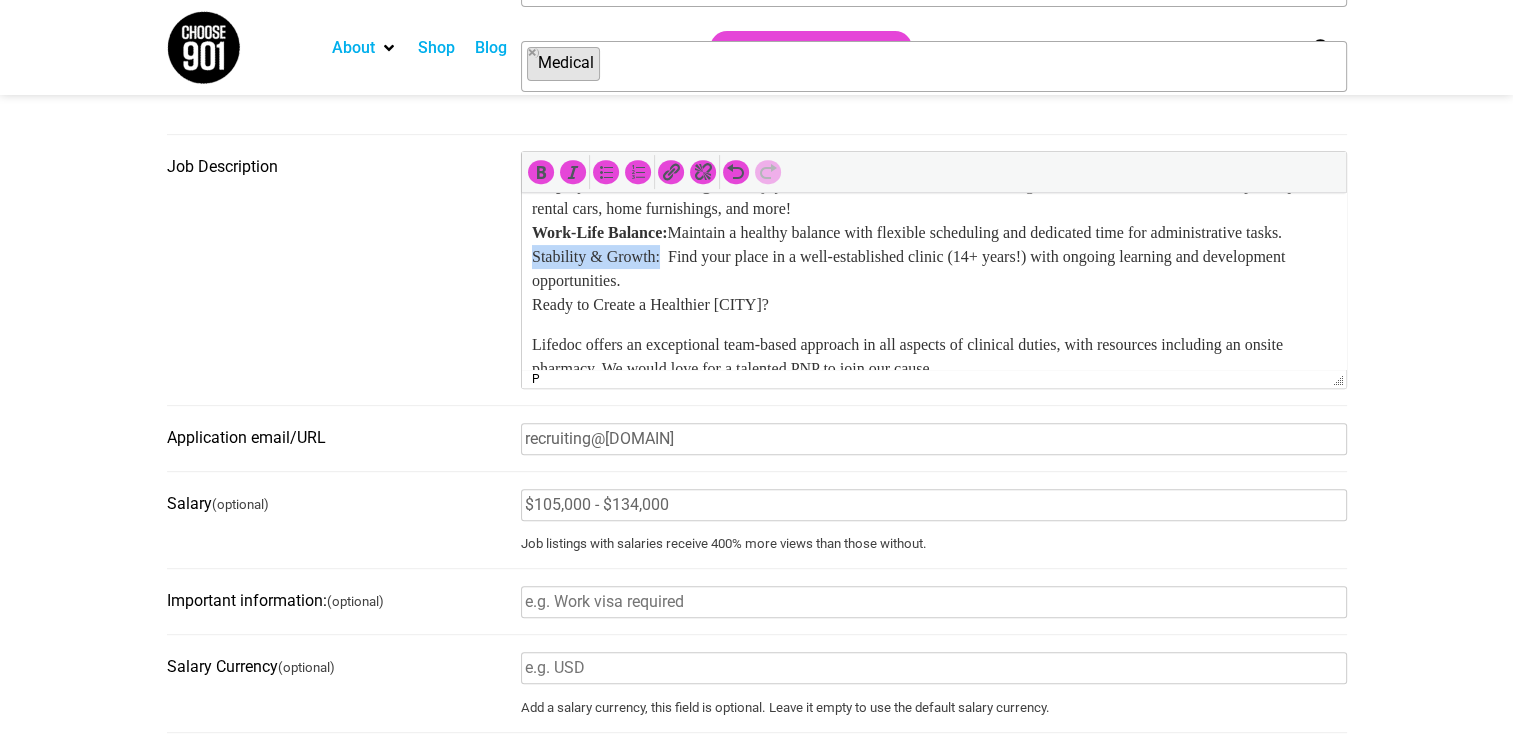 drag, startPoint x: 667, startPoint y: 331, endPoint x: 519, endPoint y: 328, distance: 148.0304 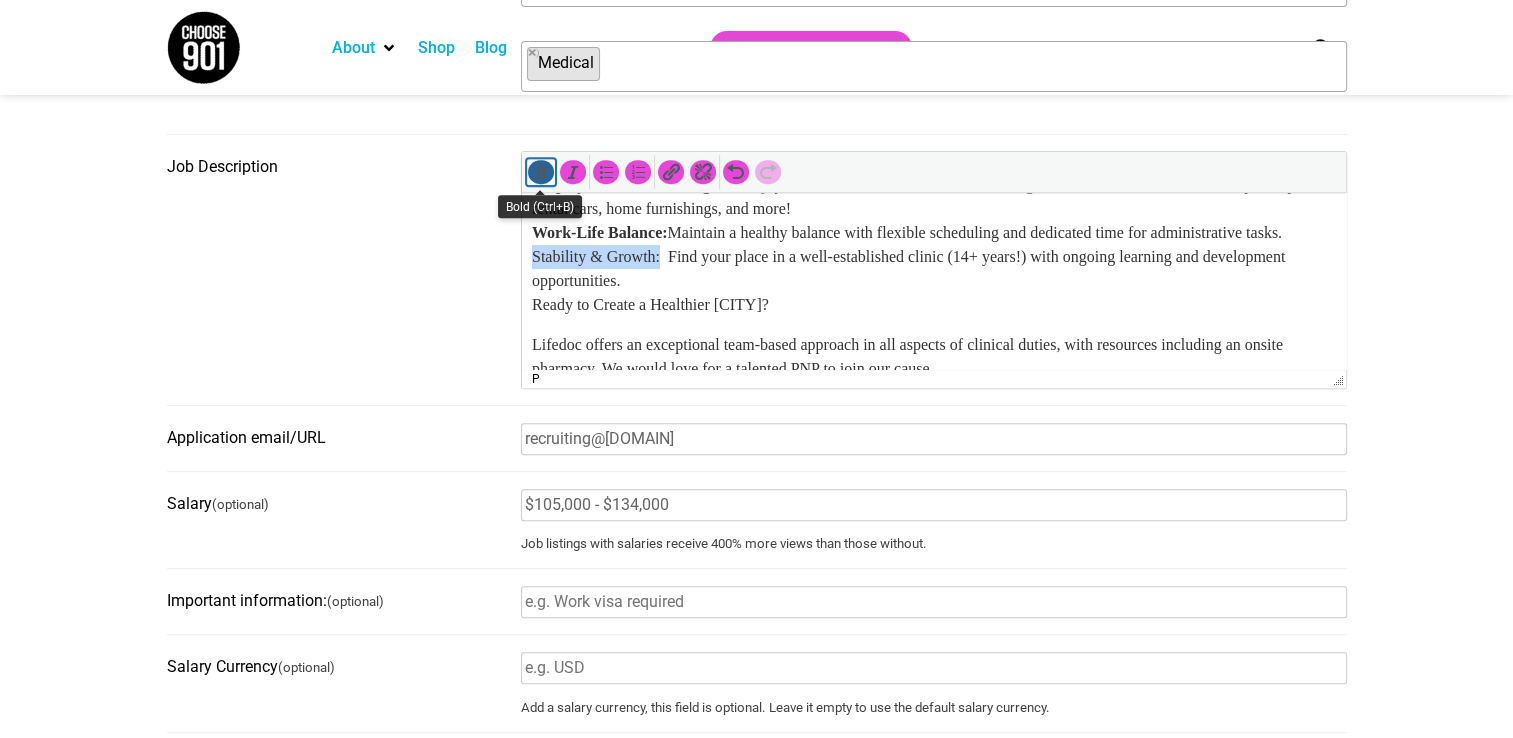 click at bounding box center (541, 172) 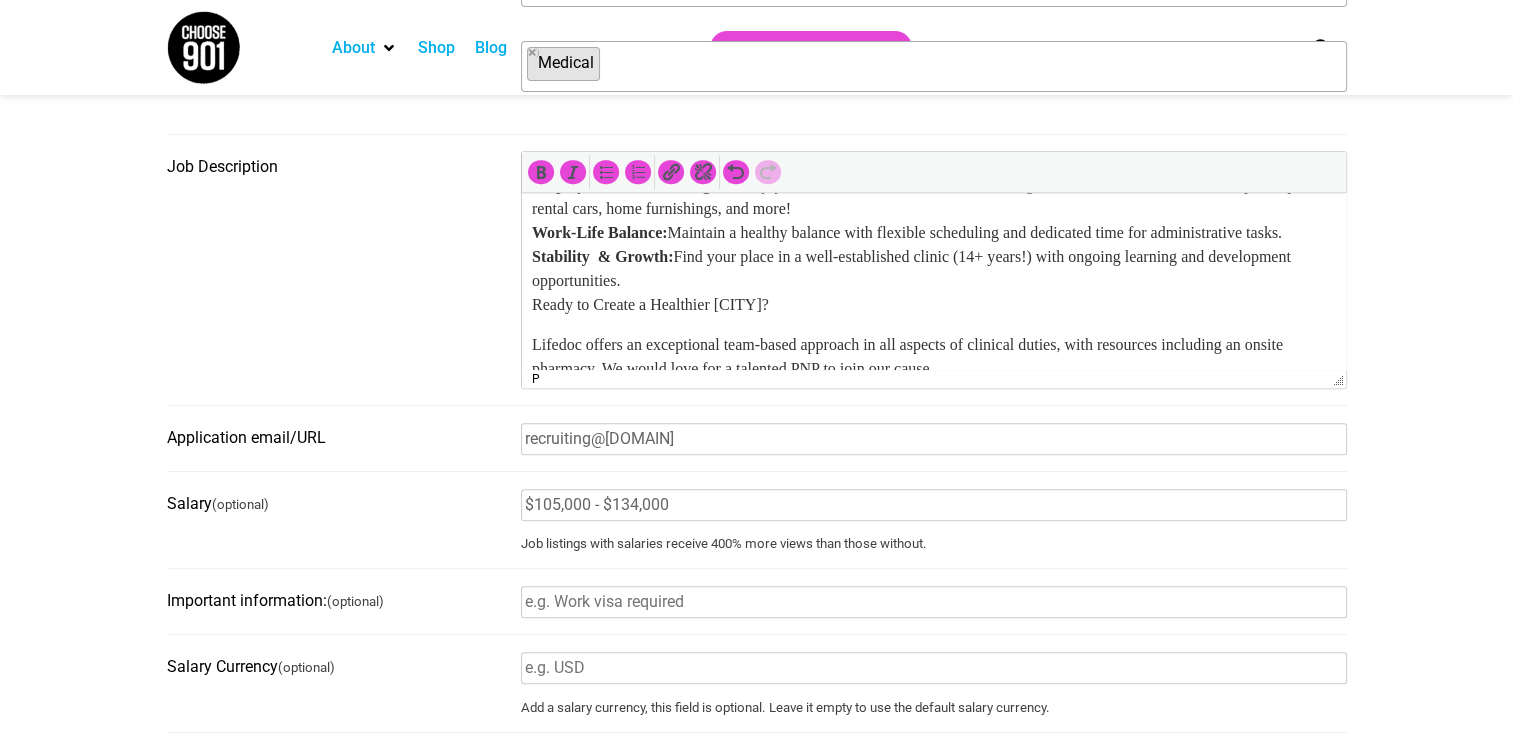 click on "Competitive Salary & Stellar Benefits:  Enjoy a salary range of $105,000 - $134,000, plus health insurance, PTO, 401k match, CME allowance, medical malpractice coverage, and student loan consolidation or cancellation opportunities! Employee Assistance Program:  Enjoy access to mental health and well-being services as well as discounts on phone plans, rental cars, home furnishings, and more! Work-Life Balance:  Maintain a healthy balance with flexible scheduling and dedicated time for administrative tasks. Stability & Growth:  Find your place in a well-established clinic (14+ years!) with ongoing learning and development opportunities. Ready to Create a Healthier Memphis?" at bounding box center [933, 221] 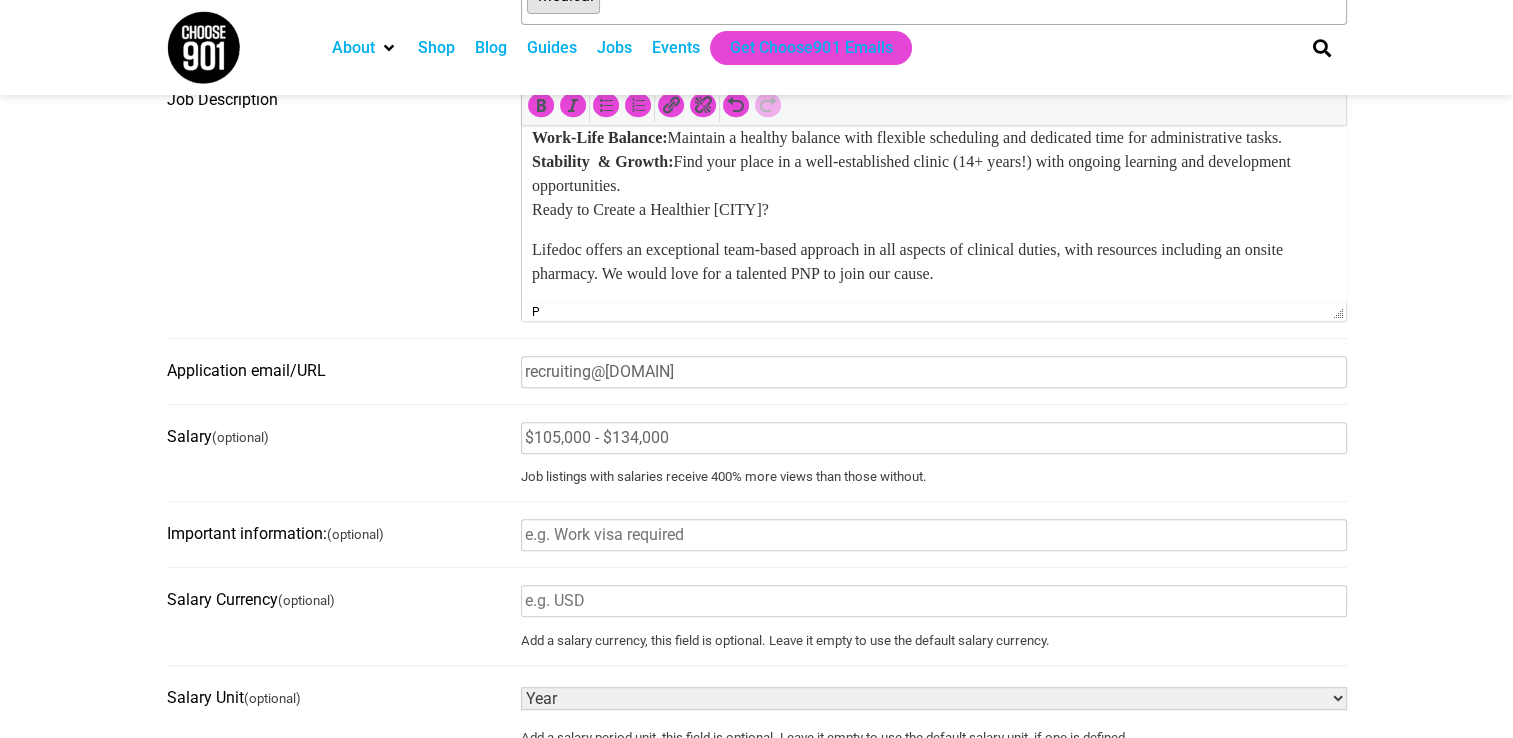 scroll, scrollTop: 900, scrollLeft: 0, axis: vertical 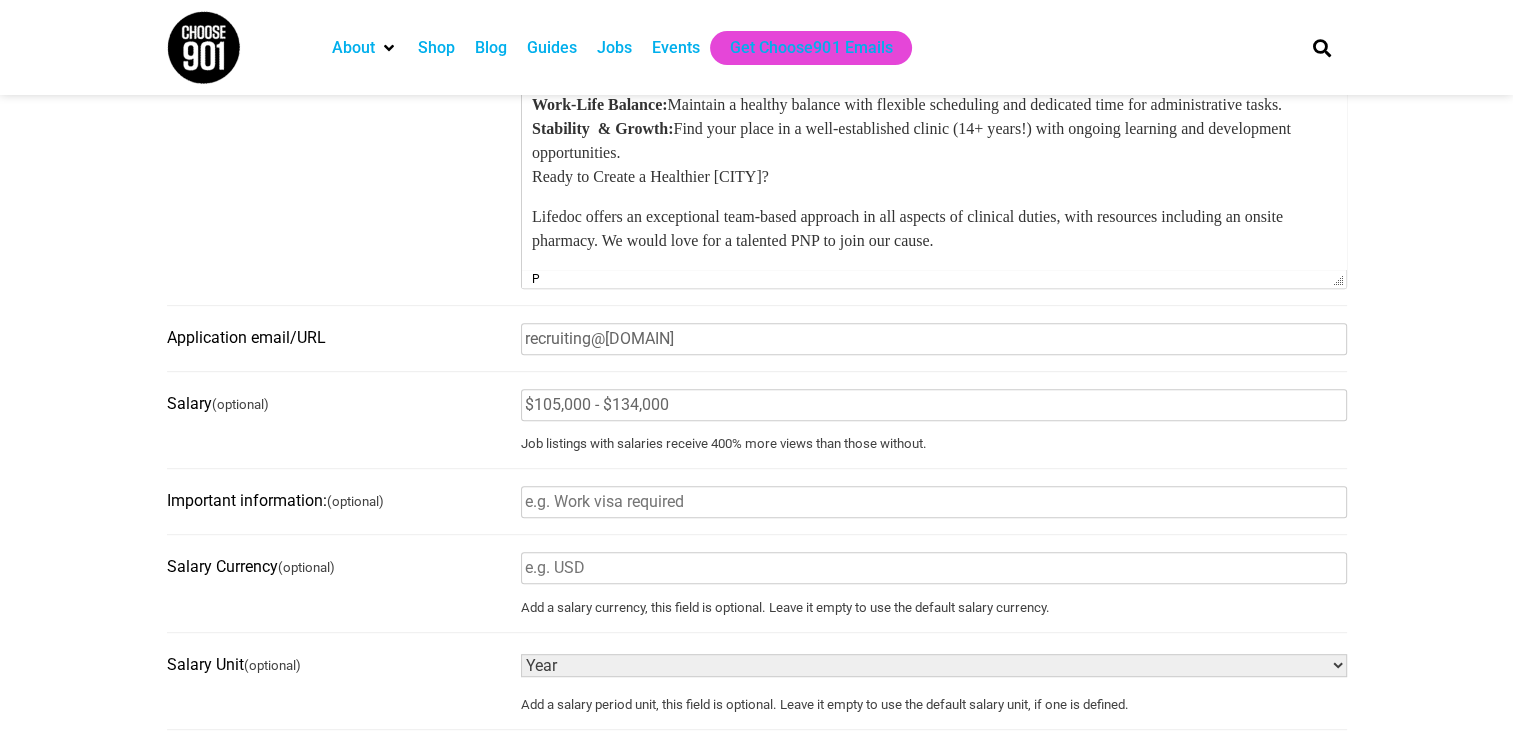 drag, startPoint x: 810, startPoint y: 177, endPoint x: 523, endPoint y: 175, distance: 287.00696 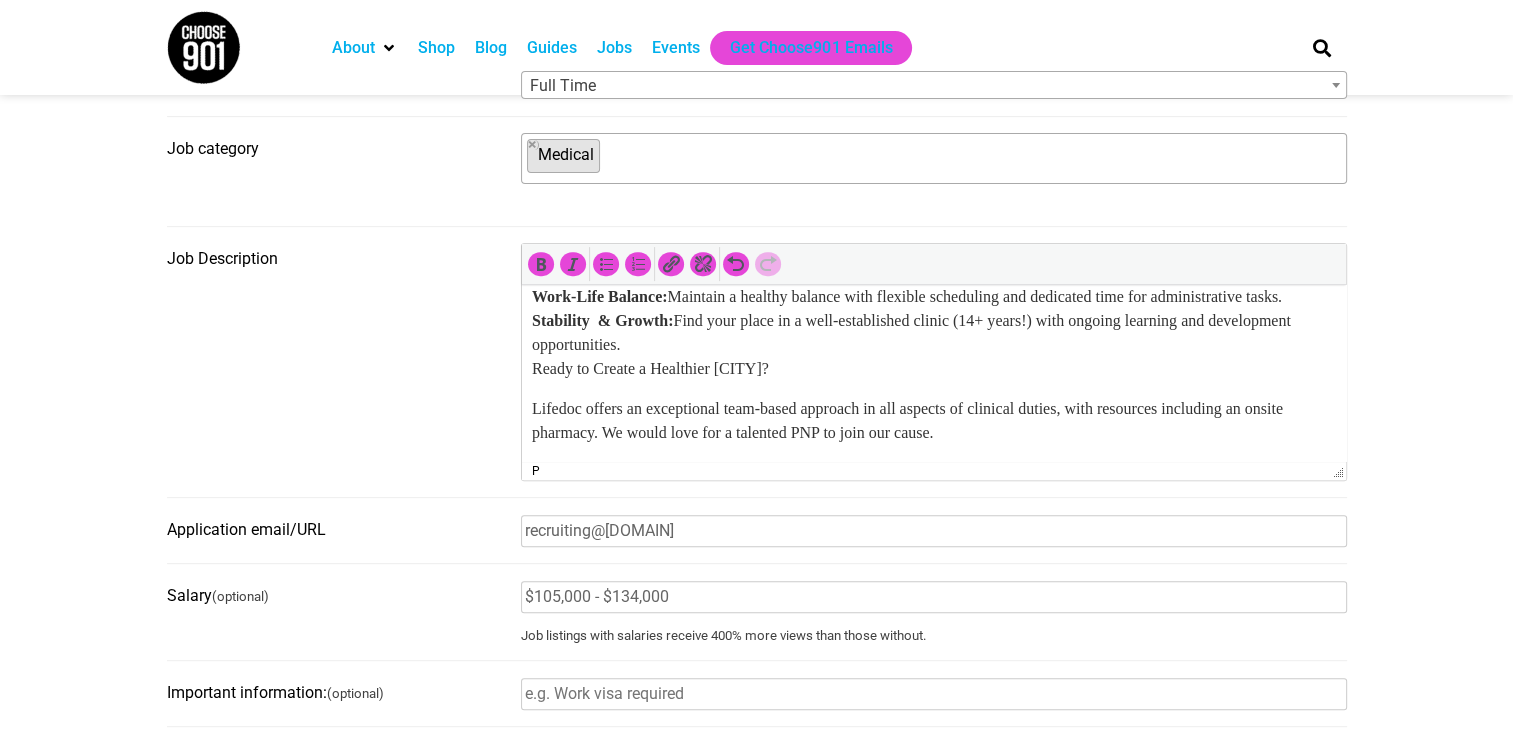 scroll, scrollTop: 700, scrollLeft: 0, axis: vertical 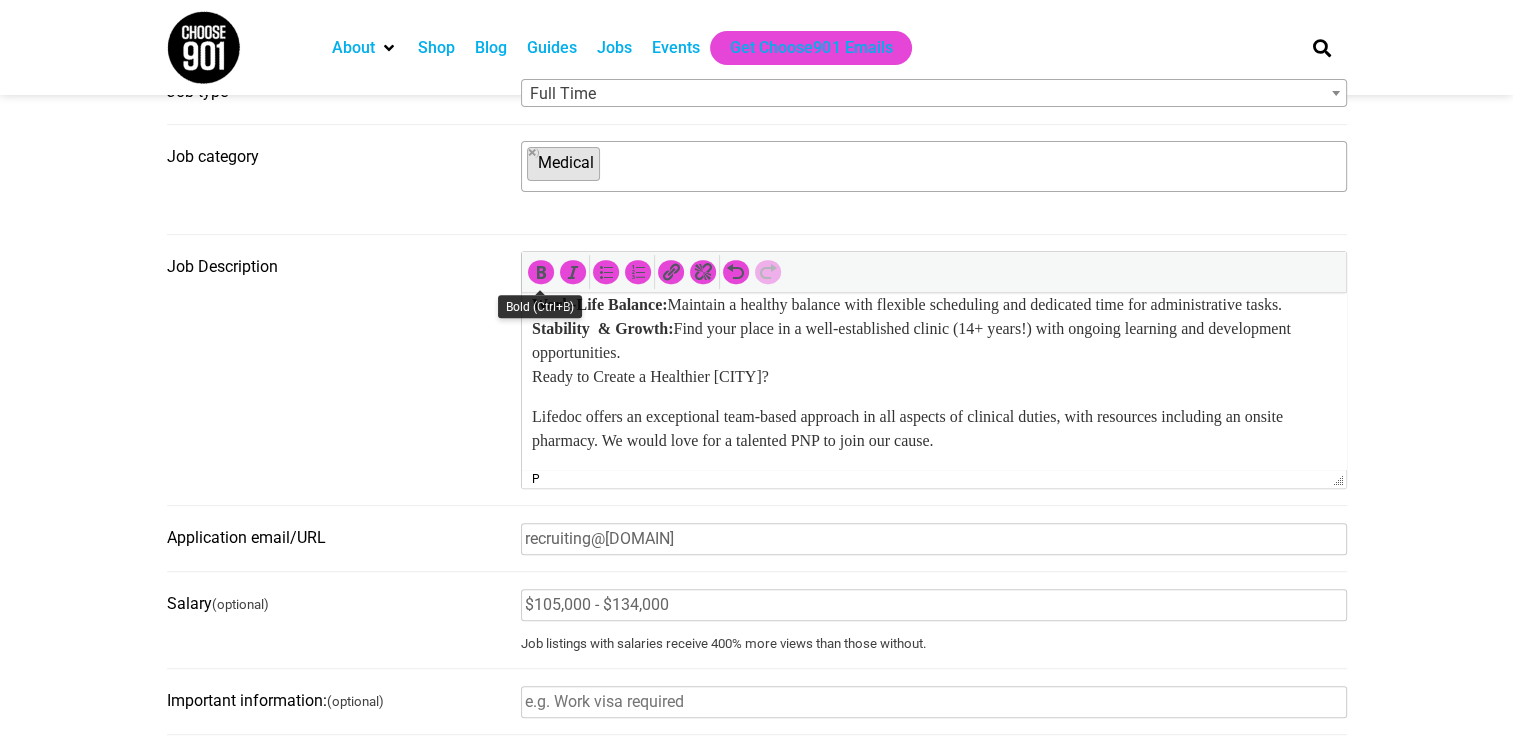 drag, startPoint x: 533, startPoint y: 265, endPoint x: 572, endPoint y: 287, distance: 44.777225 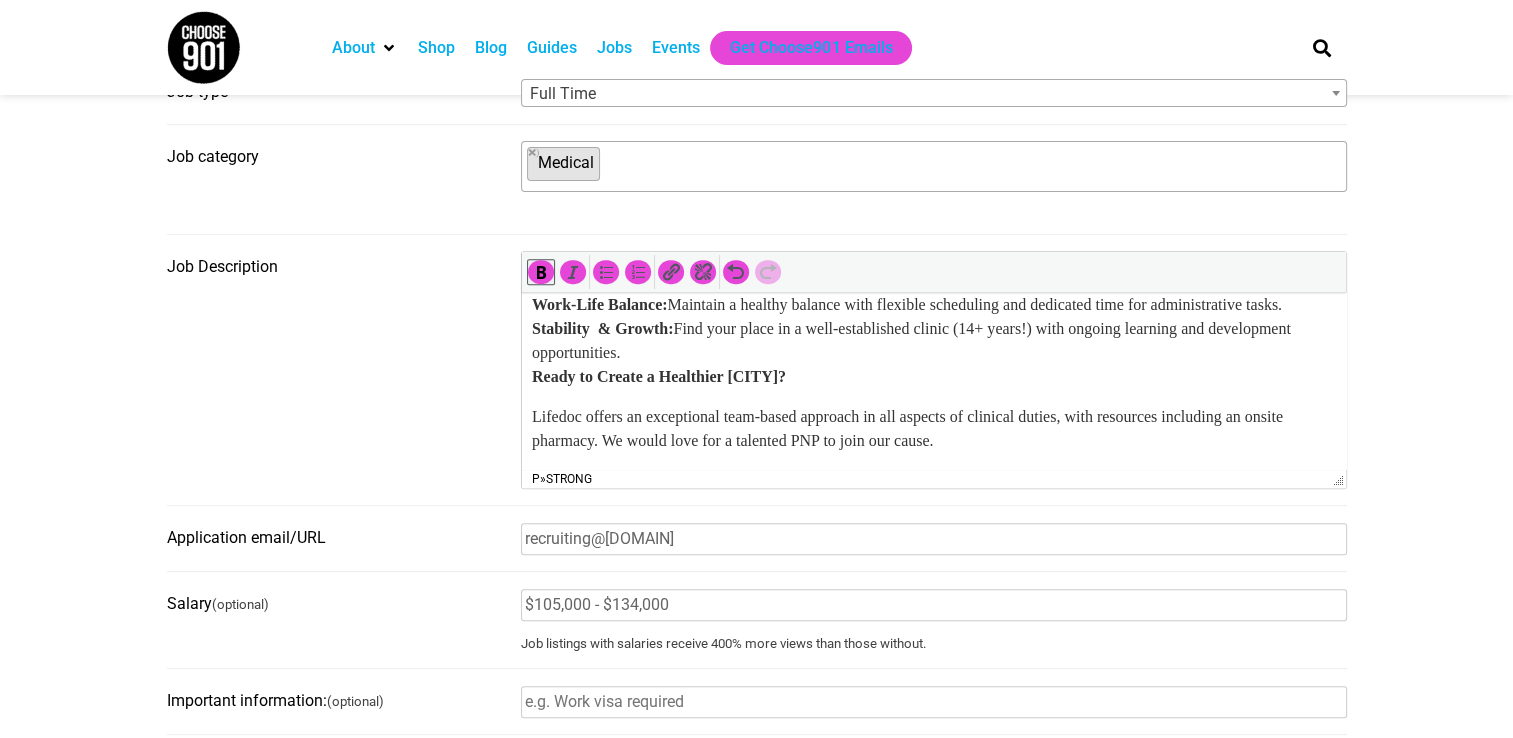 click on "Competitive Salary & Stellar Benefits:  Enjoy a salary range of $105,000 - $134,000, plus health insurance, PTO, 401k match, CME allowance, medical malpractice coverage, and student loan consolidation or cancellation opportunities! Employee Assistance Program:  Enjoy access to mental health and well-being services as well as discounts on phone plans, rental cars, home furnishings, and more! Work-Life Balance:  Maintain a healthy balance with flexible scheduling and dedicated time for administrative tasks. Stability & Growth:  Find your place in a well-established clinic (14+ years!) with ongoing learning and development opportunities. Ready to Create a Healthier Memphis?" at bounding box center [933, 293] 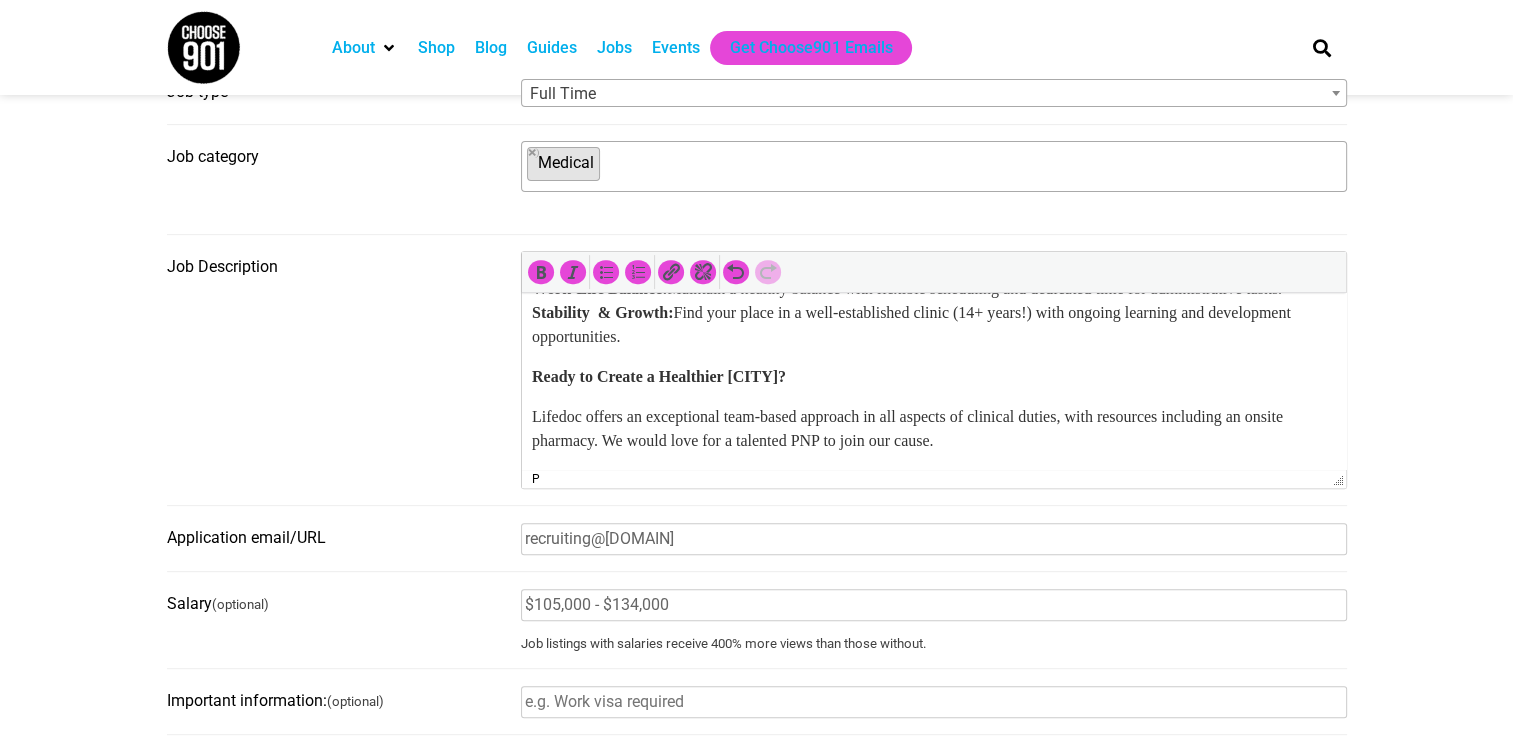 scroll, scrollTop: 512, scrollLeft: 0, axis: vertical 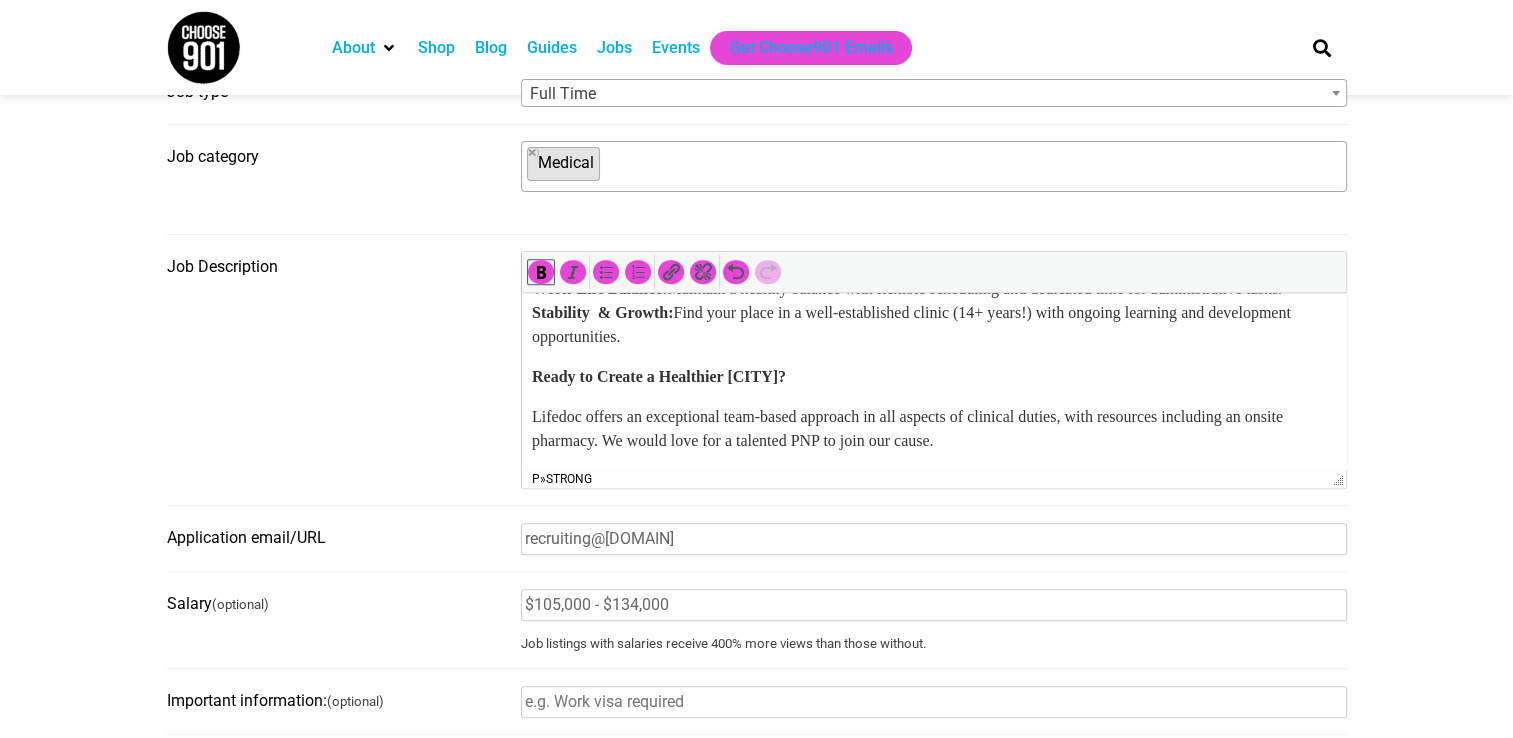 click on "Job Description
p  »  strong" at bounding box center [757, 378] 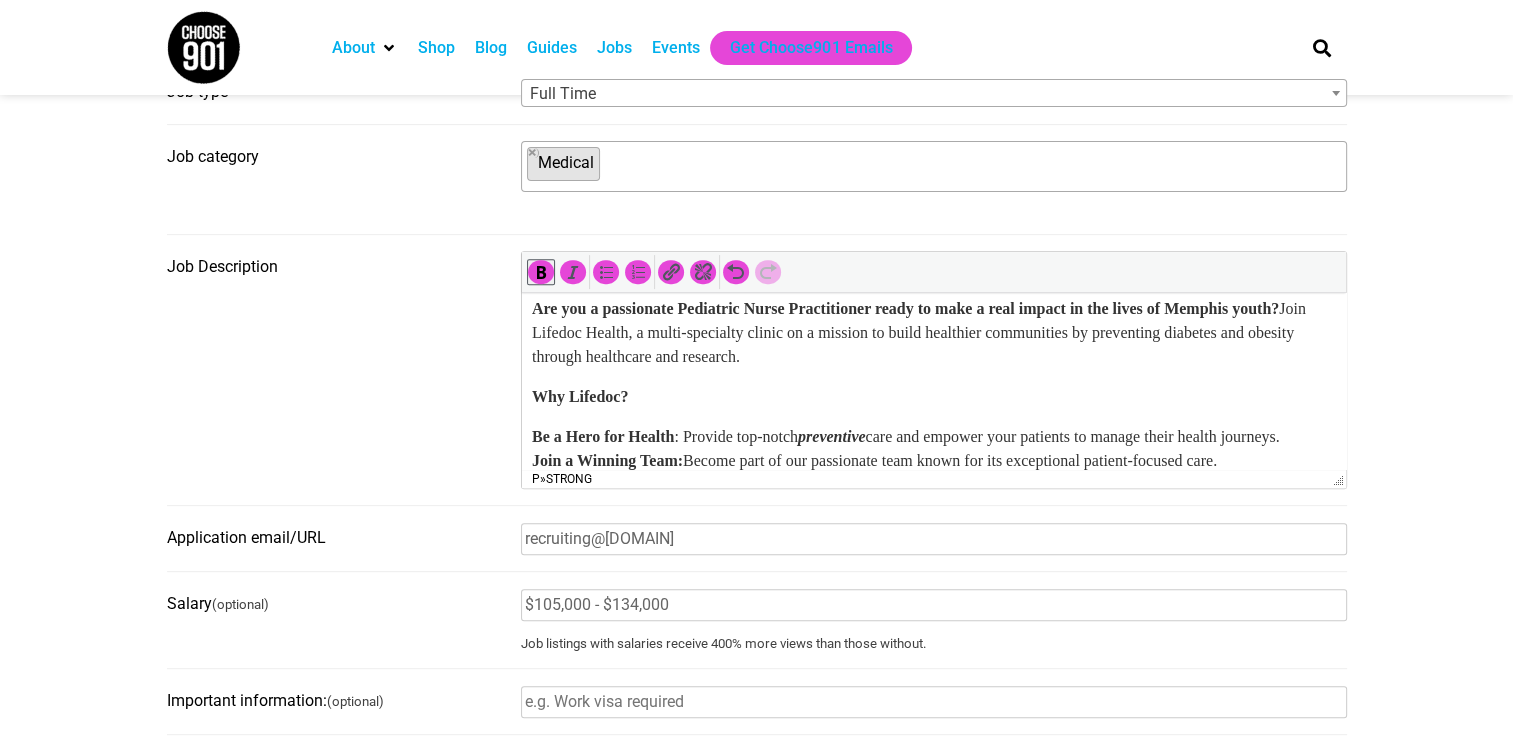 scroll, scrollTop: 0, scrollLeft: 0, axis: both 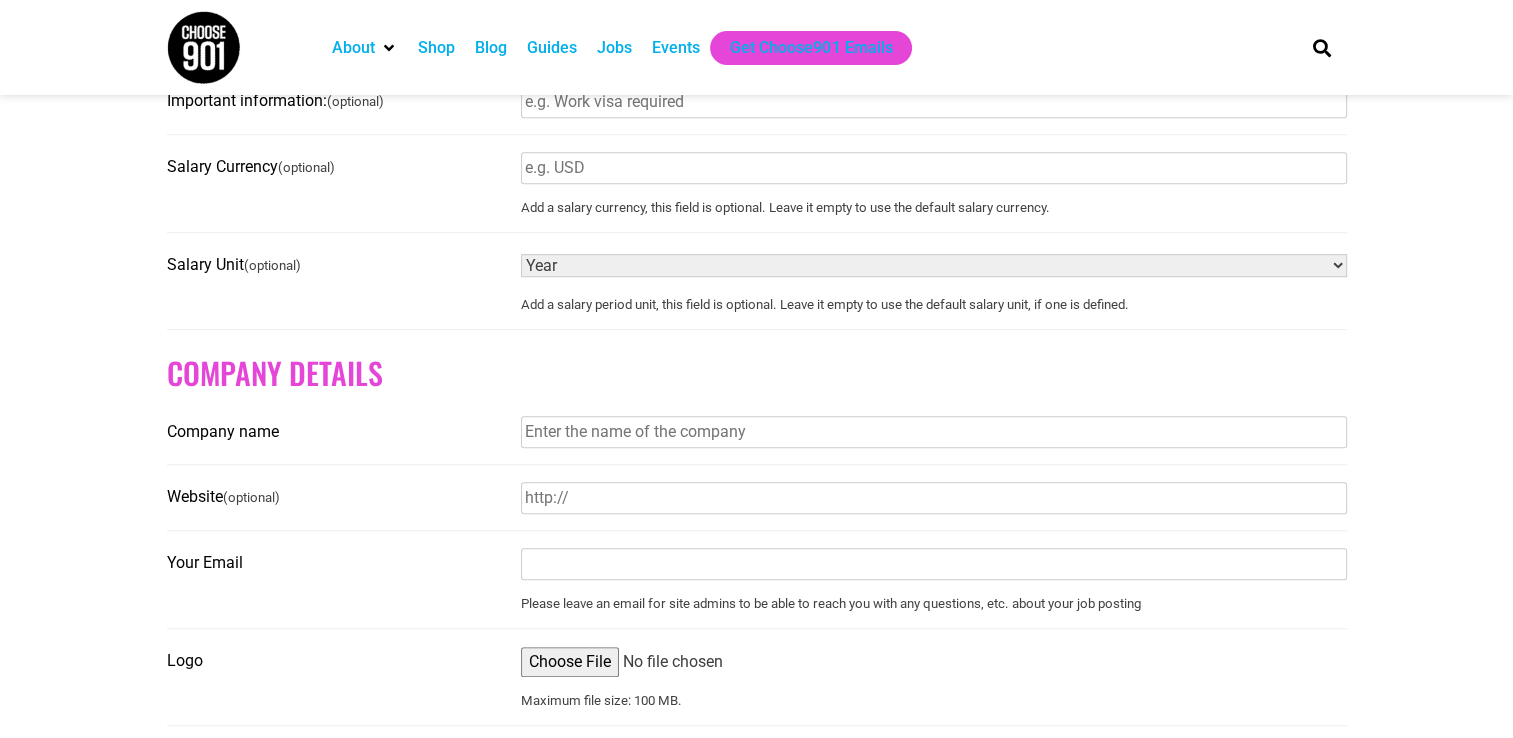 click on "Company name" at bounding box center [934, 432] 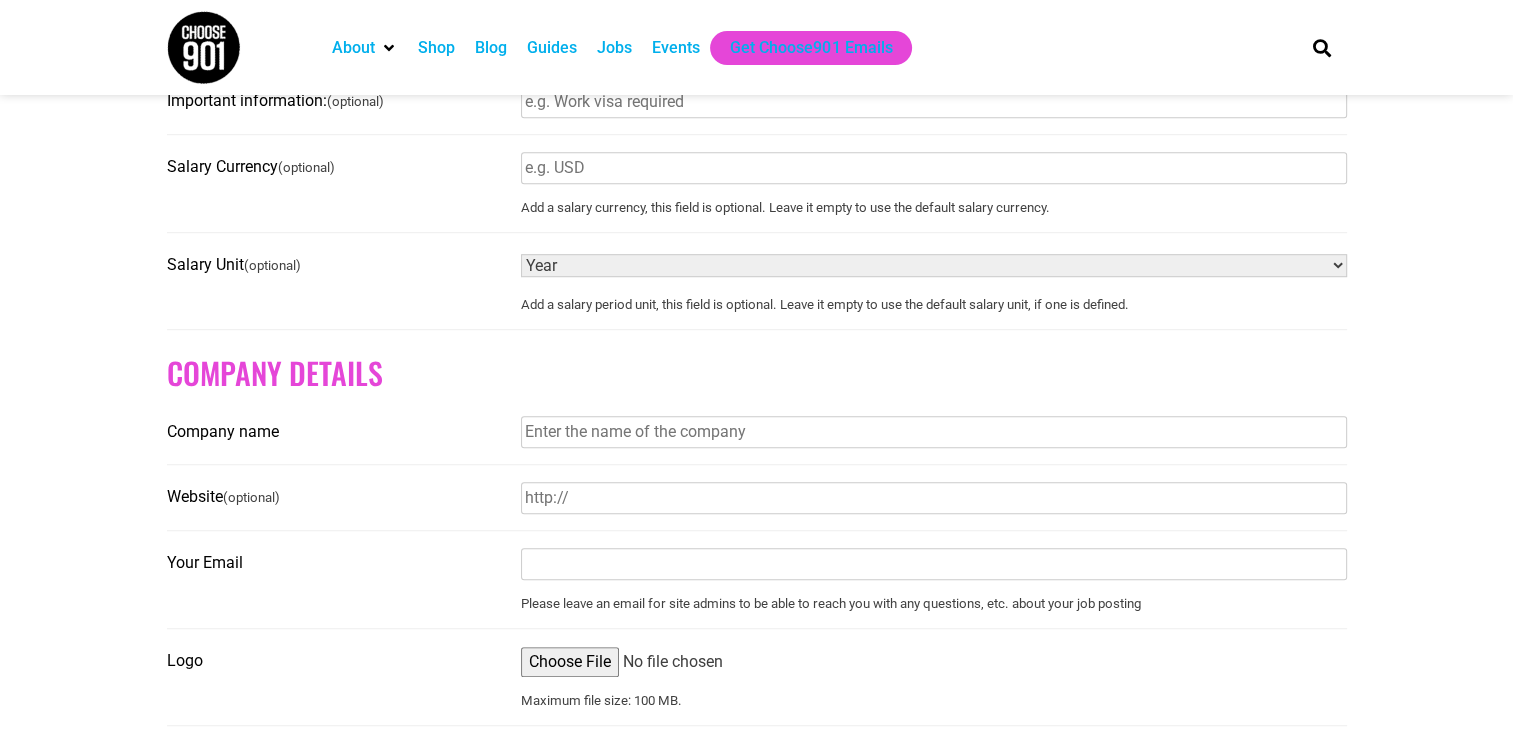type on "LifeDoc Health" 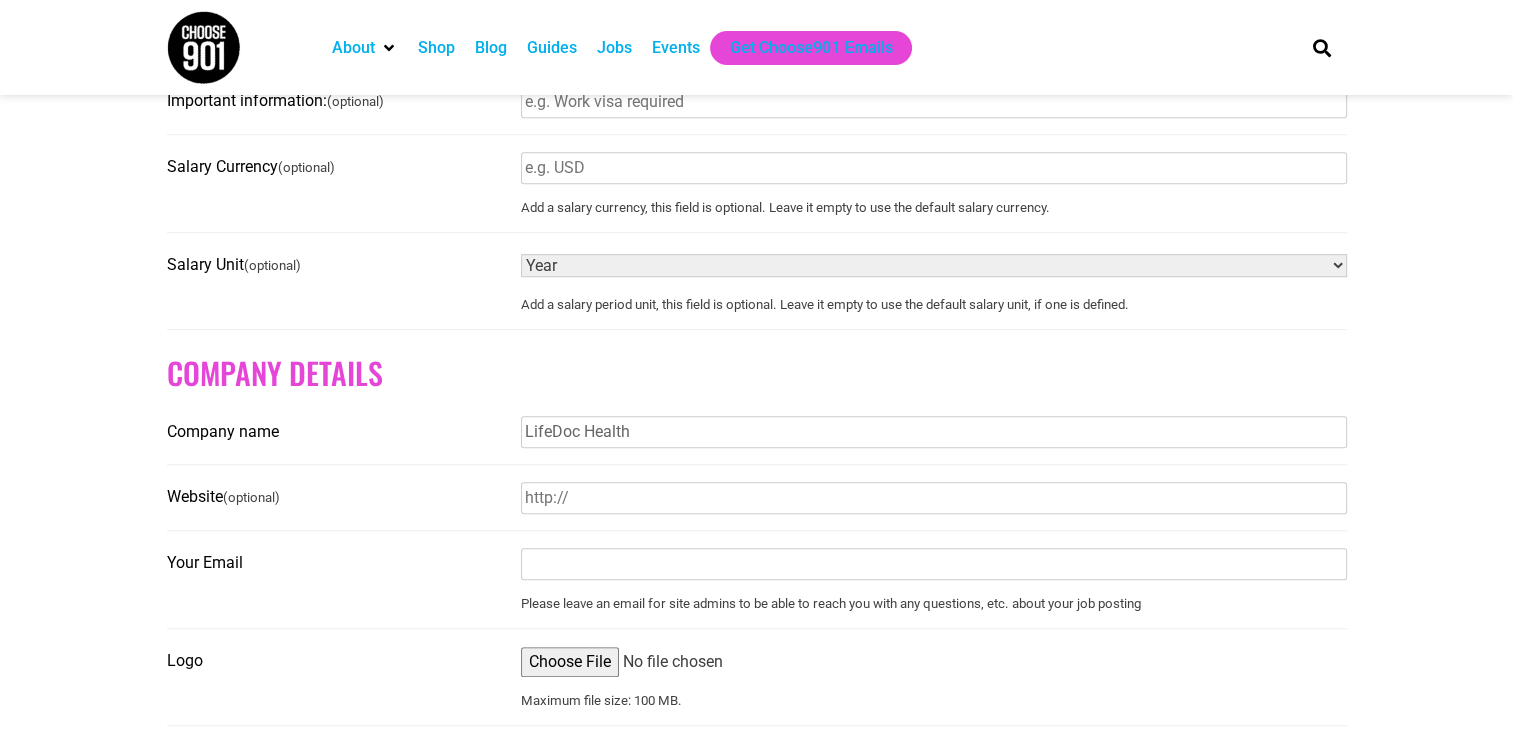 type on "www.lifedochealth.org" 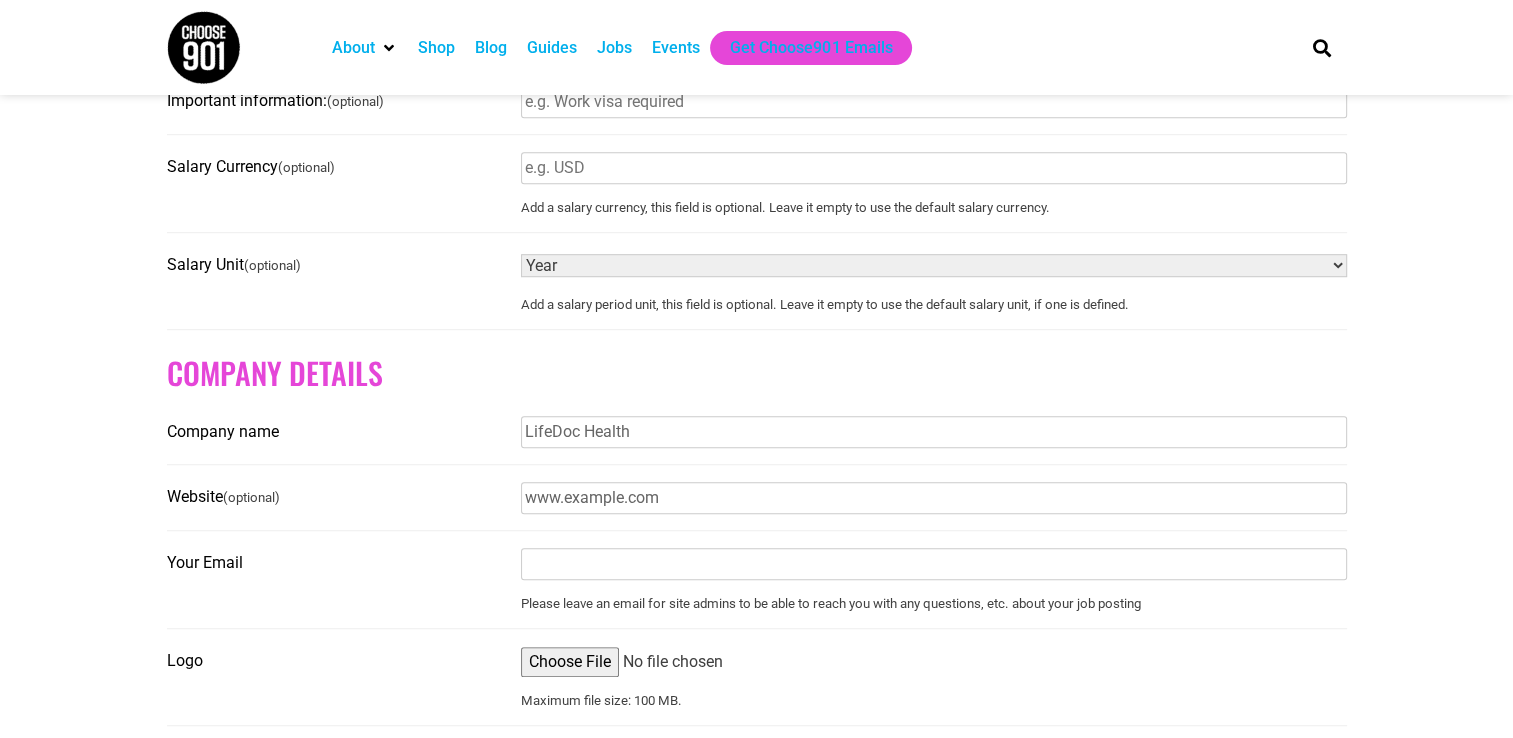 type on "[EMAIL]" 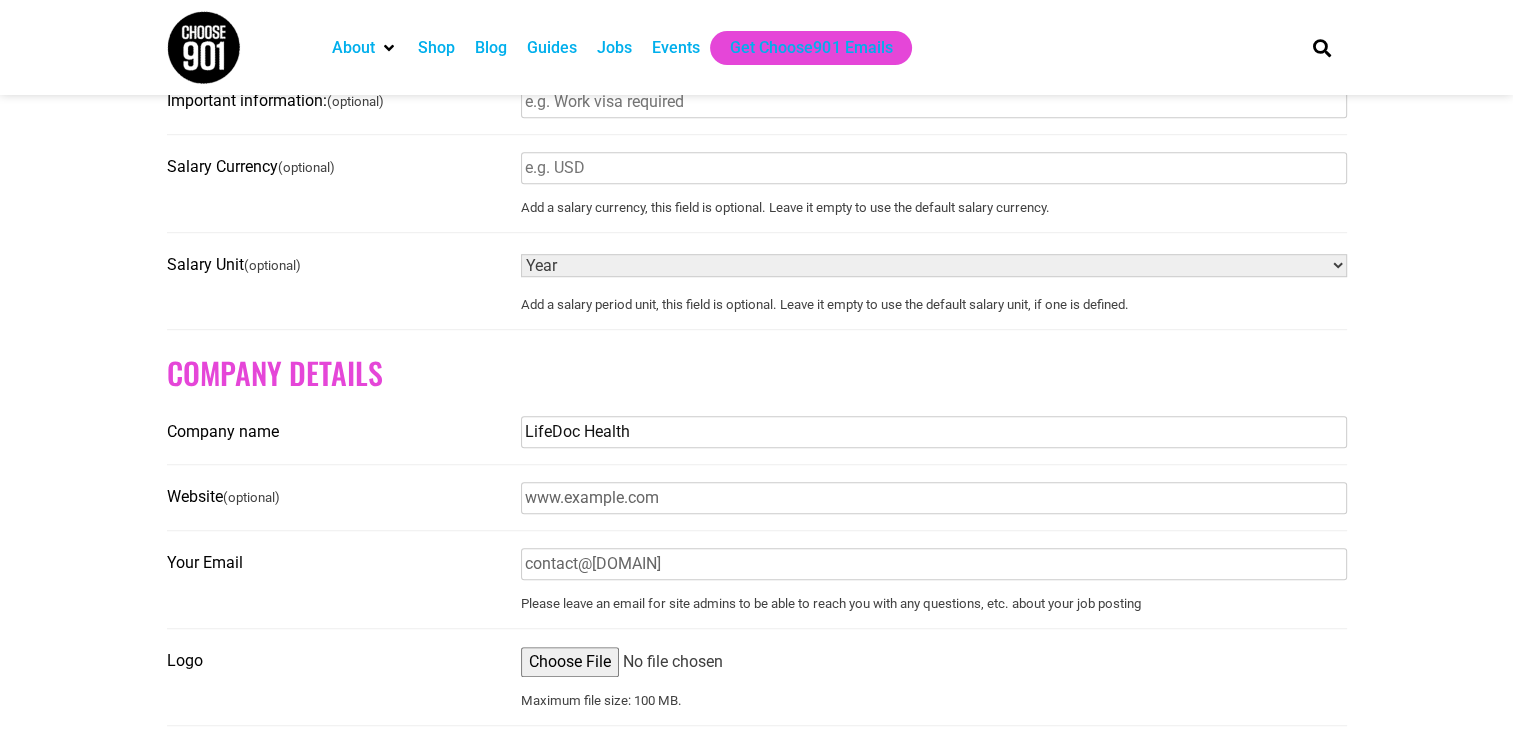 scroll, scrollTop: 1097, scrollLeft: 0, axis: vertical 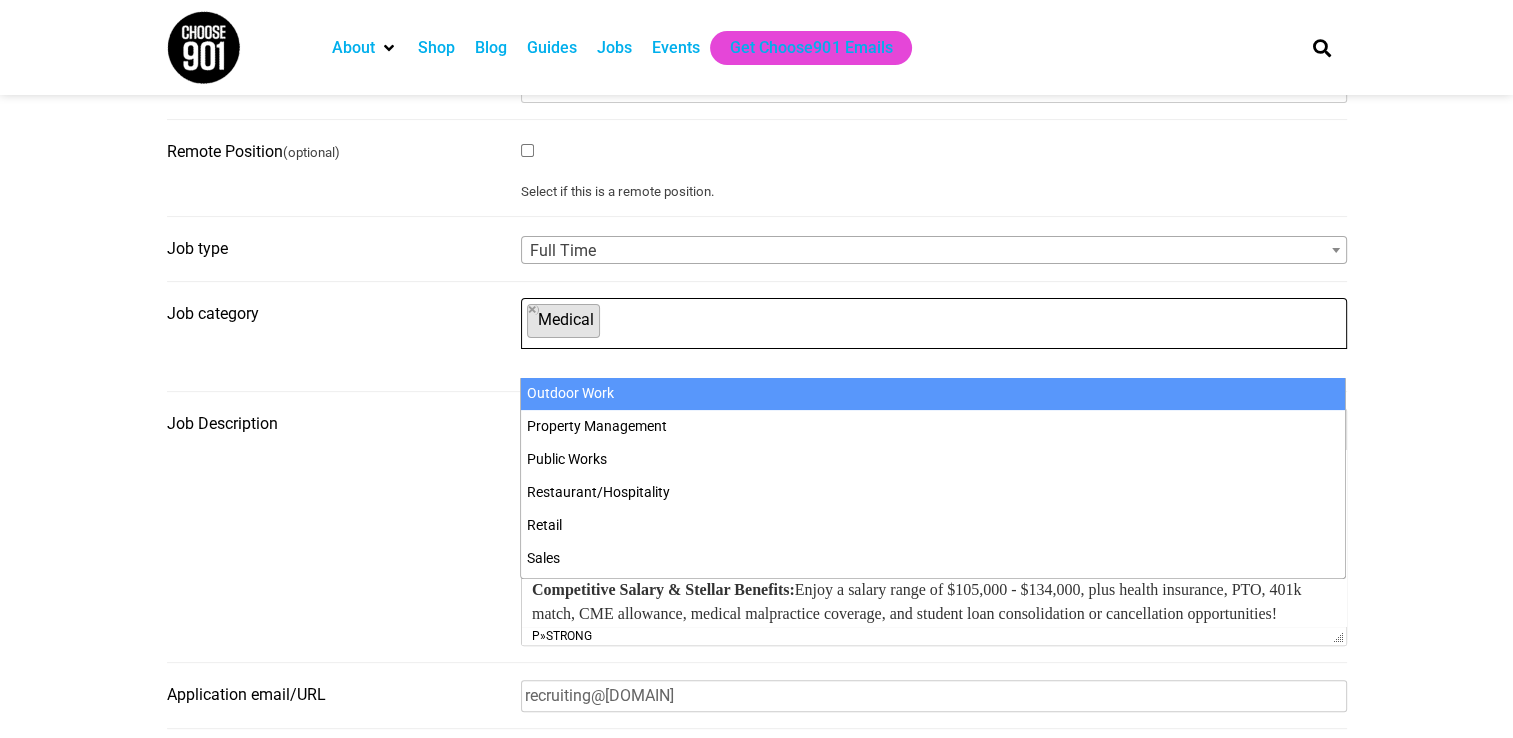 click on "Before submitting a job for consideration on the Choose901 job board, please ensure that the job listing follows the  guidelines found here . If approved, your job will be posted within 2-5 business days. Reach out to  contact@choose901.com  with questions.
Have an account?
Sign in
Job Title
Pediatric Nurse Practitioner
Location  (optional)
Memphis, TN
Leave this blank if the location is not important
ZIP Code
38115
Remote Position  (optional)
Select if this is a remote position.
Job type
Choose job type…
Full Time
Part Time
Full Time
Job category
Accounting
Administrative
Bilingual
Communication
Construction
Counseling
Creative" at bounding box center [756, 688] 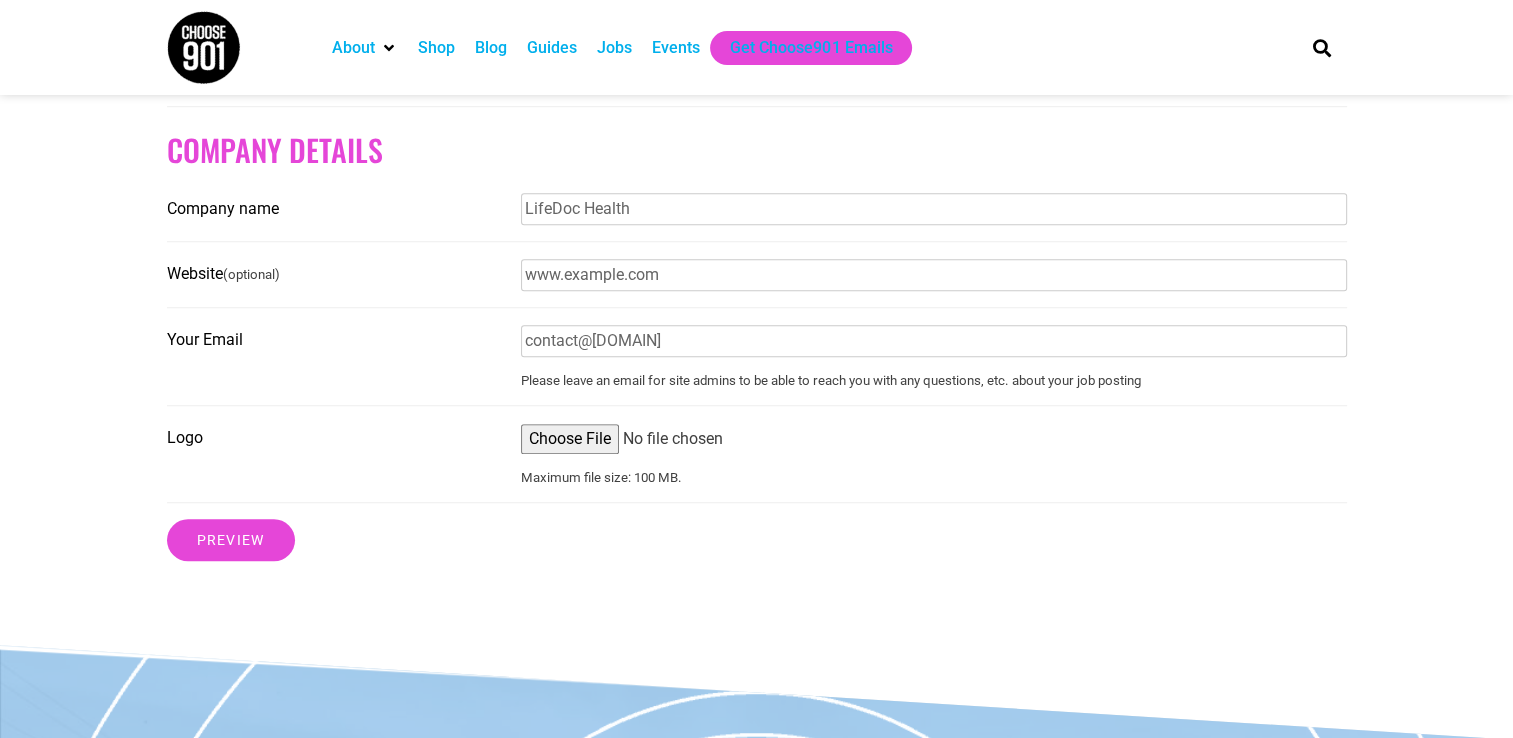 scroll, scrollTop: 1443, scrollLeft: 0, axis: vertical 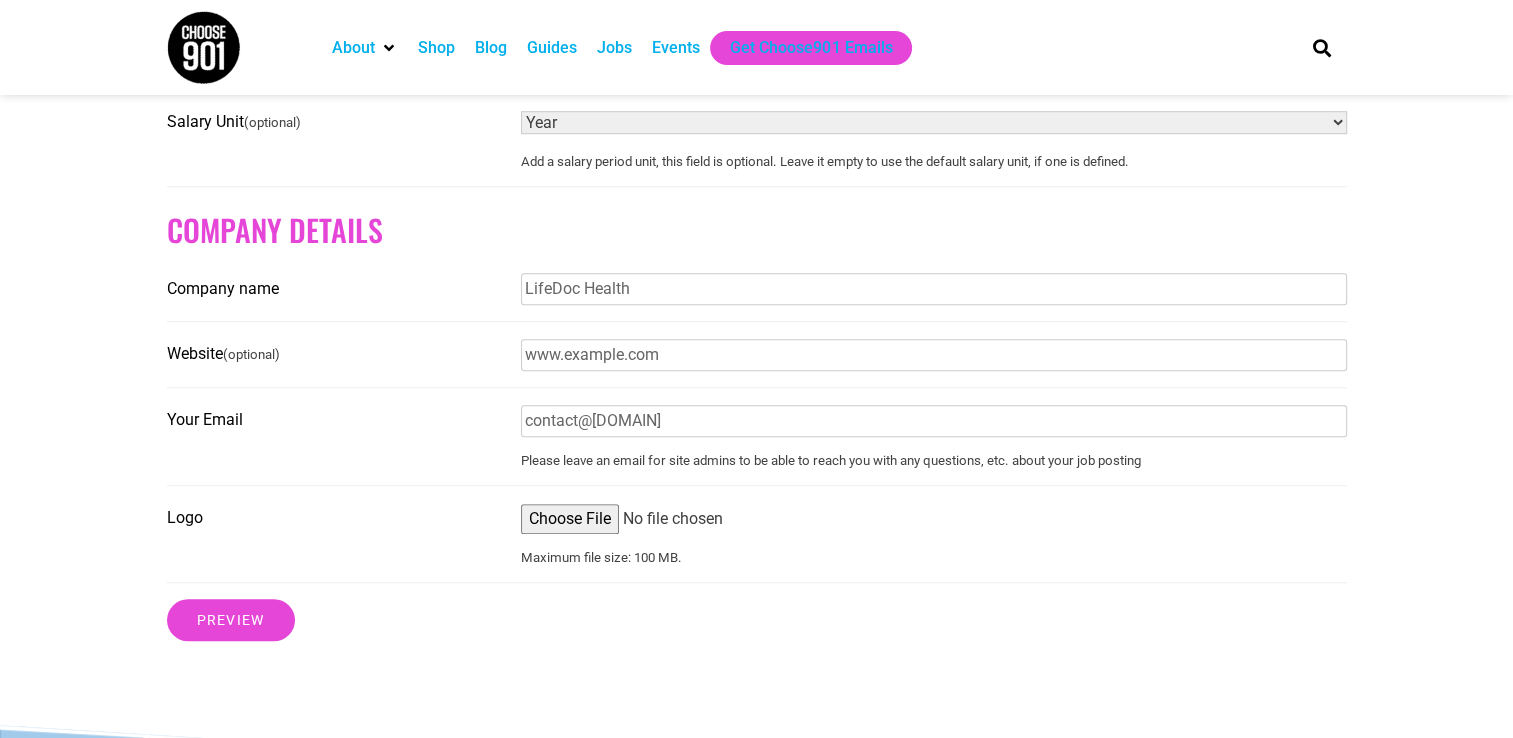 click on "Logo" at bounding box center [934, 519] 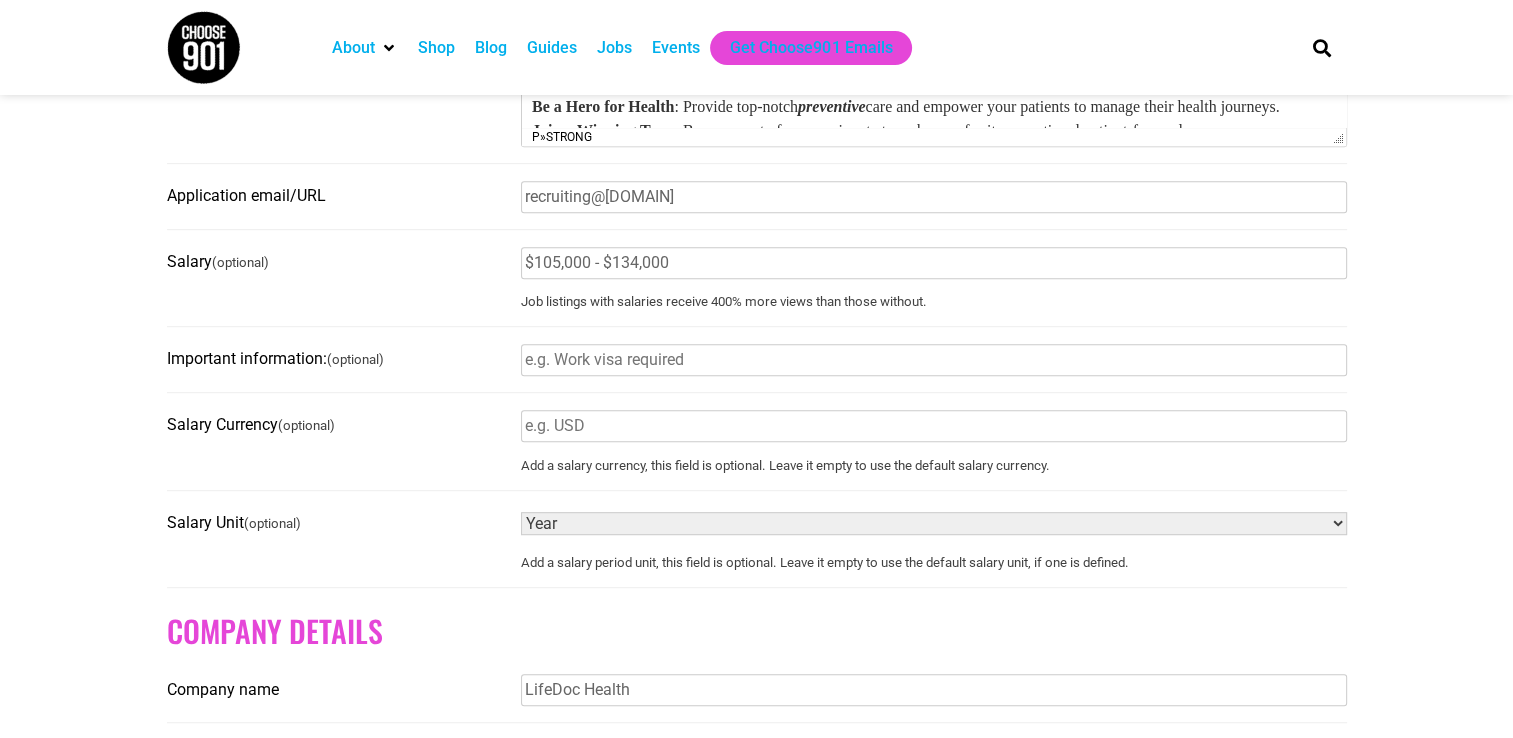 scroll, scrollTop: 1043, scrollLeft: 0, axis: vertical 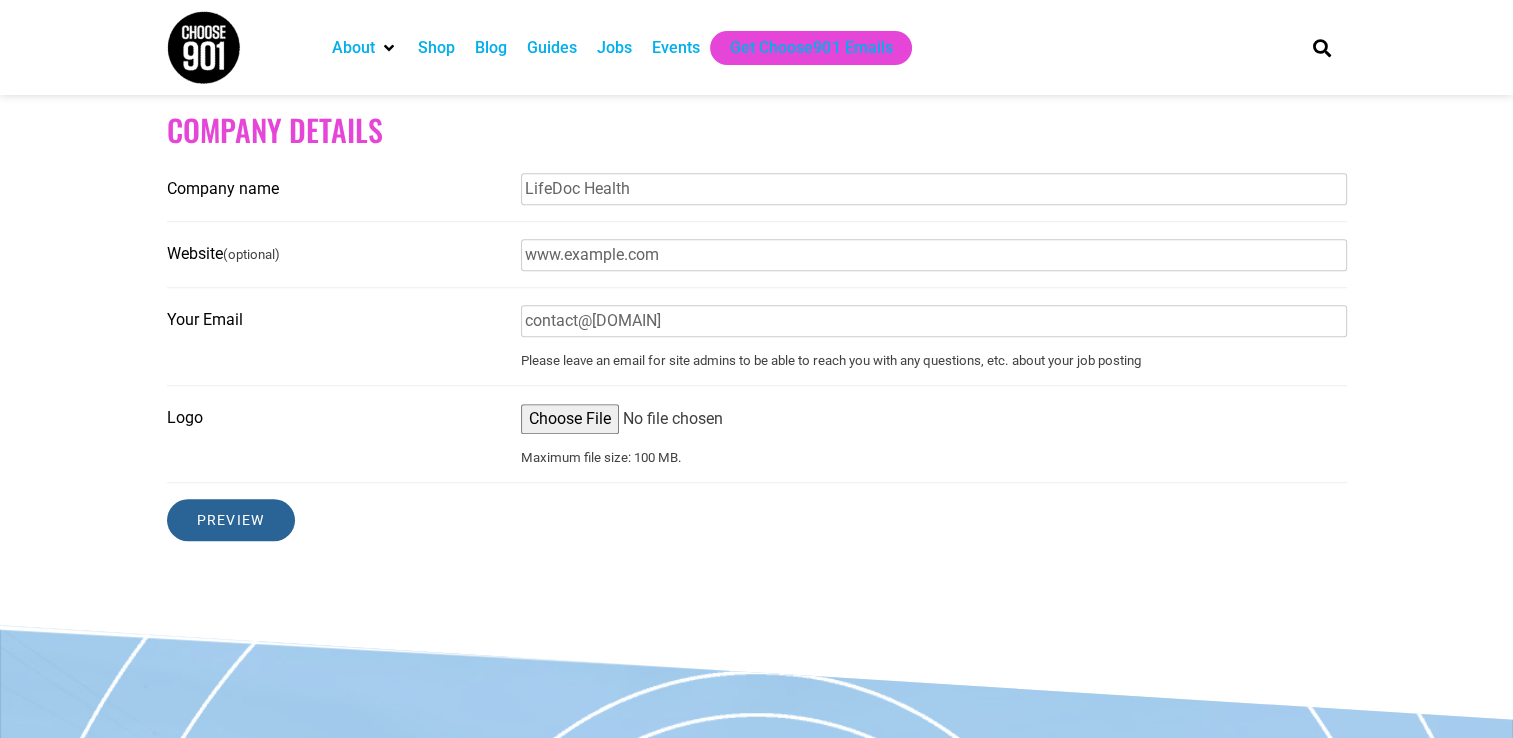 click on "Preview" at bounding box center (231, 520) 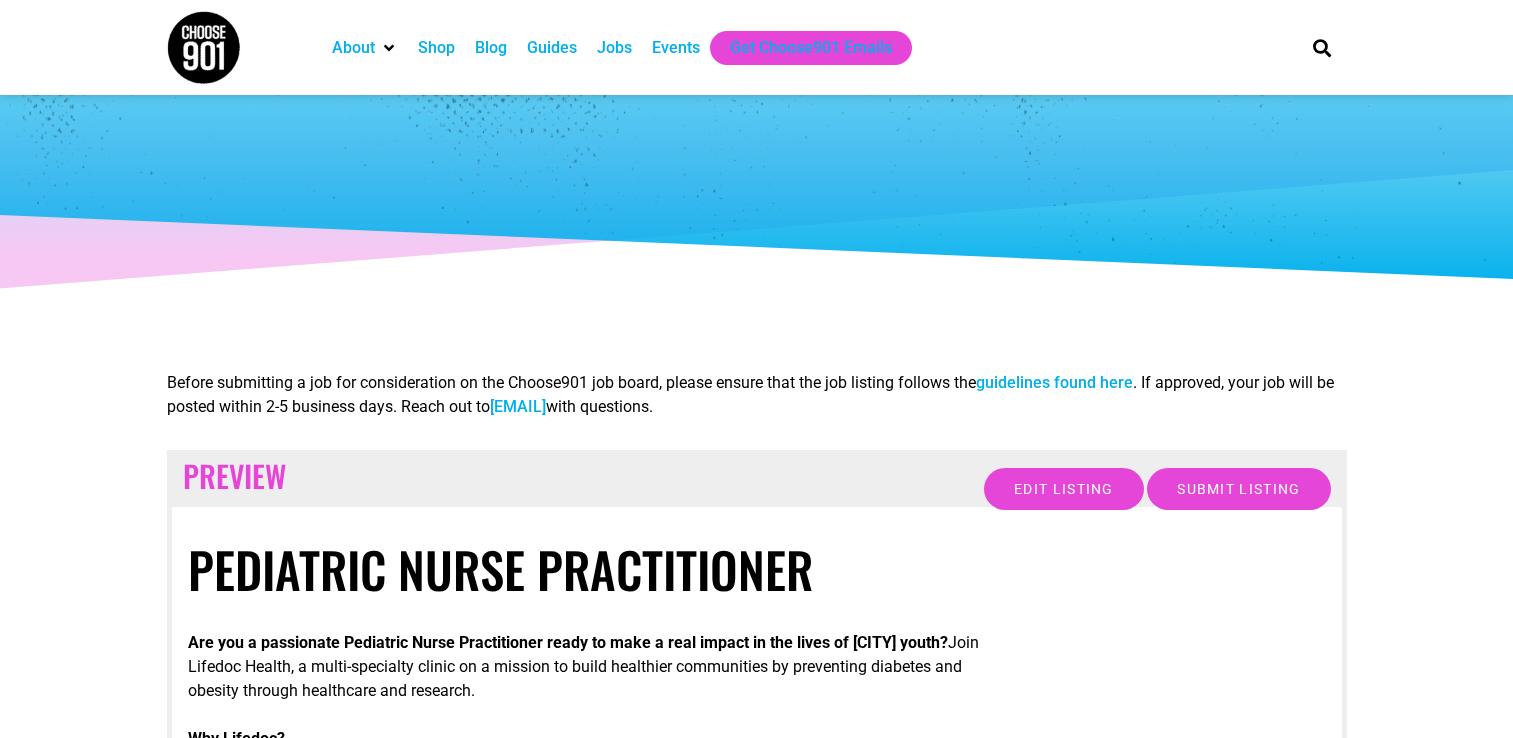 scroll, scrollTop: 0, scrollLeft: 0, axis: both 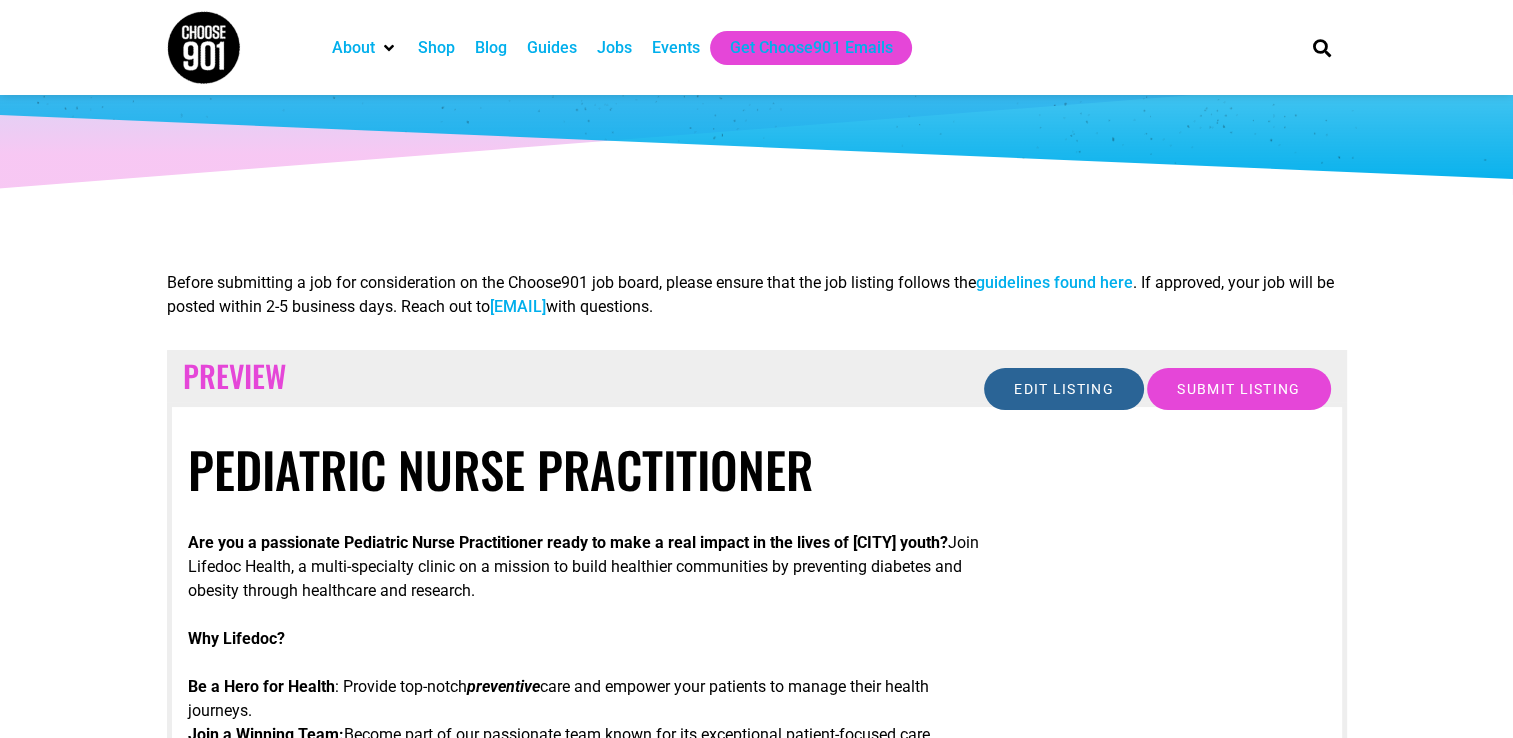 click on "Edit listing" at bounding box center (1064, 389) 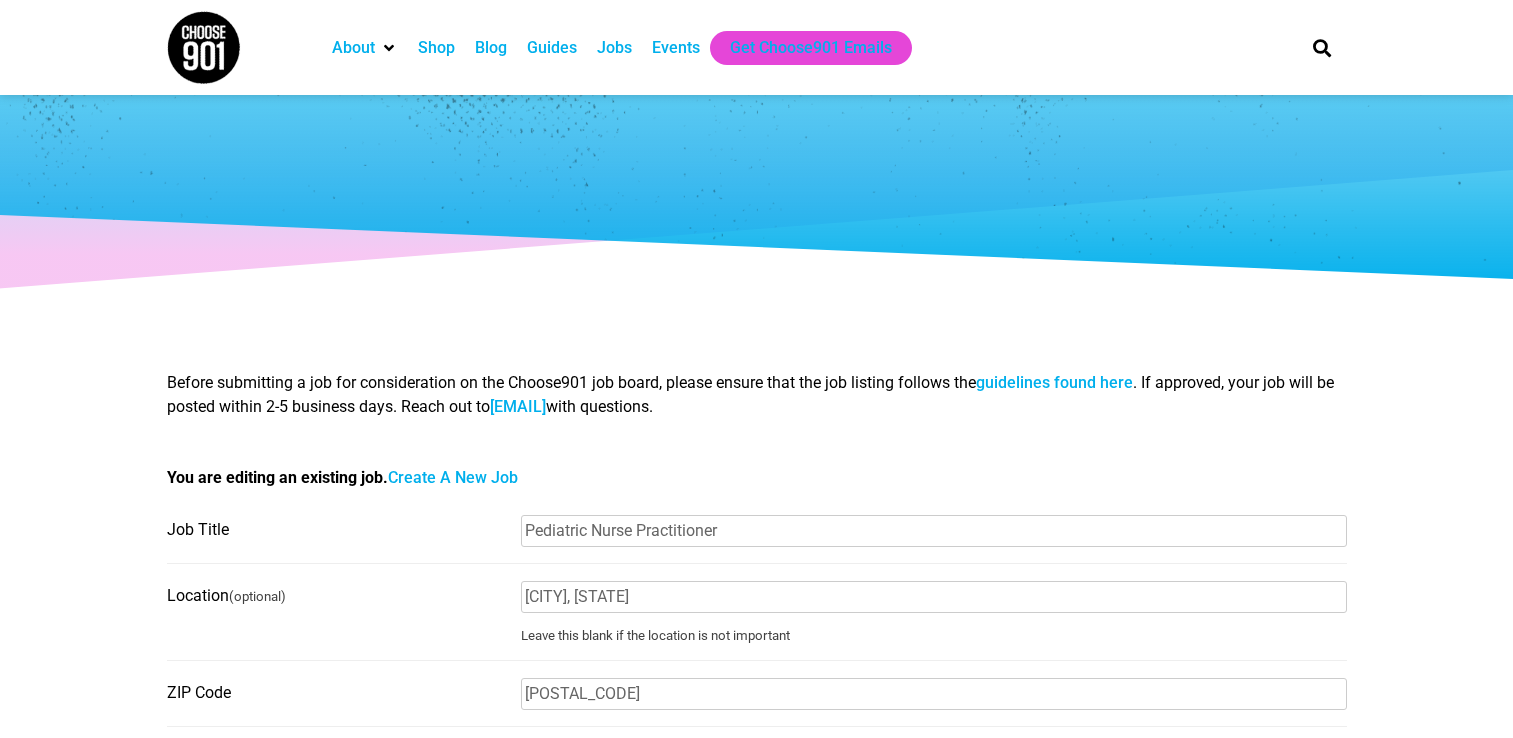 scroll, scrollTop: 0, scrollLeft: 0, axis: both 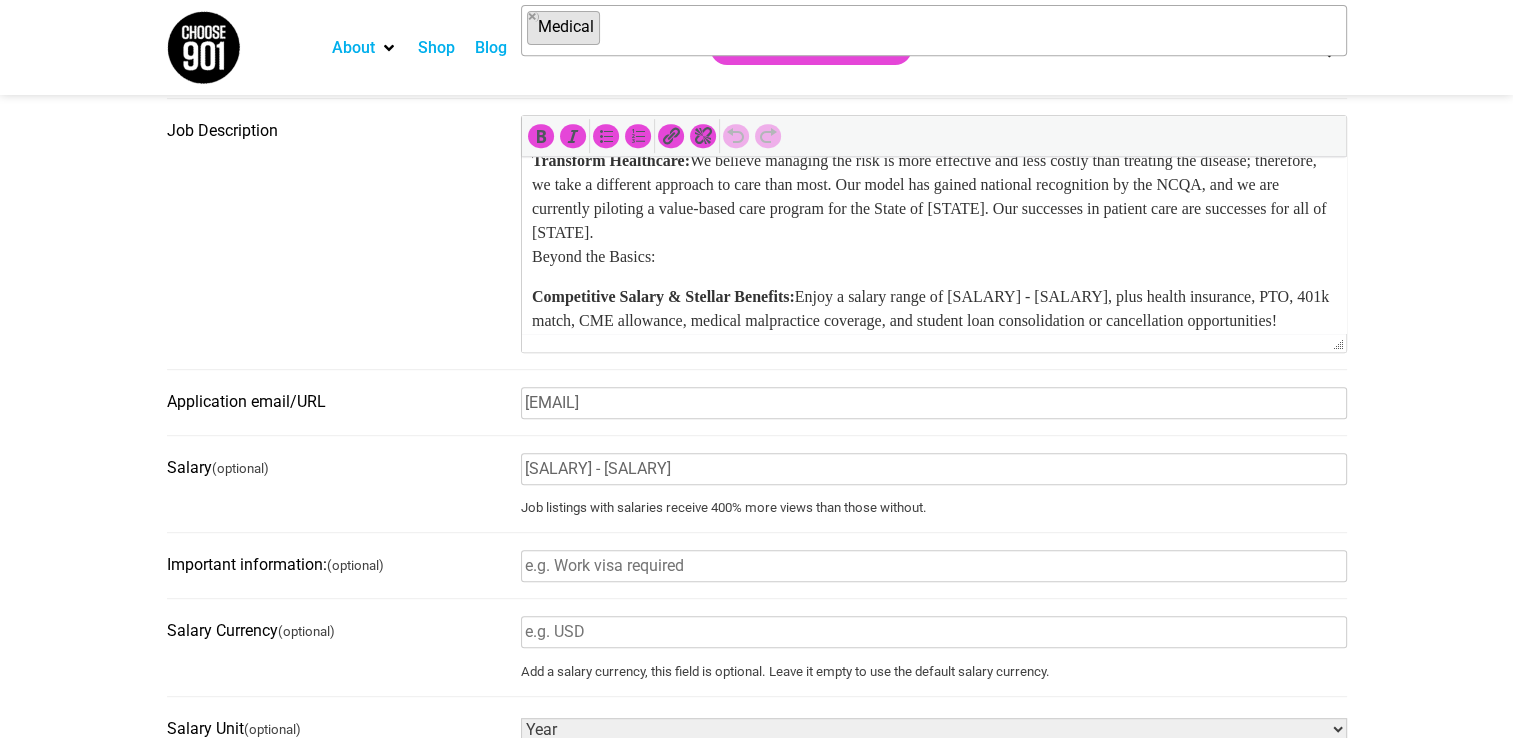 click on "Be a Hero for Health : Provide top-notch preventive care and empower your patients to manage their health journeys. Join a Winning Team: Become part of our passionate team known for its exceptional patient-focused care. Transform Healthcare: We believe managing the risk is more effective and less costly than treating the disease; therefore, we take a different approach to care than most. Our model has gained national recognition by the NCQA, and we are currently piloting a value-based care program for the State of [STATE]. Our successes in patient care are successes for all of [STATE]. Beyond the Basics:" at bounding box center (933, 185) 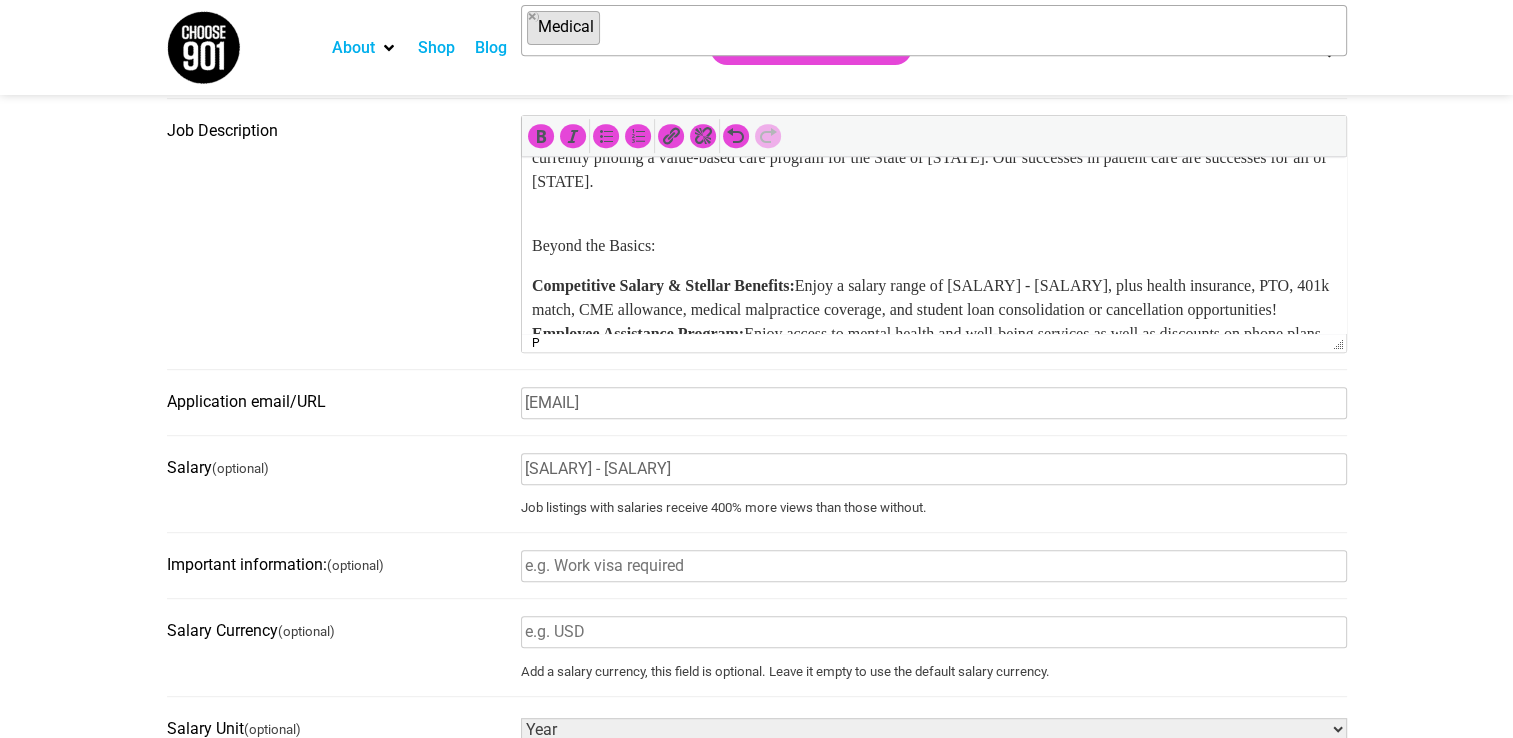 scroll, scrollTop: 300, scrollLeft: 0, axis: vertical 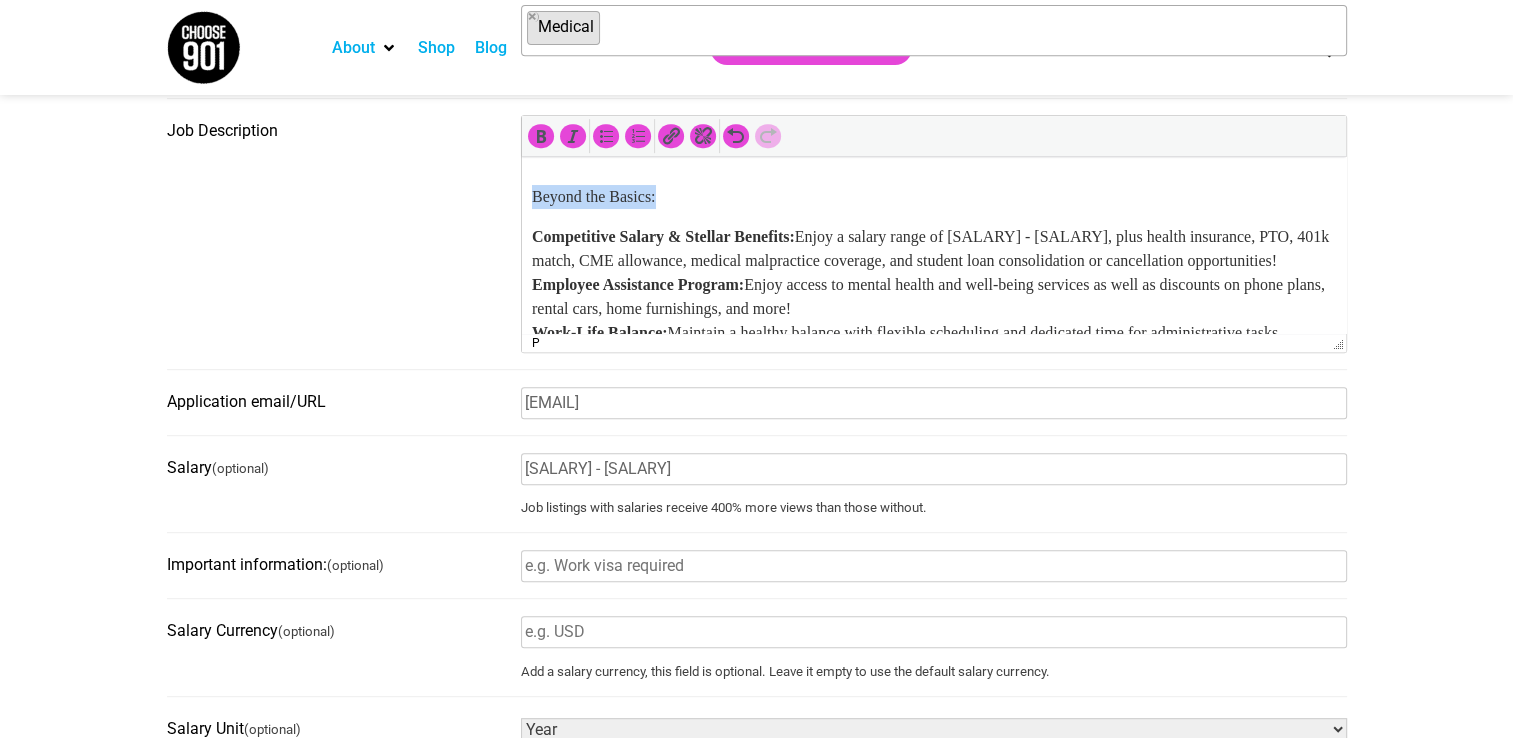 drag, startPoint x: 640, startPoint y: 219, endPoint x: 1041, endPoint y: 367, distance: 427.44006 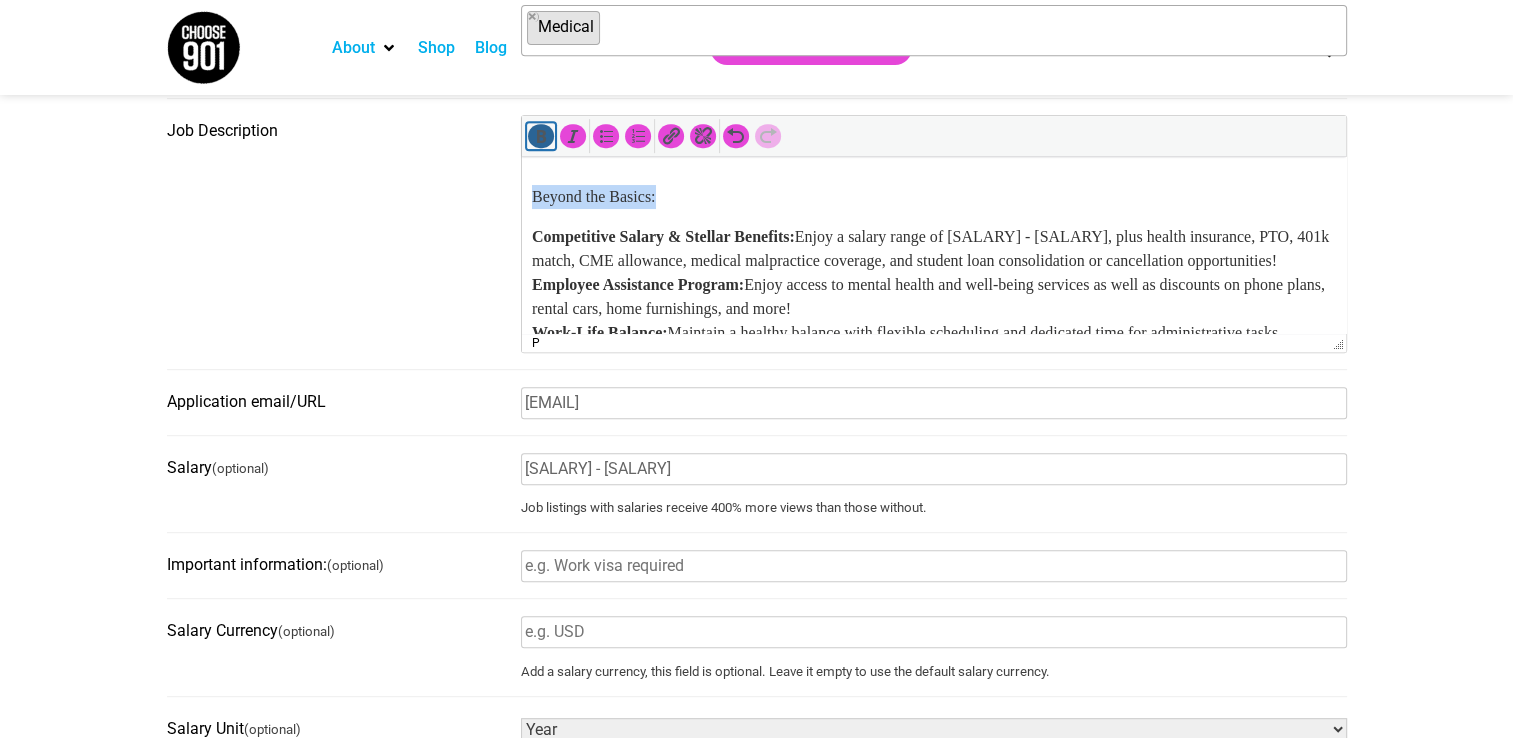 click at bounding box center [541, 136] 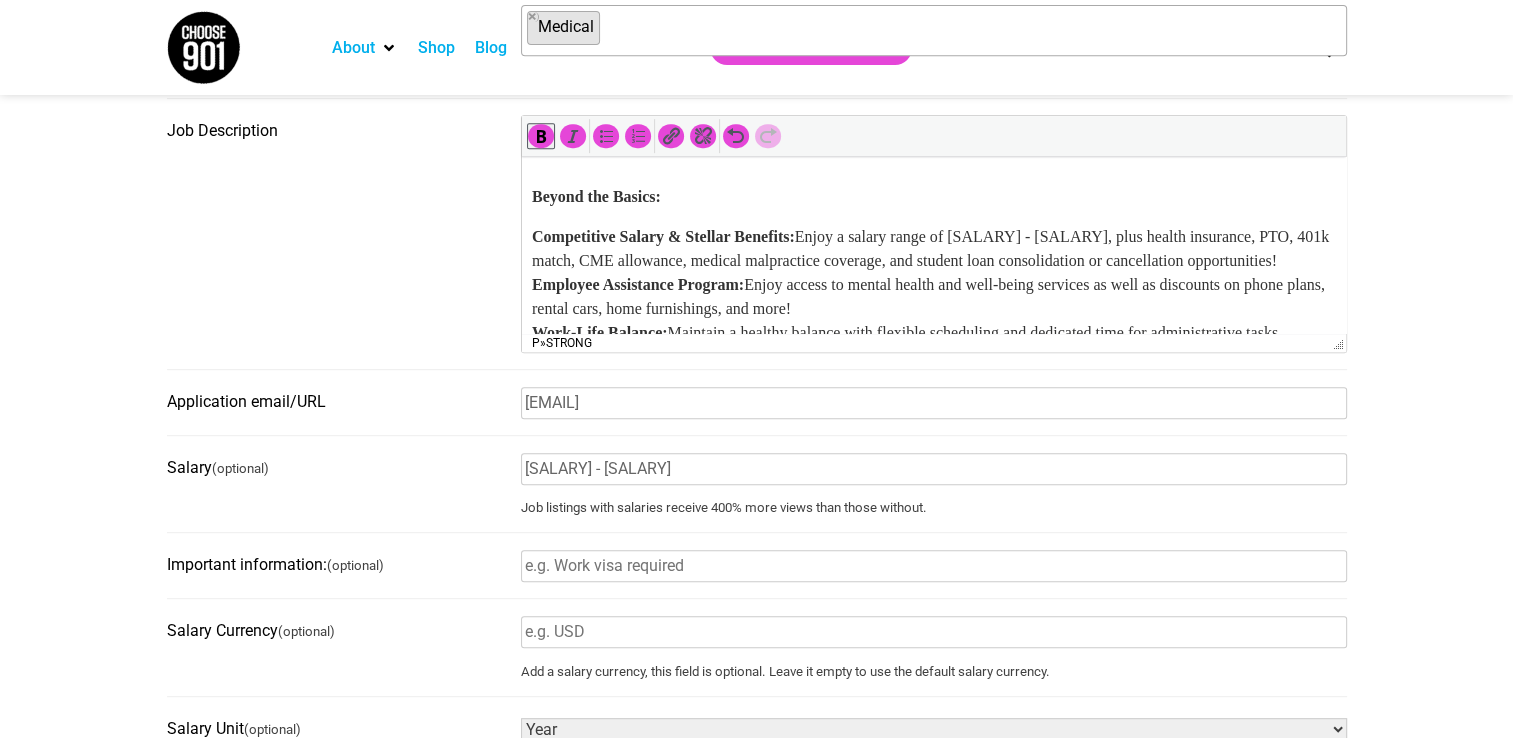 click on "Competitive Salary & Stellar Benefits:  Enjoy a salary range of $105,000 - $134,000, plus health insurance, PTO, 401k match, CME allowance, medical malpractice coverage, and student loan consolidation or cancellation opportunities! Employee Assistance Program:  Enjoy access to mental health and well-being services as well as discounts on phone plans, rental cars, home furnishings, and more! Work-Life Balance:  Maintain a healthy balance with flexible scheduling and dedicated time for administrative tasks. Stability & Growth:  Find your place in a well-established clinic (14+ years!) with ongoing learning and development opportunities." at bounding box center (933, 309) 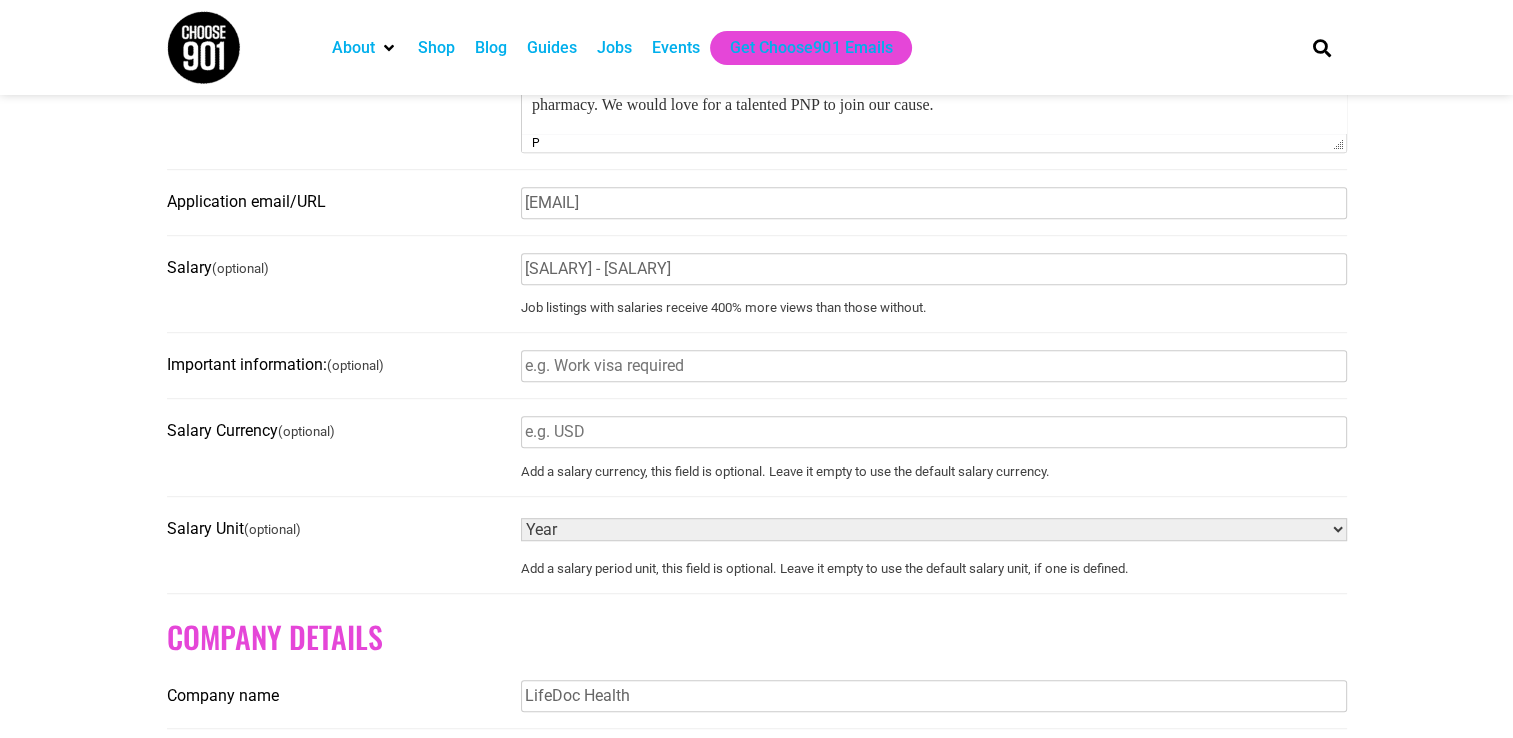 scroll, scrollTop: 800, scrollLeft: 0, axis: vertical 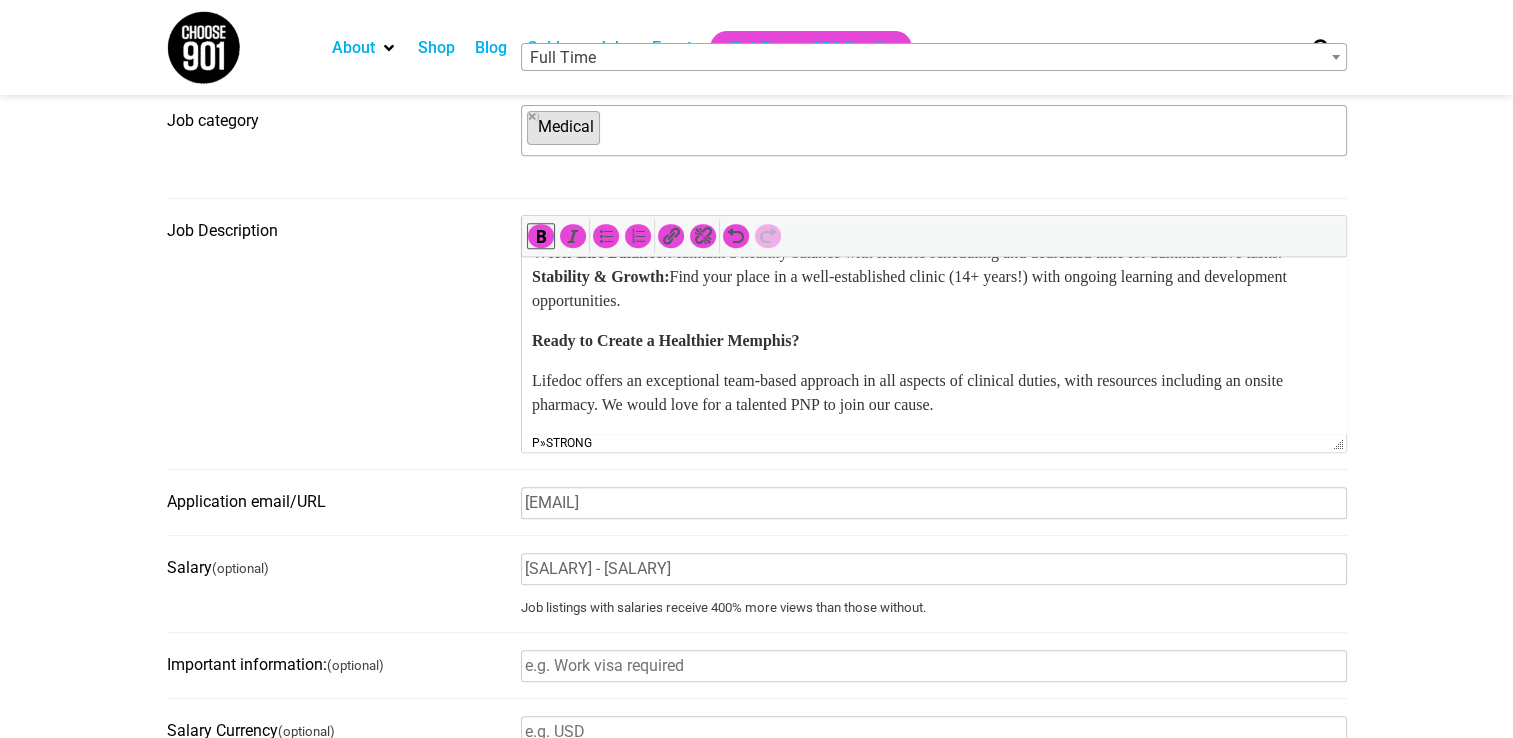 click on "Ready to Create a Healthier [CITY]?" at bounding box center (933, 341) 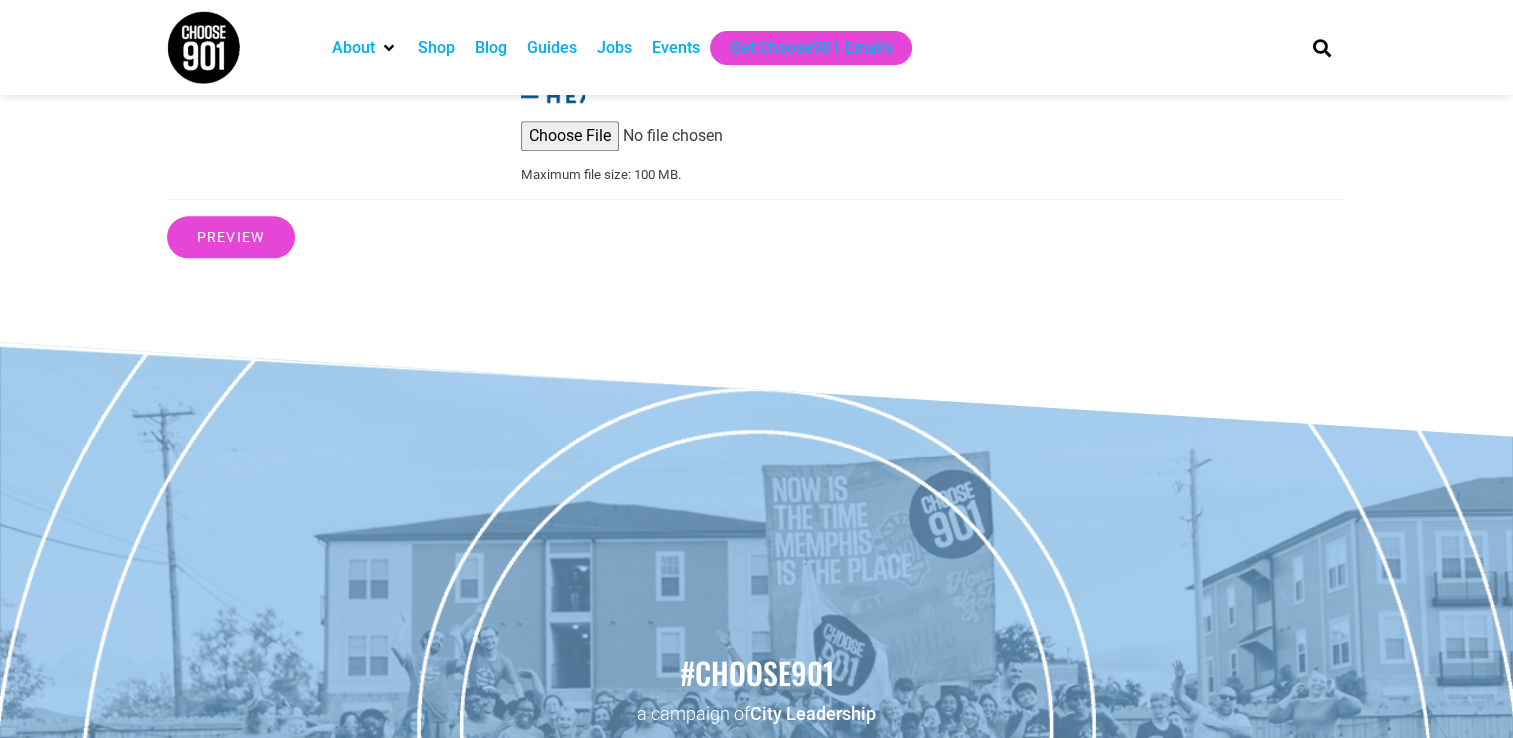 scroll, scrollTop: 1800, scrollLeft: 0, axis: vertical 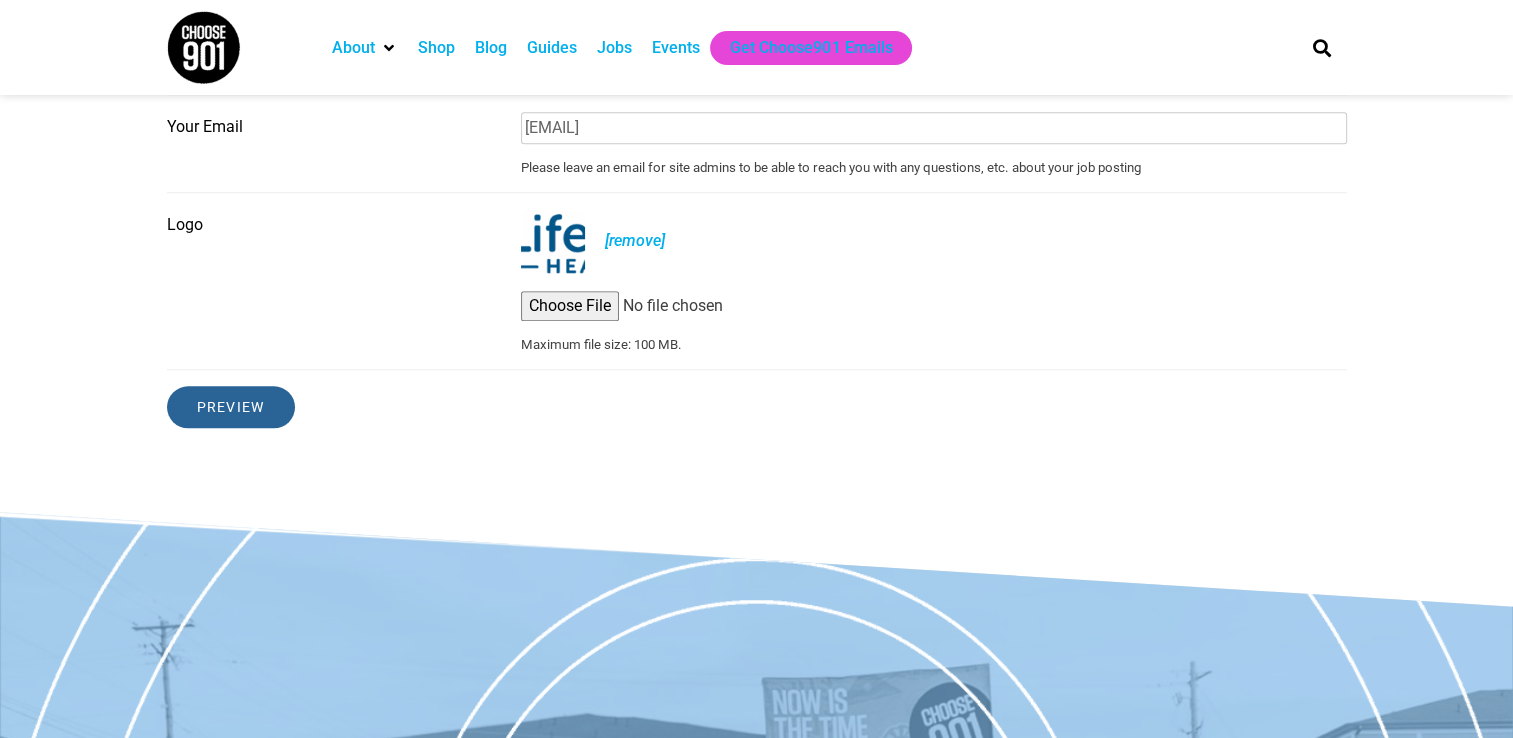 click on "Preview" at bounding box center (231, 407) 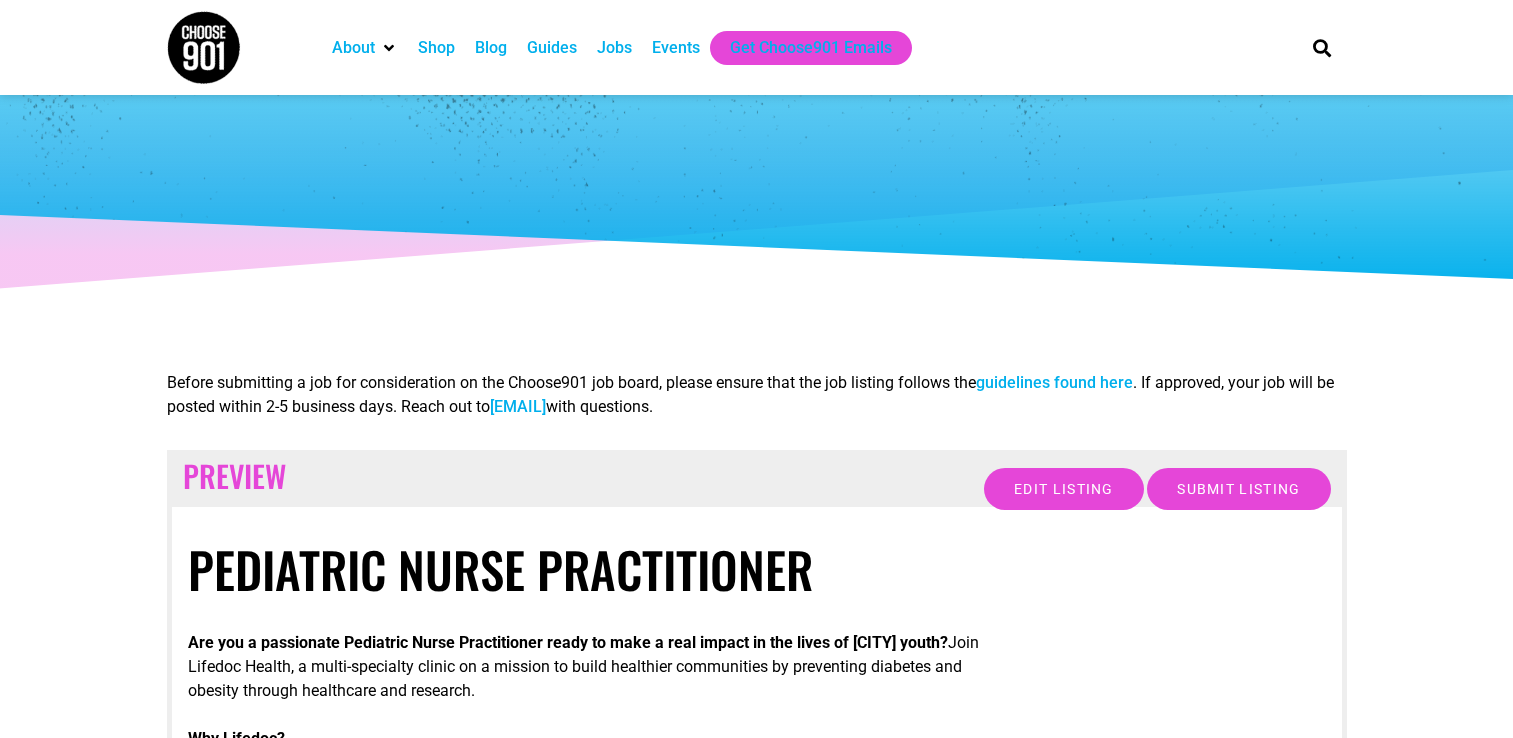 scroll, scrollTop: 0, scrollLeft: 0, axis: both 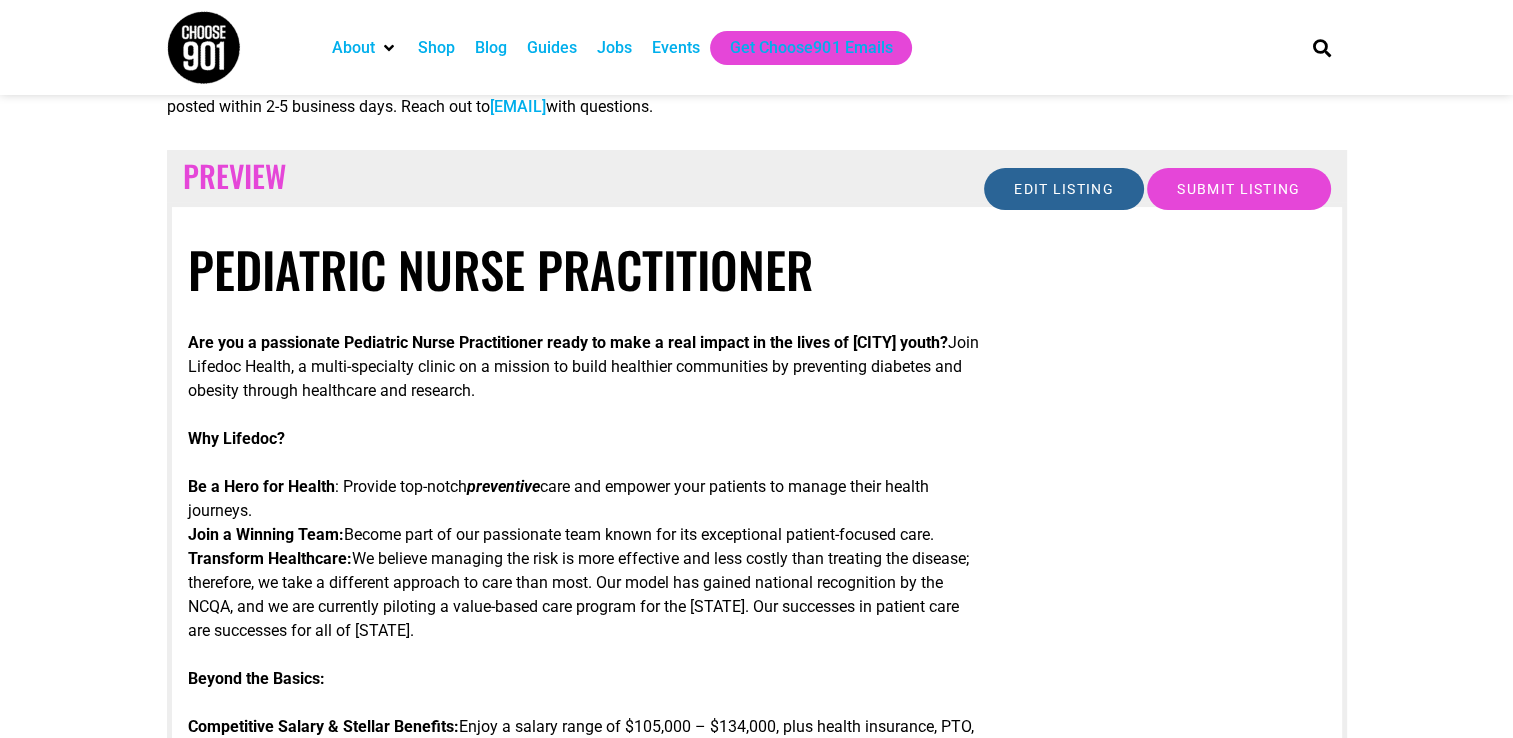 click on "Edit listing" at bounding box center (1064, 189) 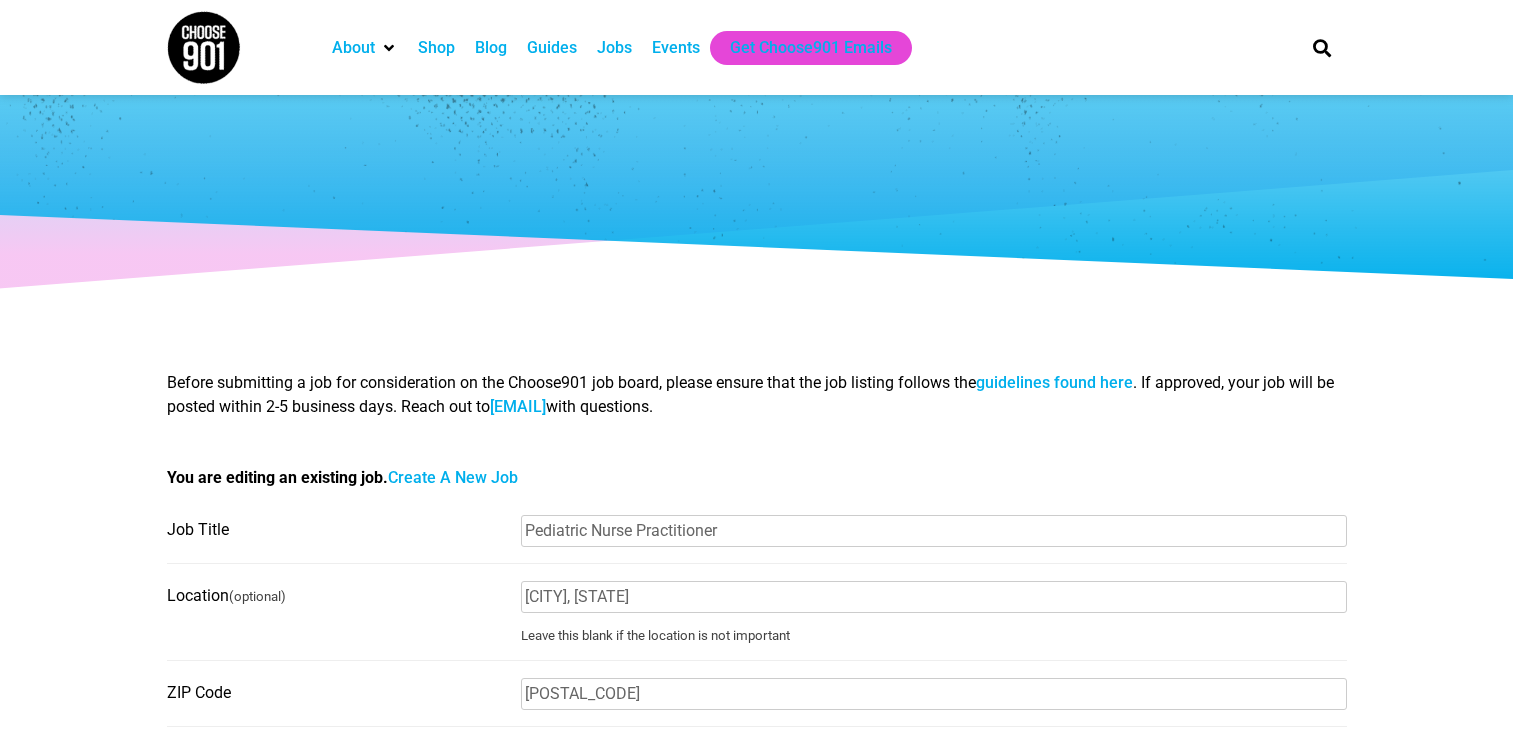 scroll, scrollTop: 0, scrollLeft: 0, axis: both 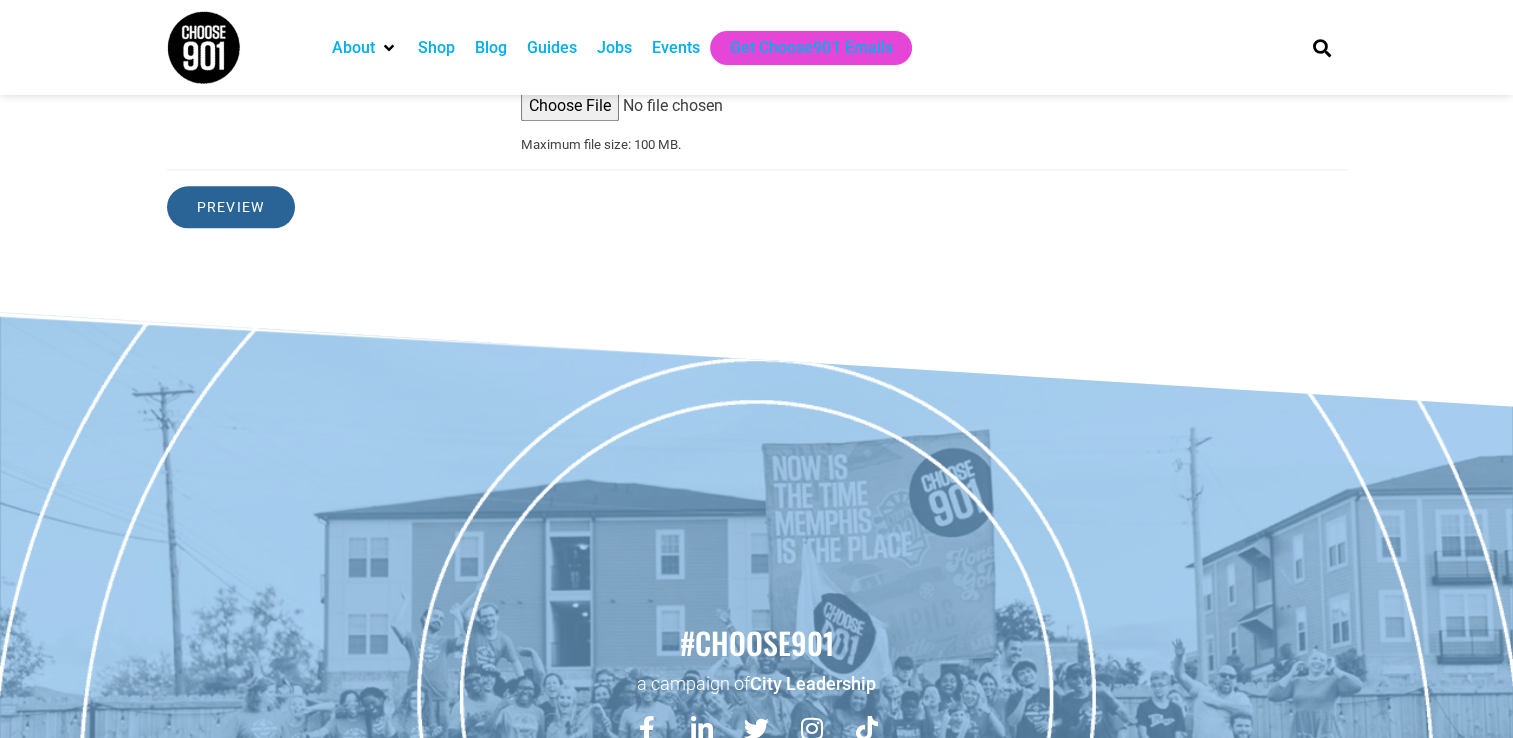 click on "Preview" at bounding box center [231, 207] 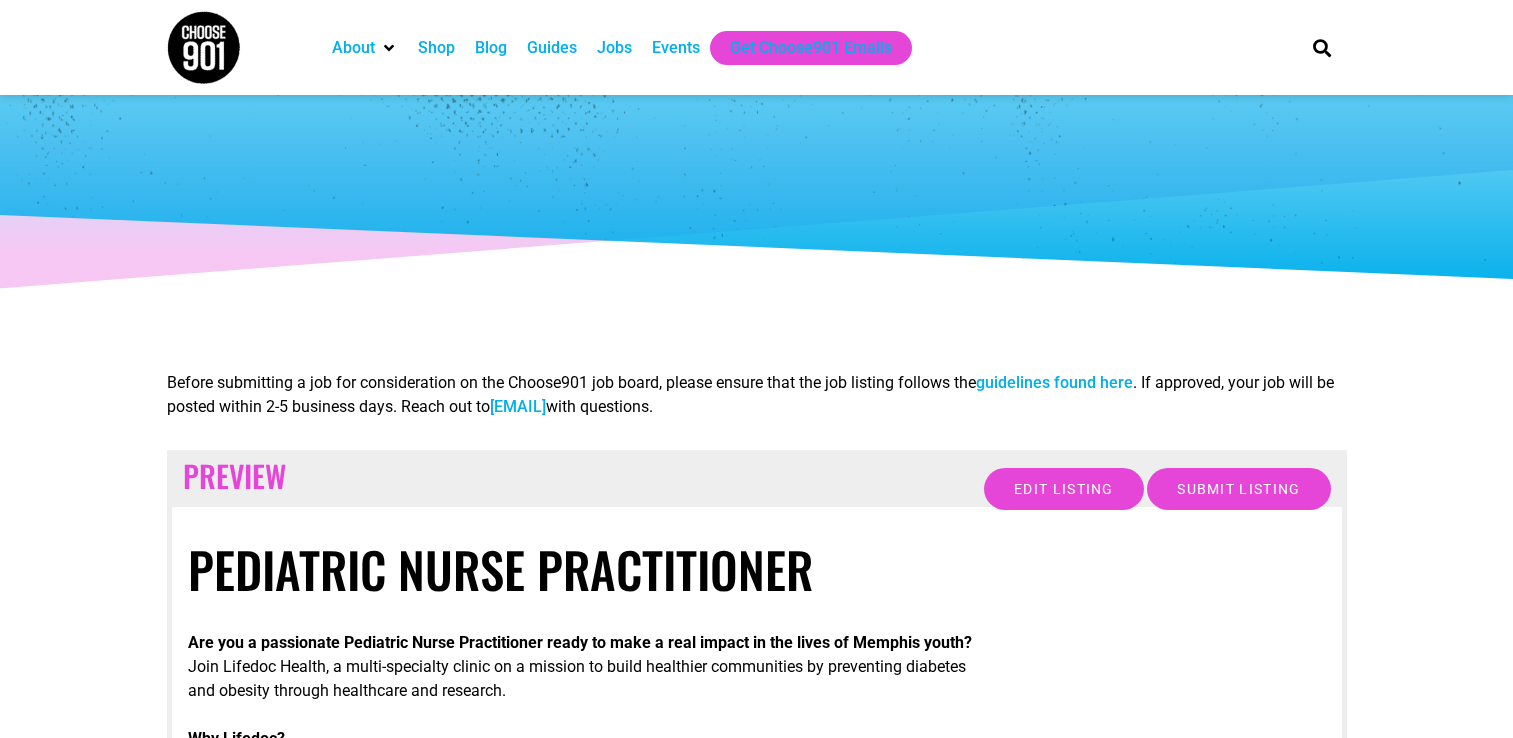 scroll, scrollTop: 0, scrollLeft: 0, axis: both 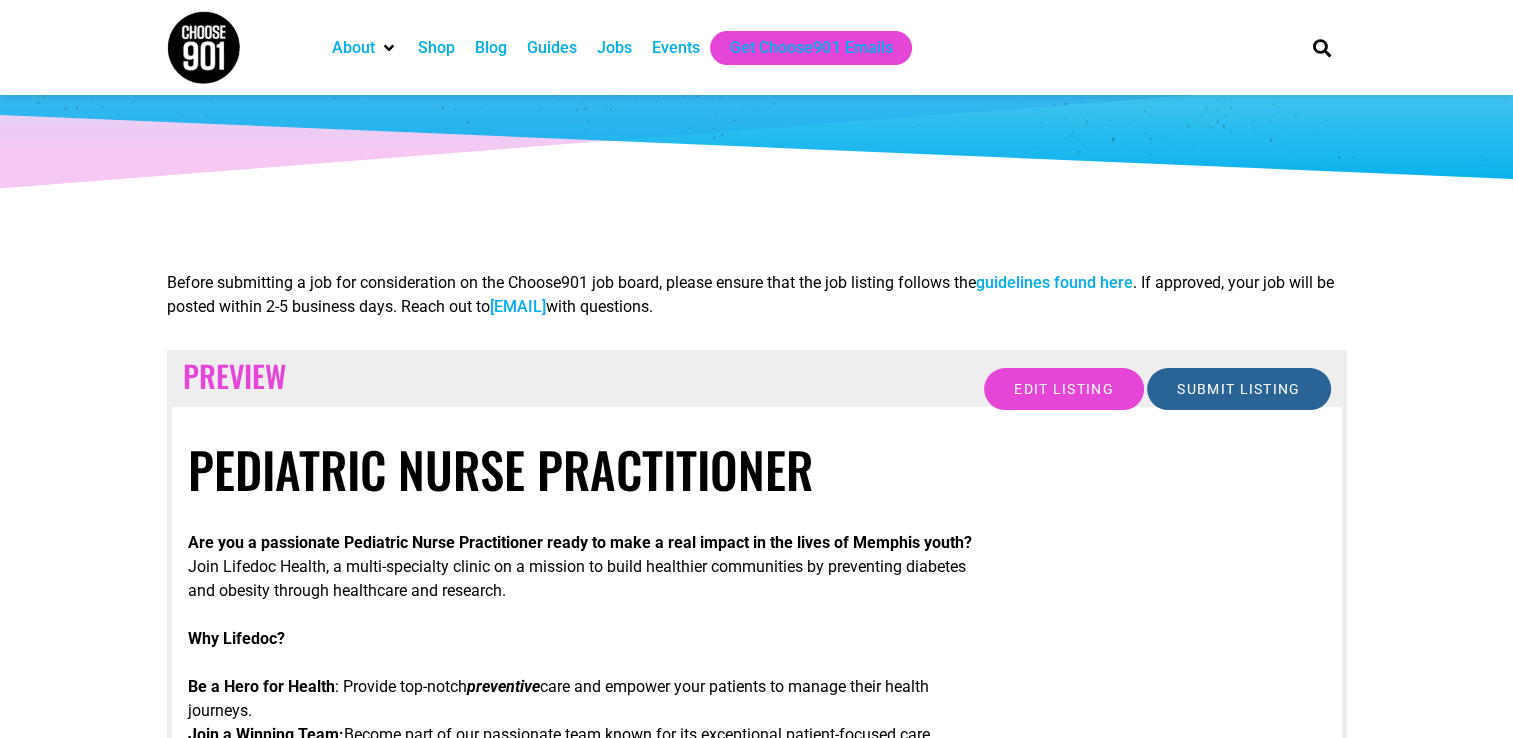 click on "Submit Listing" at bounding box center (1238, 389) 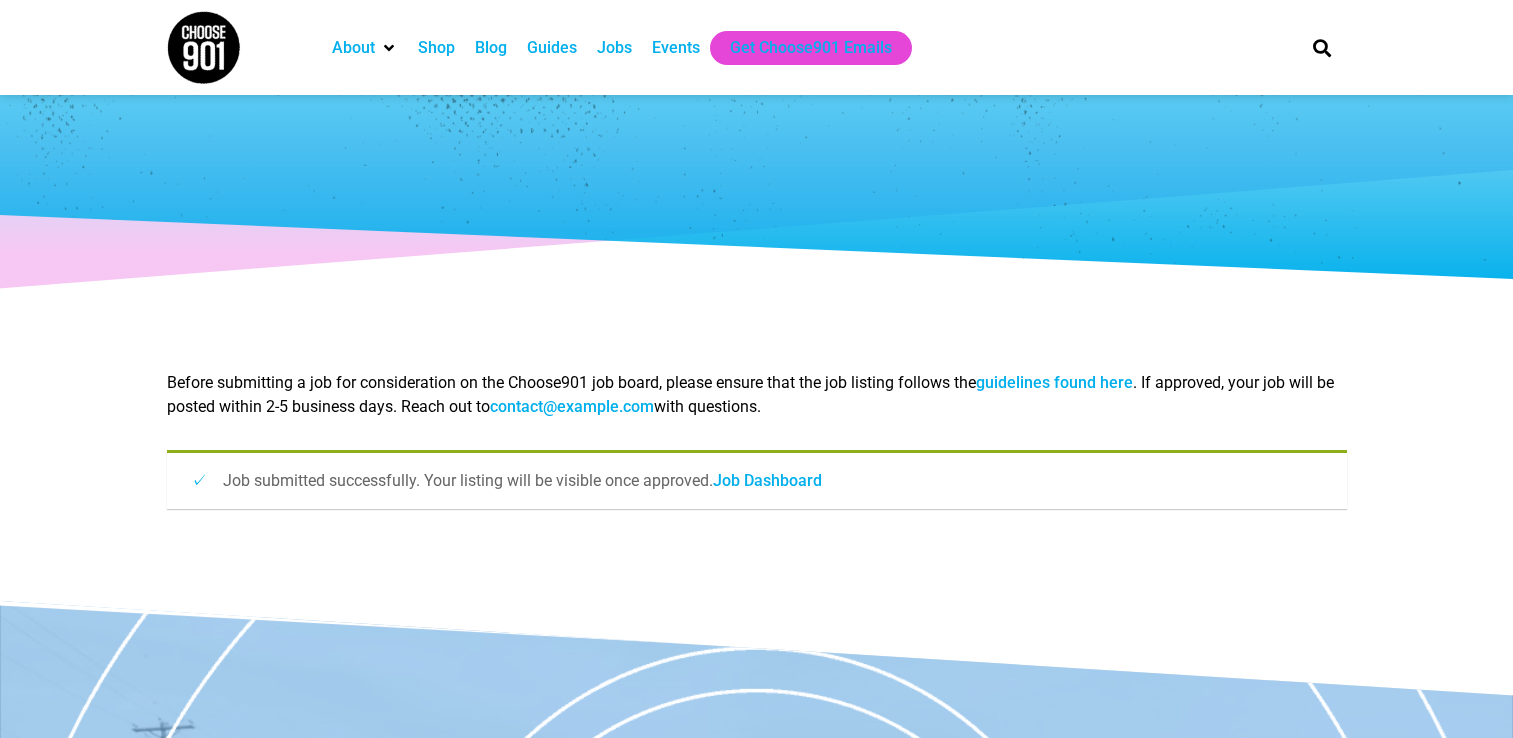 scroll, scrollTop: 0, scrollLeft: 0, axis: both 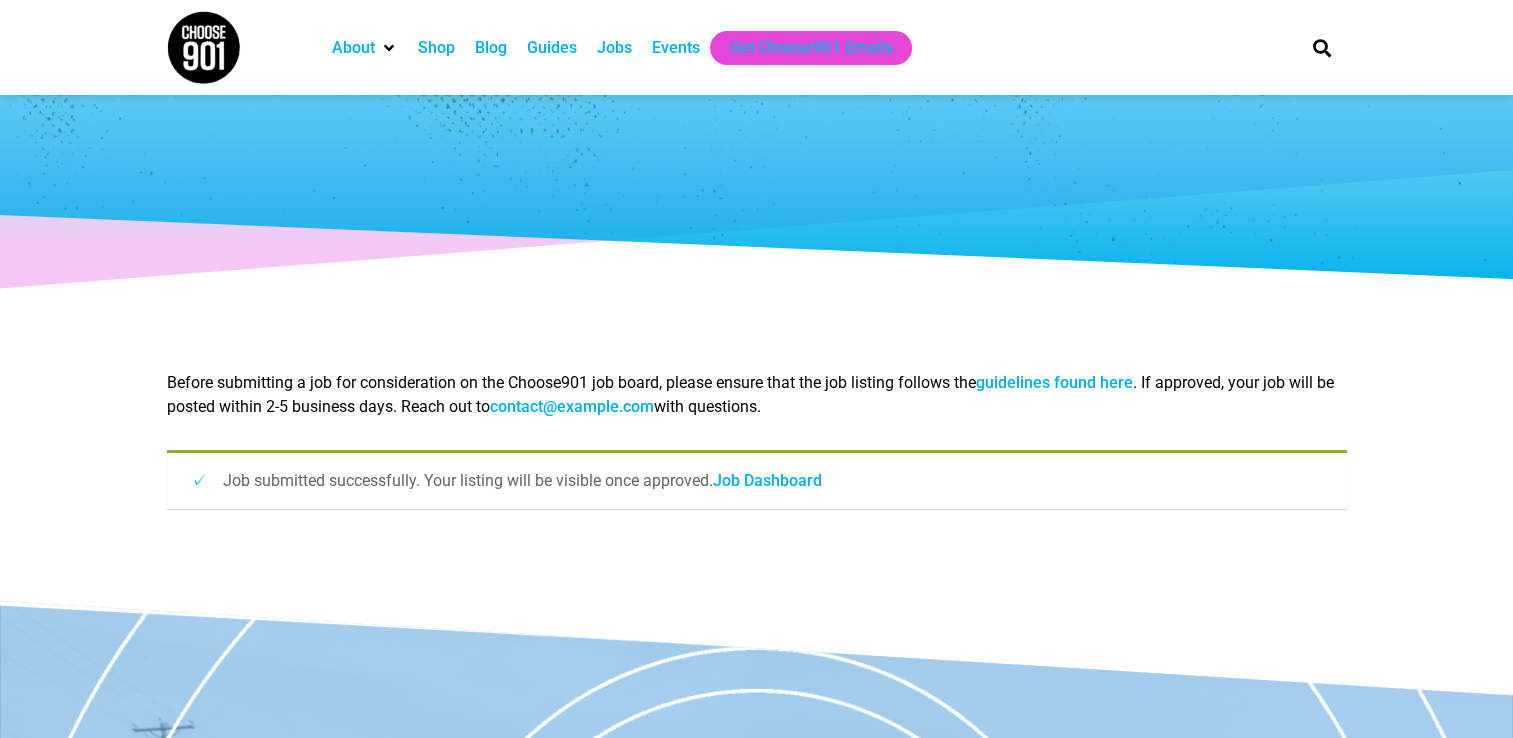 click on "Job Dashboard" at bounding box center [767, 480] 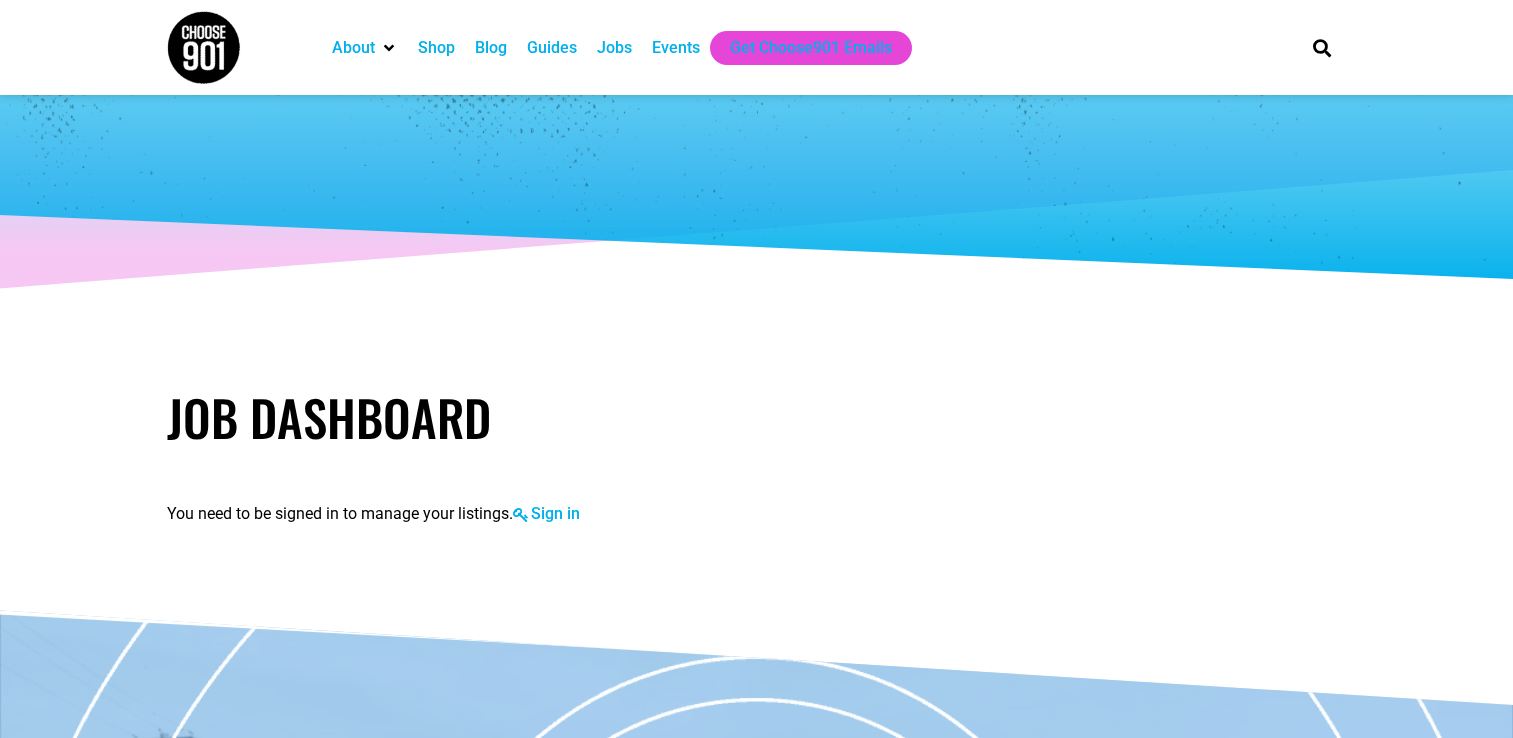 scroll, scrollTop: 0, scrollLeft: 0, axis: both 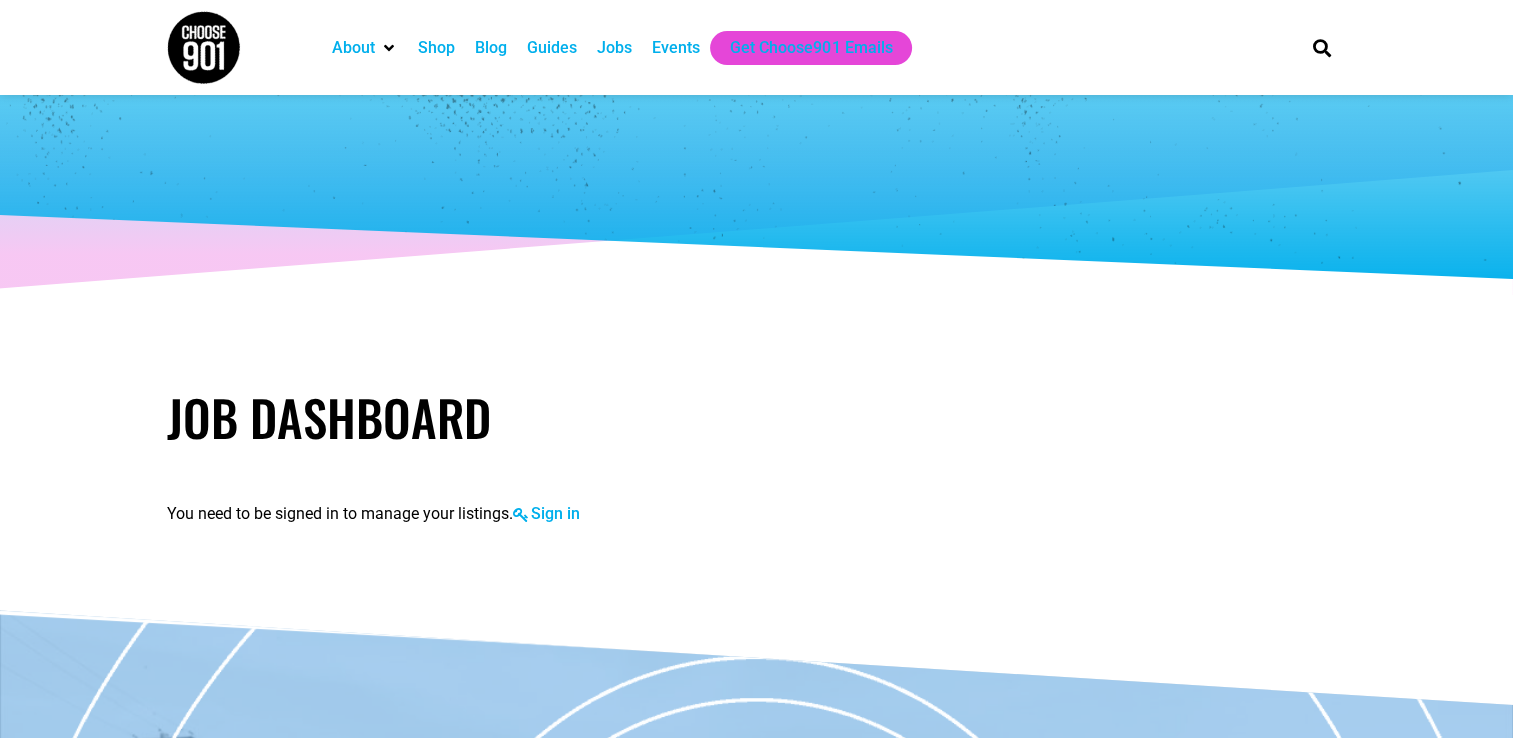 click on "Jobs" at bounding box center [614, 48] 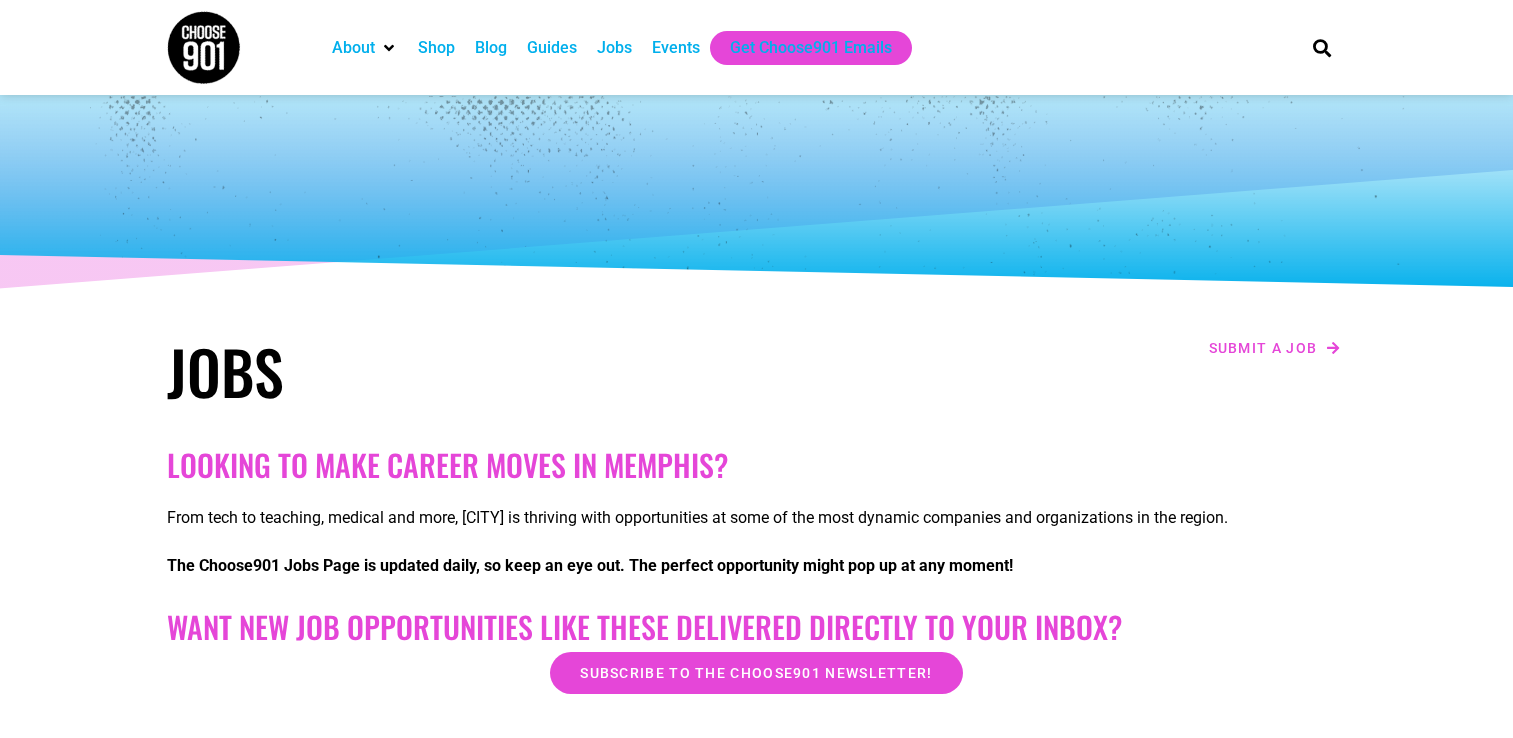 scroll, scrollTop: 0, scrollLeft: 0, axis: both 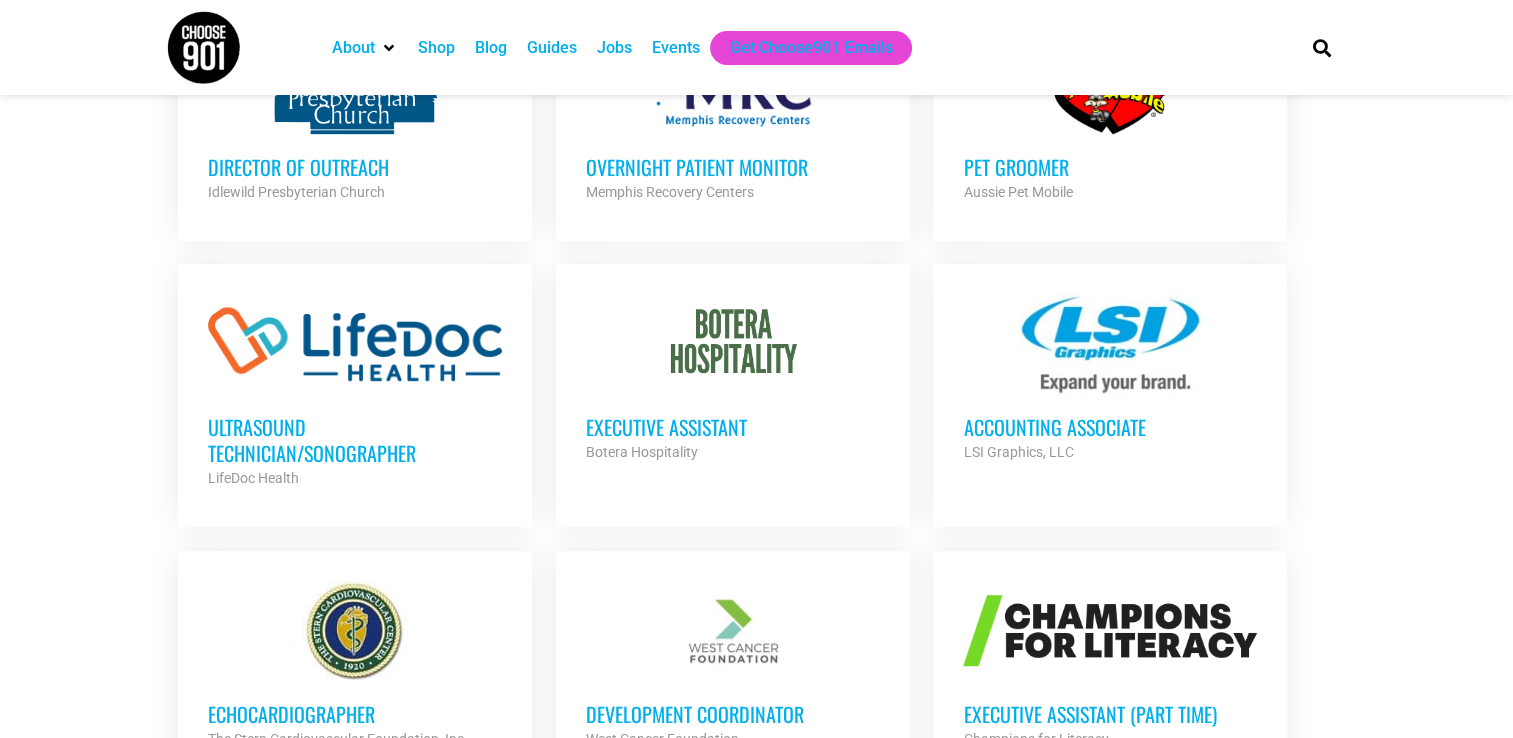 click at bounding box center (355, 344) 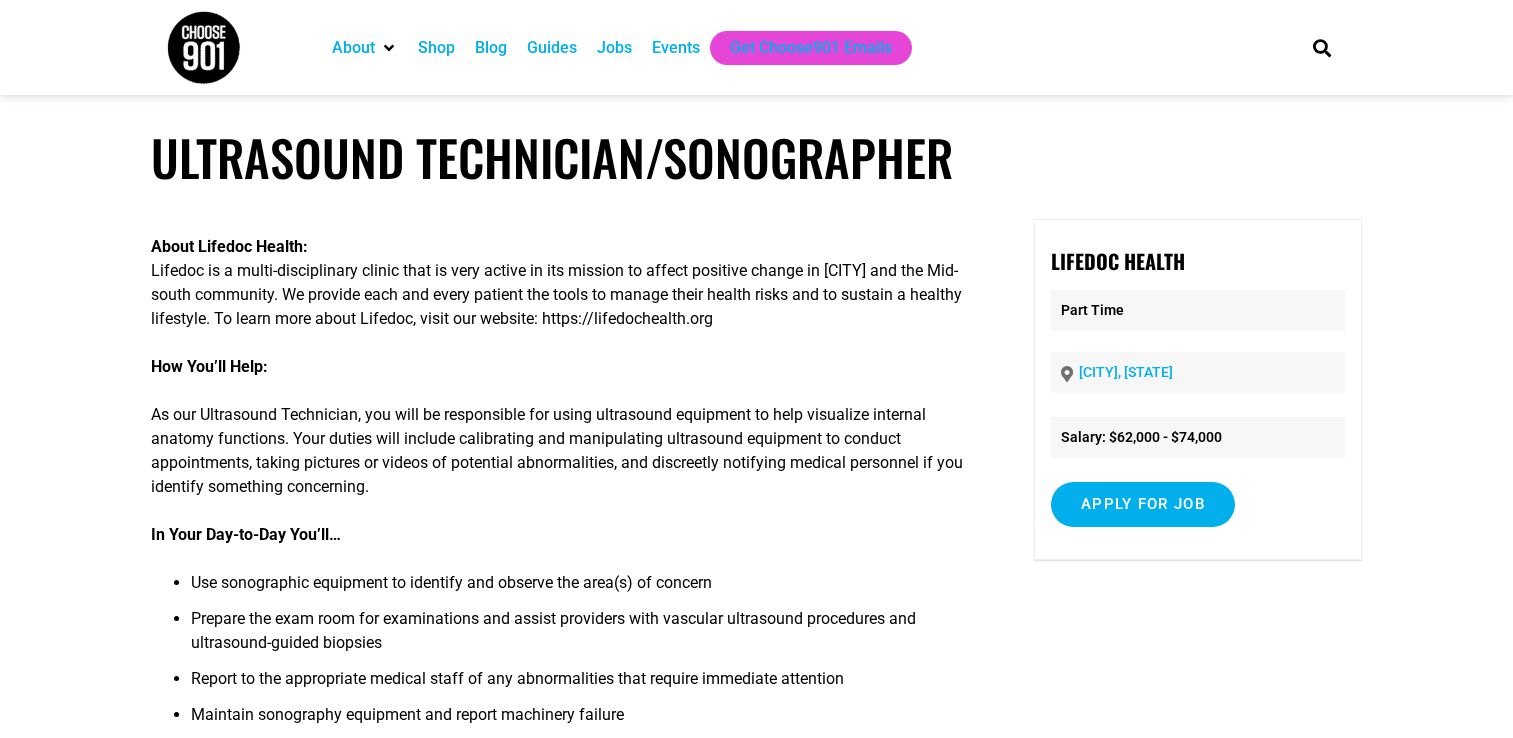 scroll, scrollTop: 0, scrollLeft: 0, axis: both 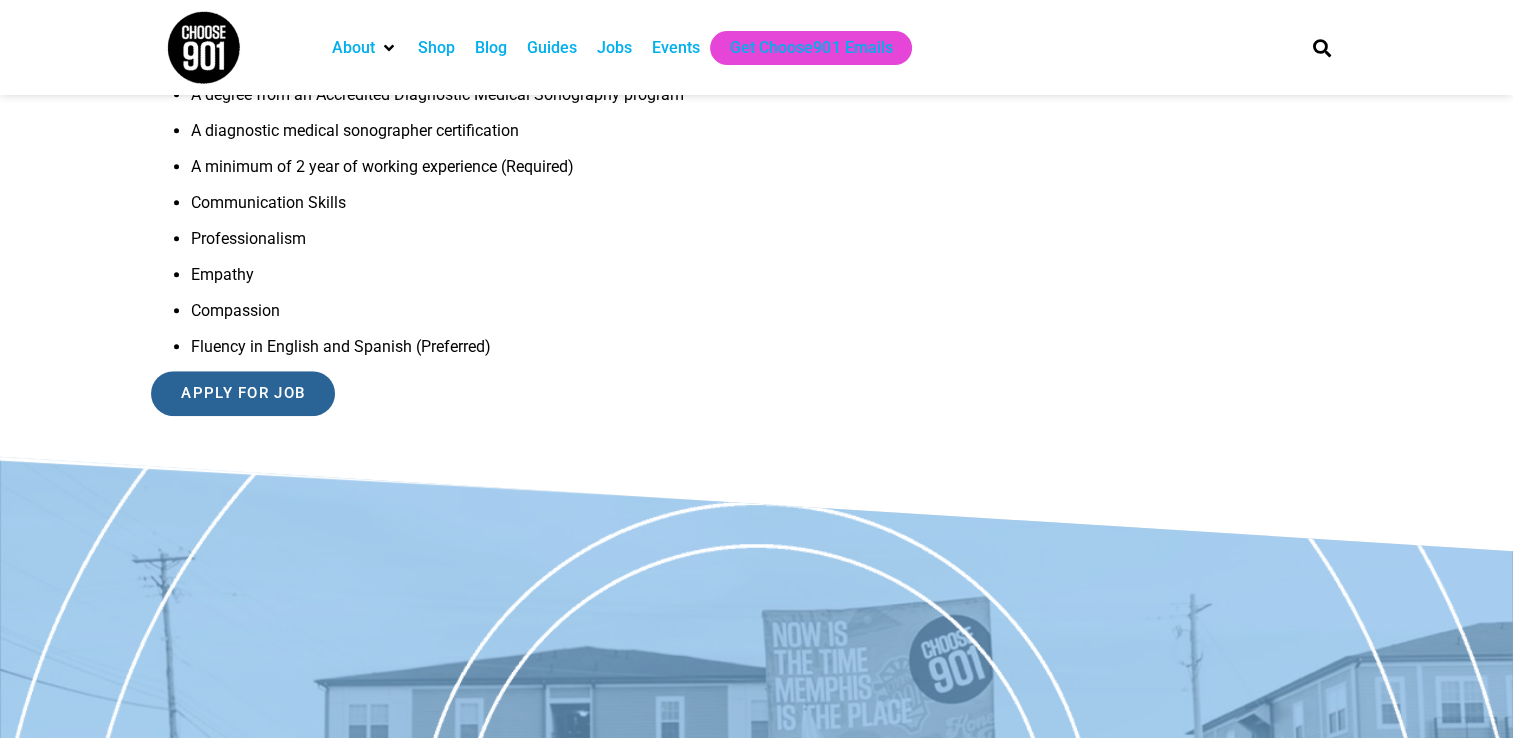 click on "Apply for job" at bounding box center [243, 393] 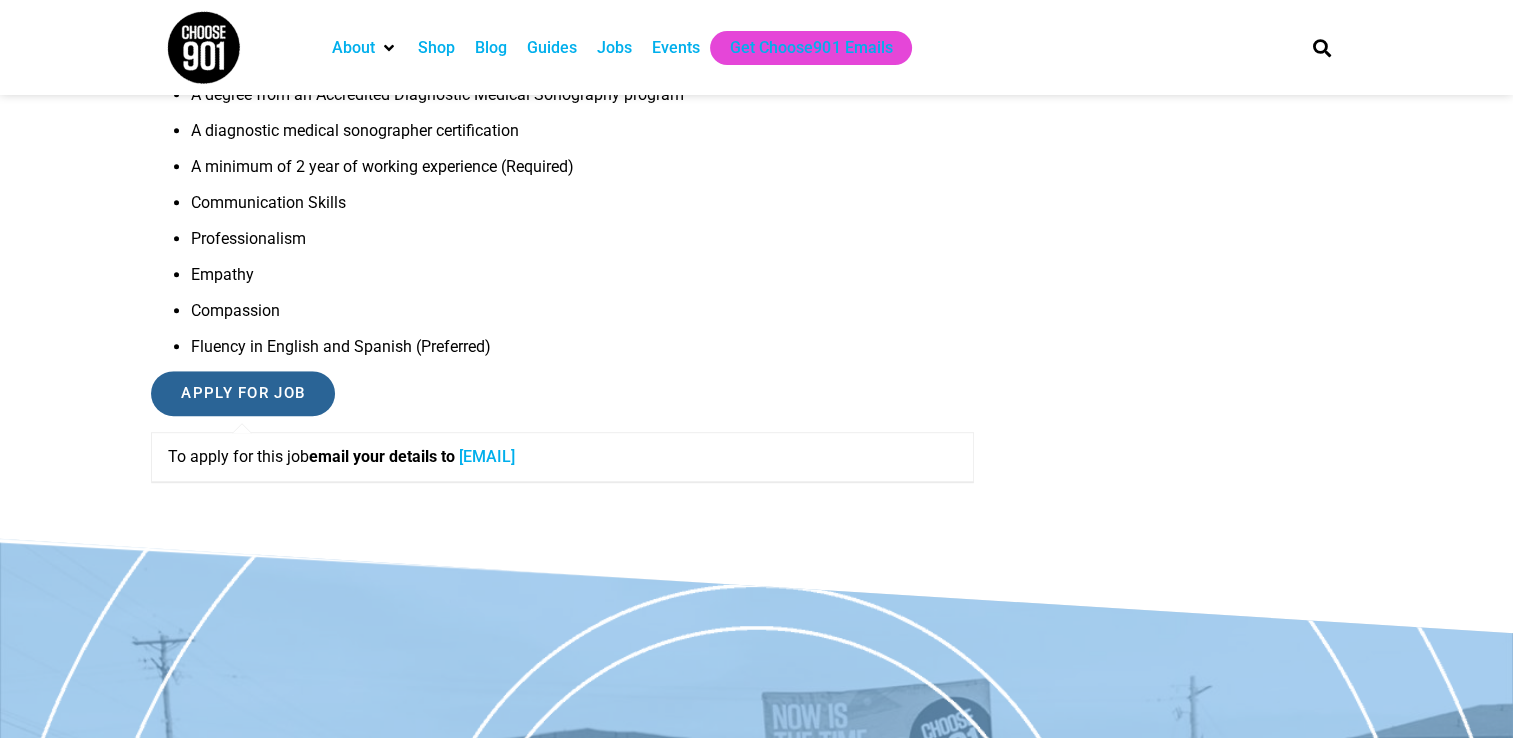 click on "Apply for job" at bounding box center [243, 393] 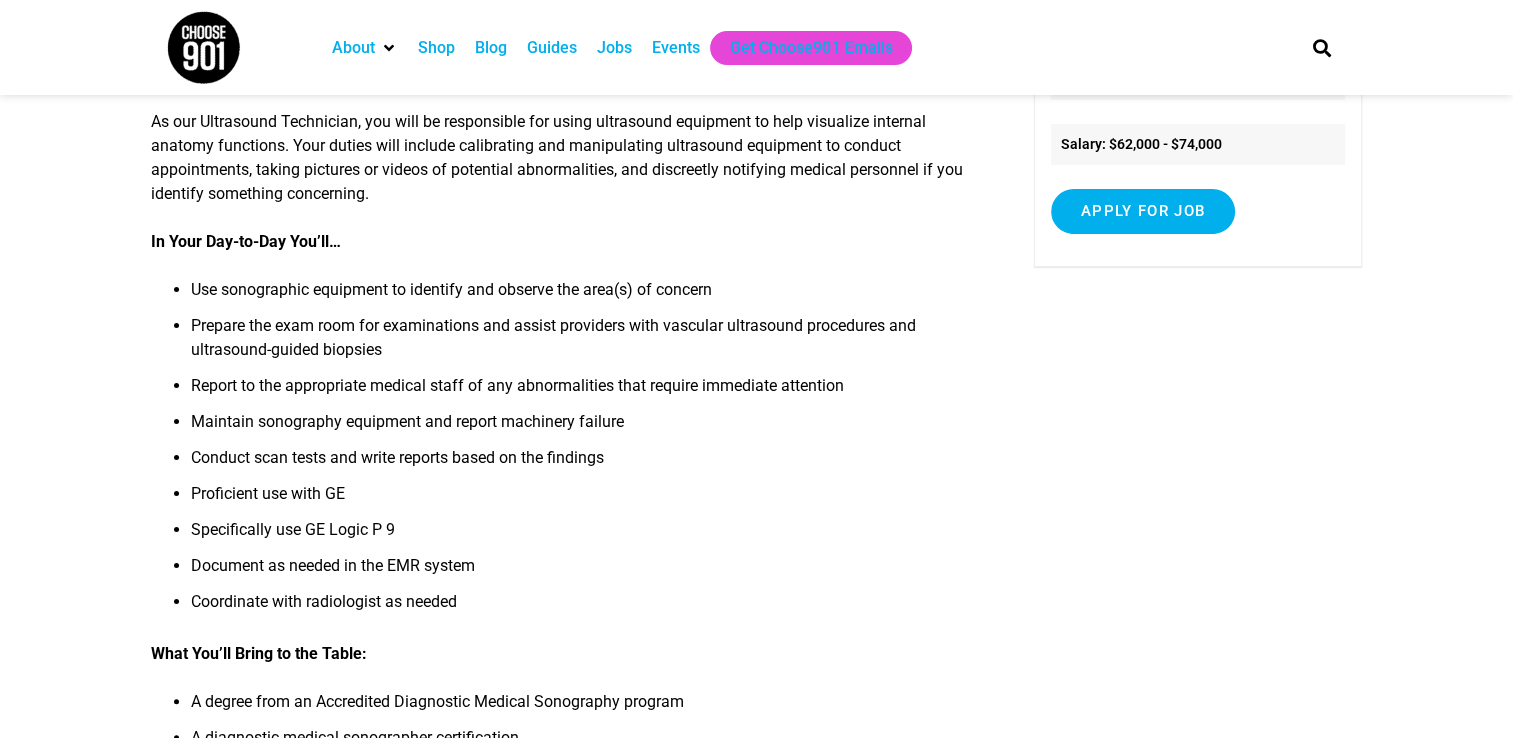 scroll, scrollTop: 0, scrollLeft: 0, axis: both 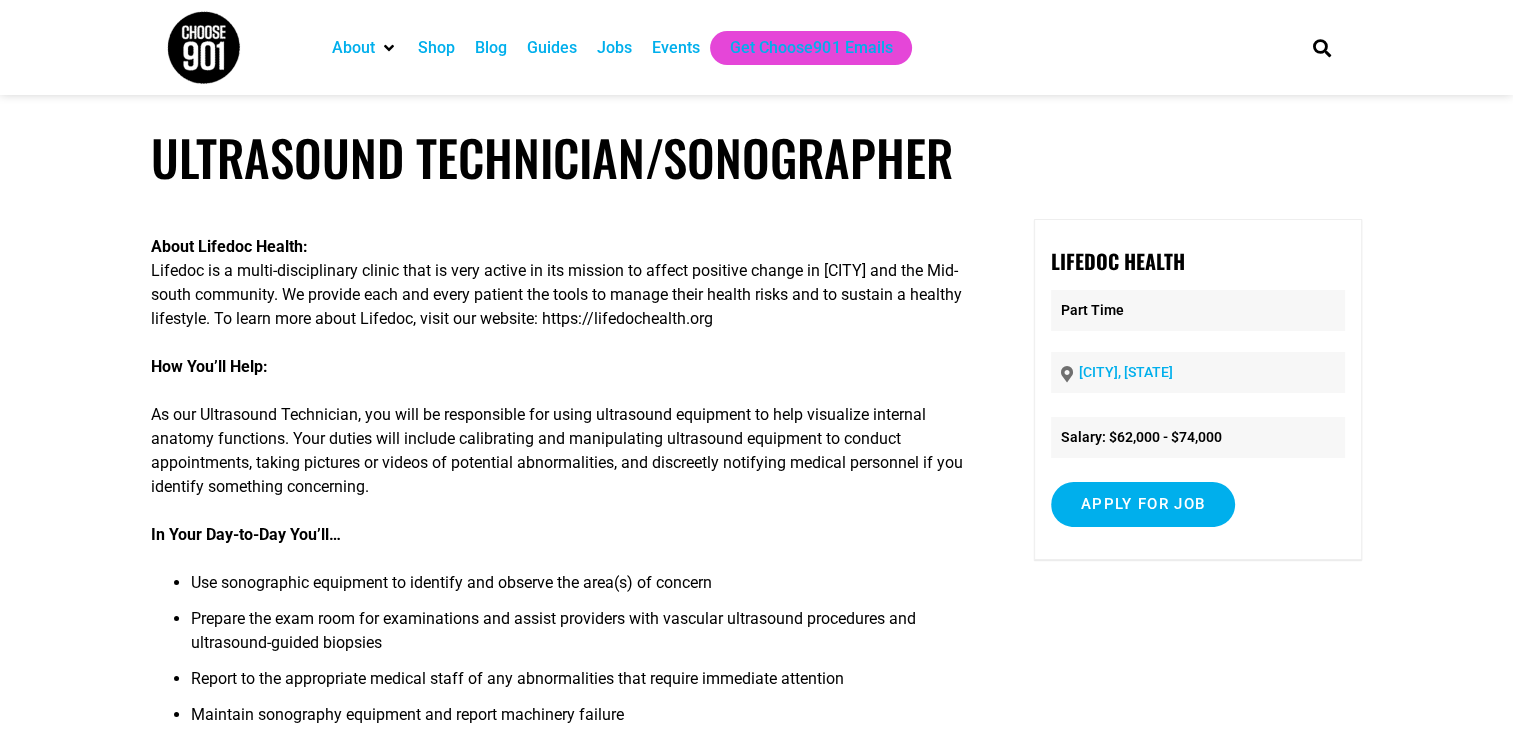 click on "Jobs" at bounding box center (614, 48) 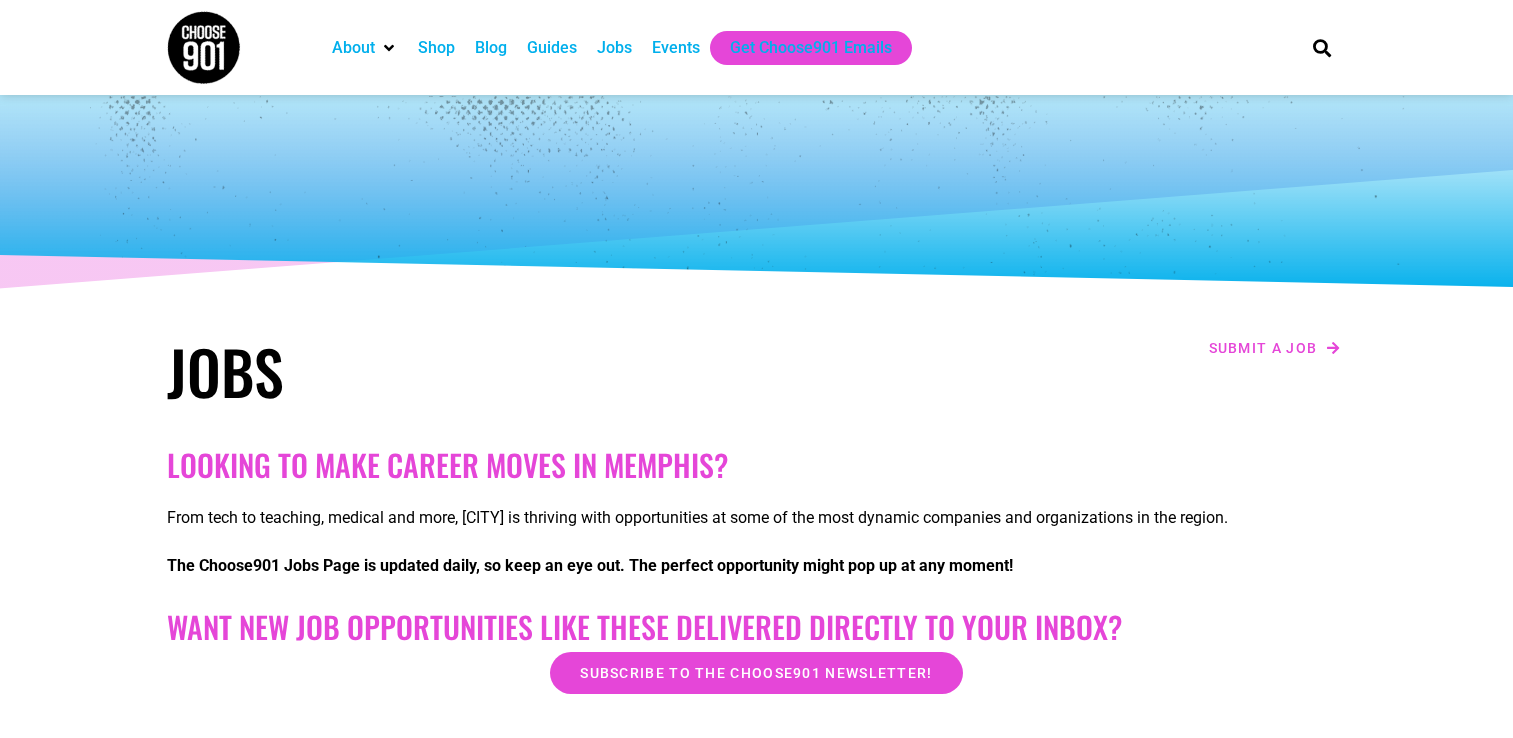 scroll, scrollTop: 0, scrollLeft: 0, axis: both 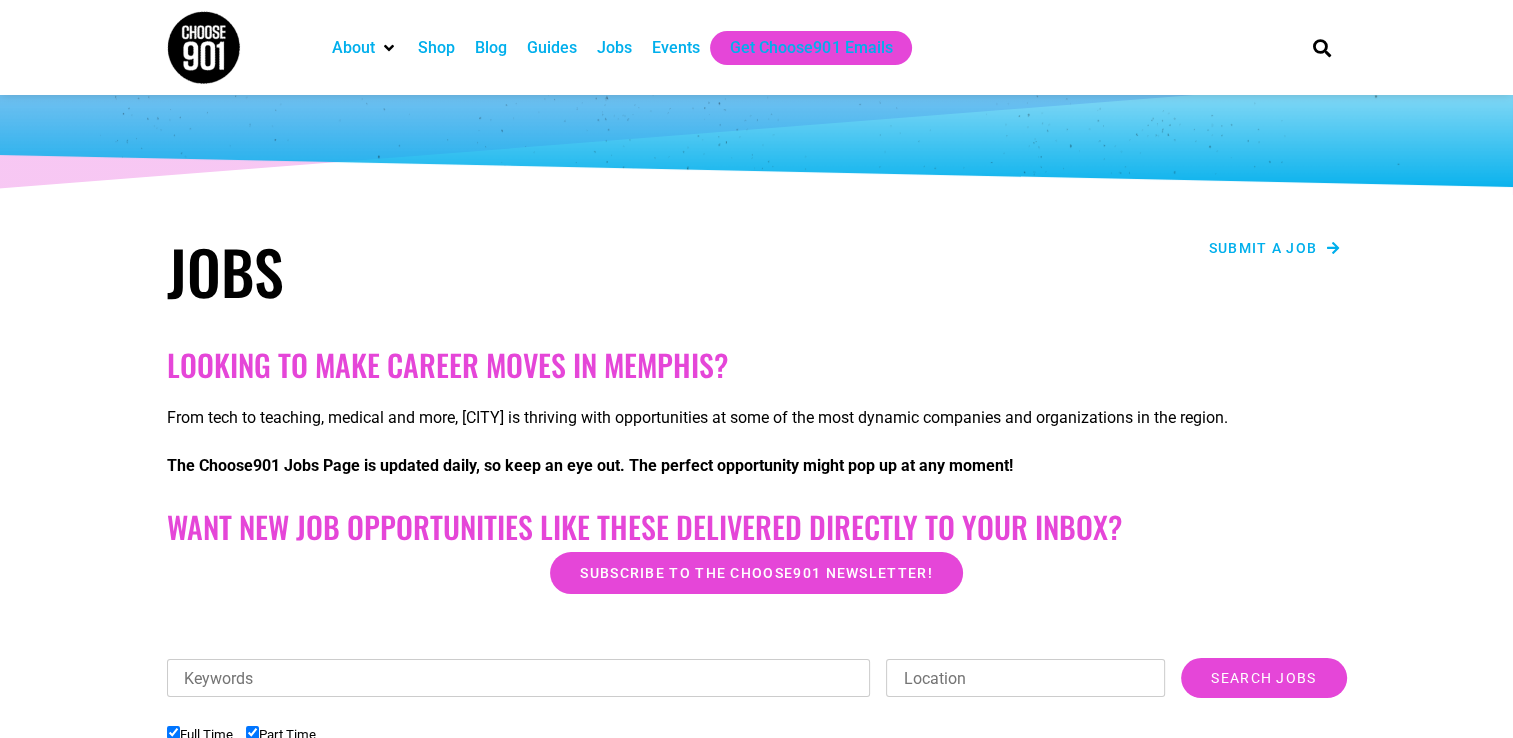 click on "Submit a job" at bounding box center [1263, 248] 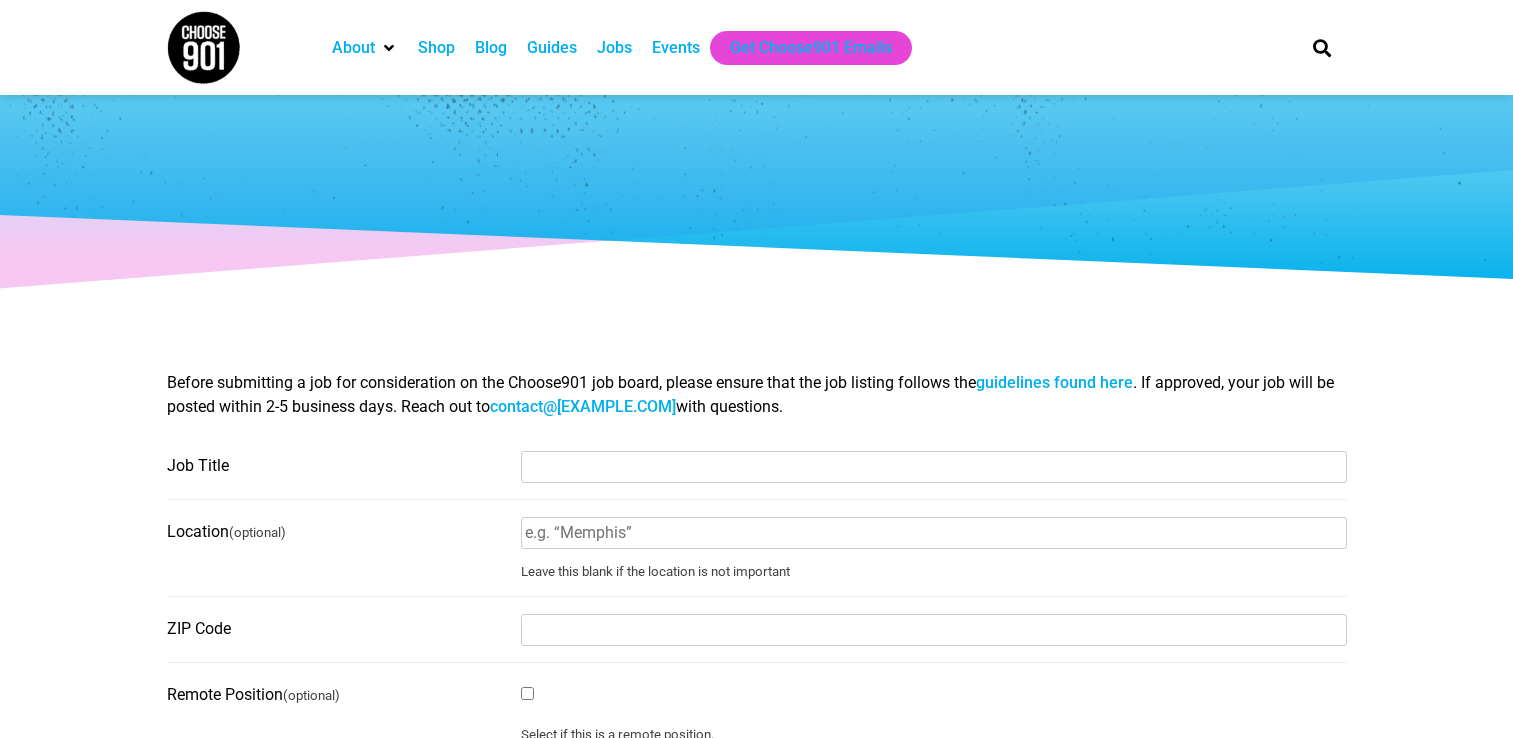 select 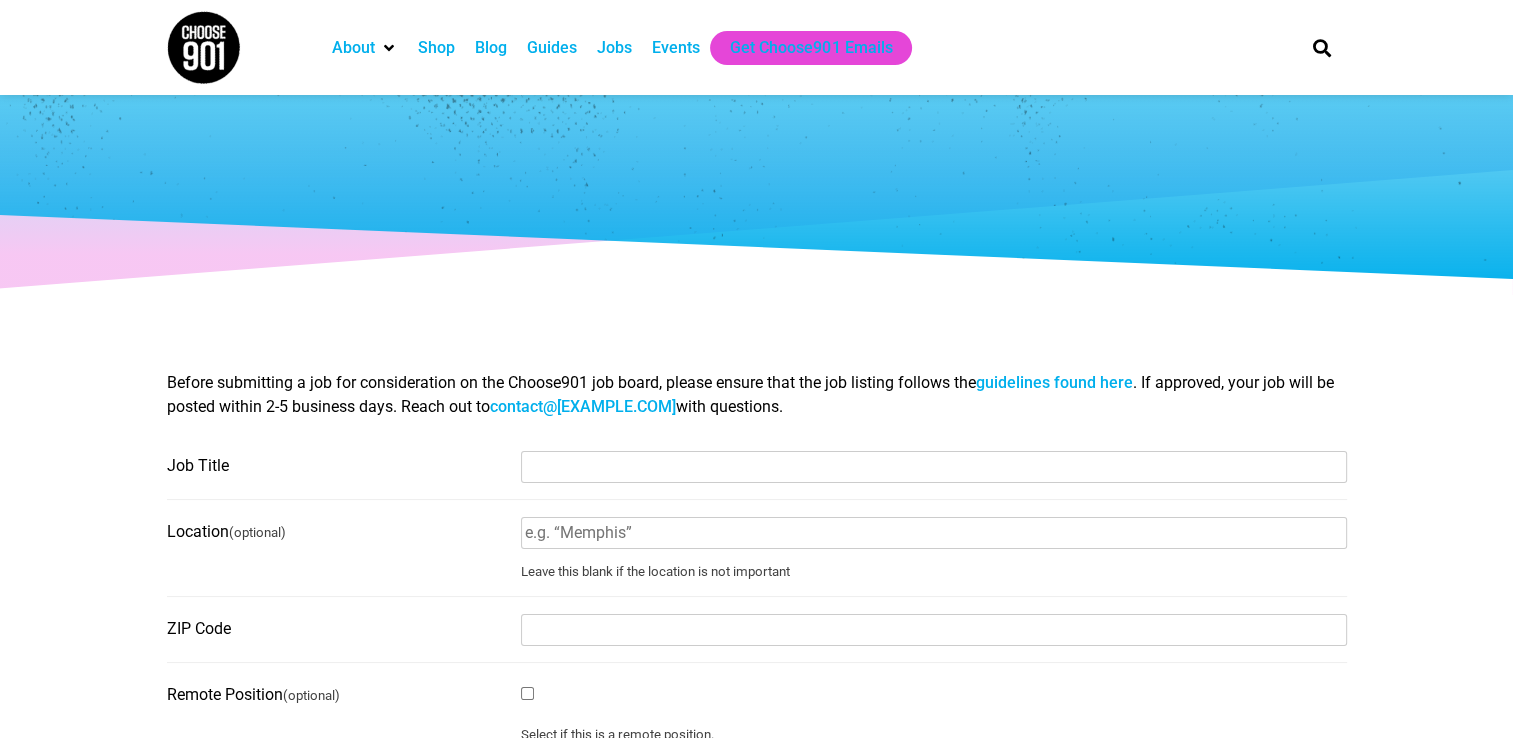 scroll, scrollTop: 0, scrollLeft: 0, axis: both 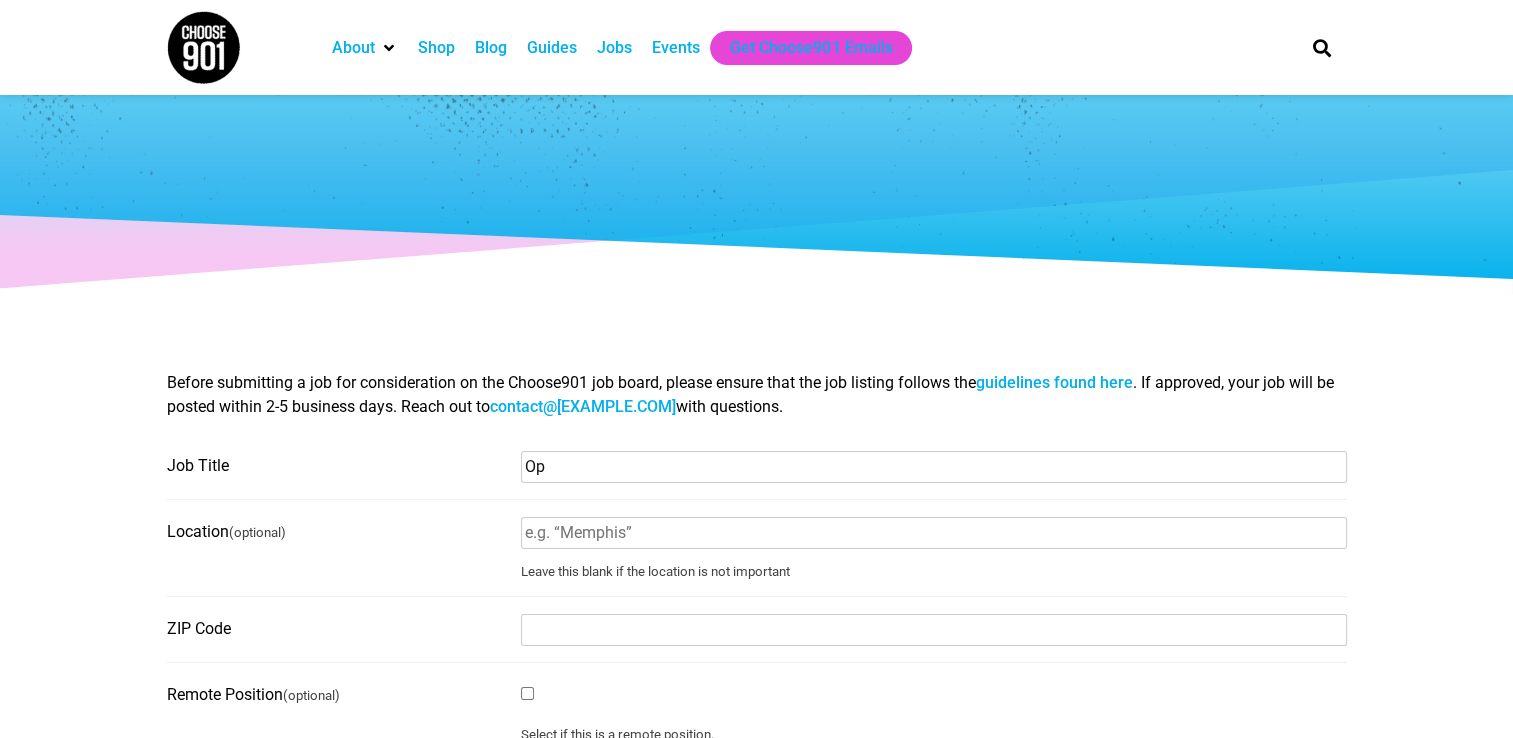 type on "O" 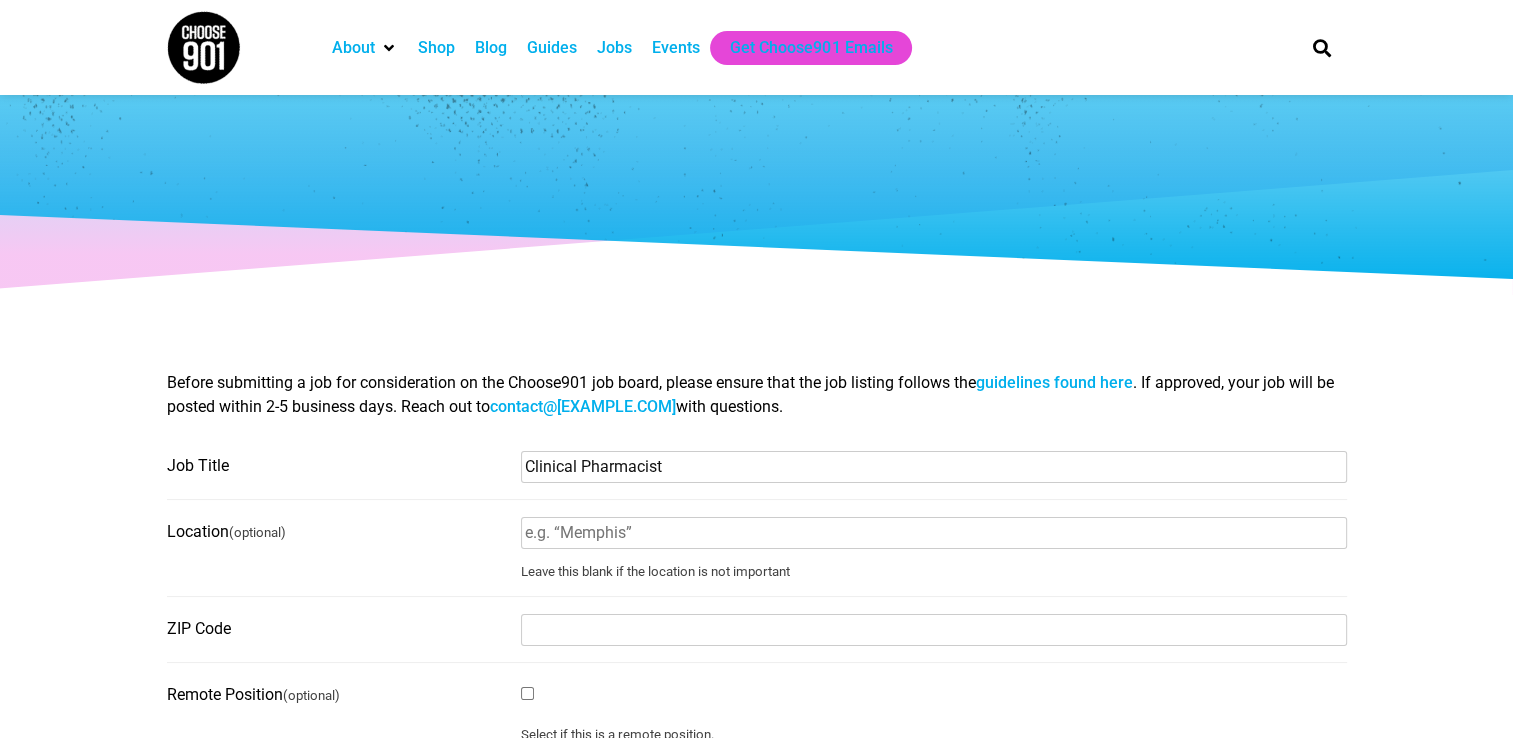 type on "Clinical Pharmacist" 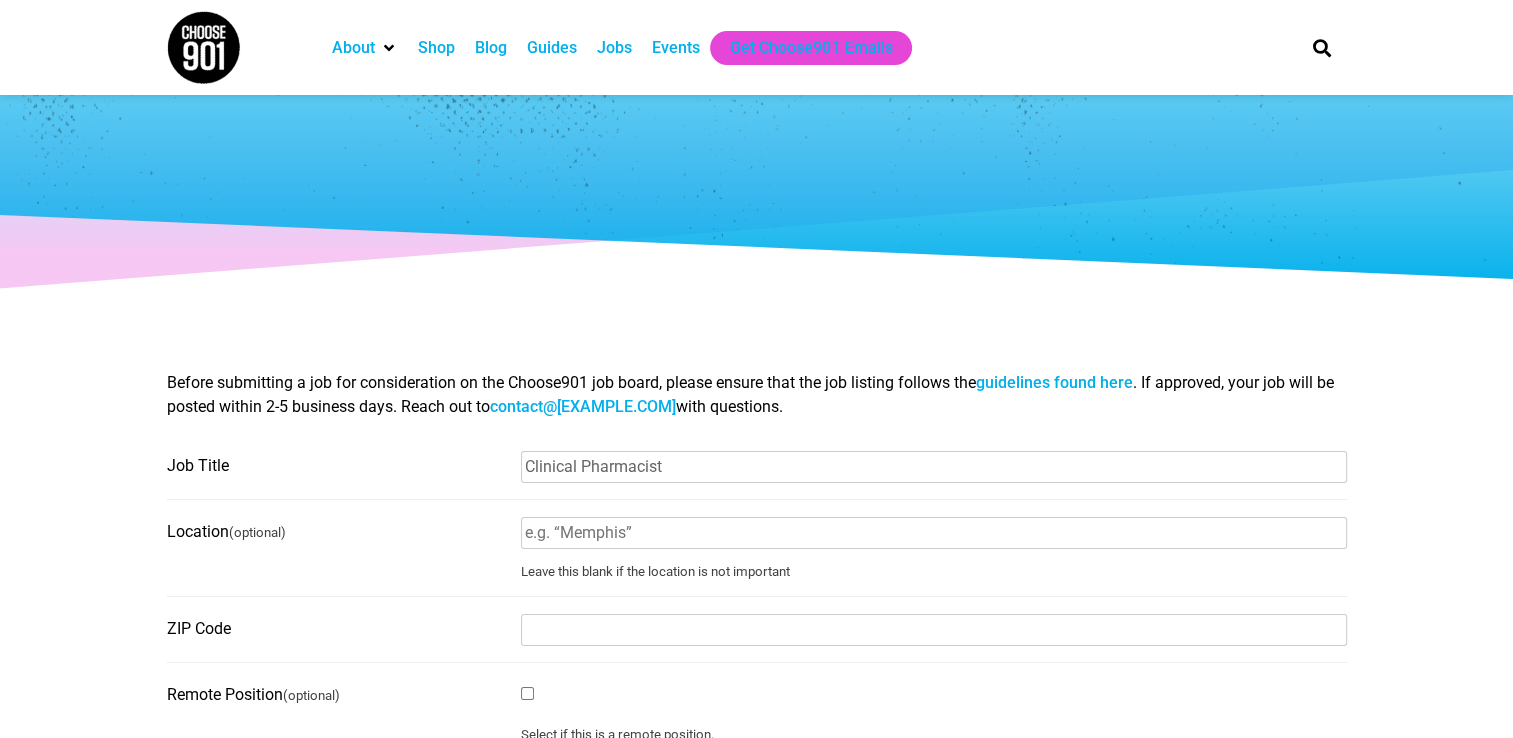 click on "Location  (optional)" at bounding box center (934, 533) 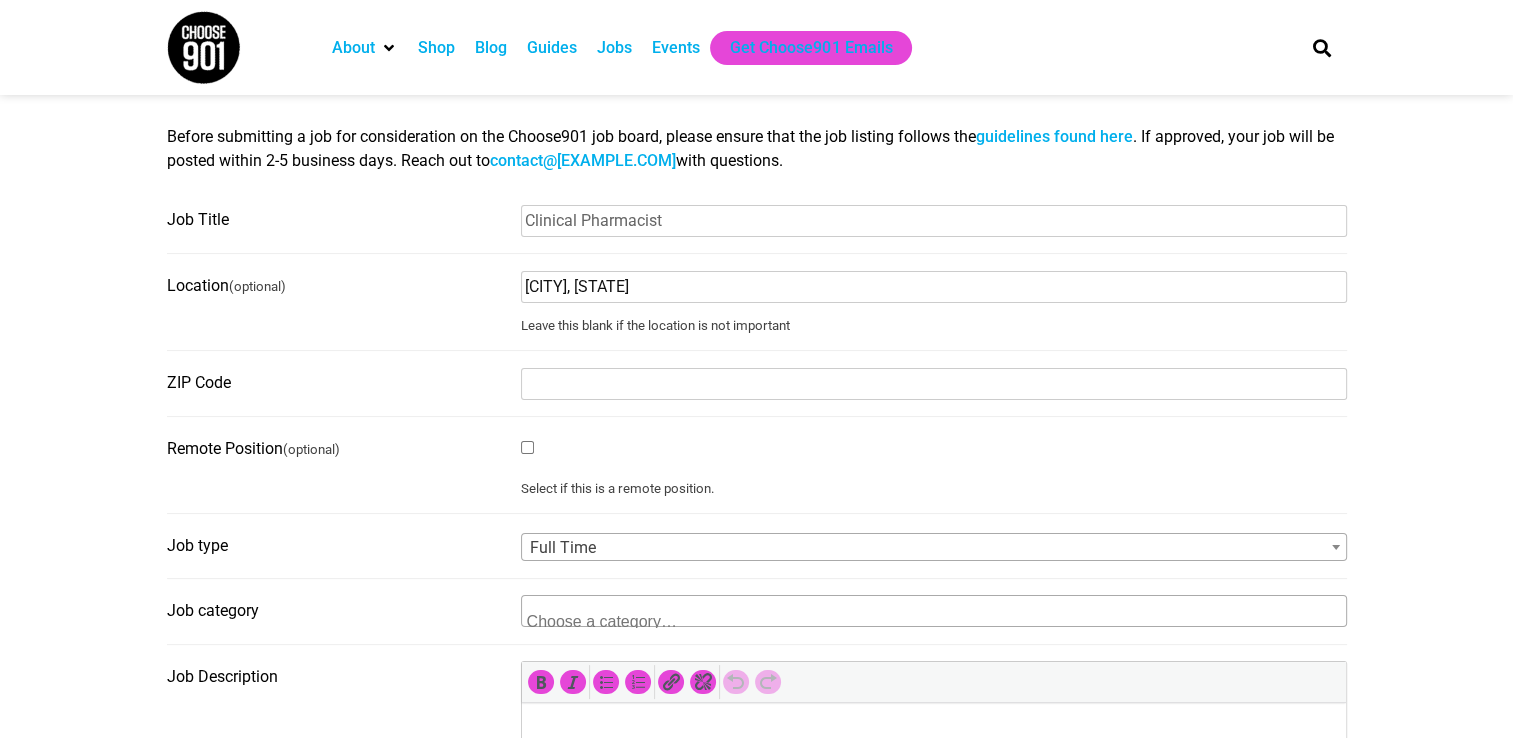 scroll, scrollTop: 300, scrollLeft: 0, axis: vertical 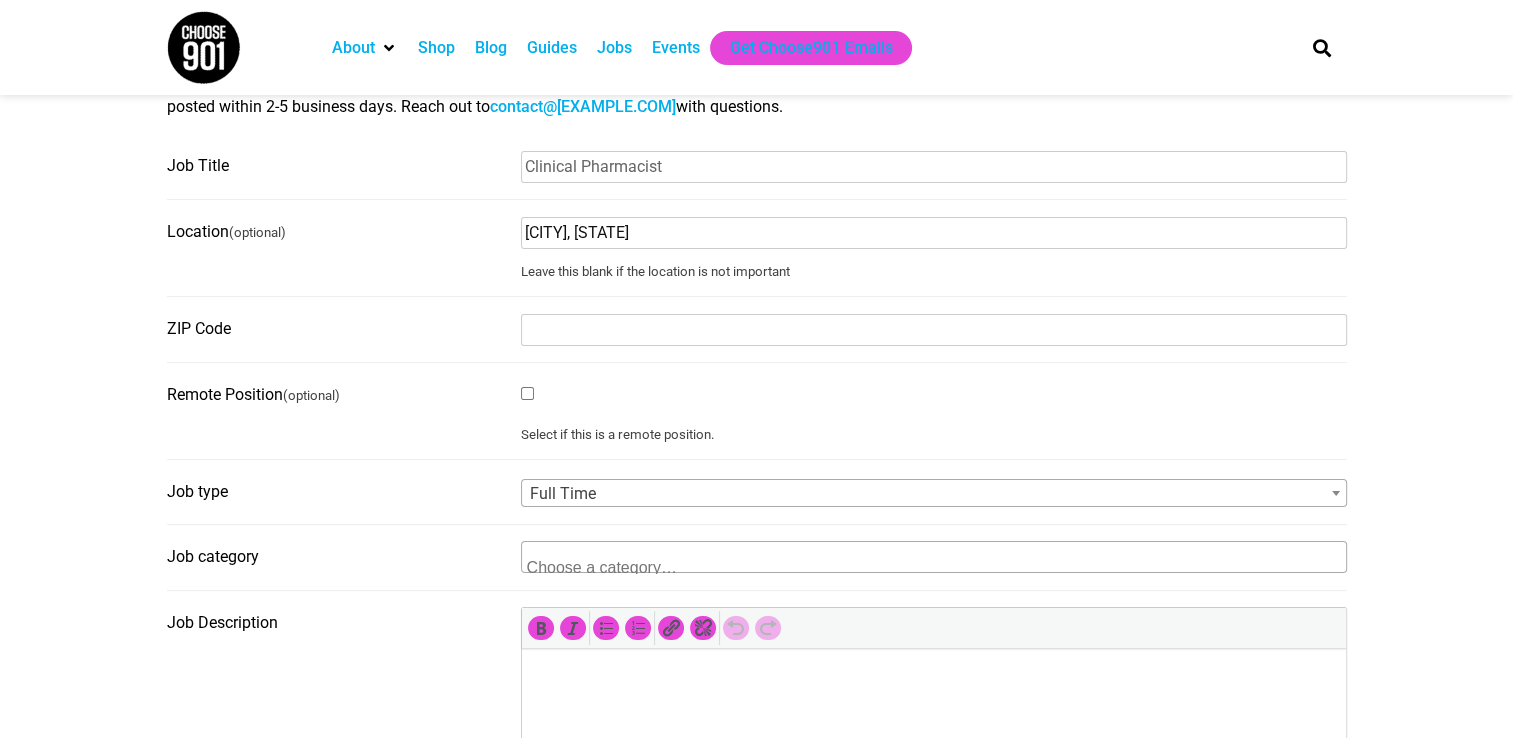 type on "[CITY], [STATE]" 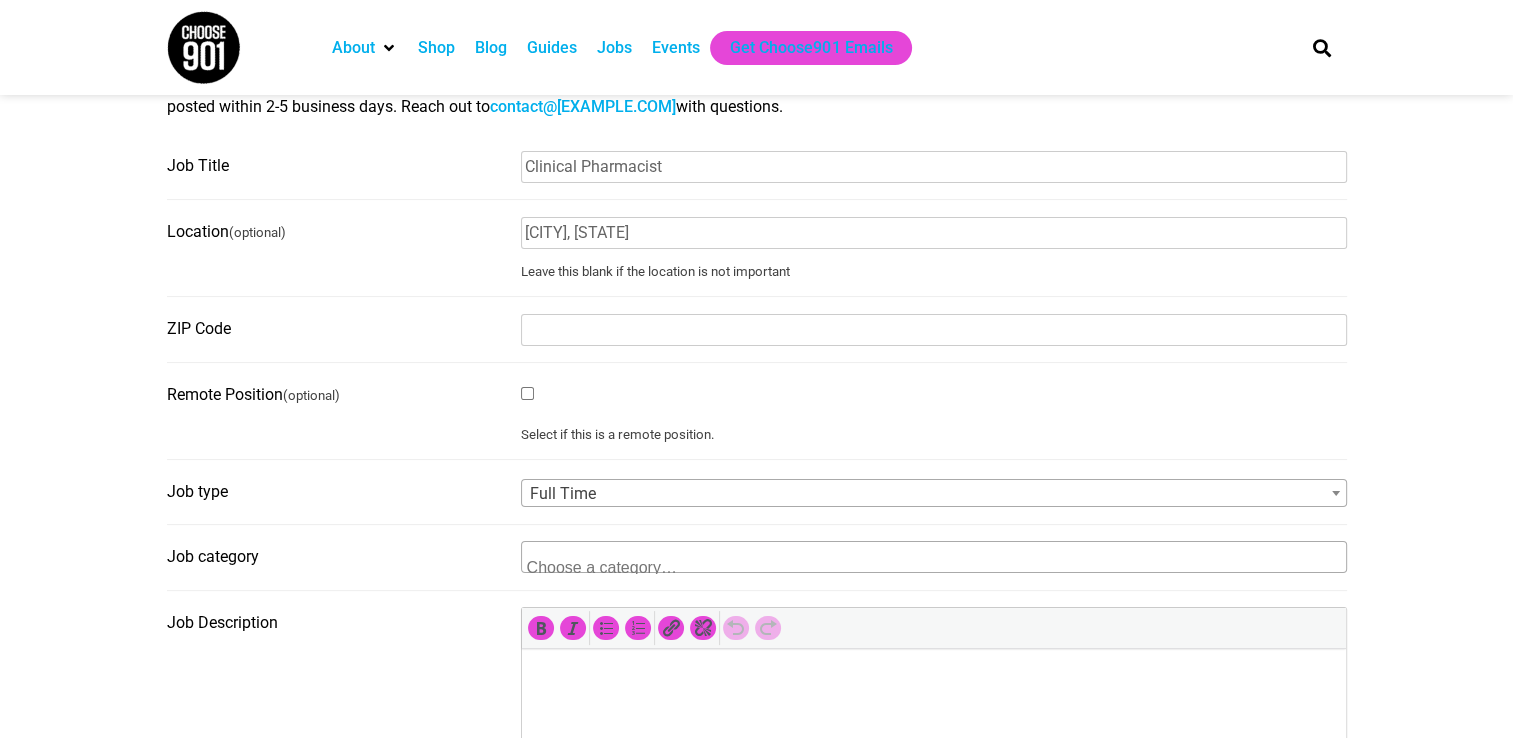 click on "ZIP Code" at bounding box center [934, 330] 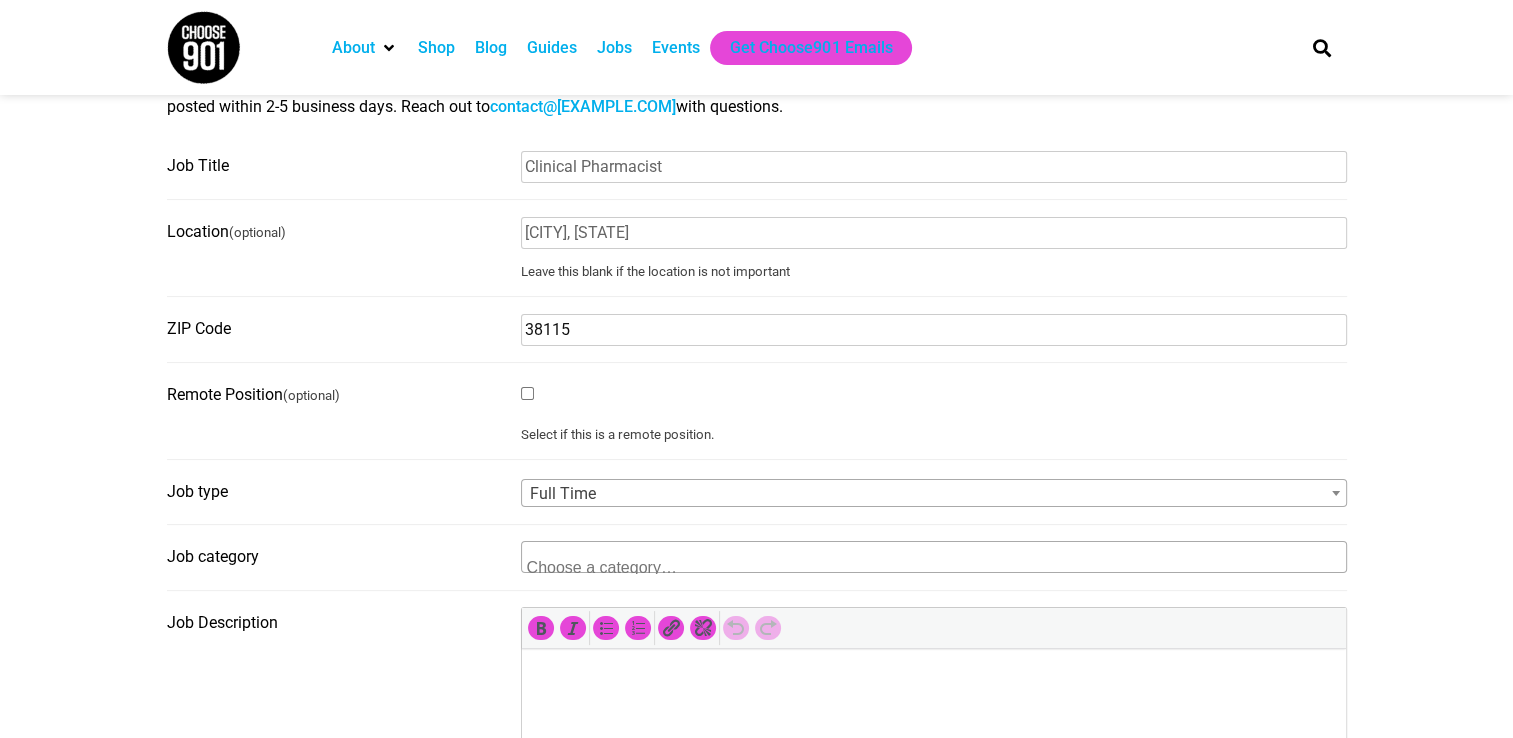 type on "38115" 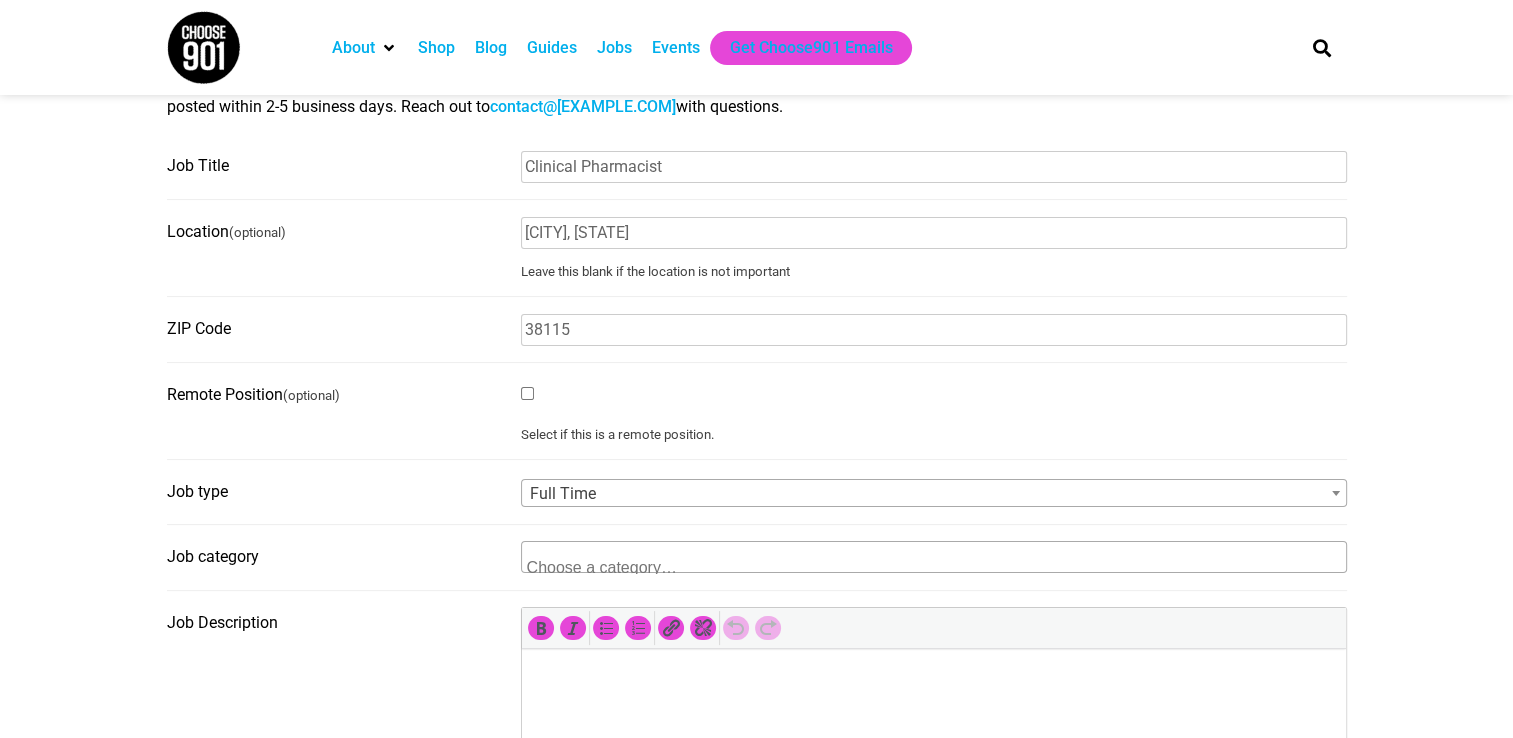 scroll, scrollTop: 2, scrollLeft: 0, axis: vertical 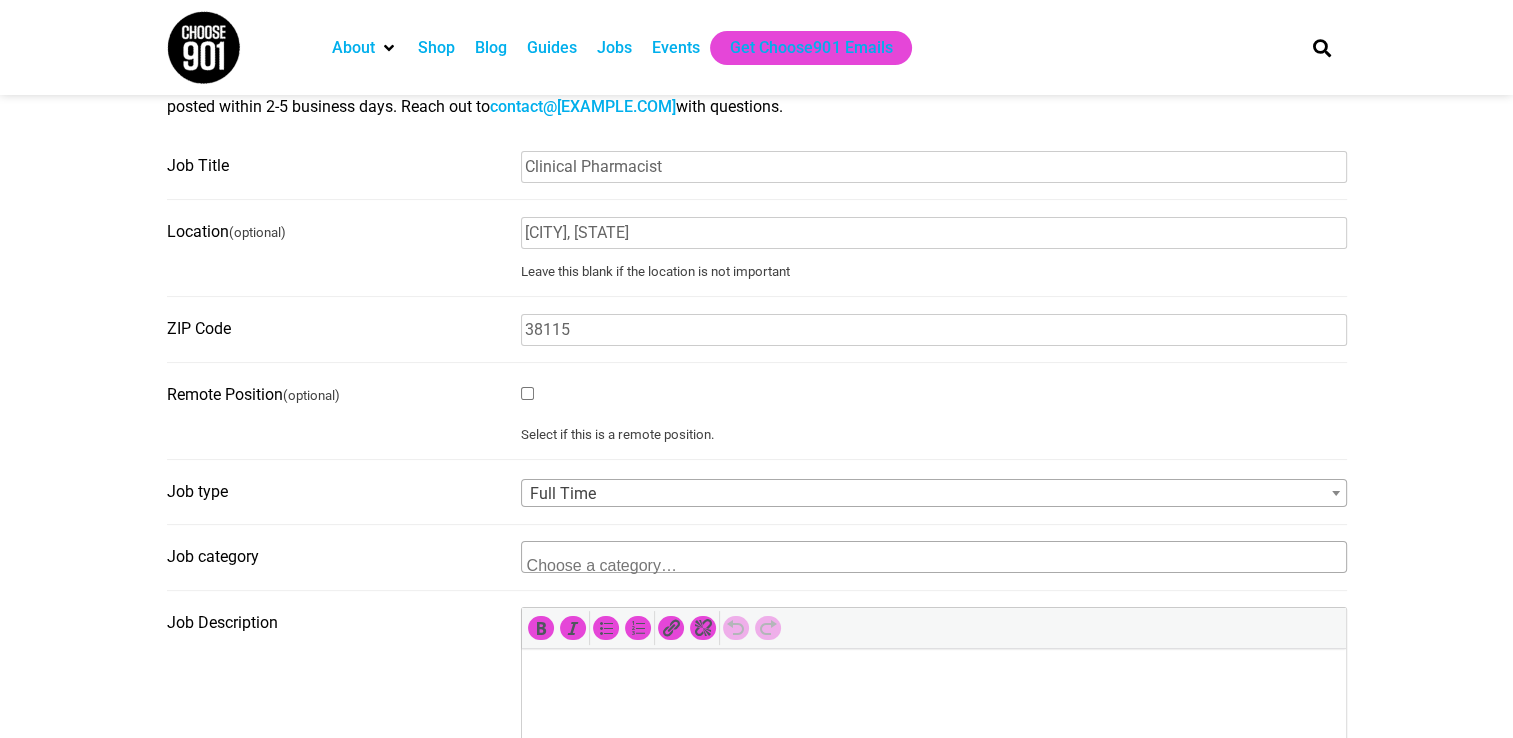 click at bounding box center [934, 557] 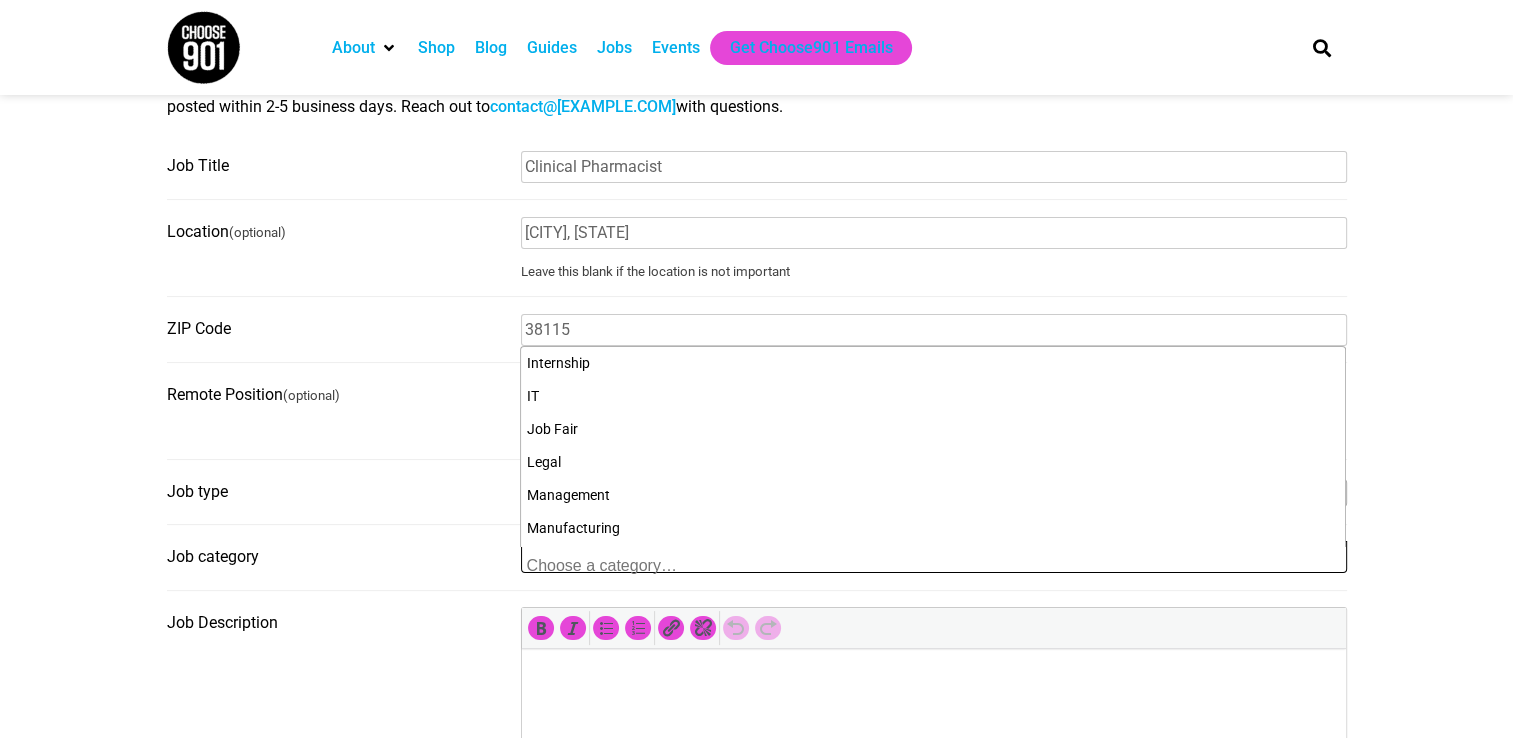 scroll, scrollTop: 600, scrollLeft: 0, axis: vertical 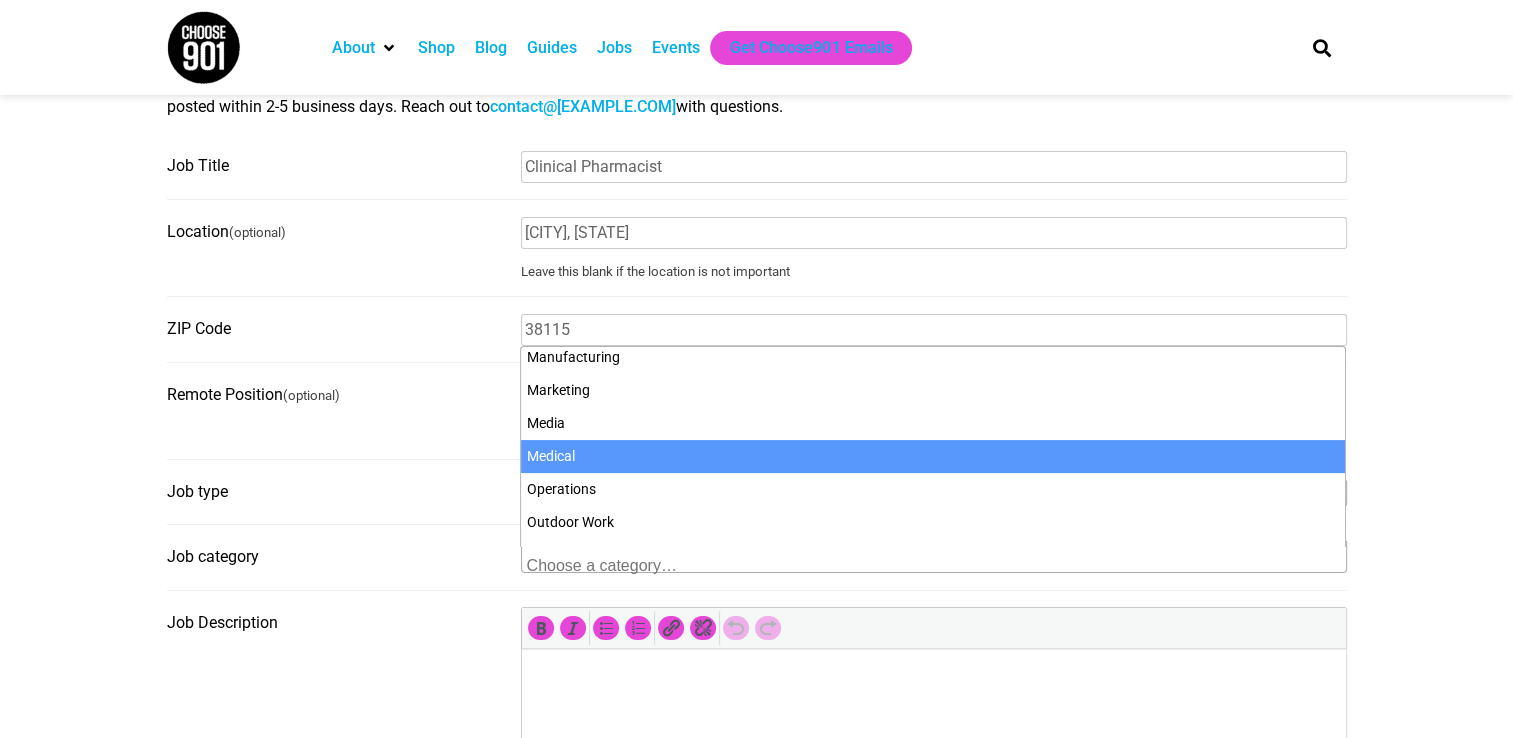 select on "112" 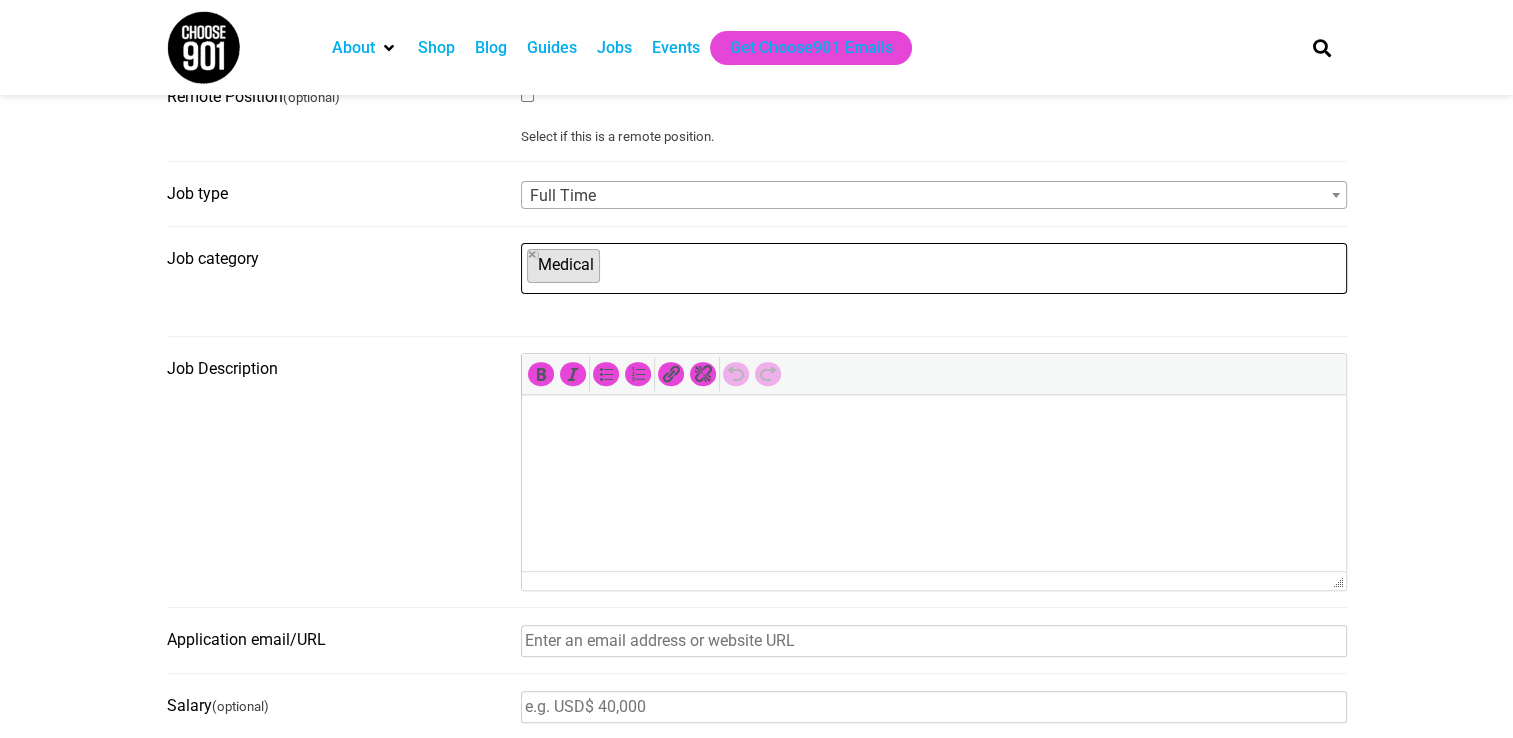 scroll, scrollTop: 600, scrollLeft: 0, axis: vertical 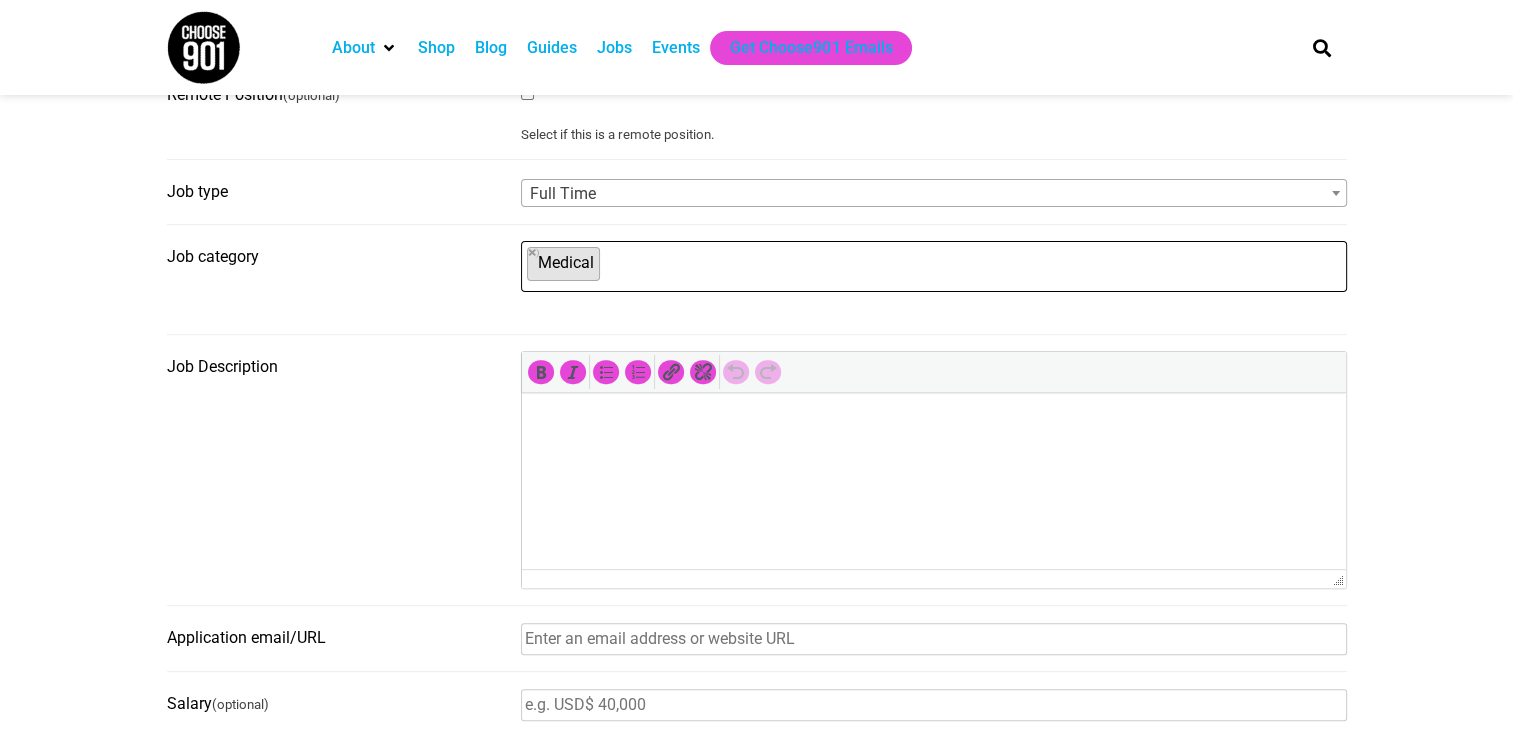 click at bounding box center (933, 421) 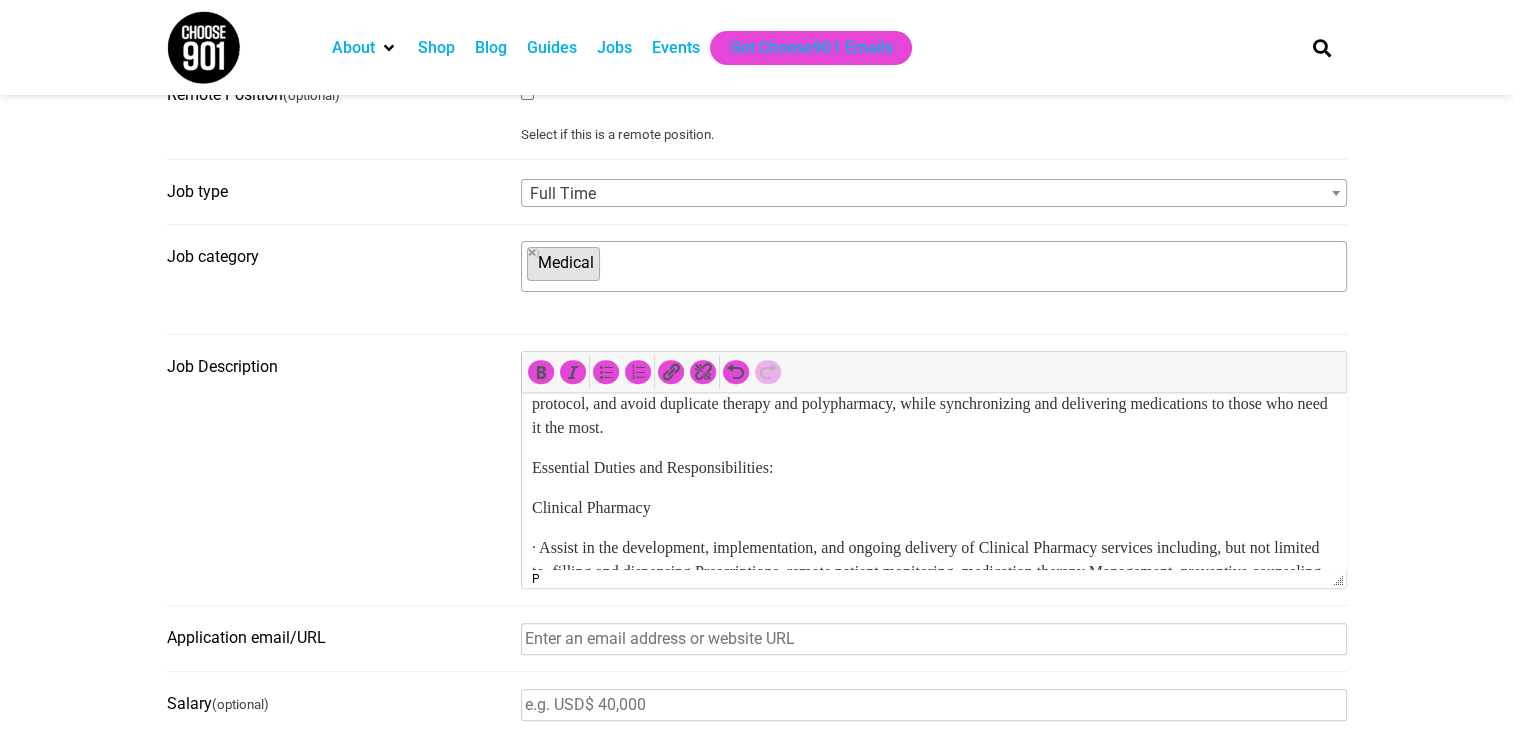 scroll, scrollTop: 100, scrollLeft: 0, axis: vertical 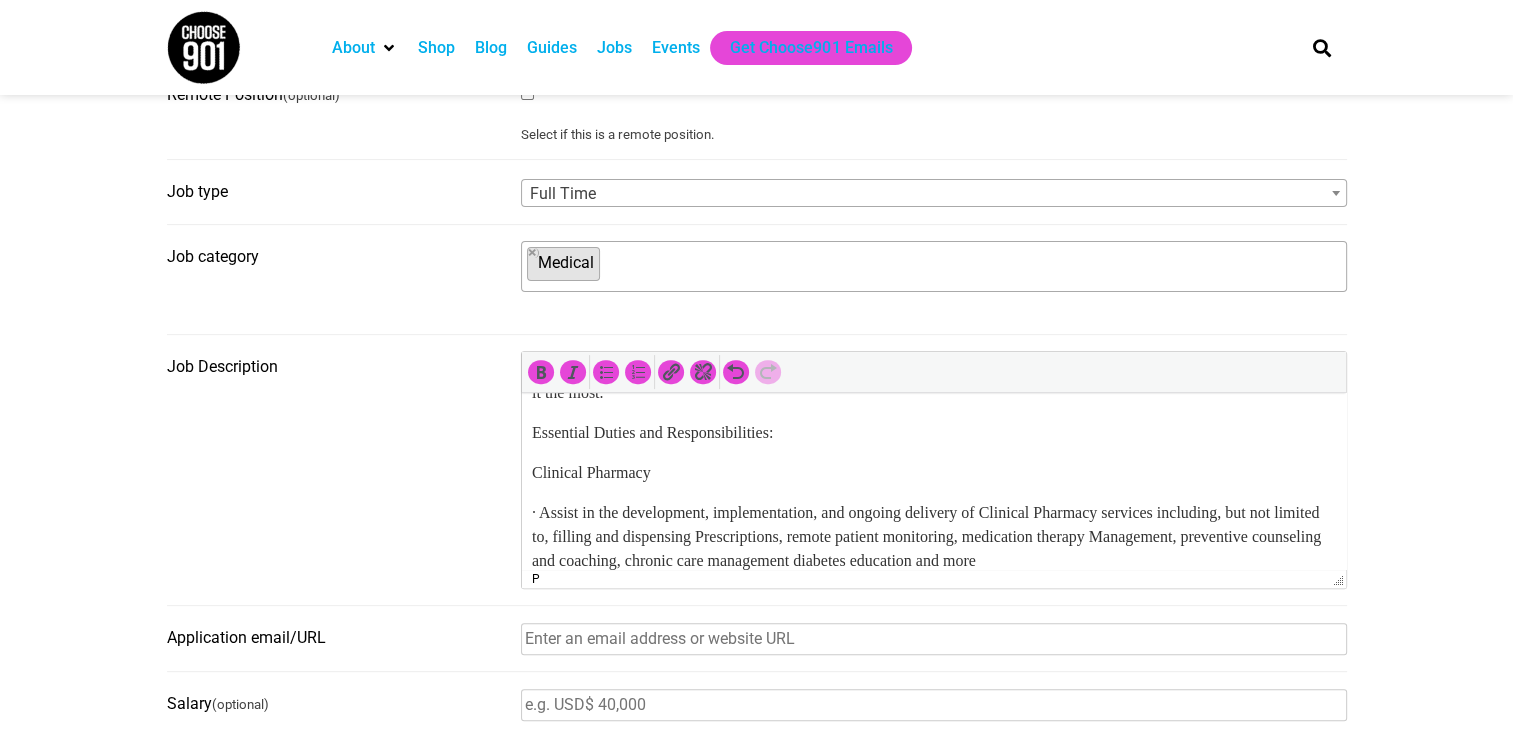 click on "· Assist in the development, implementation, and ongoing delivery of Clinical Pharmacy services including, but not limited to, filling and dispensing Prescriptions, remote patient monitoring, medication therapy Management, preventive counseling and coaching, chronic care management diabetes education and more" at bounding box center (933, 537) 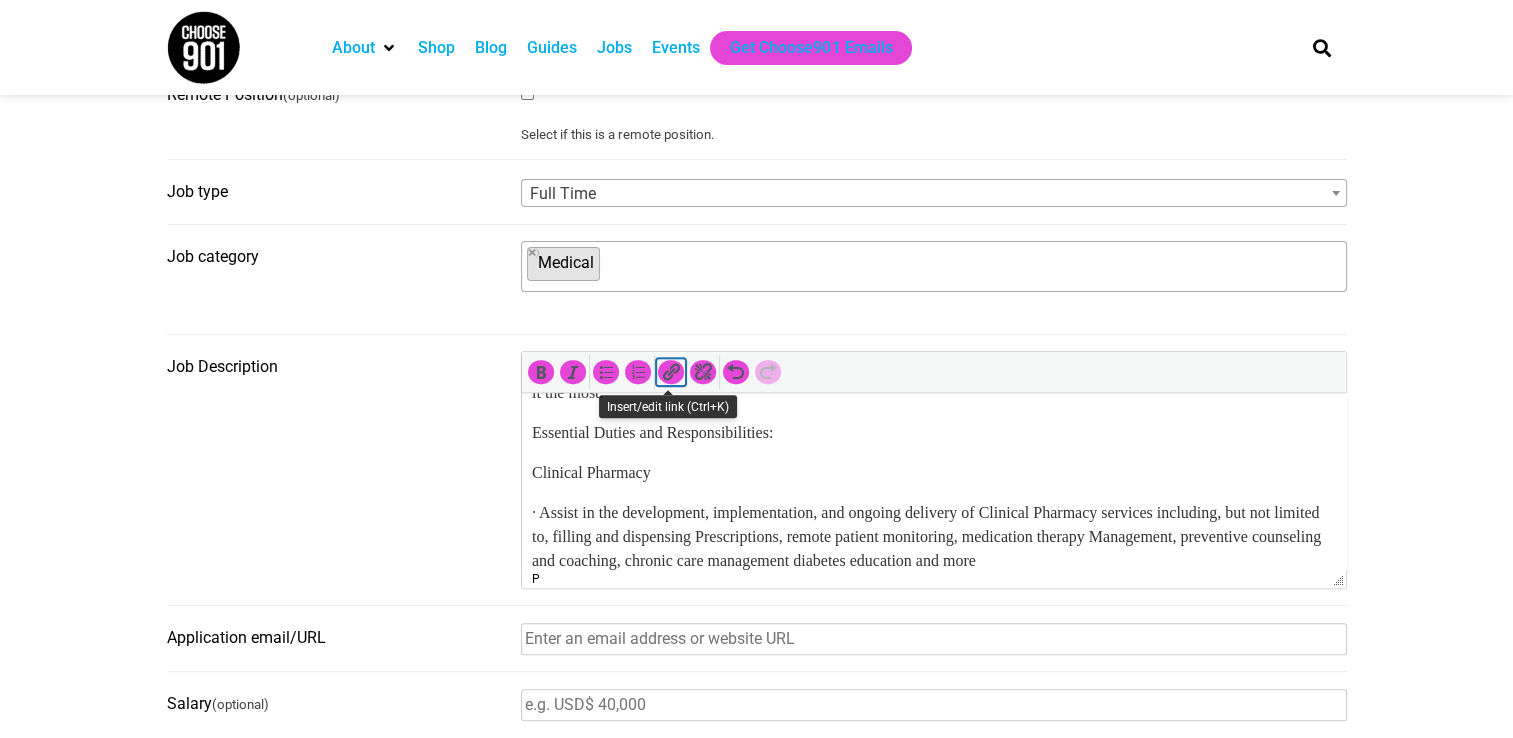 type 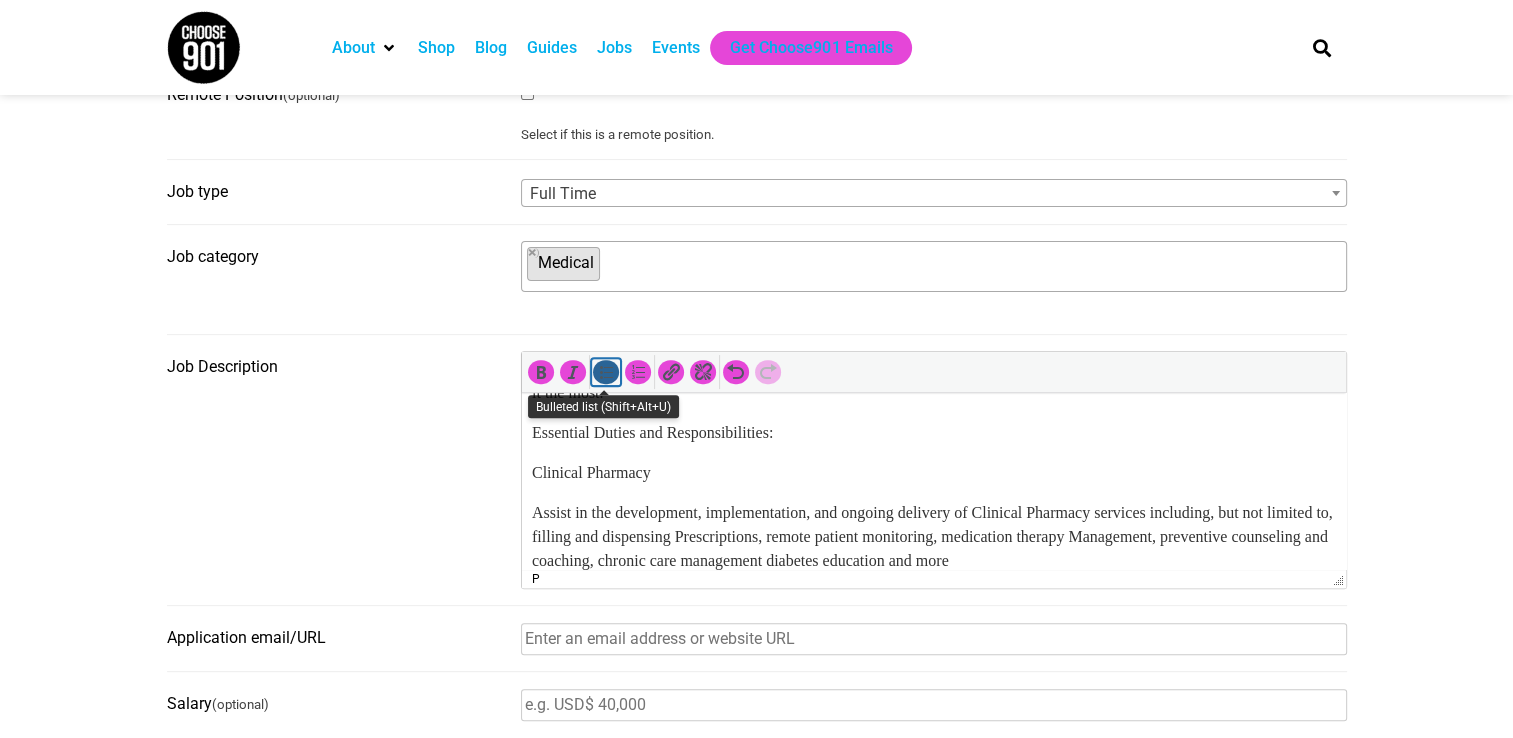 click at bounding box center (606, 372) 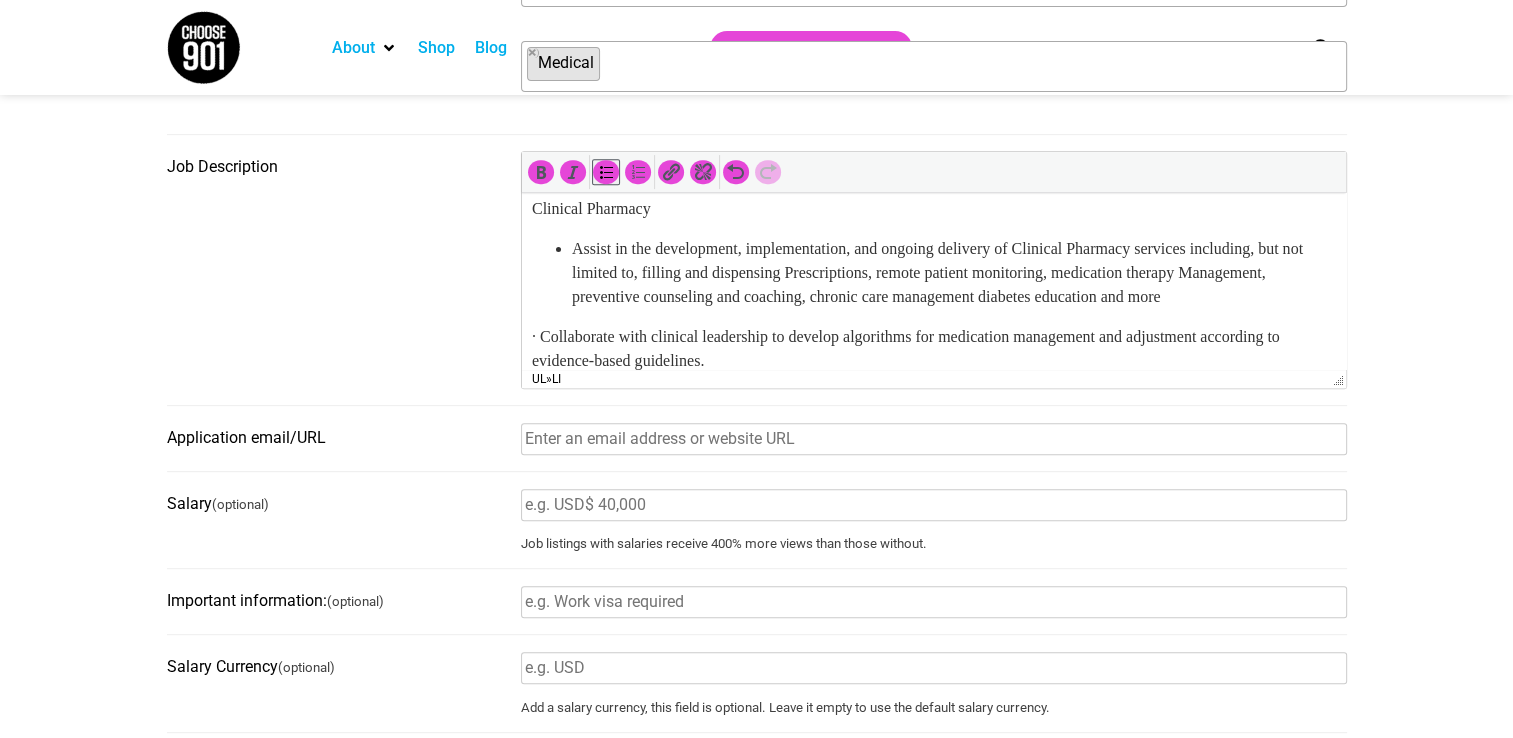 scroll, scrollTop: 200, scrollLeft: 0, axis: vertical 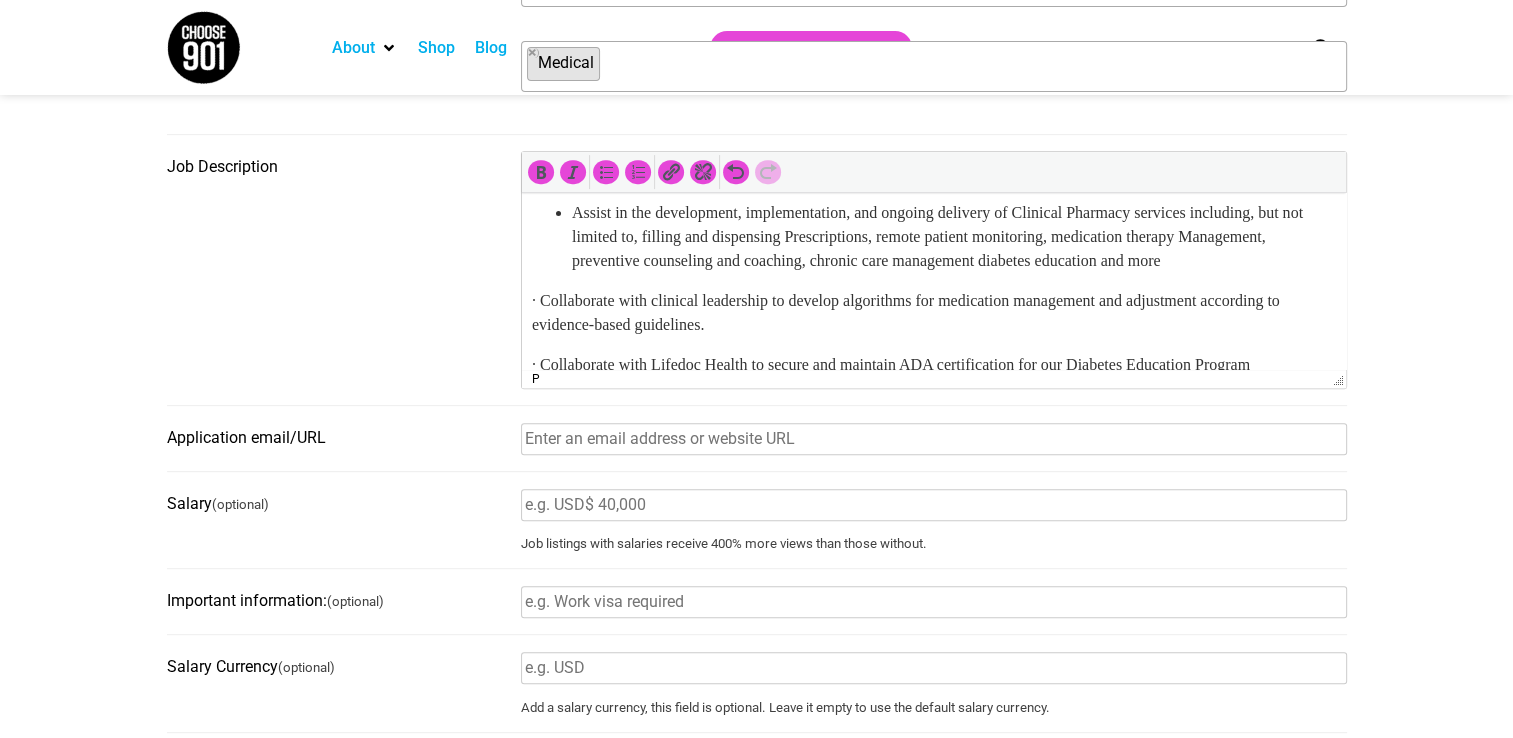 click on "· Collaborate with clinical leadership to develop algorithms for medication management and adjustment according to evidence-based guidelines." at bounding box center [933, 313] 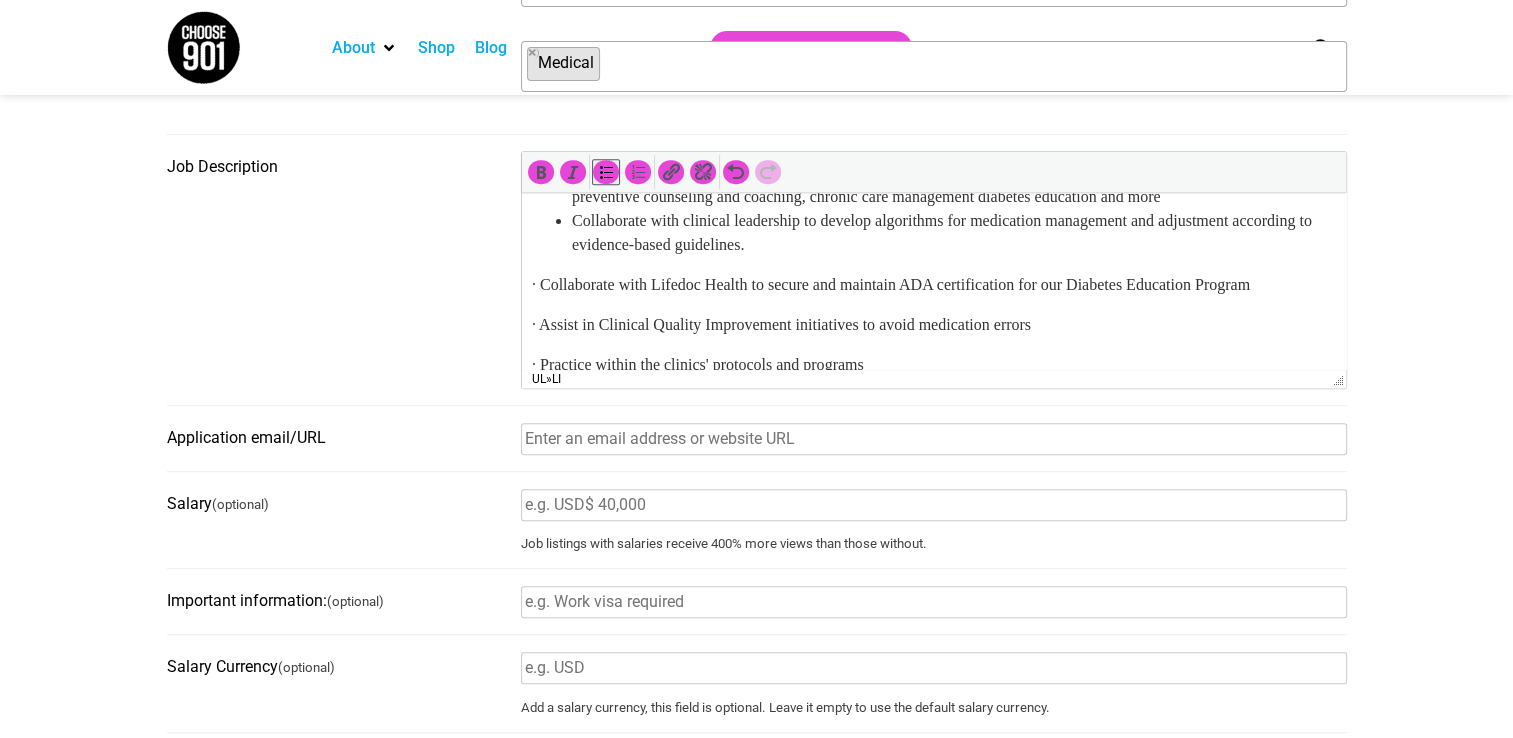 scroll, scrollTop: 300, scrollLeft: 0, axis: vertical 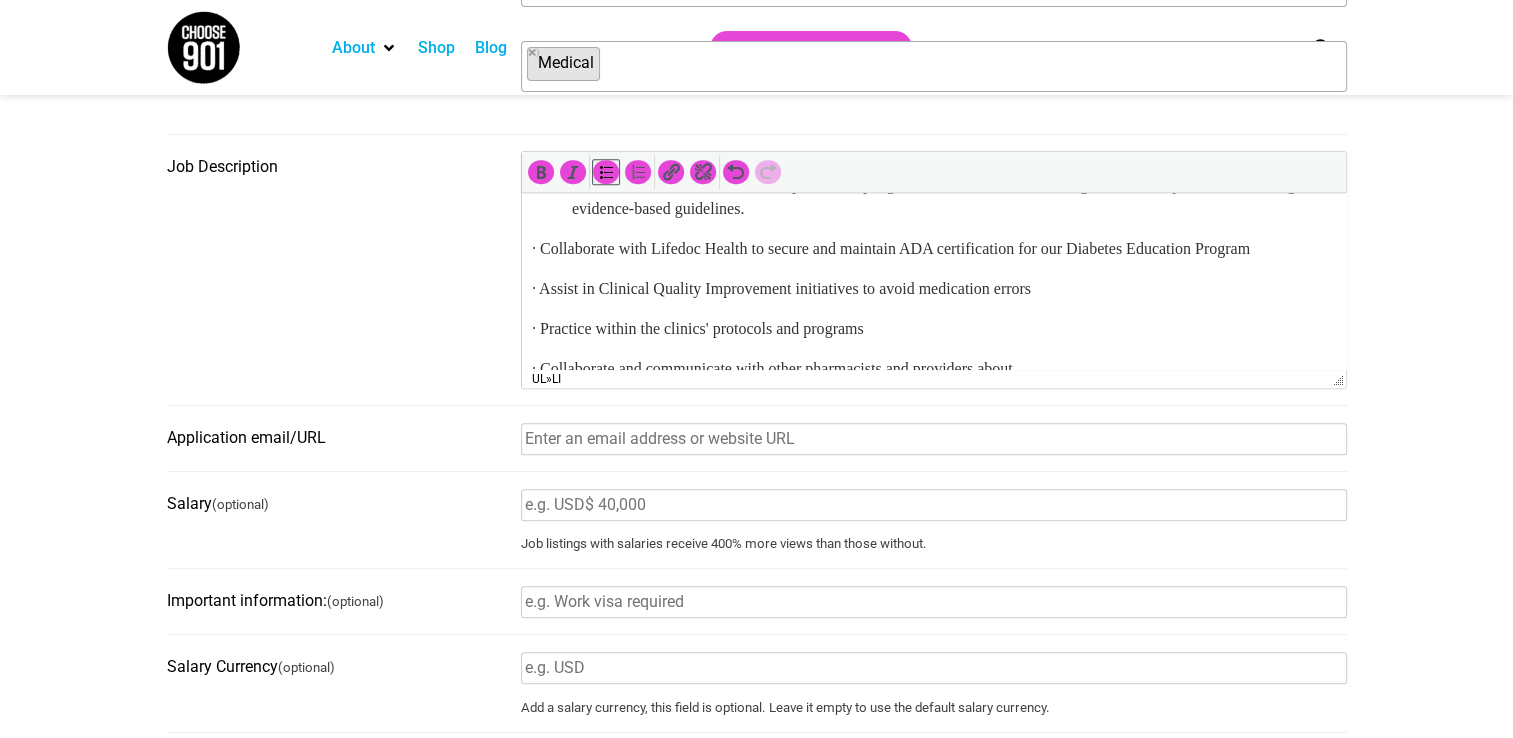 click on "· Collaborate with Lifedoc Health to secure and maintain ADA certification for our Diabetes Education Program" at bounding box center [933, 249] 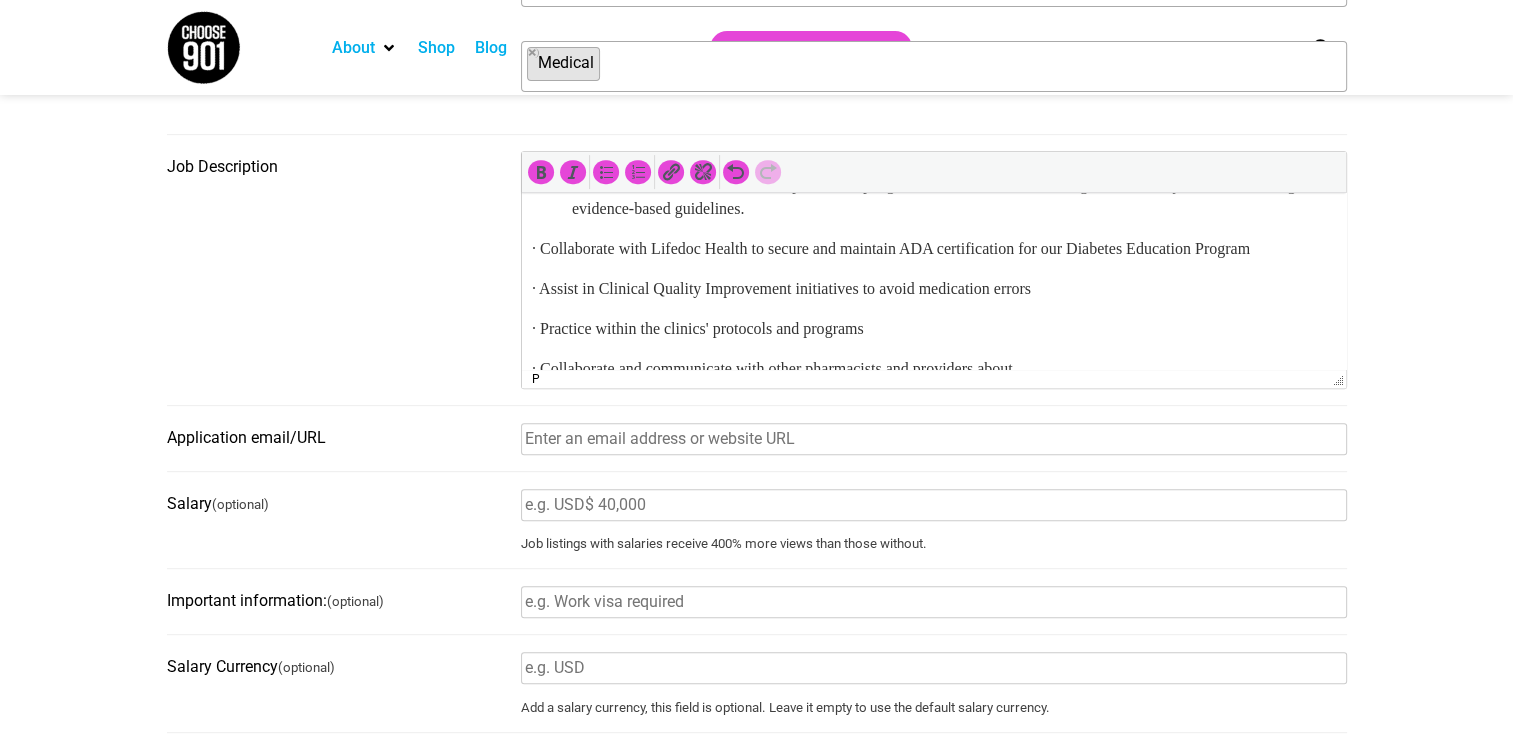 click on "· Collaborate with Lifedoc Health to secure and maintain ADA certification for our Diabetes Education Program" at bounding box center [933, 249] 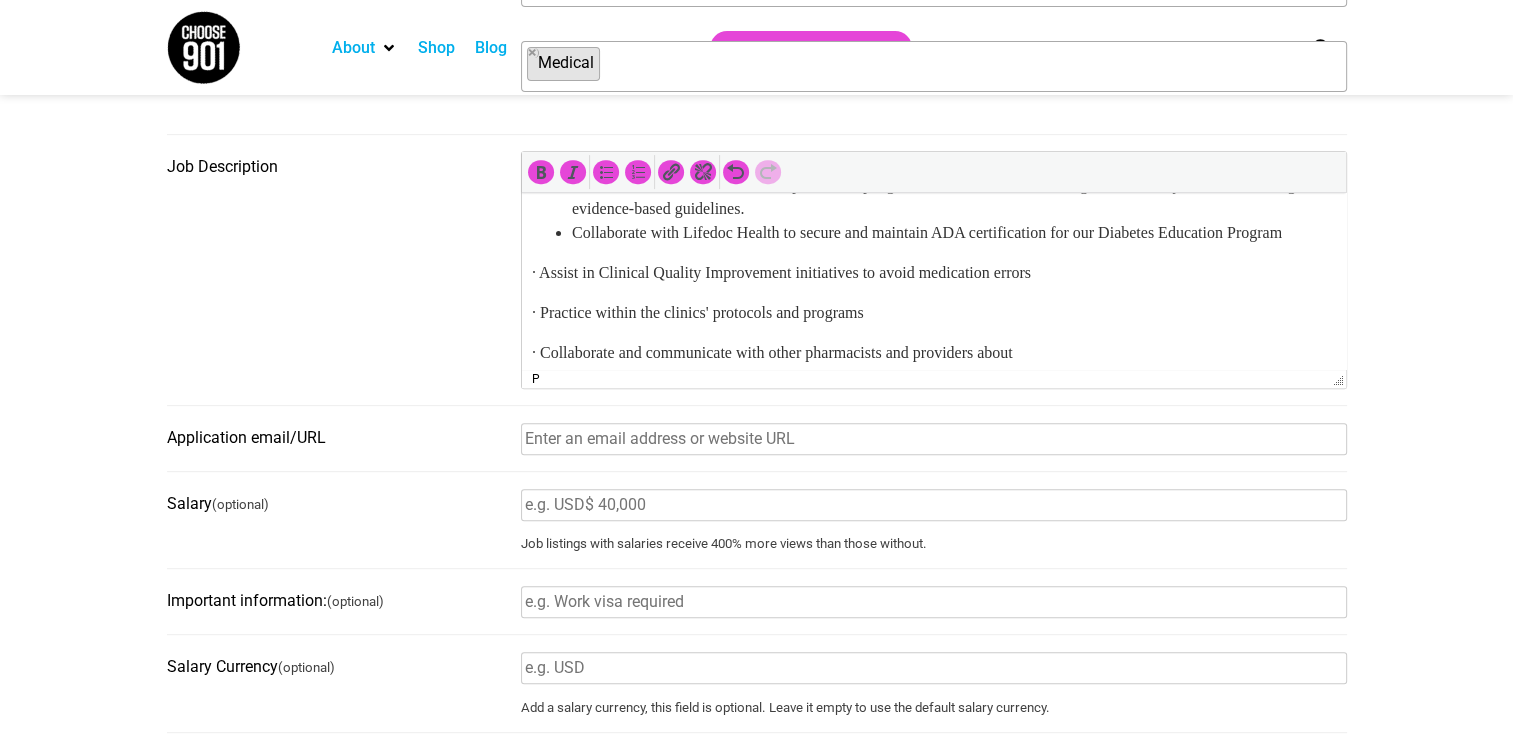 click on "· Assist in Clinical Quality Improvement initiatives to avoid medication errors" at bounding box center [933, 273] 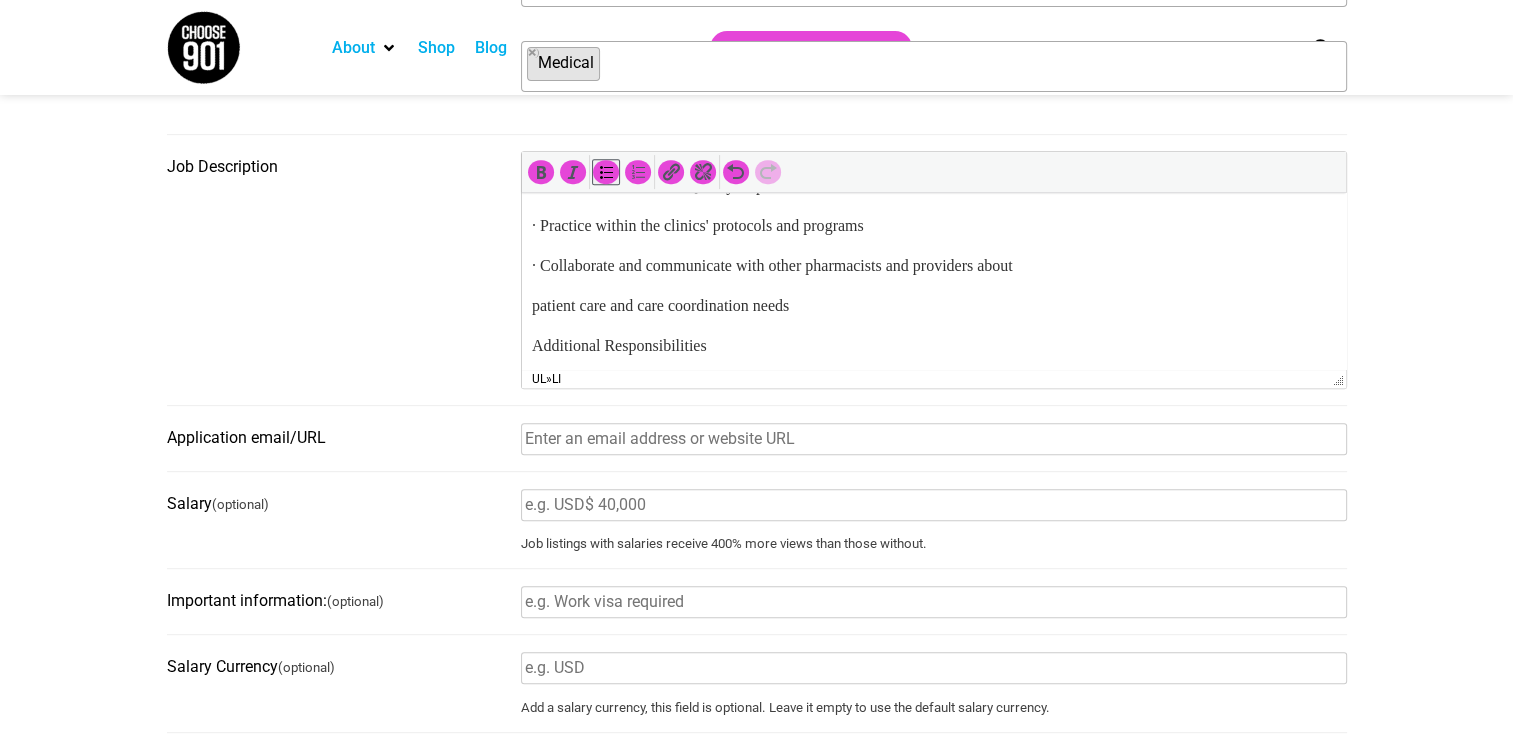 scroll, scrollTop: 400, scrollLeft: 0, axis: vertical 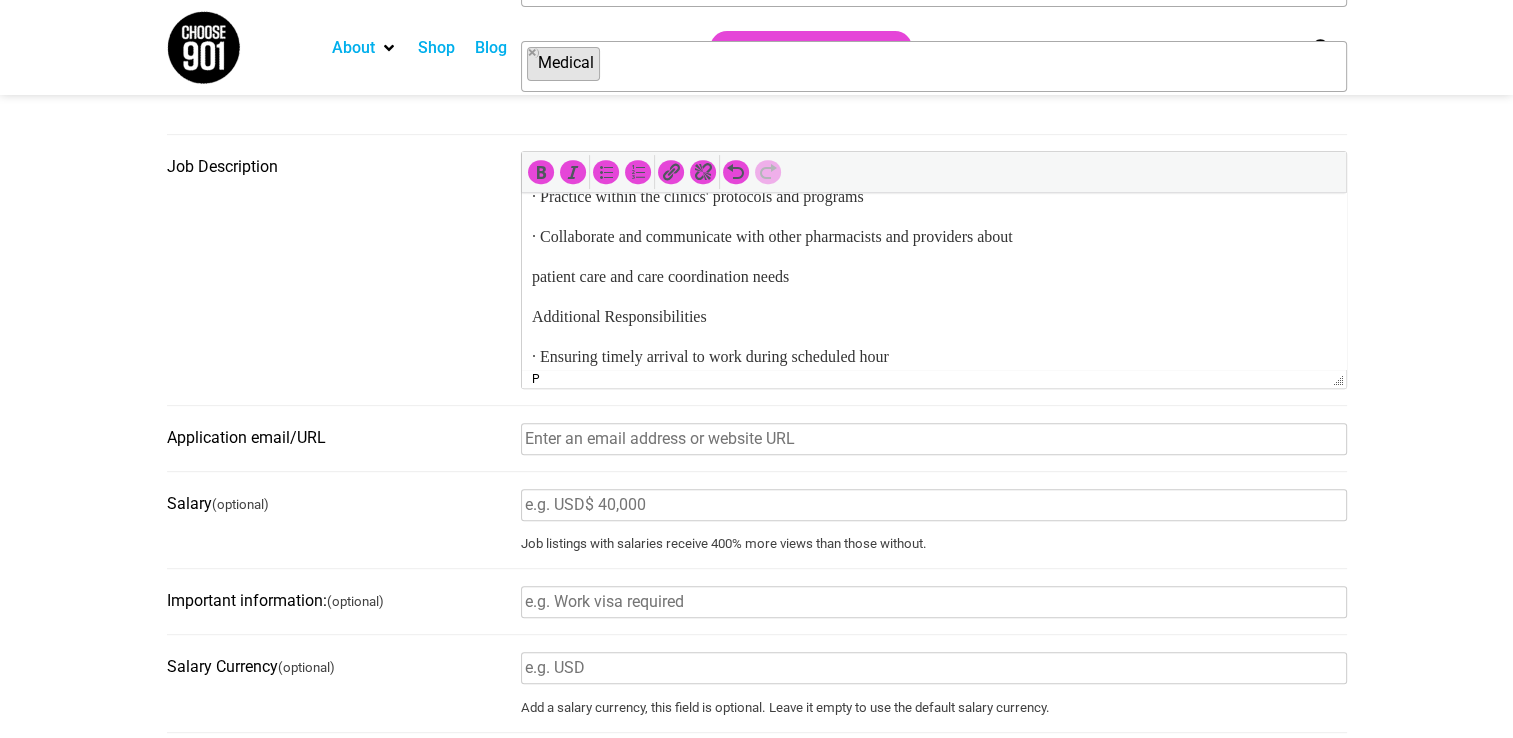 click on "· Practice within the clinics' protocols and programs" at bounding box center (933, 197) 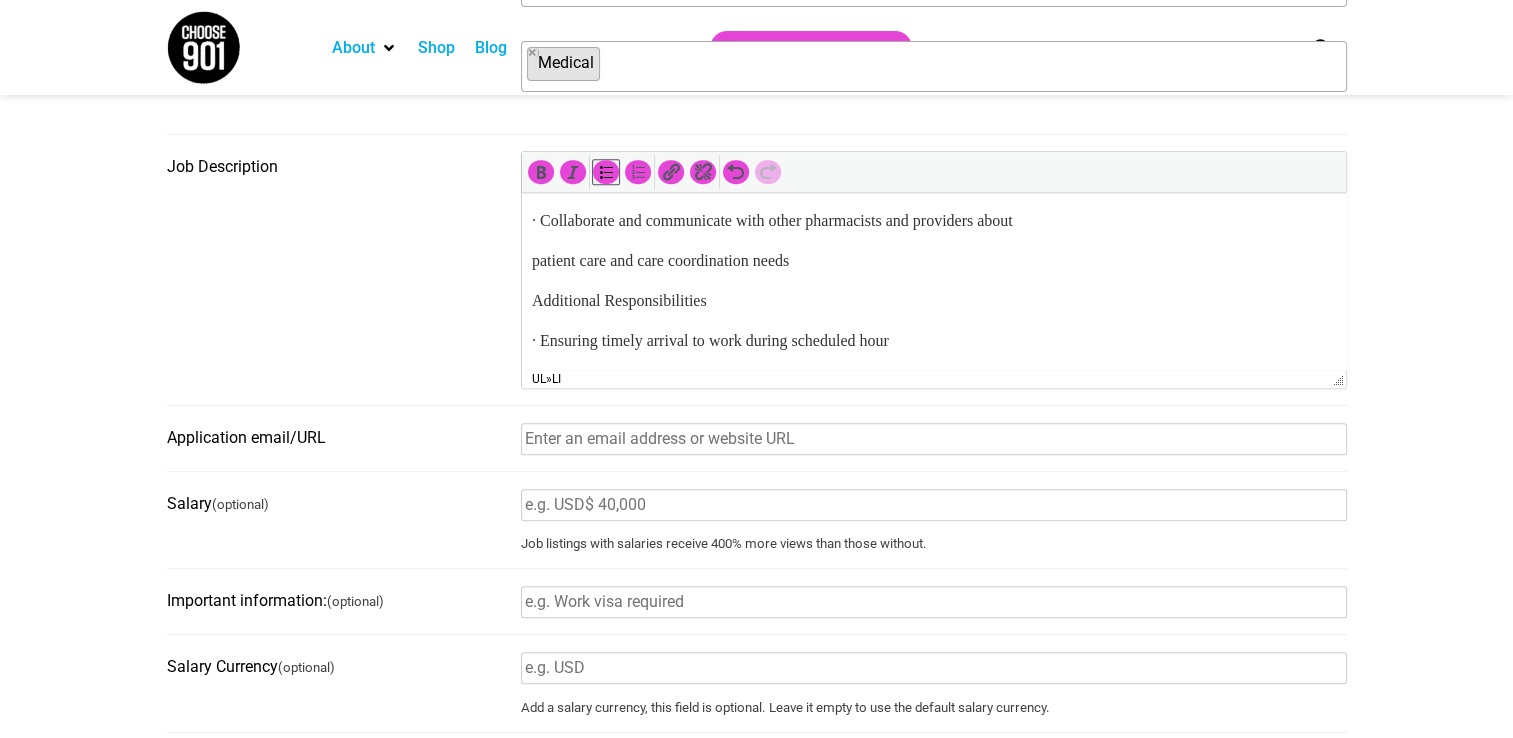 click on "· Collaborate and communicate with other pharmacists and providers about" at bounding box center (933, 221) 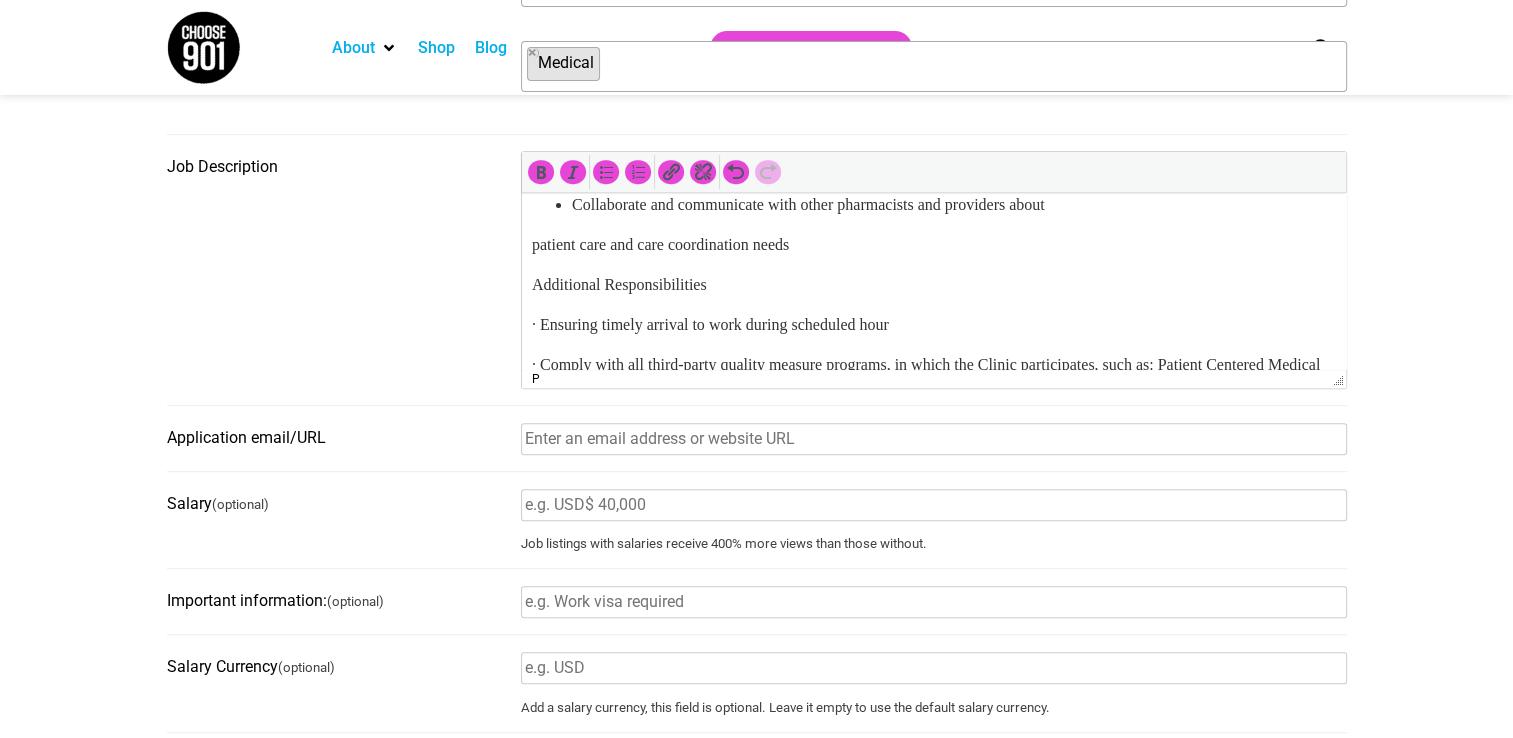 click on "patient care and care coordination needs" at bounding box center [933, 245] 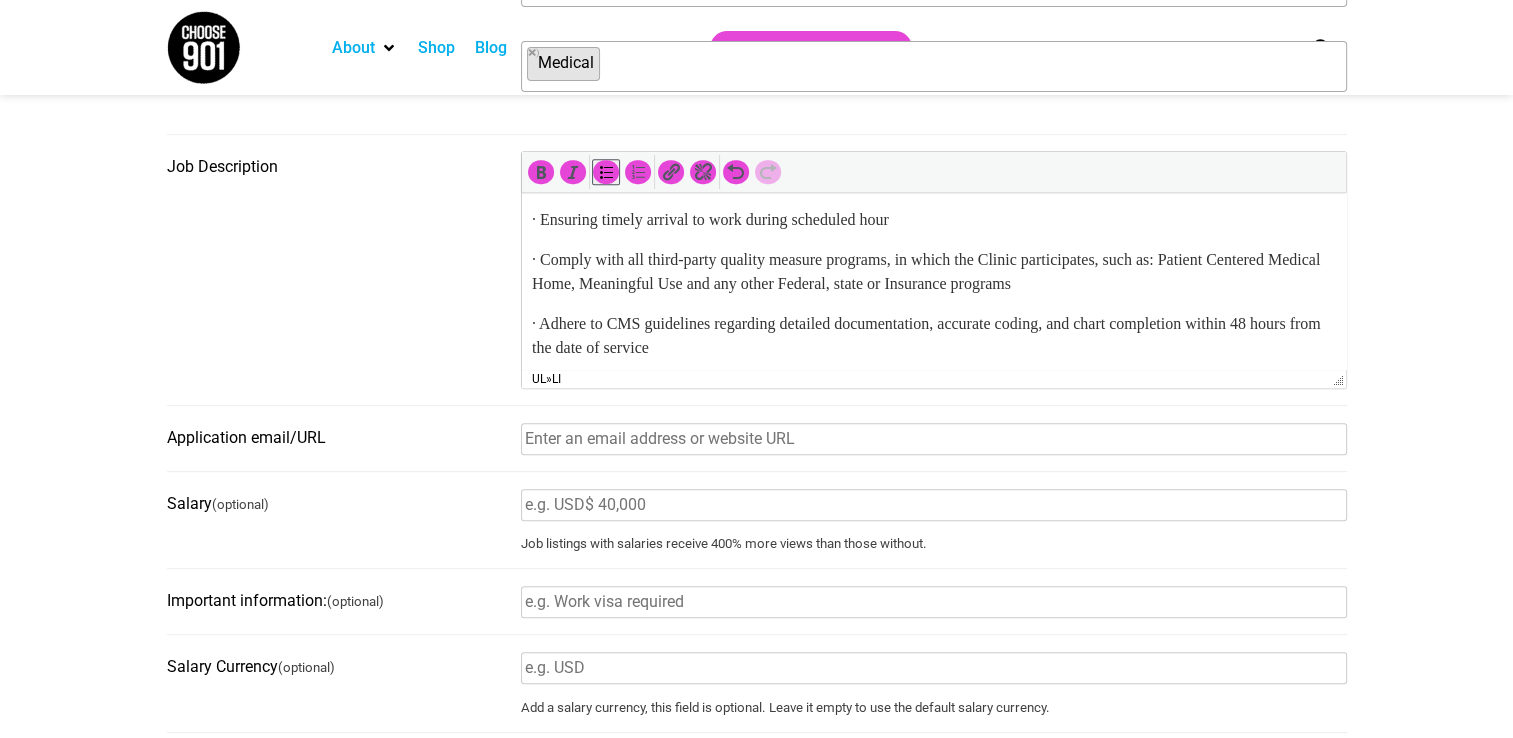 scroll, scrollTop: 500, scrollLeft: 0, axis: vertical 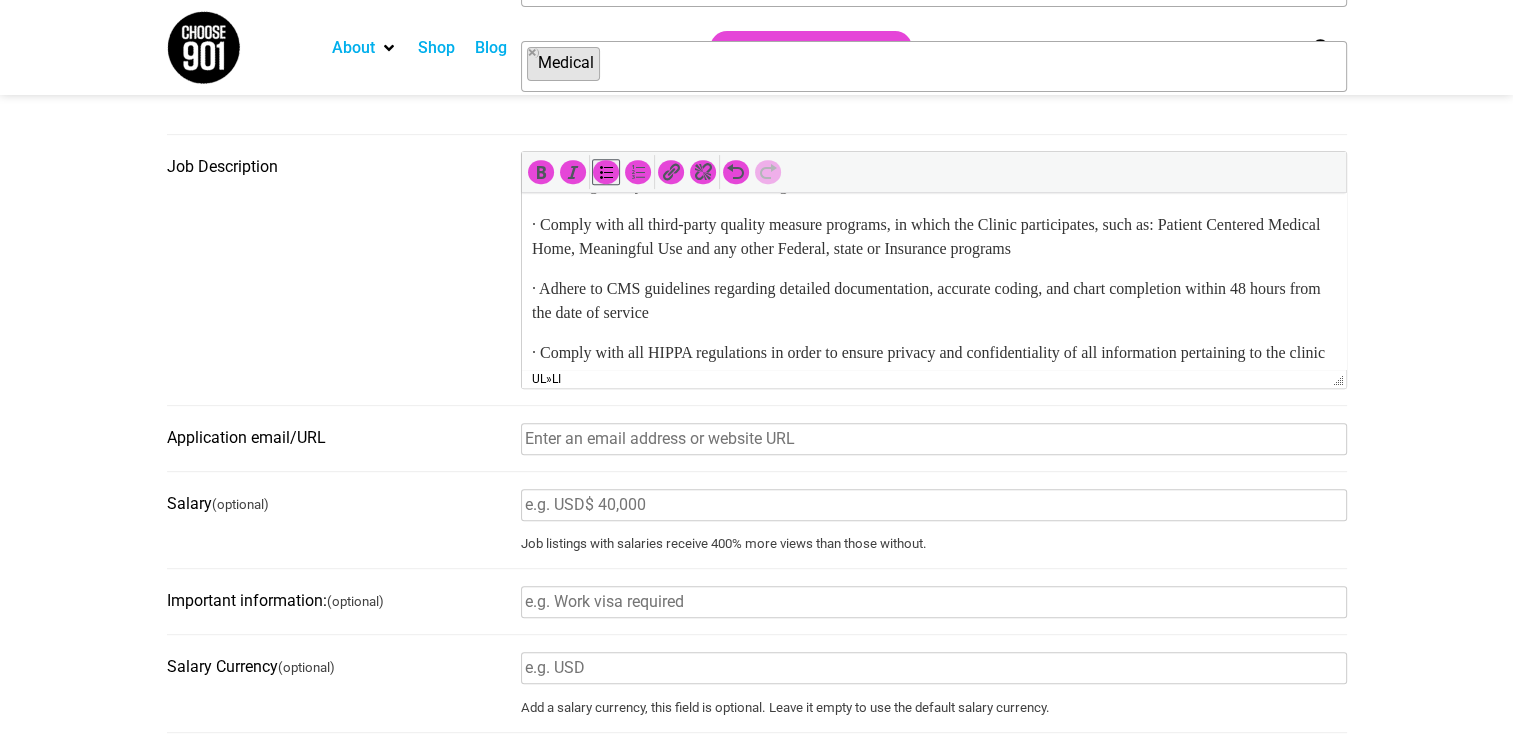 click on "· Ensuring timely arrival to work during scheduled hour" at bounding box center (933, 185) 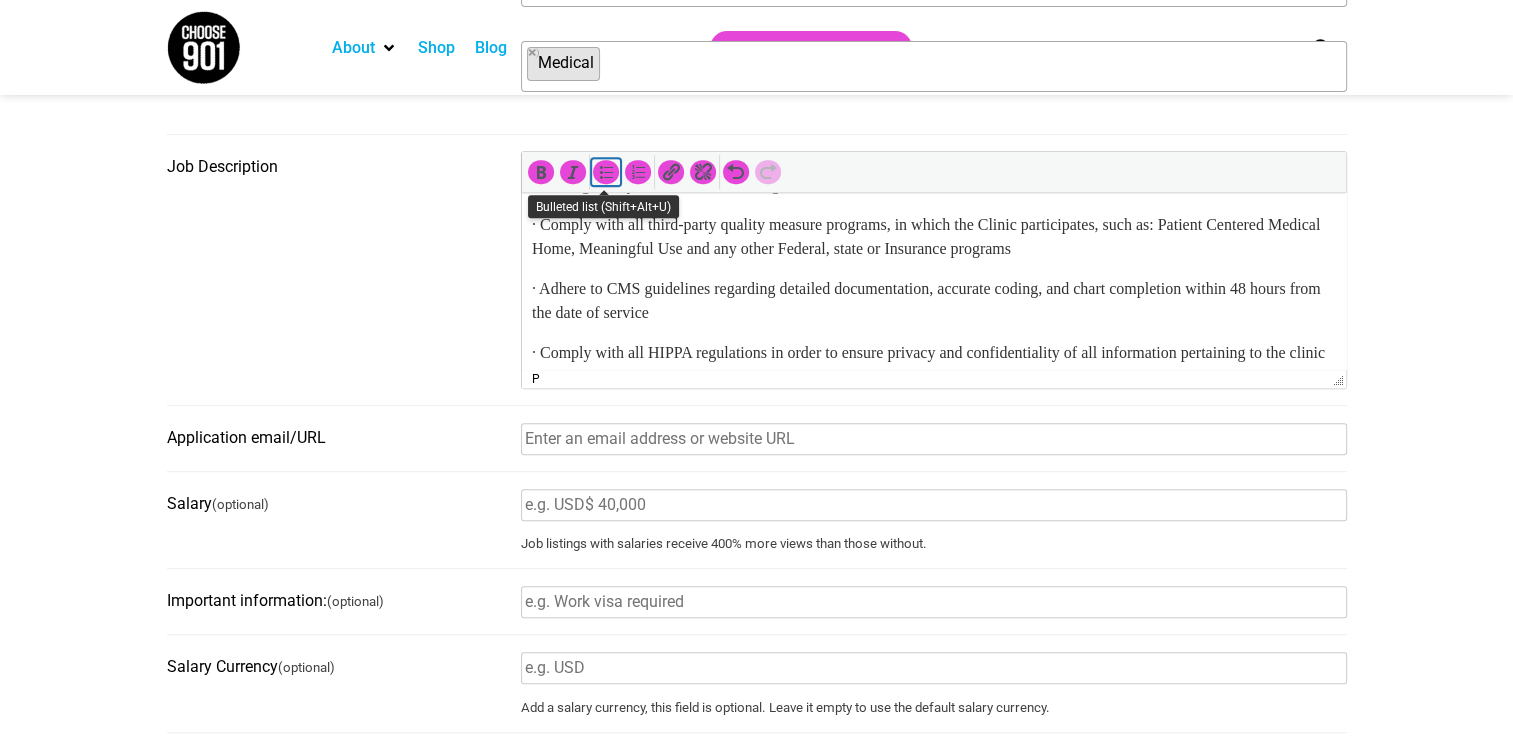 click at bounding box center [606, 172] 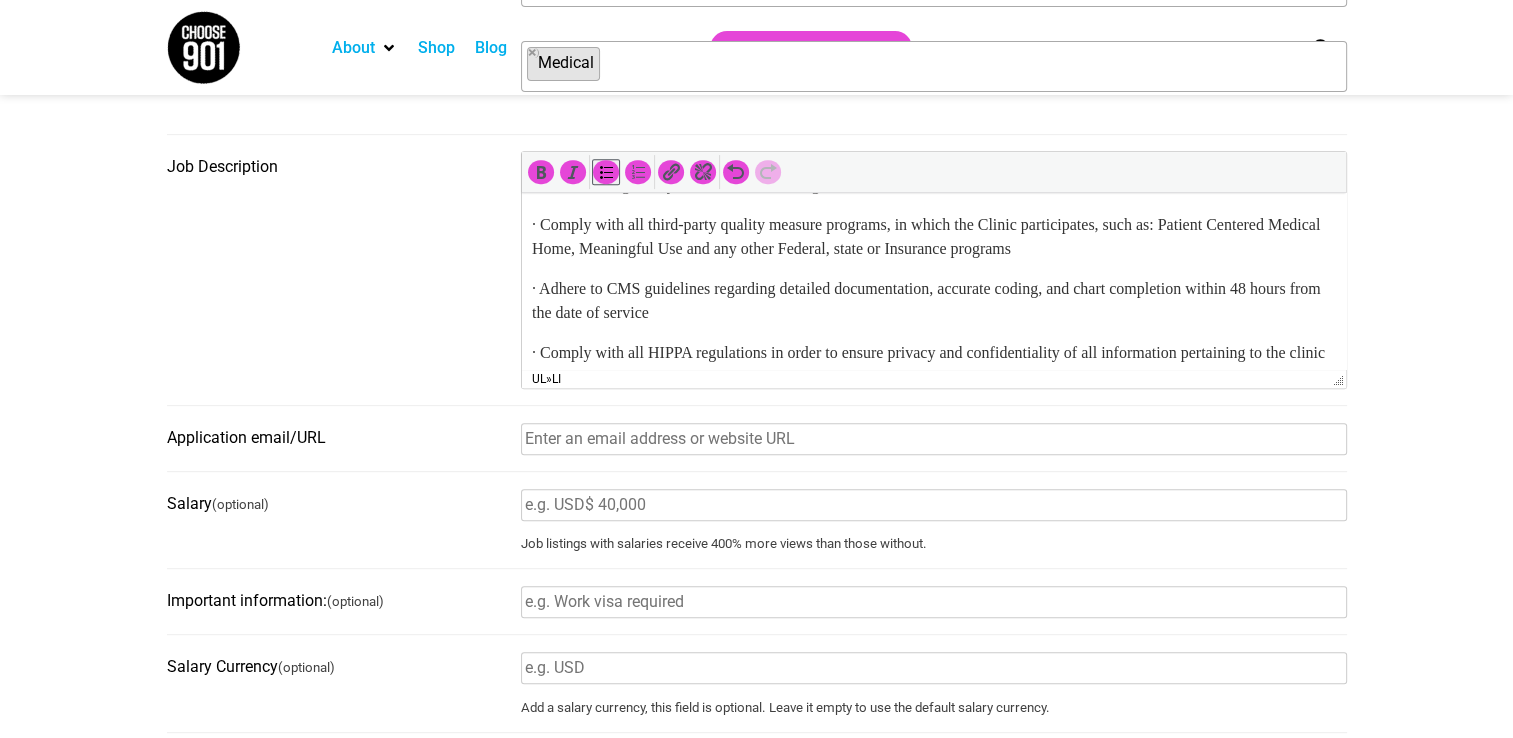click on "· Comply with all third-party quality measure programs, in which the Clinic participates, such as: Patient Centered Medical Home, Meaningful Use and any other Federal, state or Insurance programs" at bounding box center [933, 237] 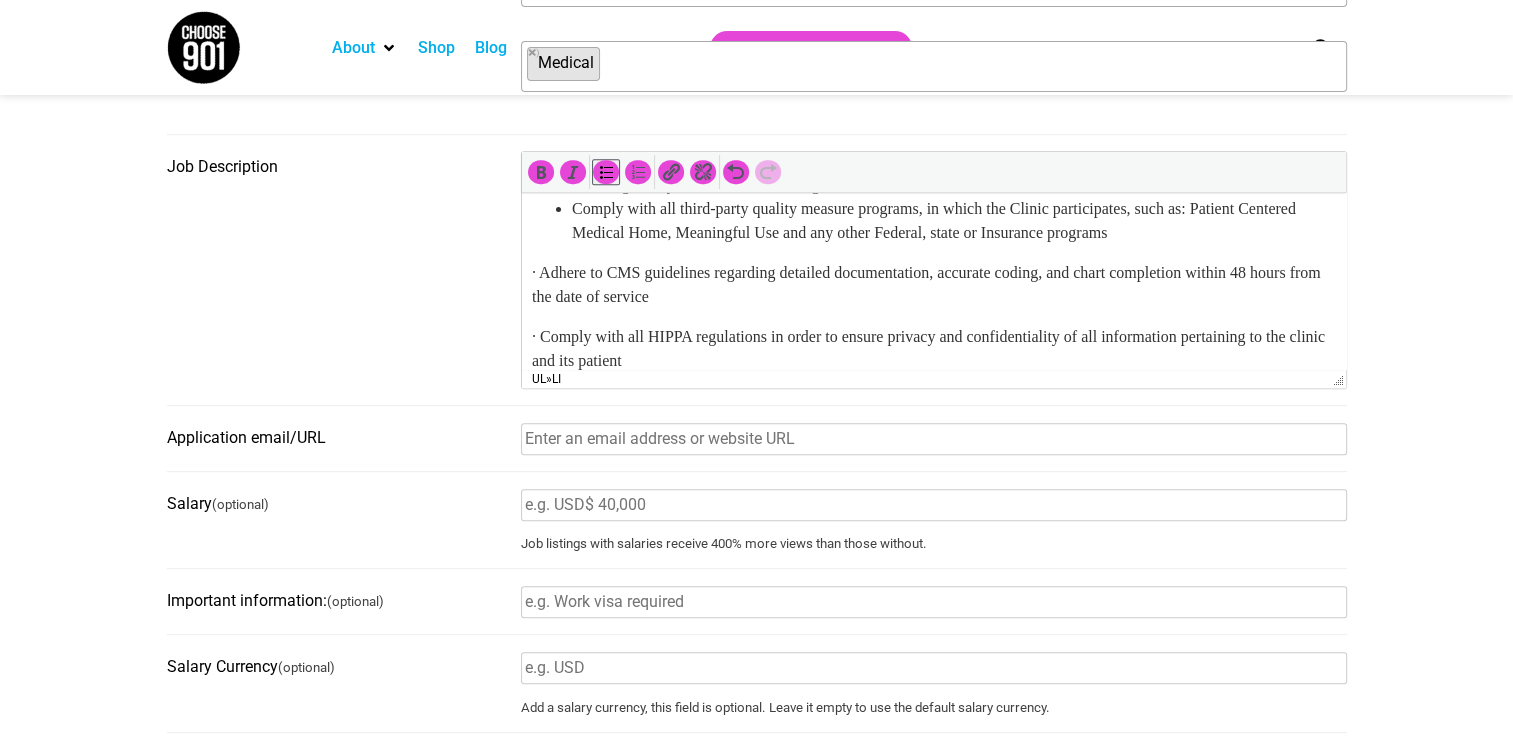 click on "· Adhere to CMS guidelines regarding detailed documentation, accurate coding, and chart completion within 48 hours from the date of service" at bounding box center [933, 285] 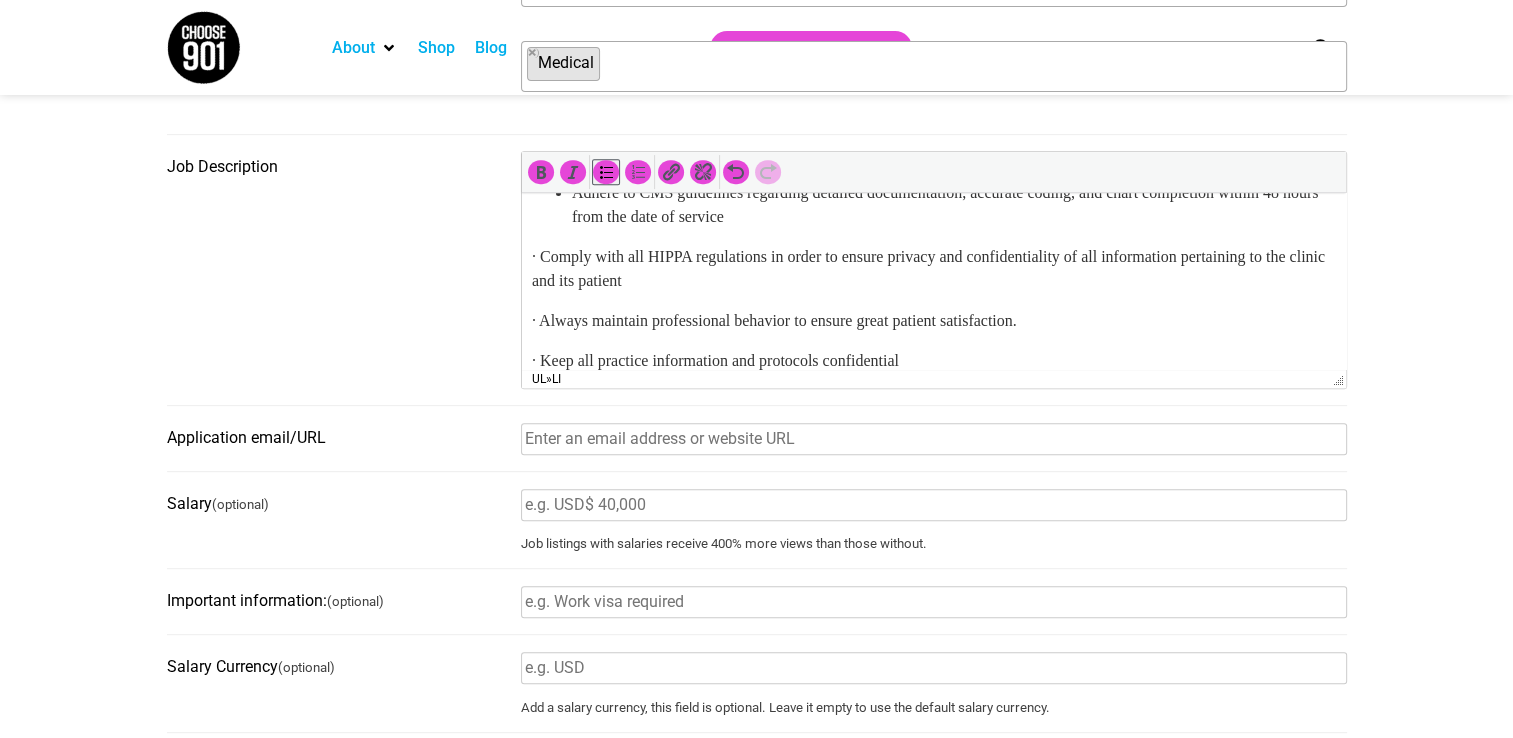 scroll, scrollTop: 600, scrollLeft: 0, axis: vertical 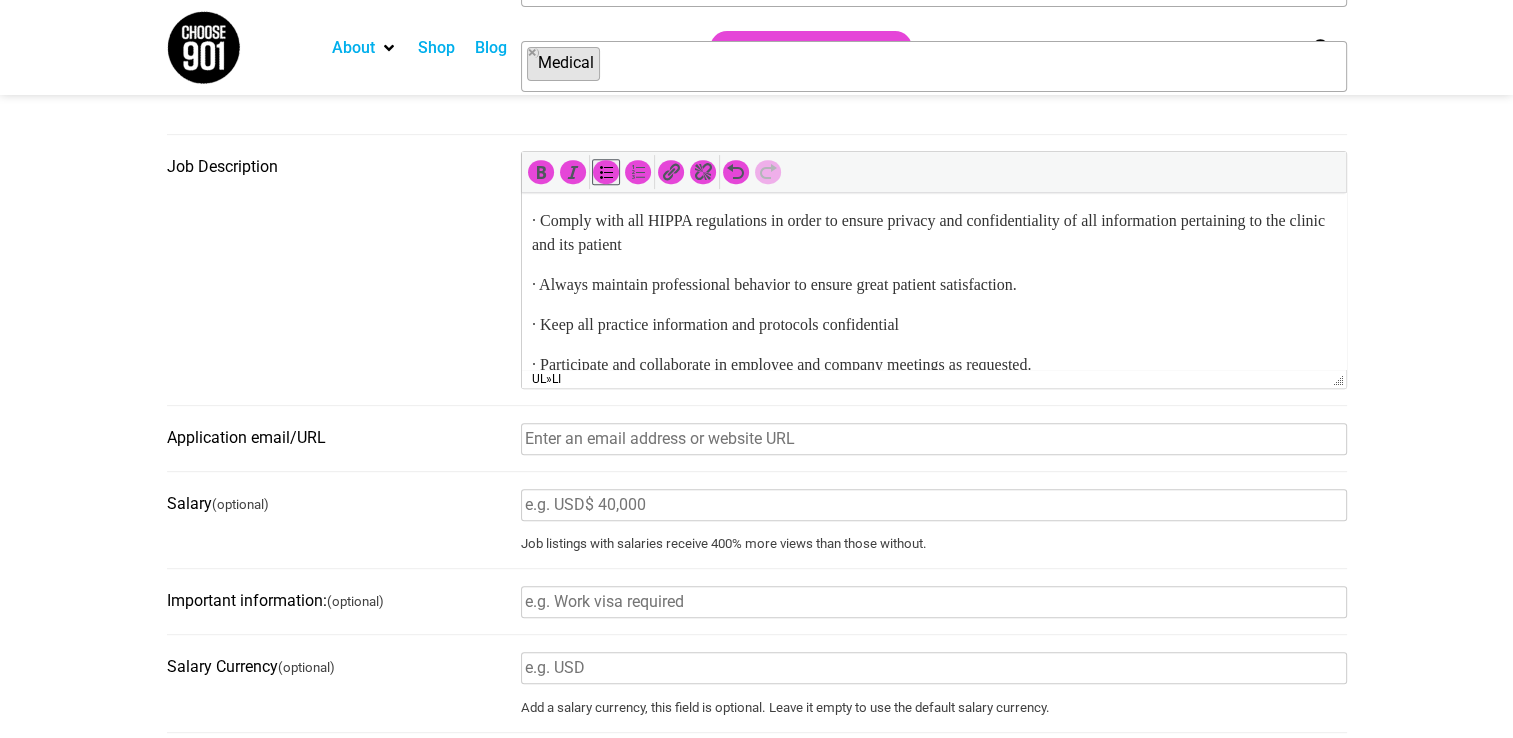 click on "· Comply with all HIPPA regulations in order to ensure privacy and confidentiality of all information pertaining to the clinic and its patient" at bounding box center (933, 233) 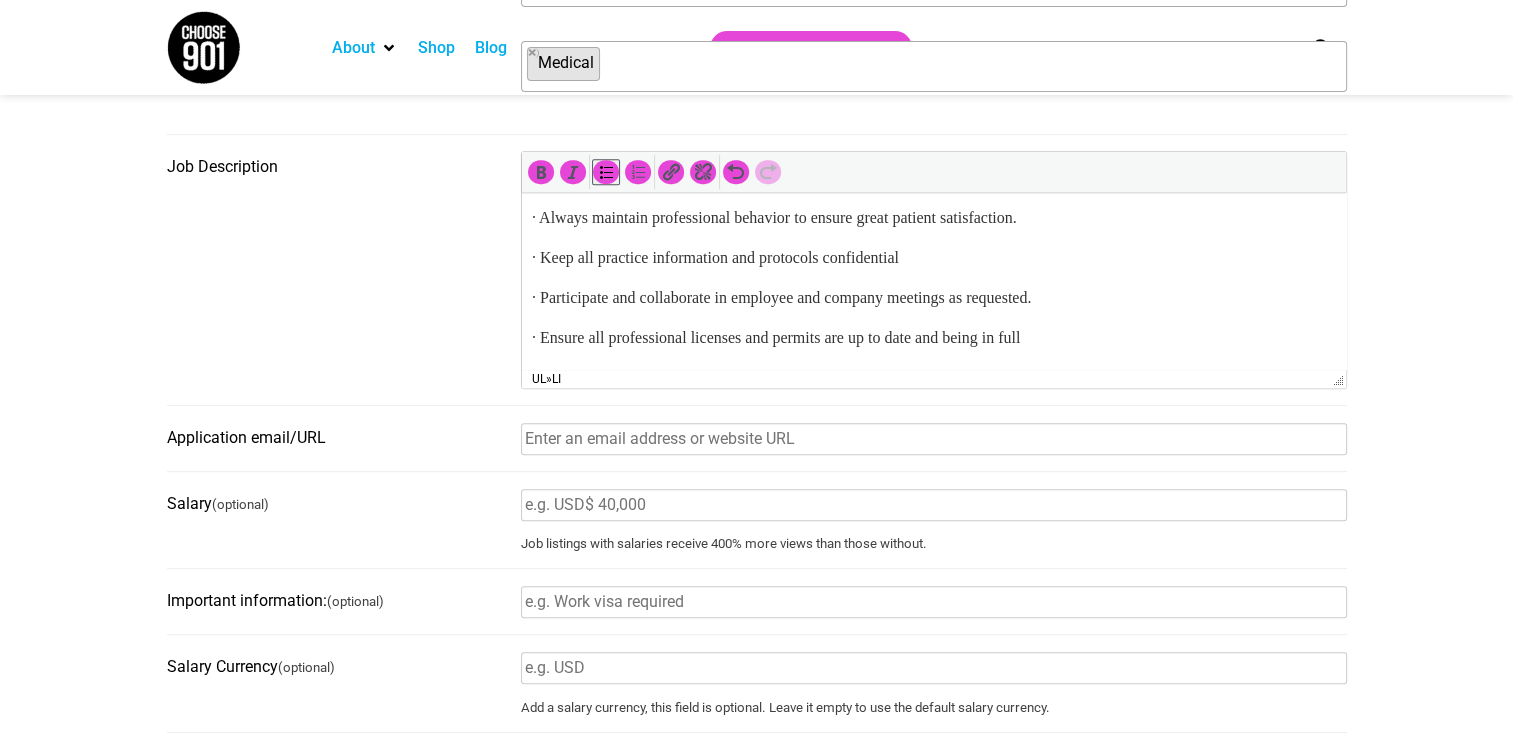 scroll, scrollTop: 700, scrollLeft: 0, axis: vertical 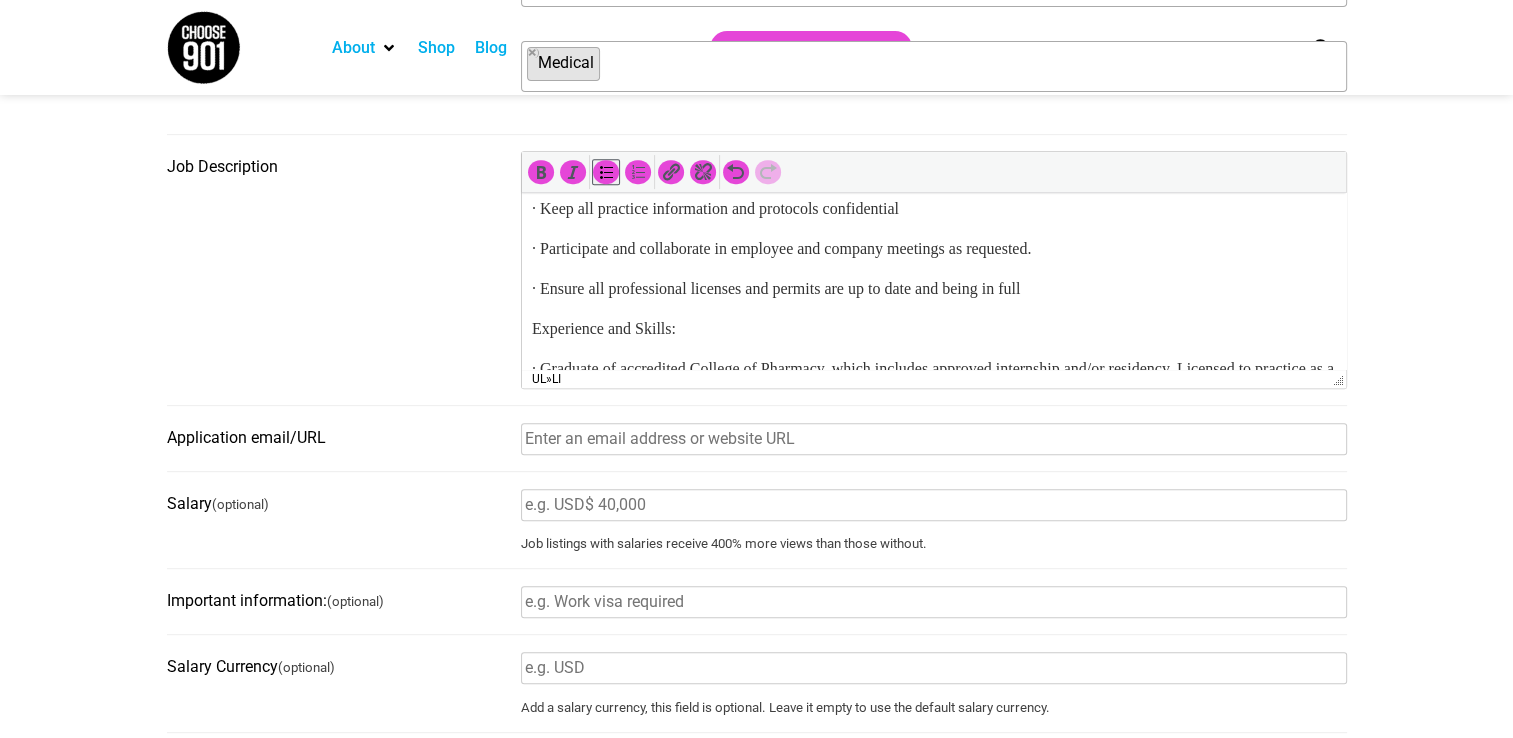 click on "· Always maintain professional behavior to ensure great patient satisfaction." at bounding box center (933, 169) 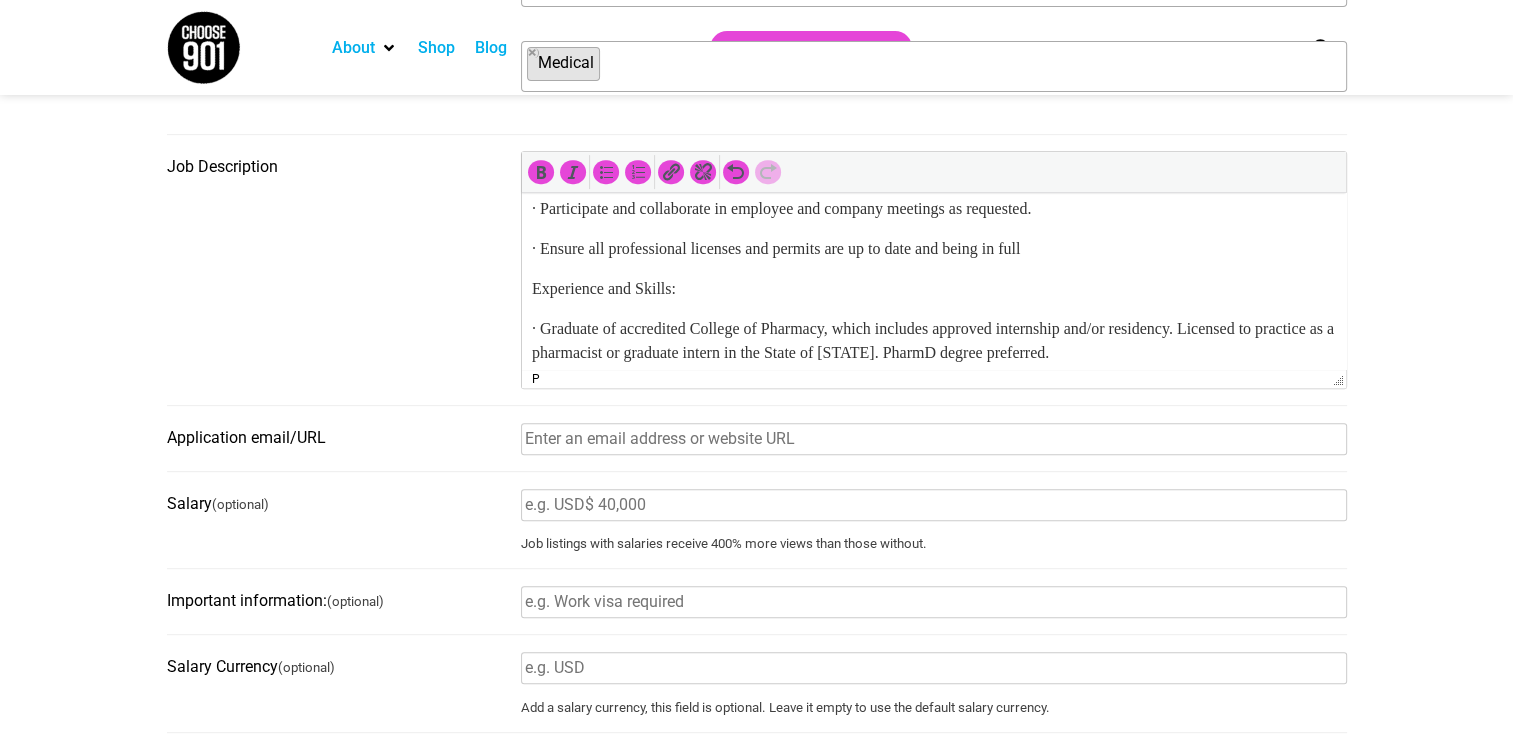 scroll, scrollTop: 699, scrollLeft: 0, axis: vertical 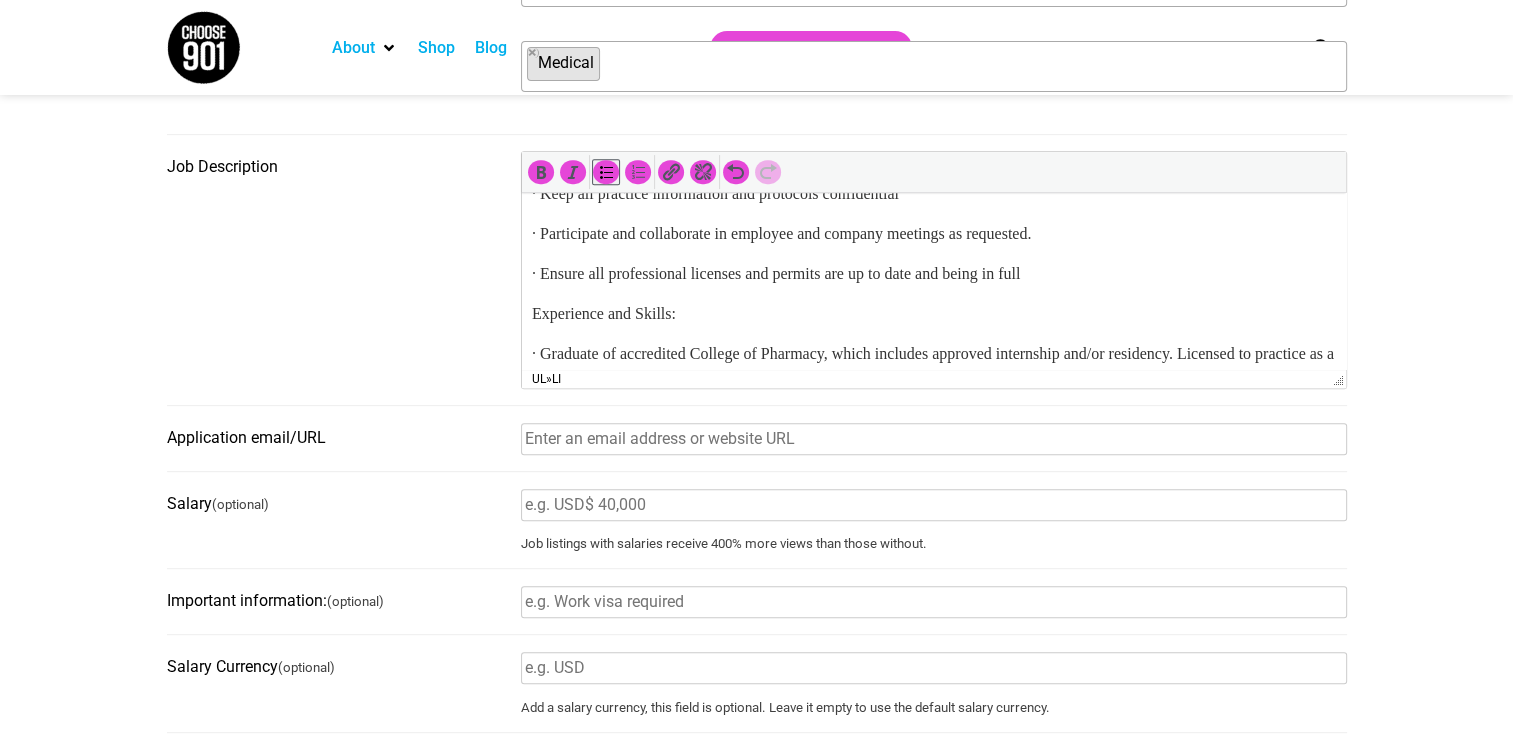 click on "· Keep all practice information and protocols confidential" at bounding box center (933, 194) 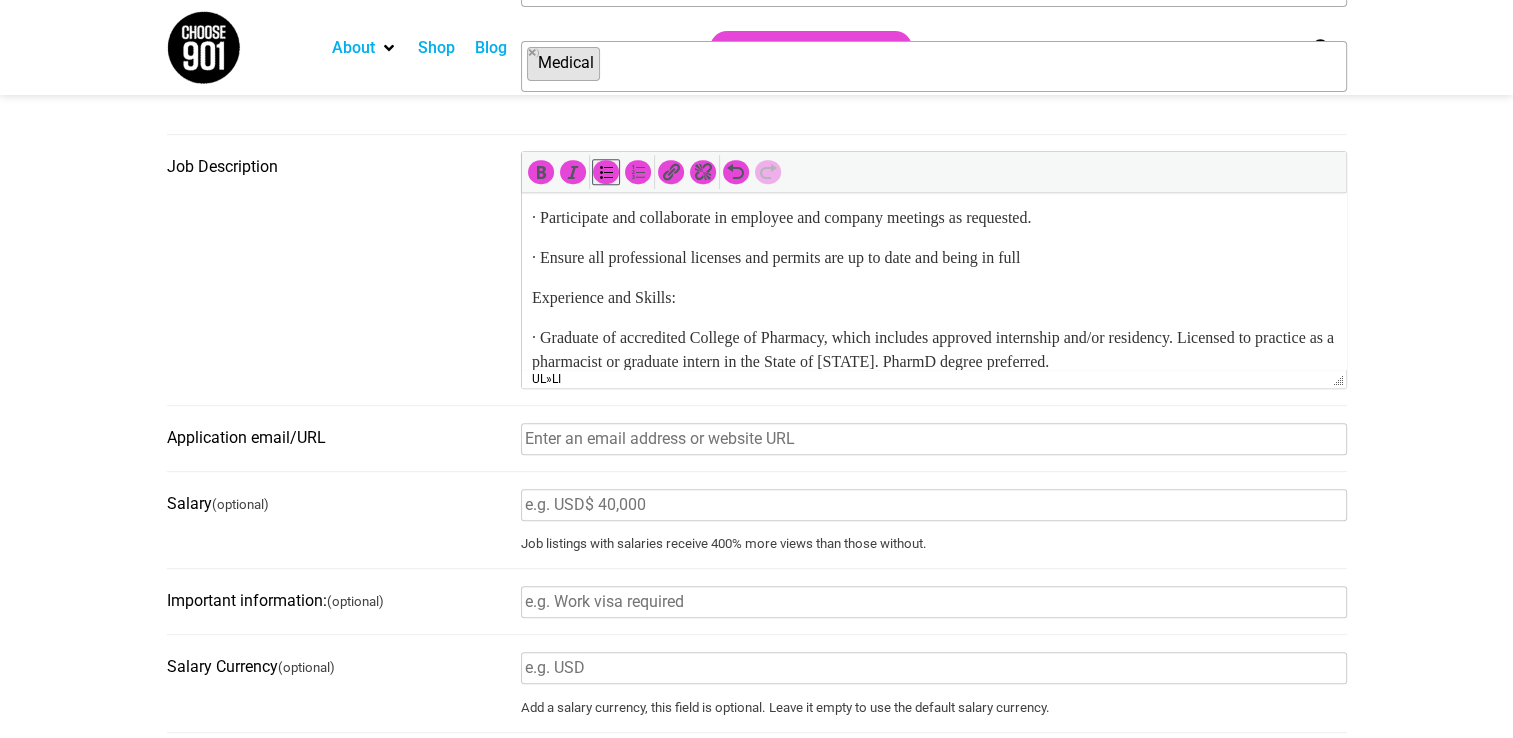 click on "· Participate and collaborate in employee and company meetings as requested." at bounding box center (933, 218) 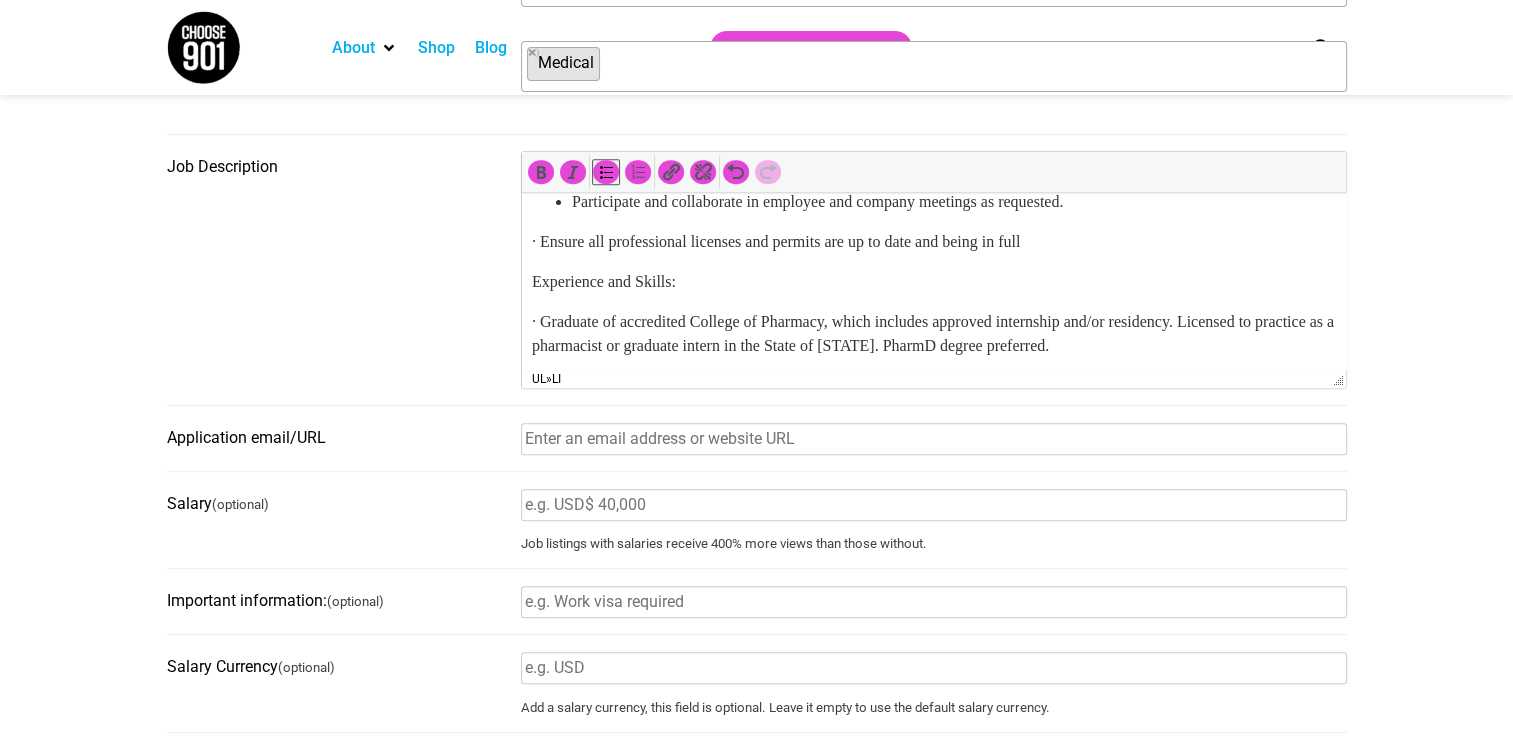 drag, startPoint x: 541, startPoint y: 315, endPoint x: 567, endPoint y: 317, distance: 26.076809 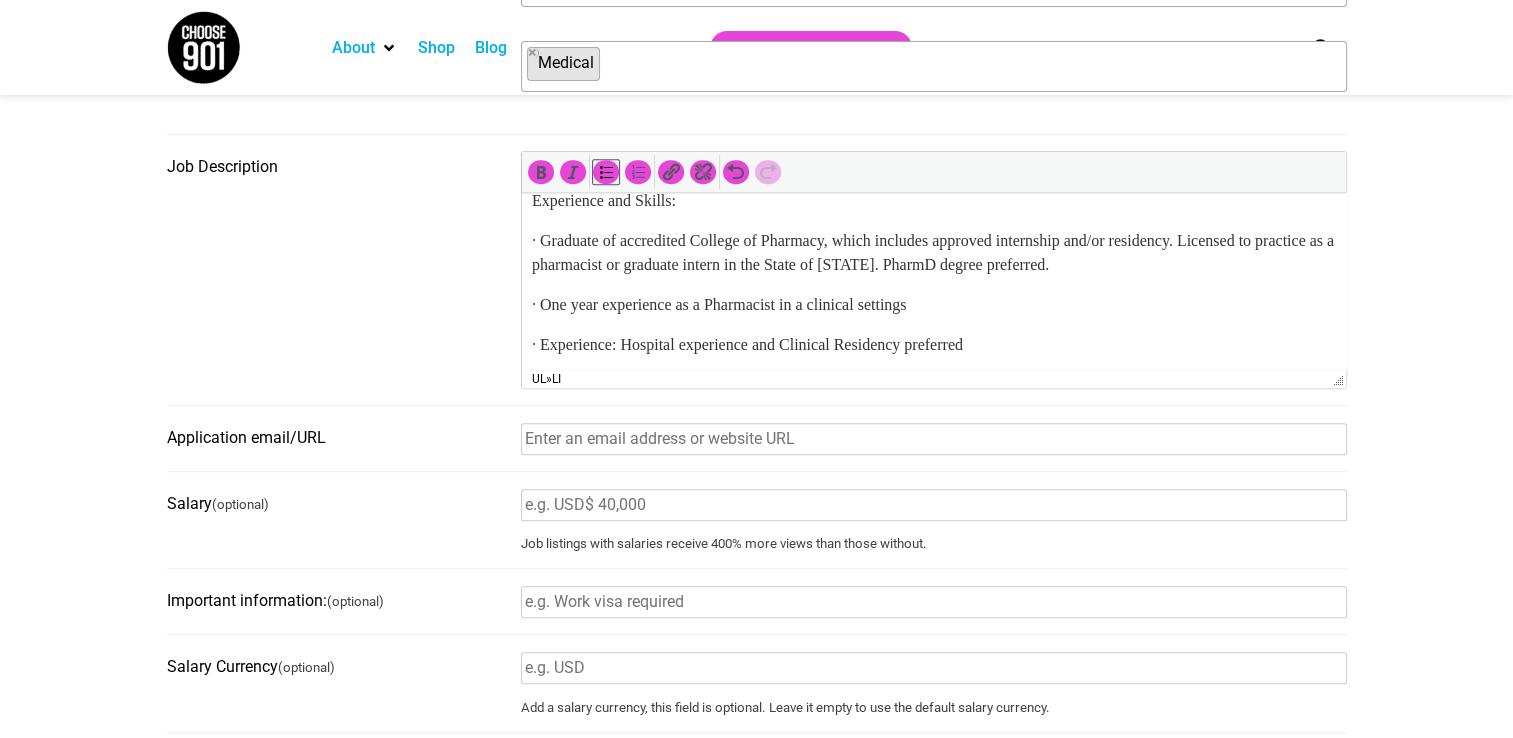 scroll, scrollTop: 799, scrollLeft: 0, axis: vertical 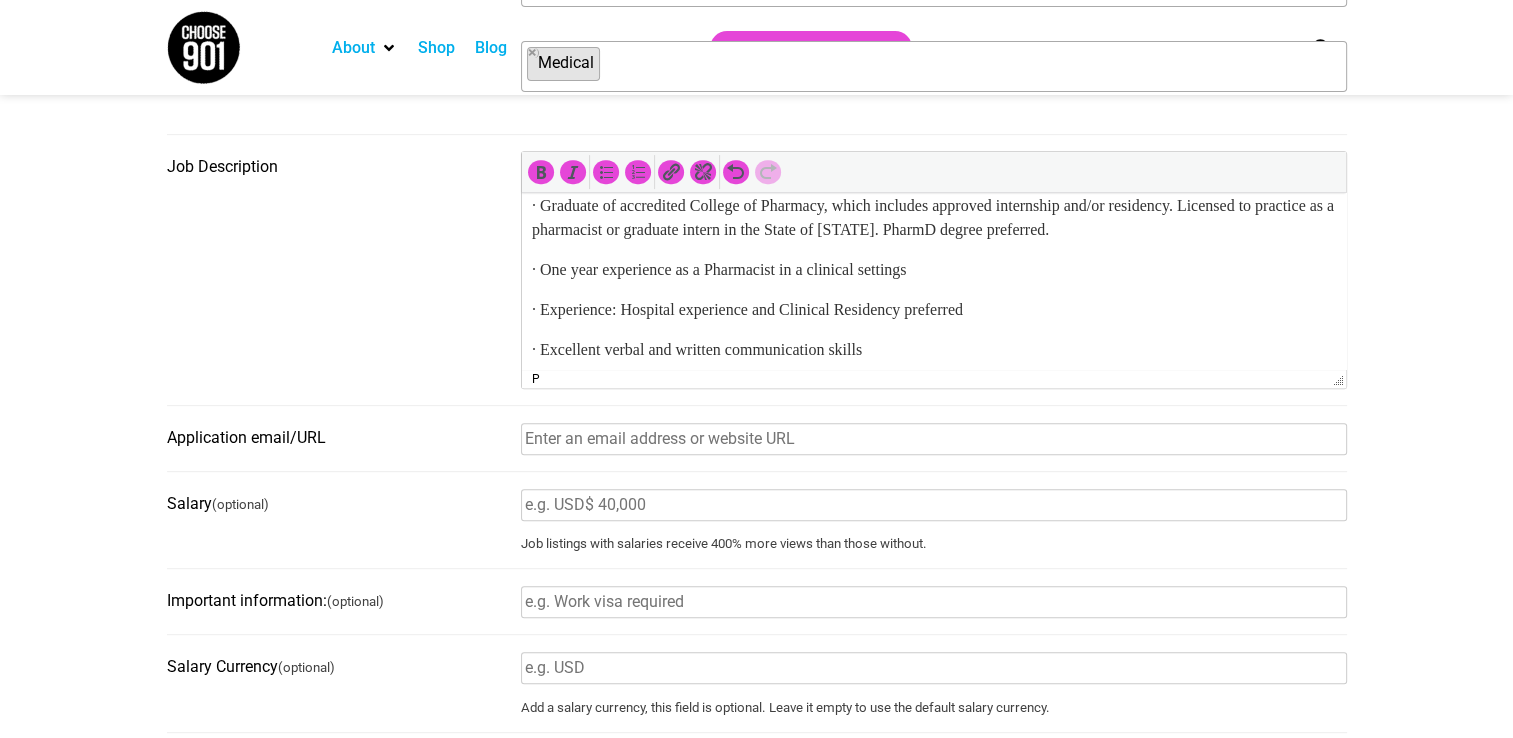 click on "· Graduate of accredited College of Pharmacy, which includes approved internship and/or residency. Licensed to practice as a pharmacist or graduate intern in the State of [STATE]. PharmD degree preferred." at bounding box center (933, 218) 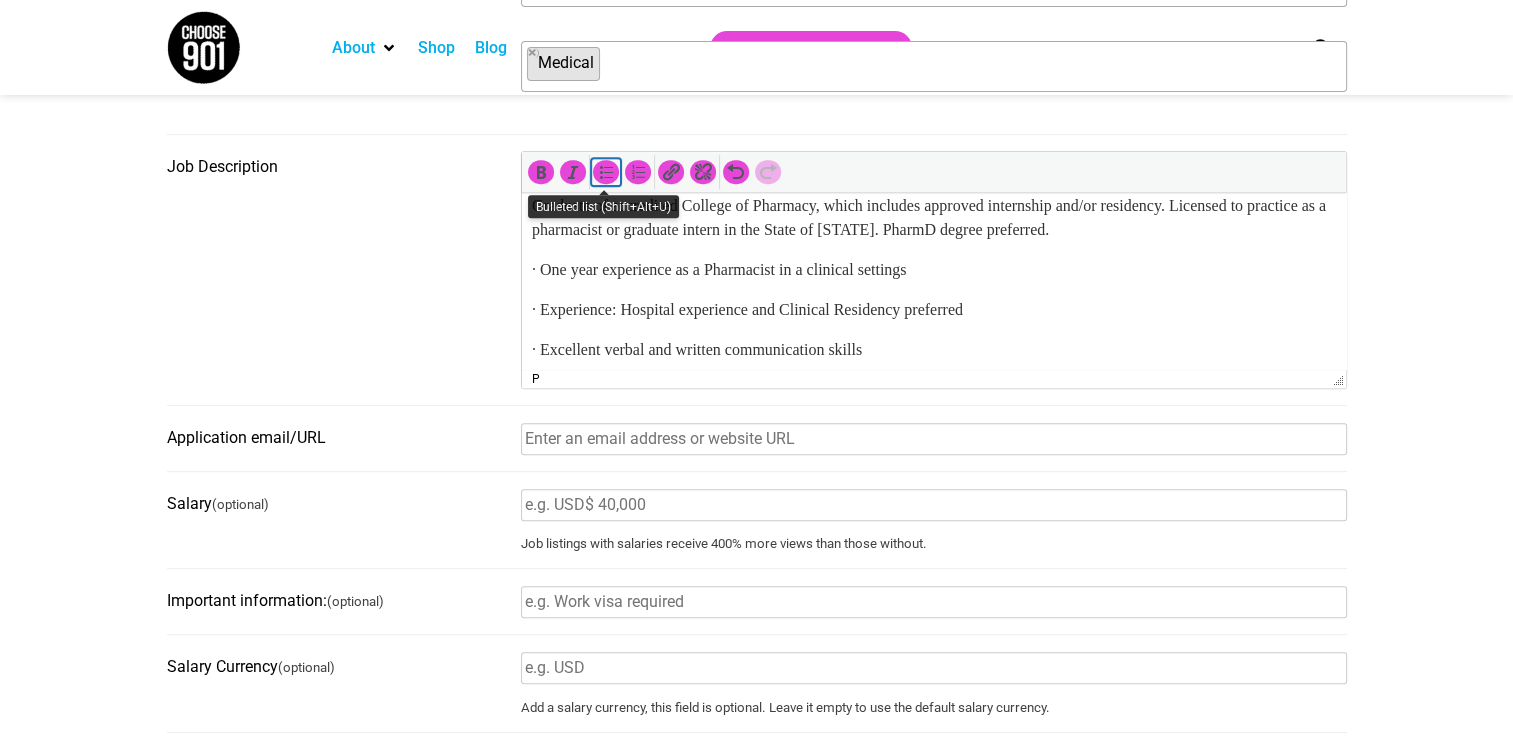 click at bounding box center (606, 172) 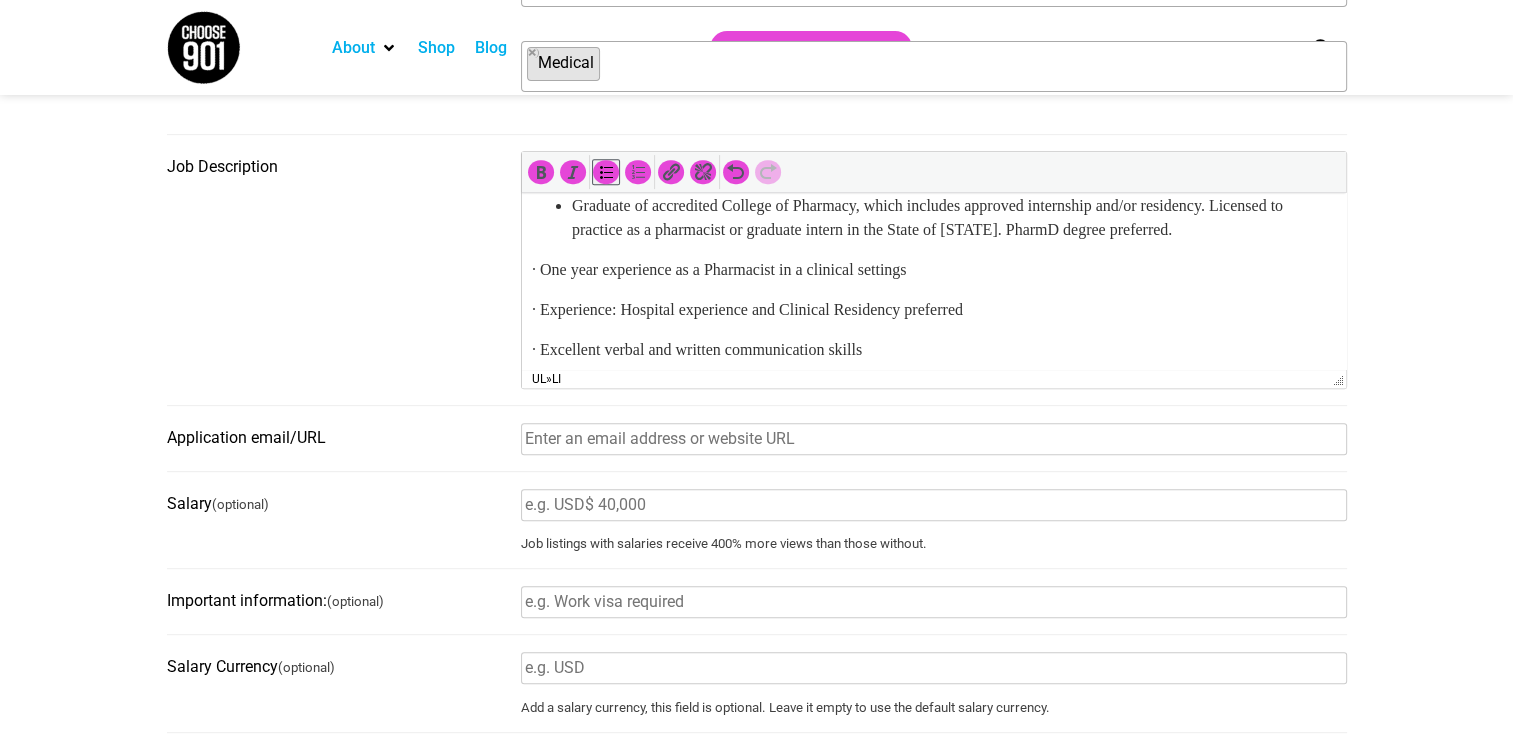 scroll, scrollTop: 899, scrollLeft: 0, axis: vertical 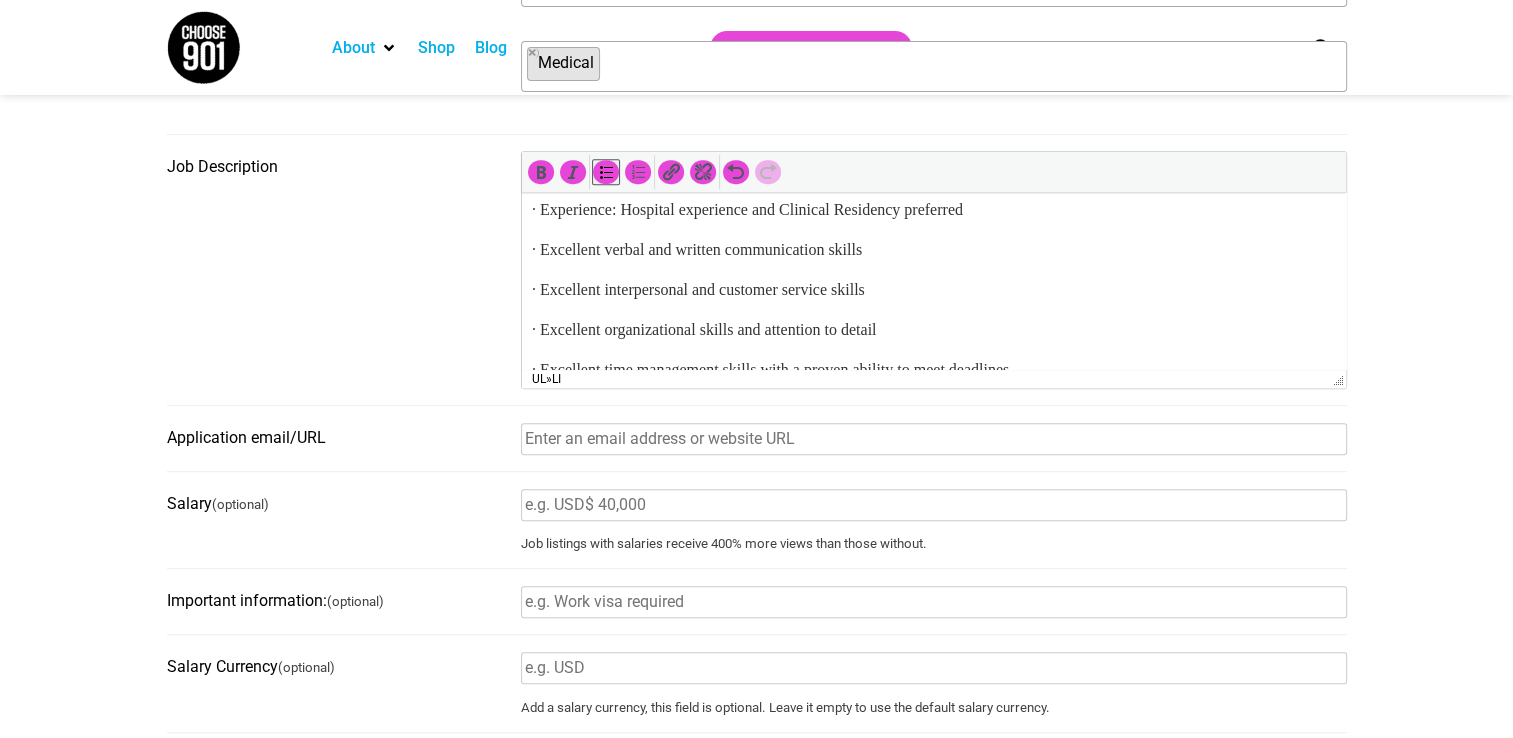 click on "· One year experience as a Pharmacist in a clinical settings" at bounding box center [933, 170] 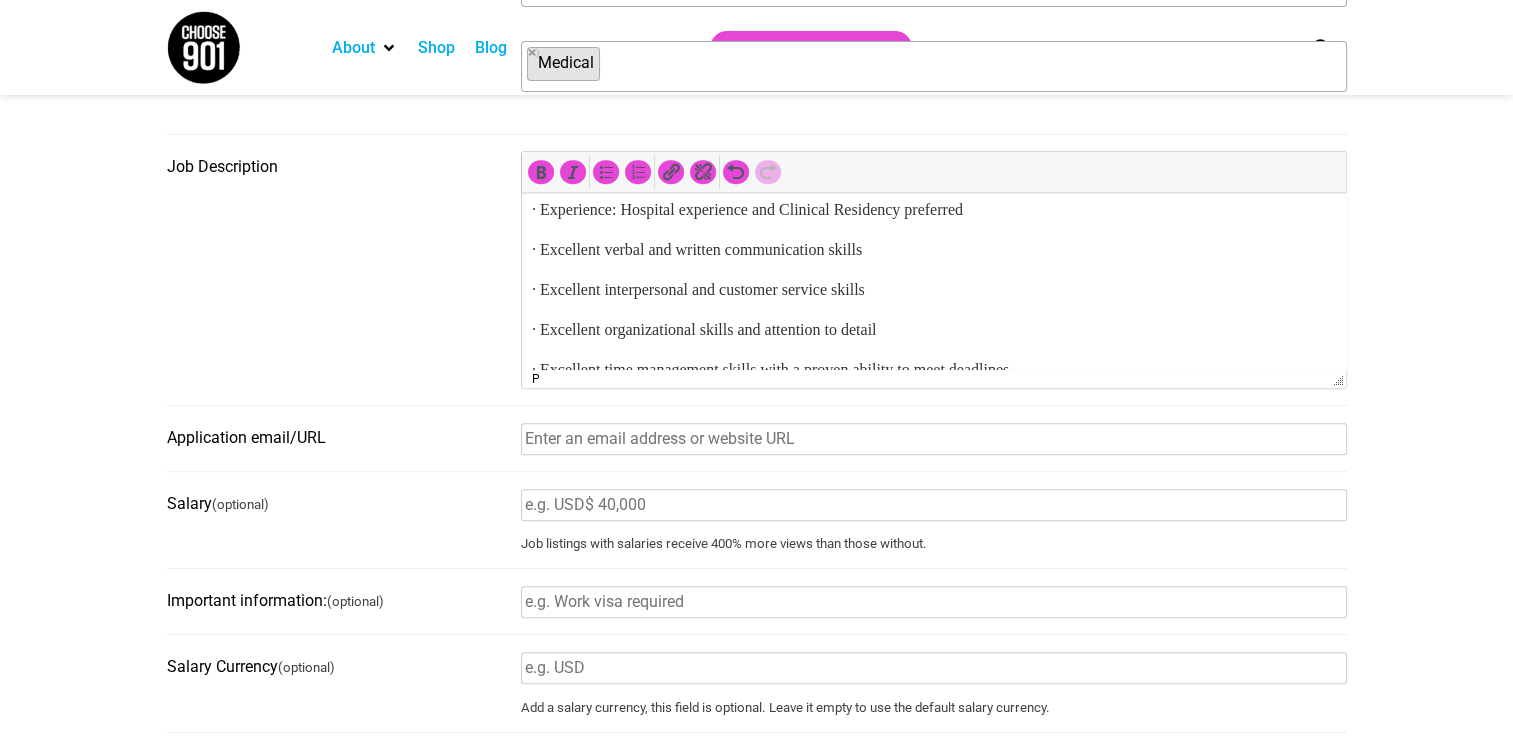 drag, startPoint x: 539, startPoint y: 239, endPoint x: 1466, endPoint y: 299, distance: 928.9397 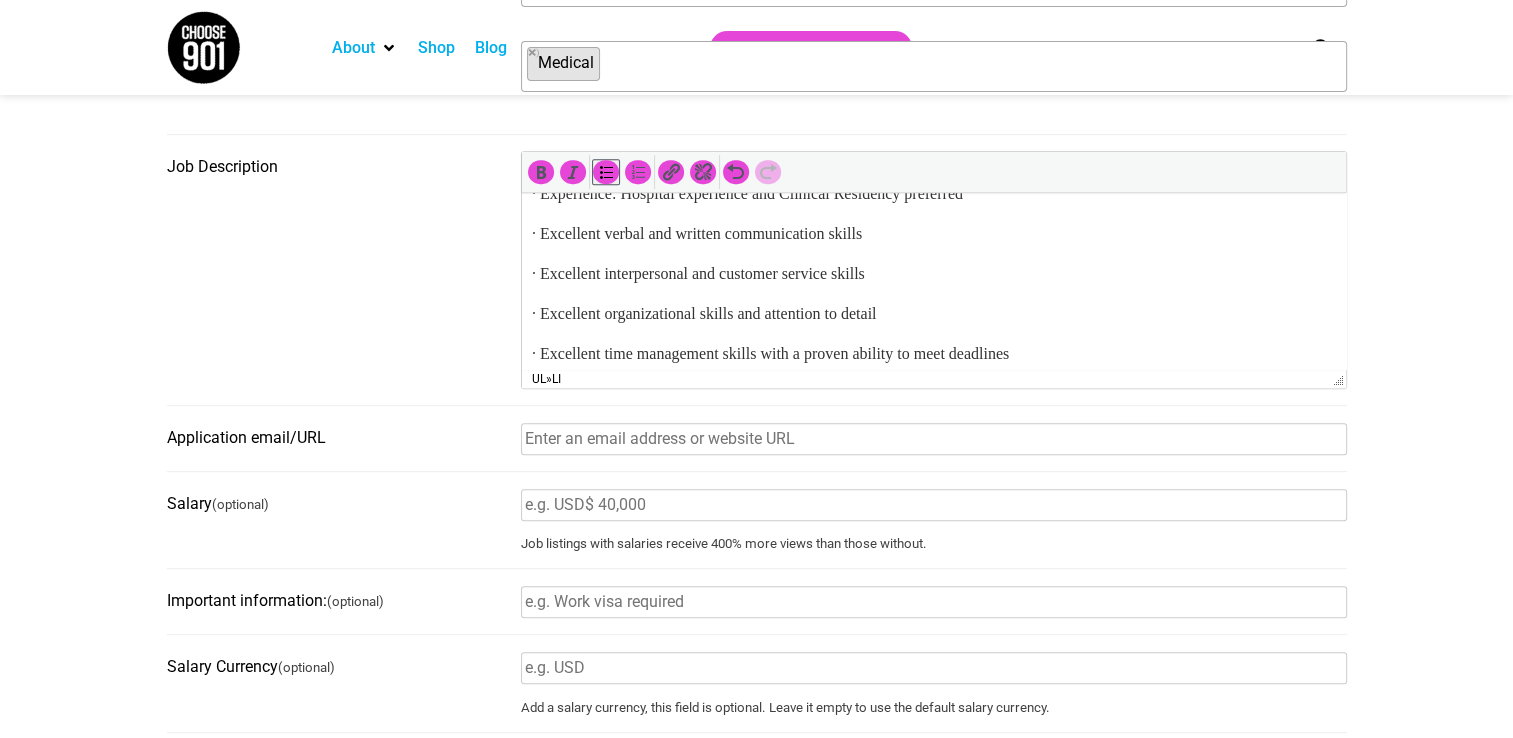 click on "· Experience: Hospital experience and Clinical Residency preferred" at bounding box center (933, 194) 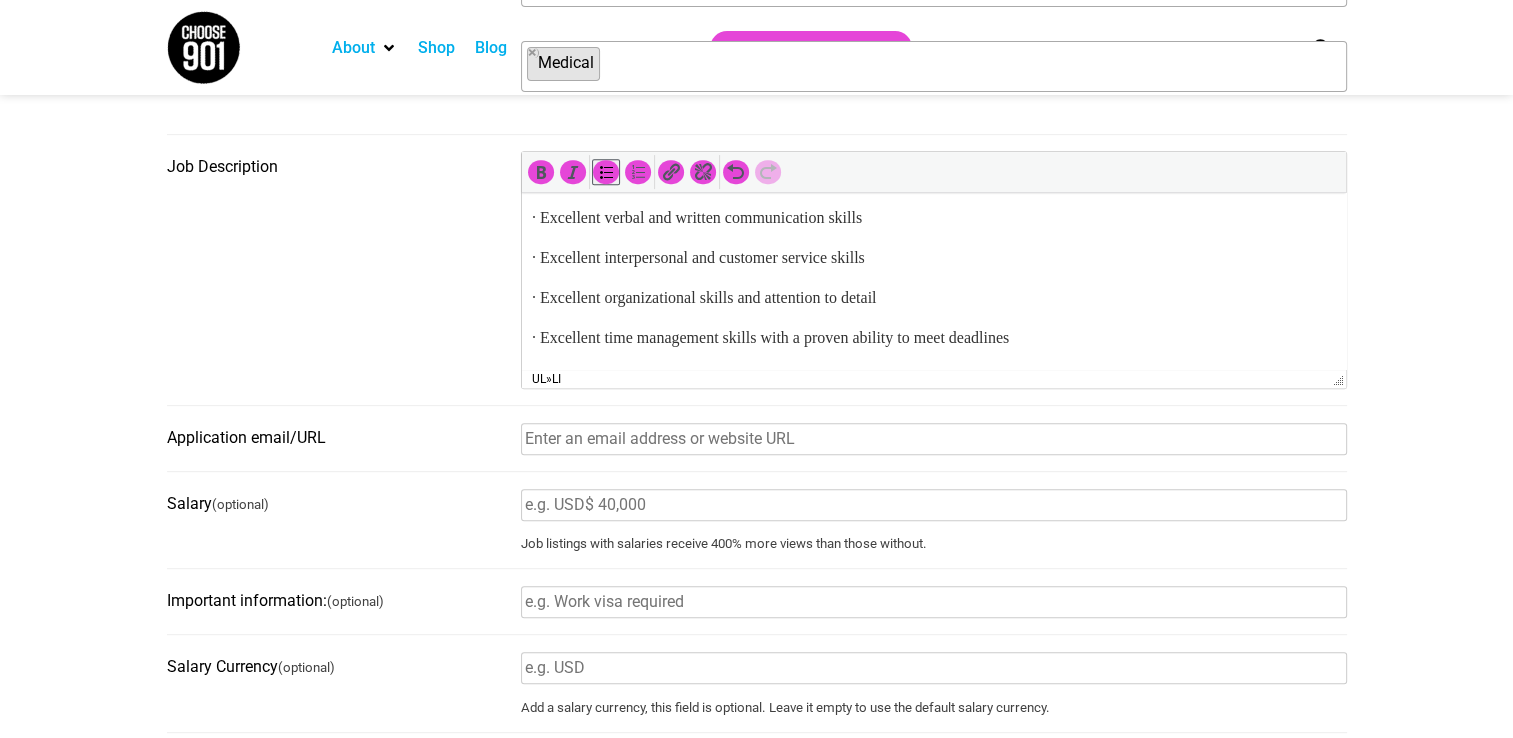 click on "· Excellent verbal and written communication skills" at bounding box center (933, 218) 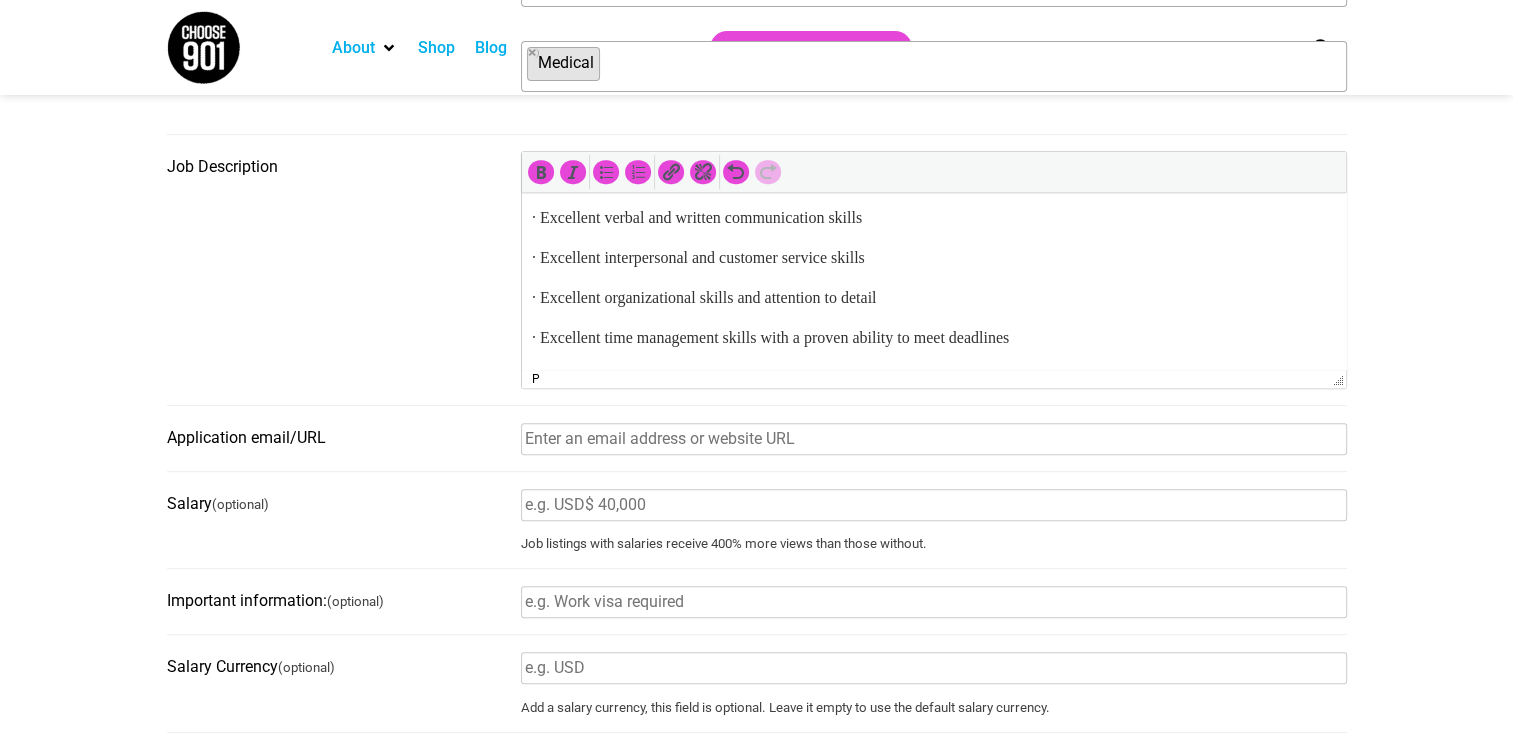 click on "· Excellent verbal and written communication skills" at bounding box center (933, 218) 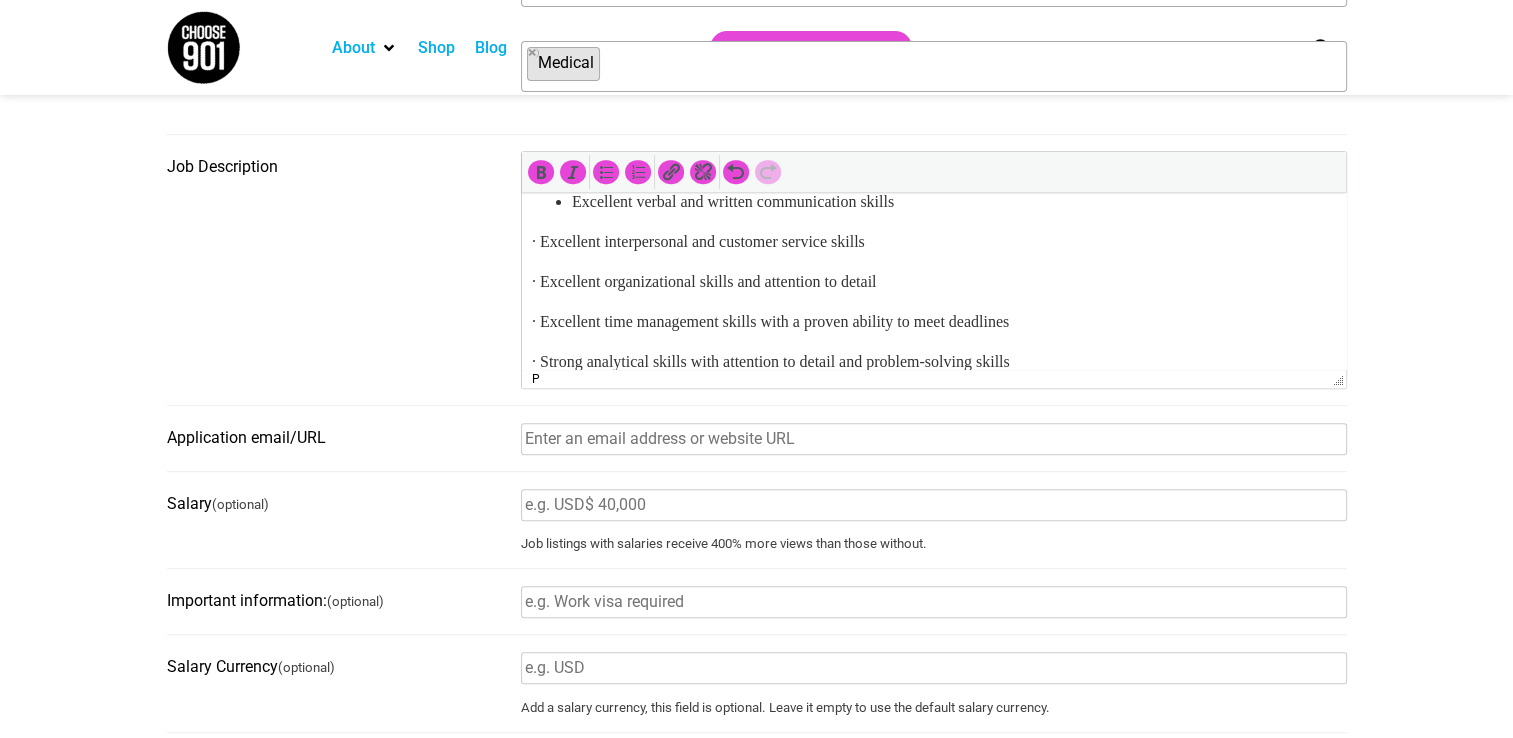 click on "· Excellent interpersonal and customer service skills" at bounding box center (933, 242) 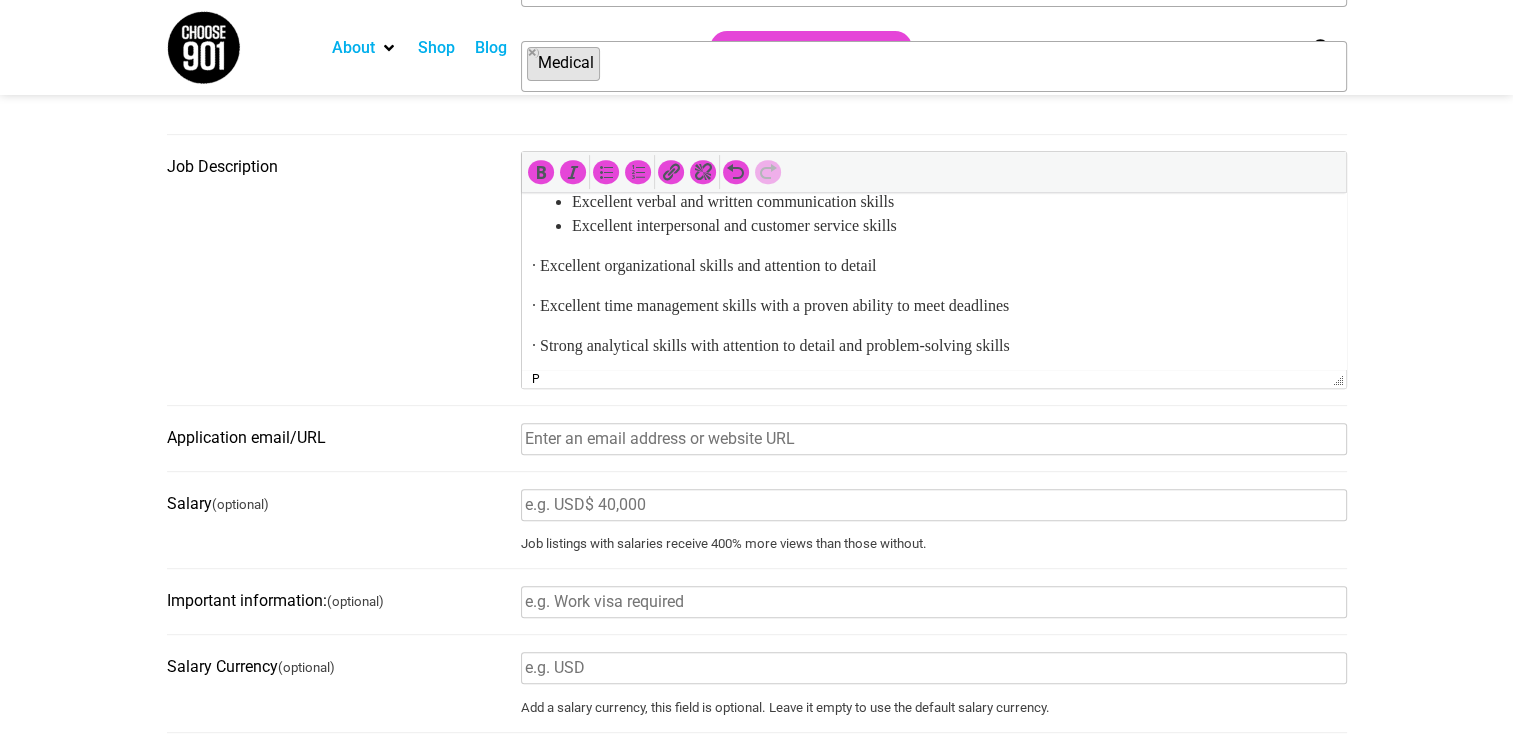 click on "· Excellent organizational skills and attention to detail" at bounding box center [933, 266] 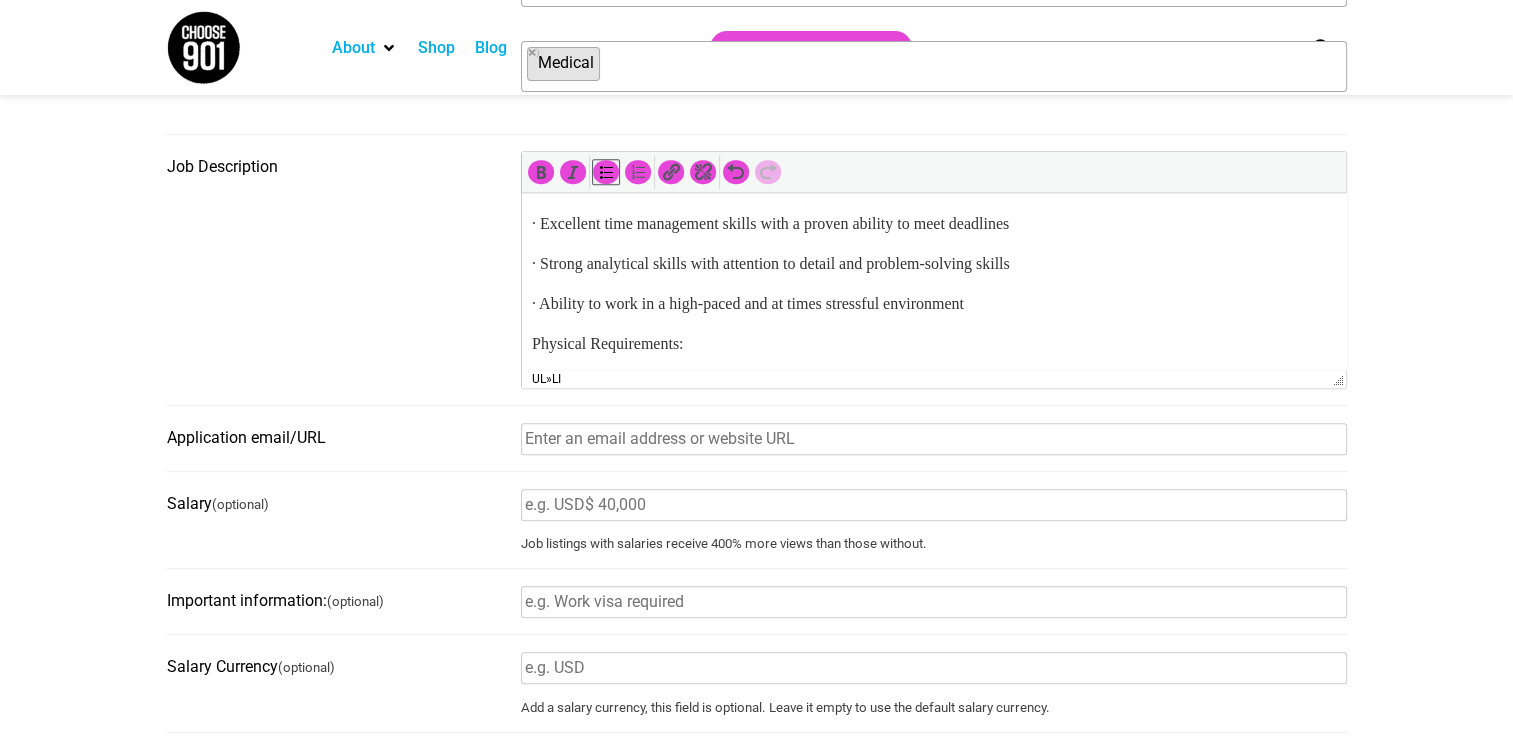 scroll, scrollTop: 999, scrollLeft: 0, axis: vertical 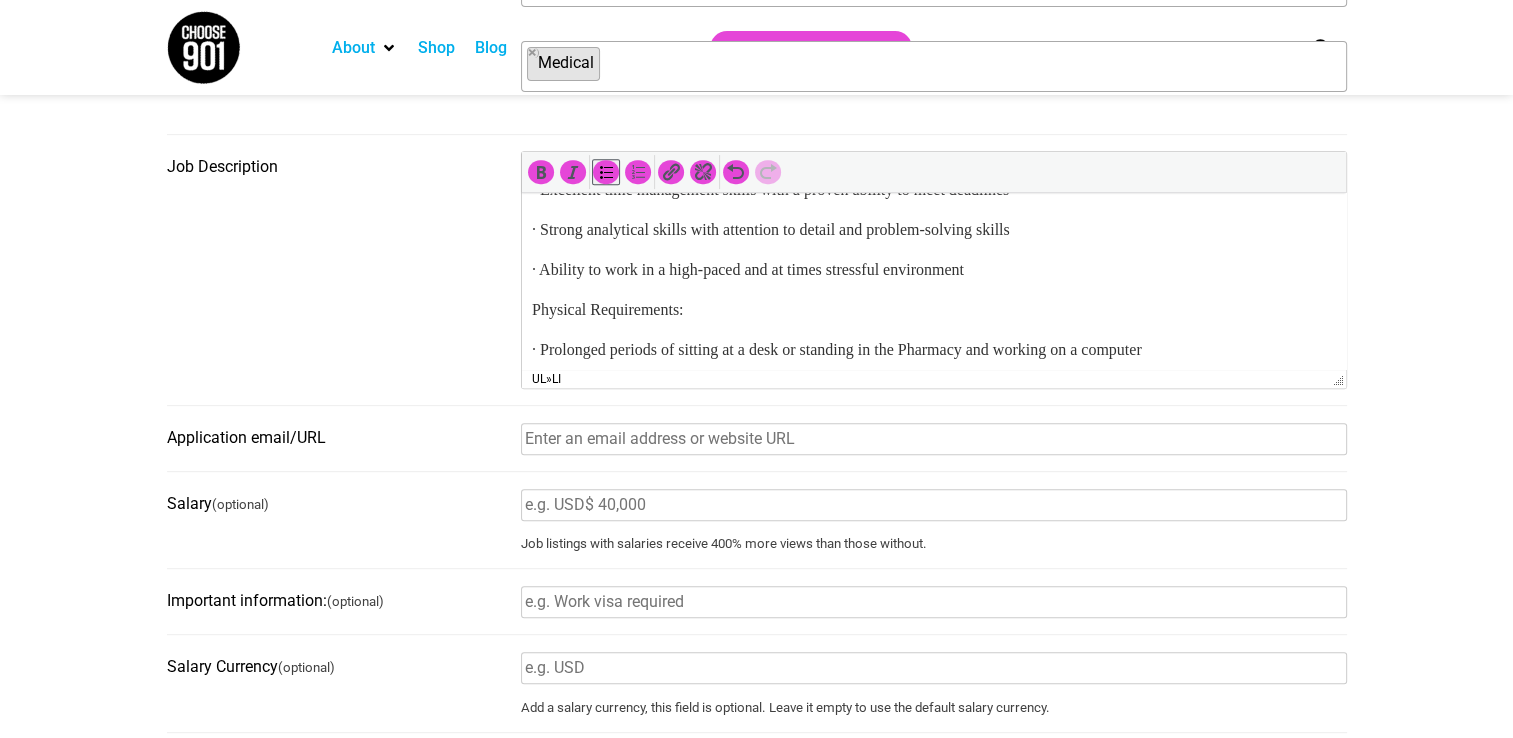 click on "· Excellent time management skills with a proven ability to meet deadlines" at bounding box center (933, 190) 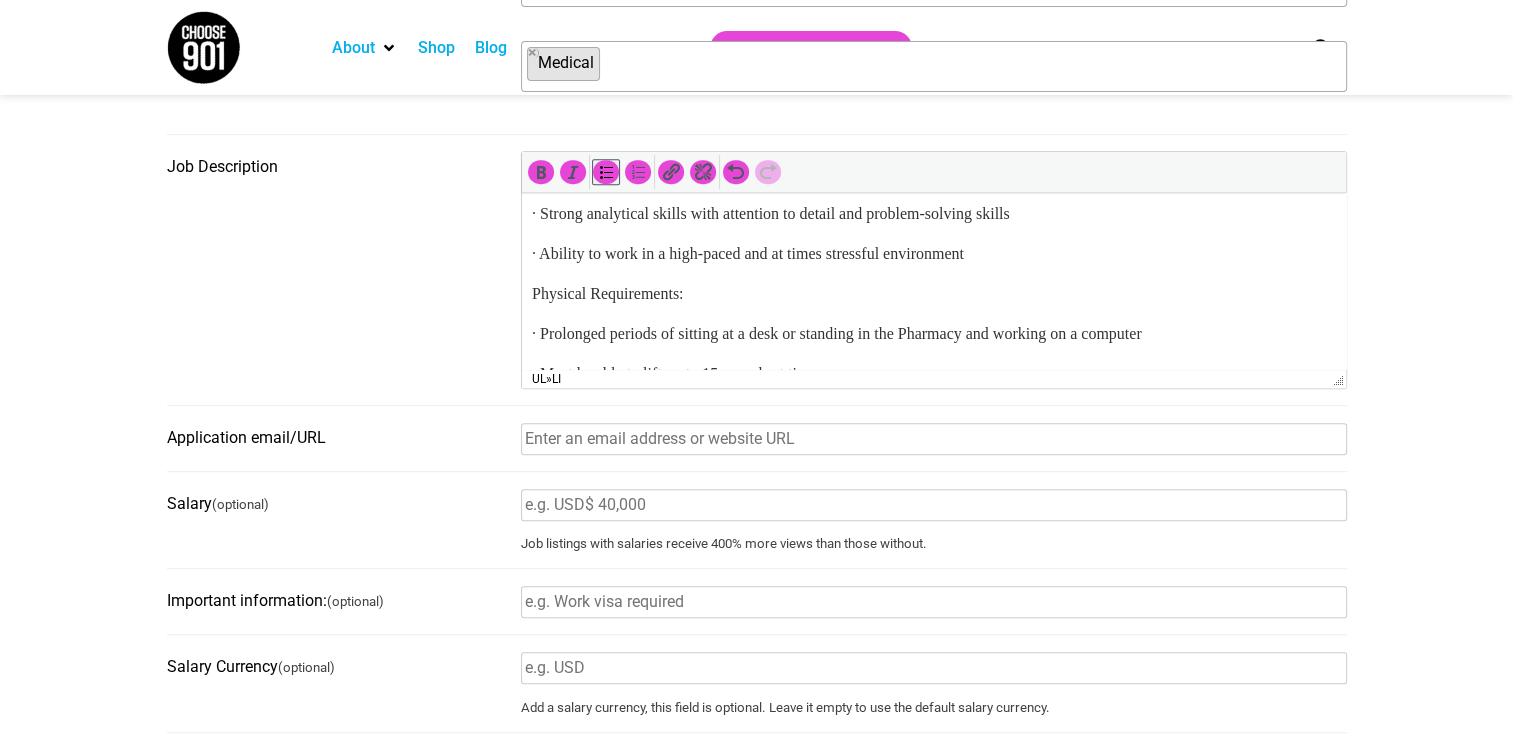 click on "· Strong analytical skills with attention to detail and problem-solving skills" at bounding box center [933, 214] 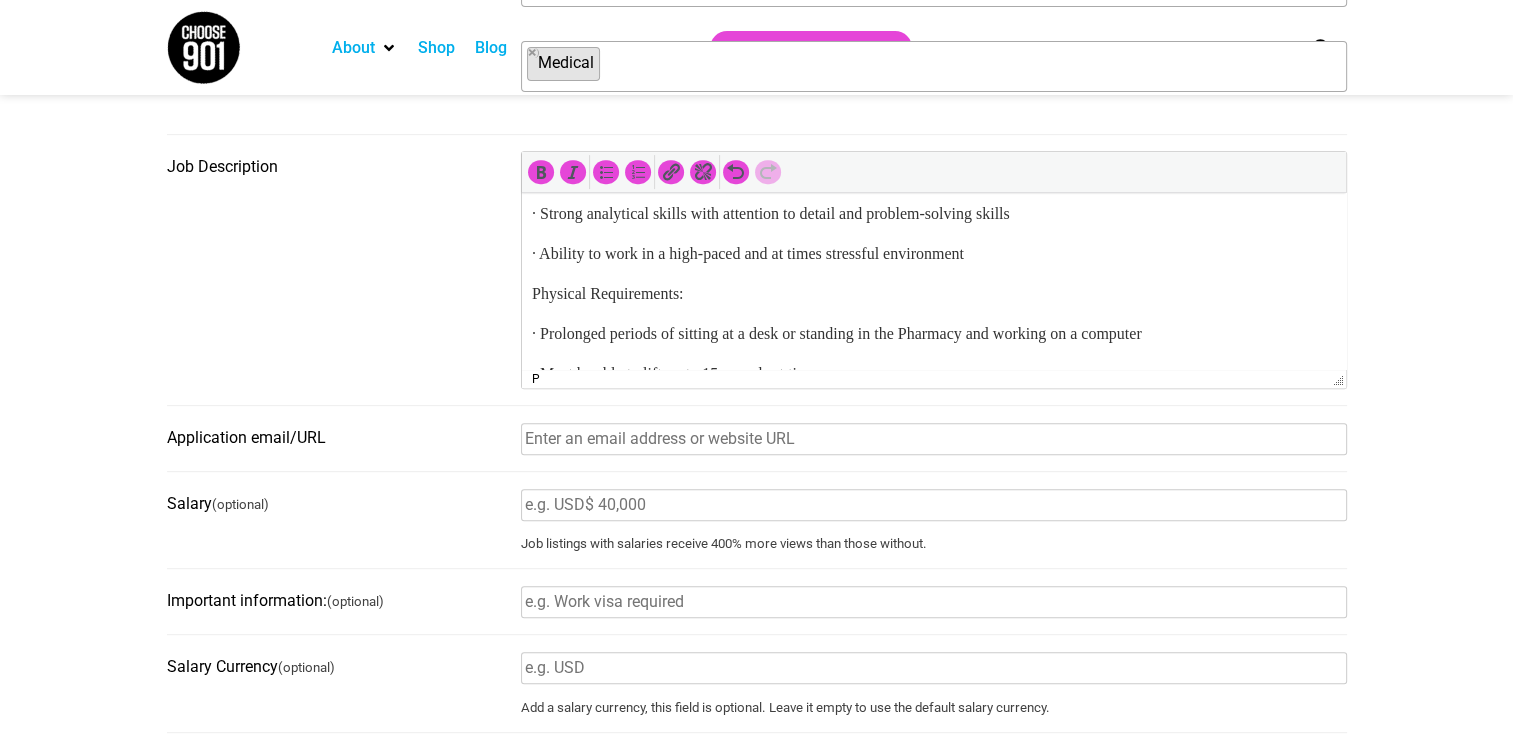 click on "· Strong analytical skills with attention to detail and problem-solving skills" at bounding box center [933, 214] 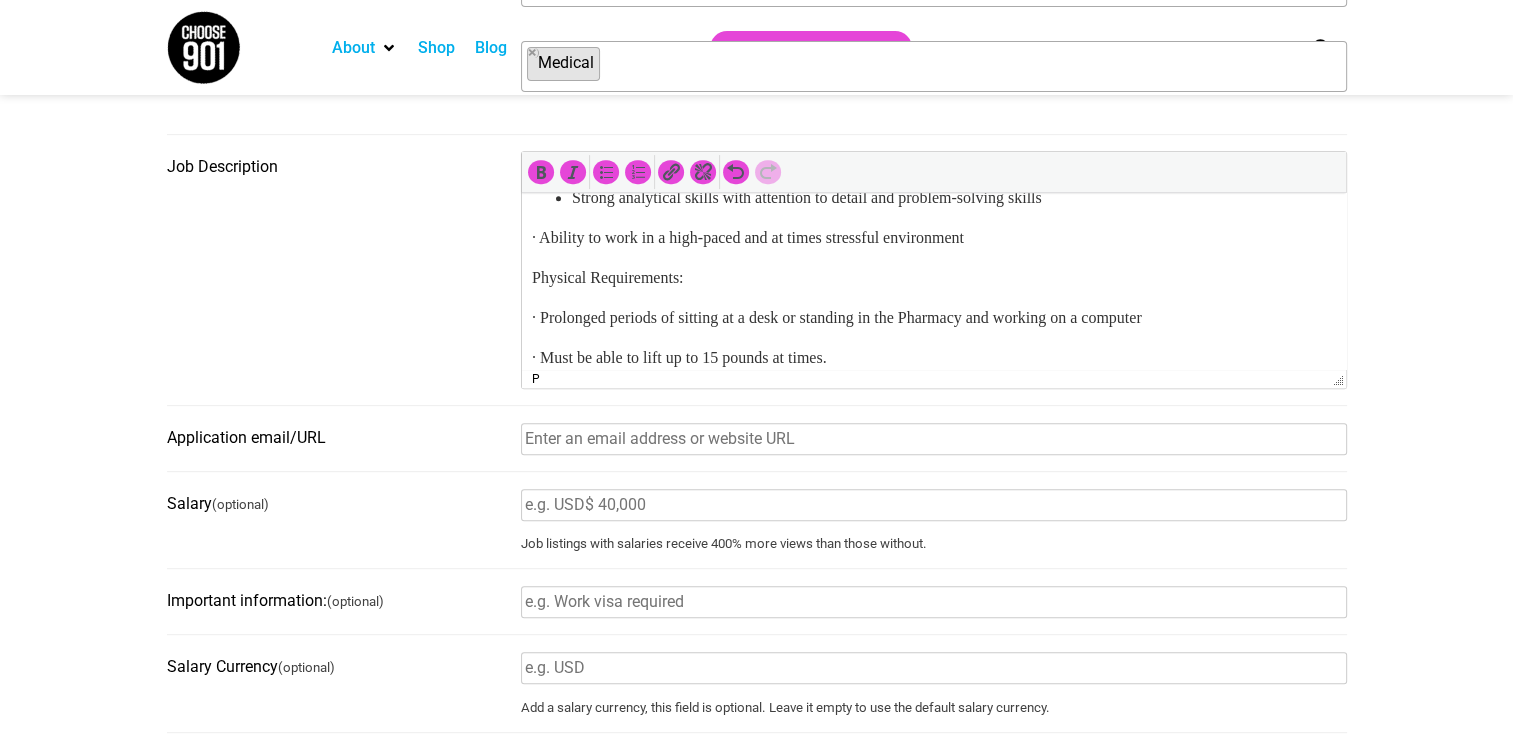 click on "· Ability to work in a high-paced and at times stressful environment" at bounding box center [933, 238] 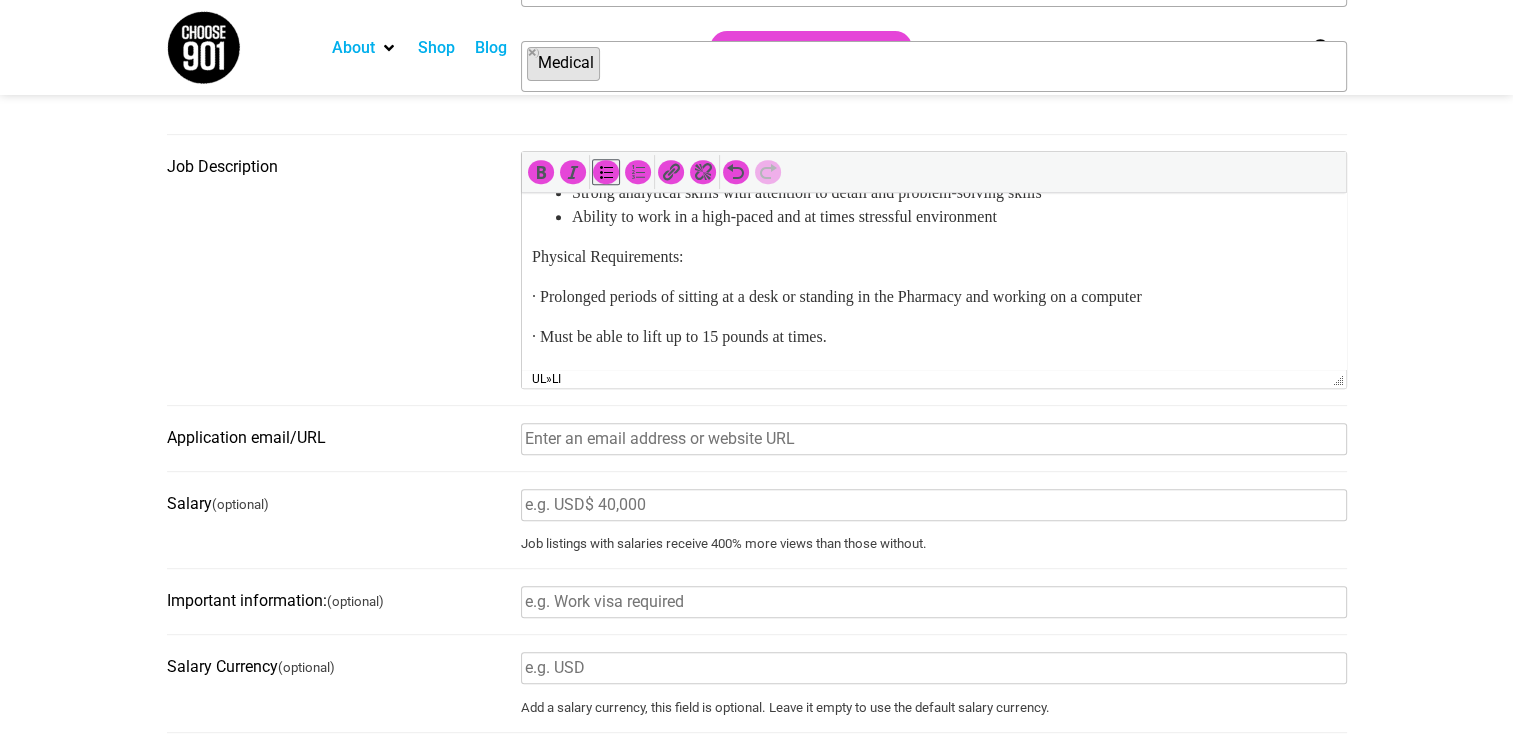 scroll, scrollTop: 1099, scrollLeft: 0, axis: vertical 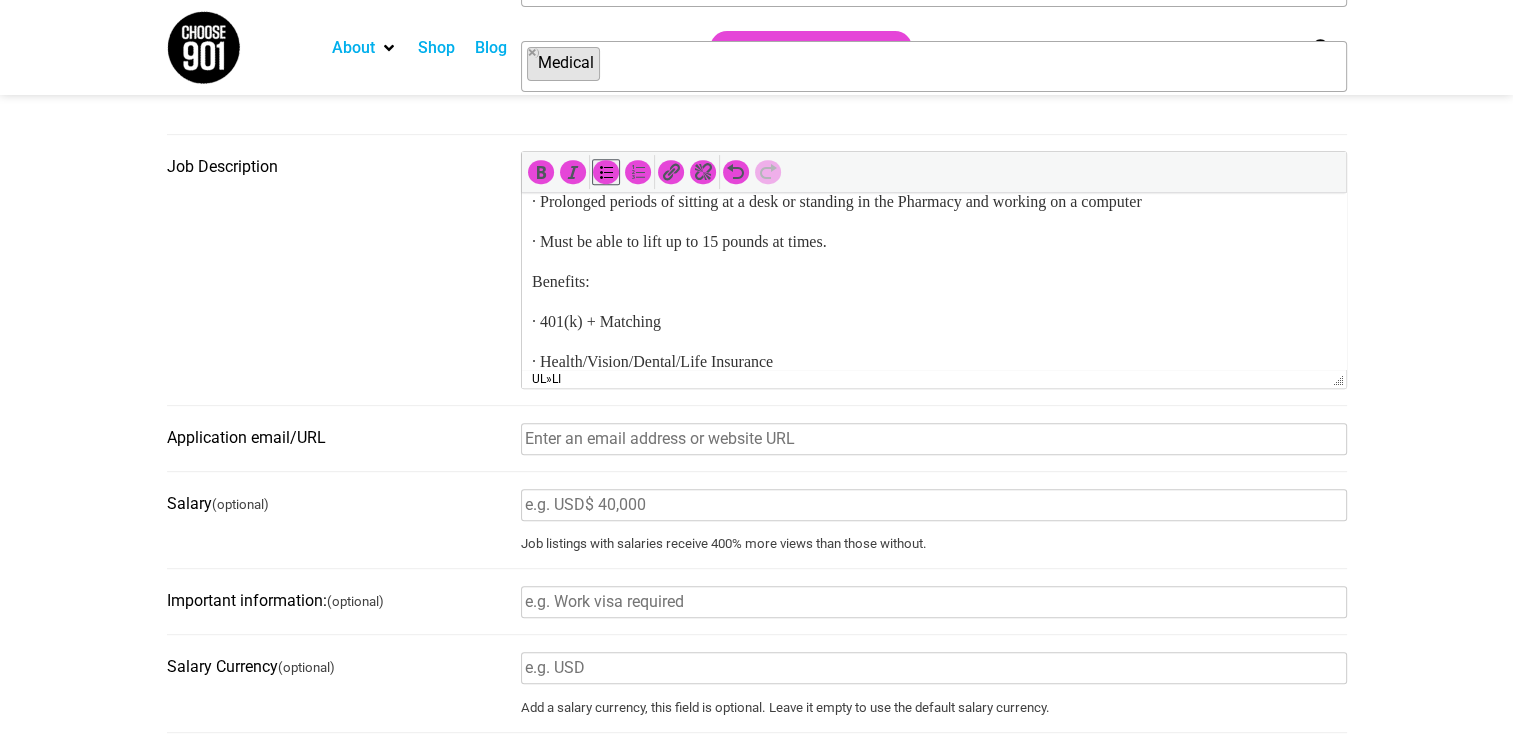 click on "· Prolonged periods of sitting at a desk or standing in the Pharmacy and working on a computer" at bounding box center (933, 202) 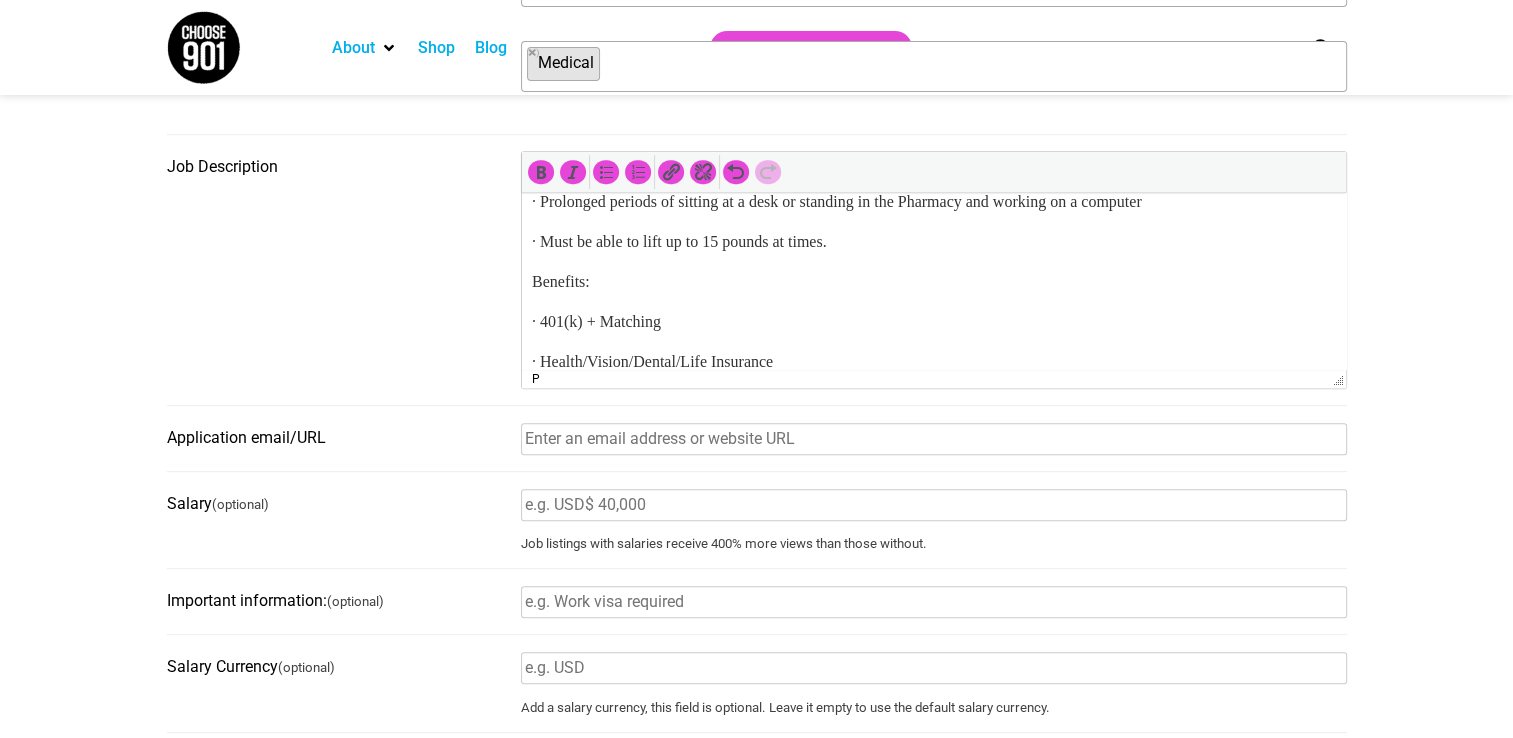 click on "· Prolonged periods of sitting at a desk or standing in the Pharmacy and working on a computer" at bounding box center (933, 202) 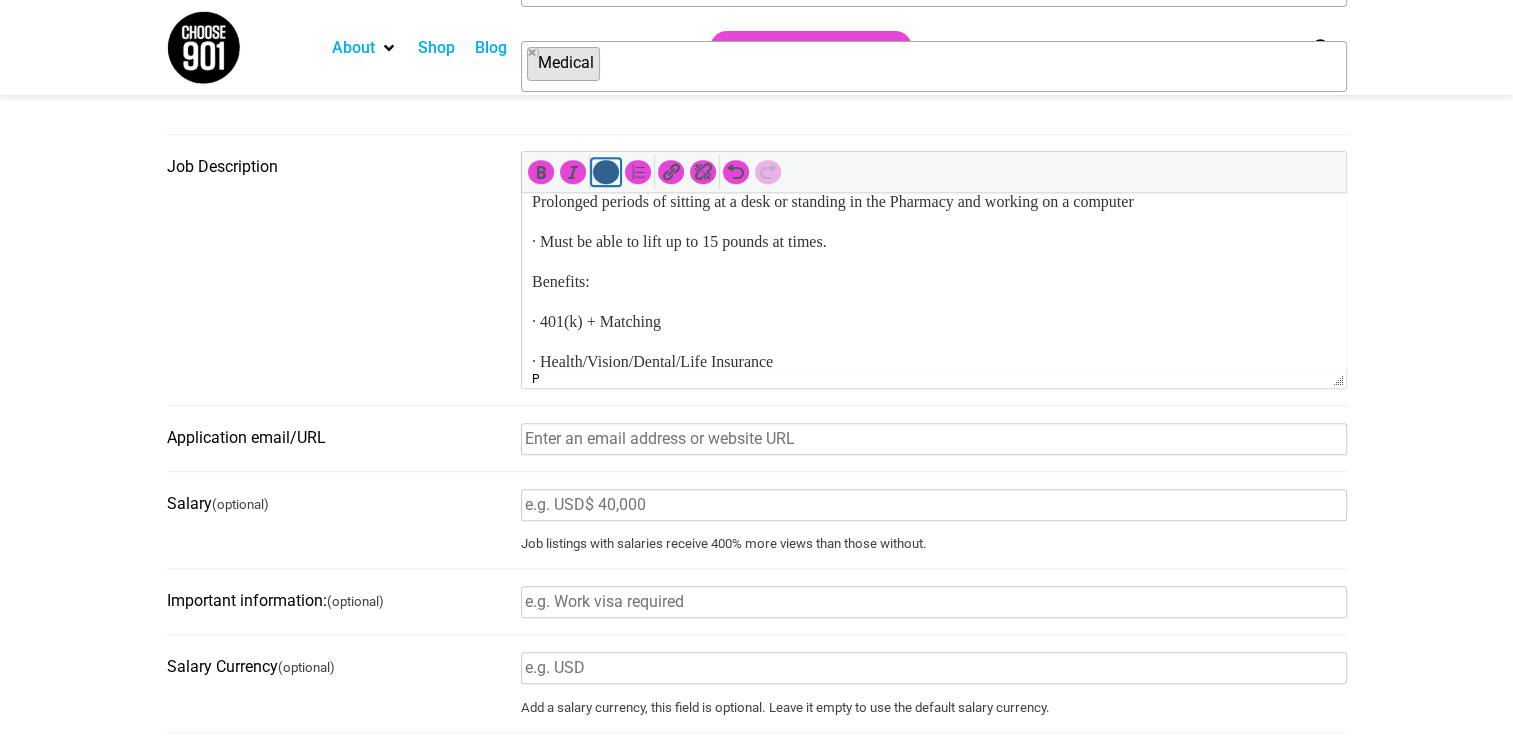click at bounding box center (606, 172) 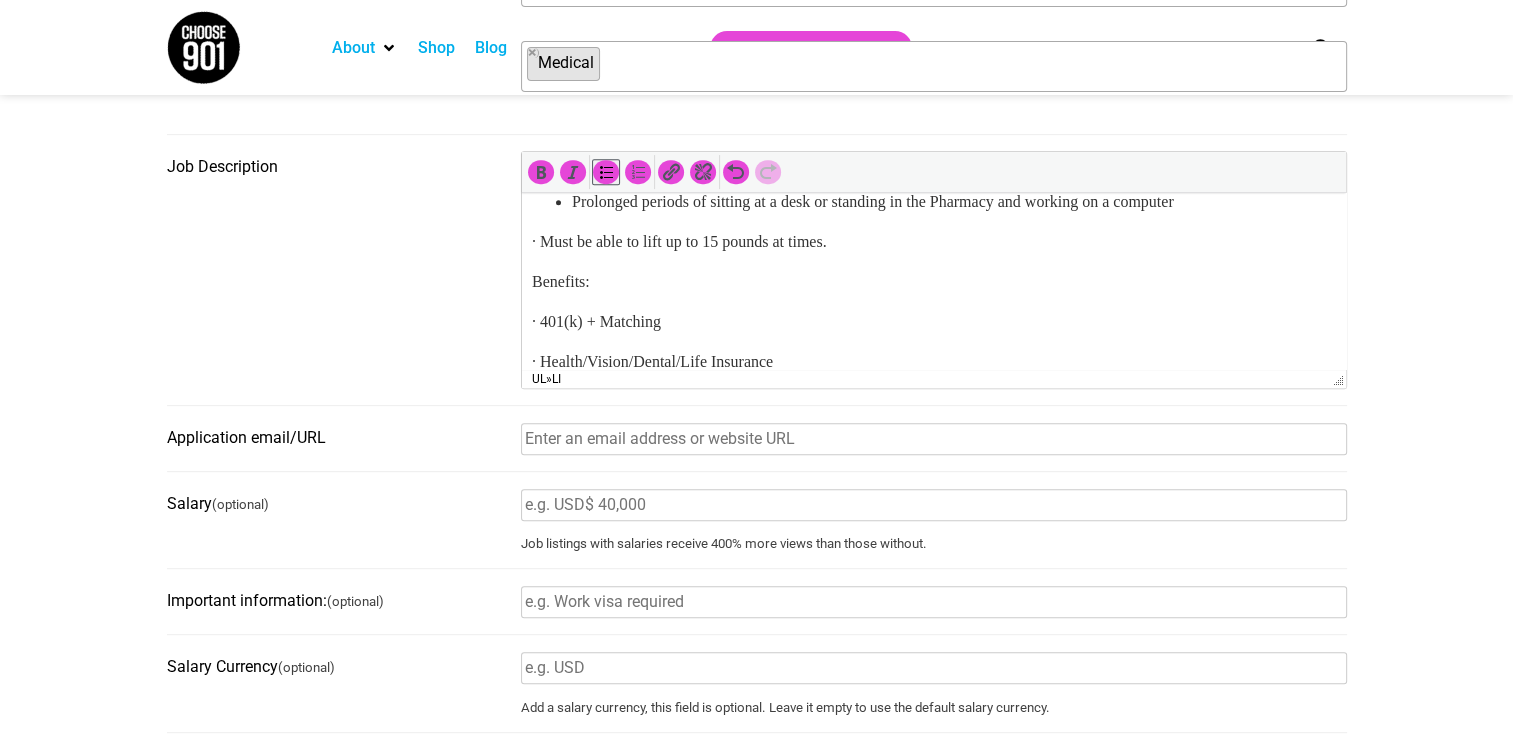 click on "· Must be able to lift up to 15 pounds at times." at bounding box center (933, 242) 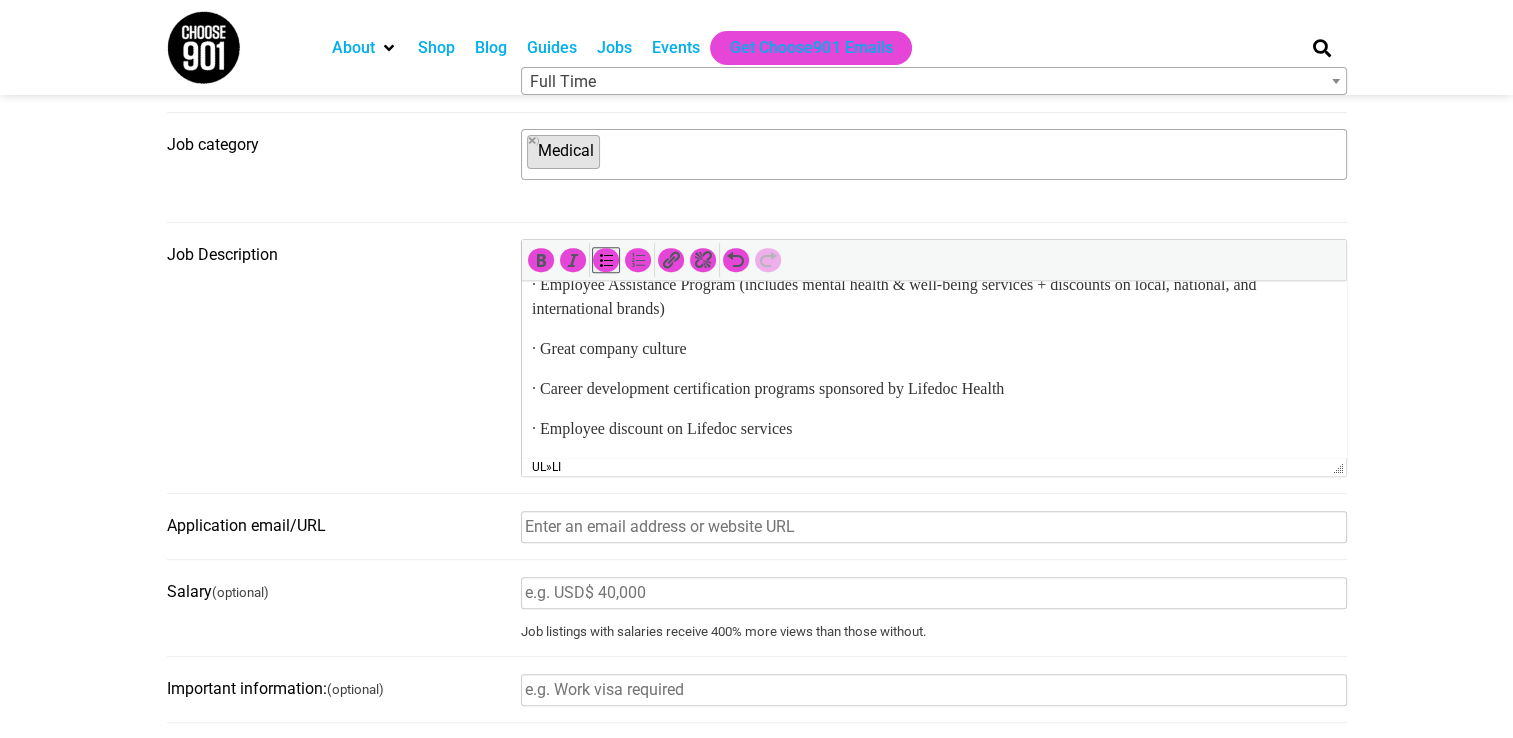 scroll, scrollTop: 700, scrollLeft: 0, axis: vertical 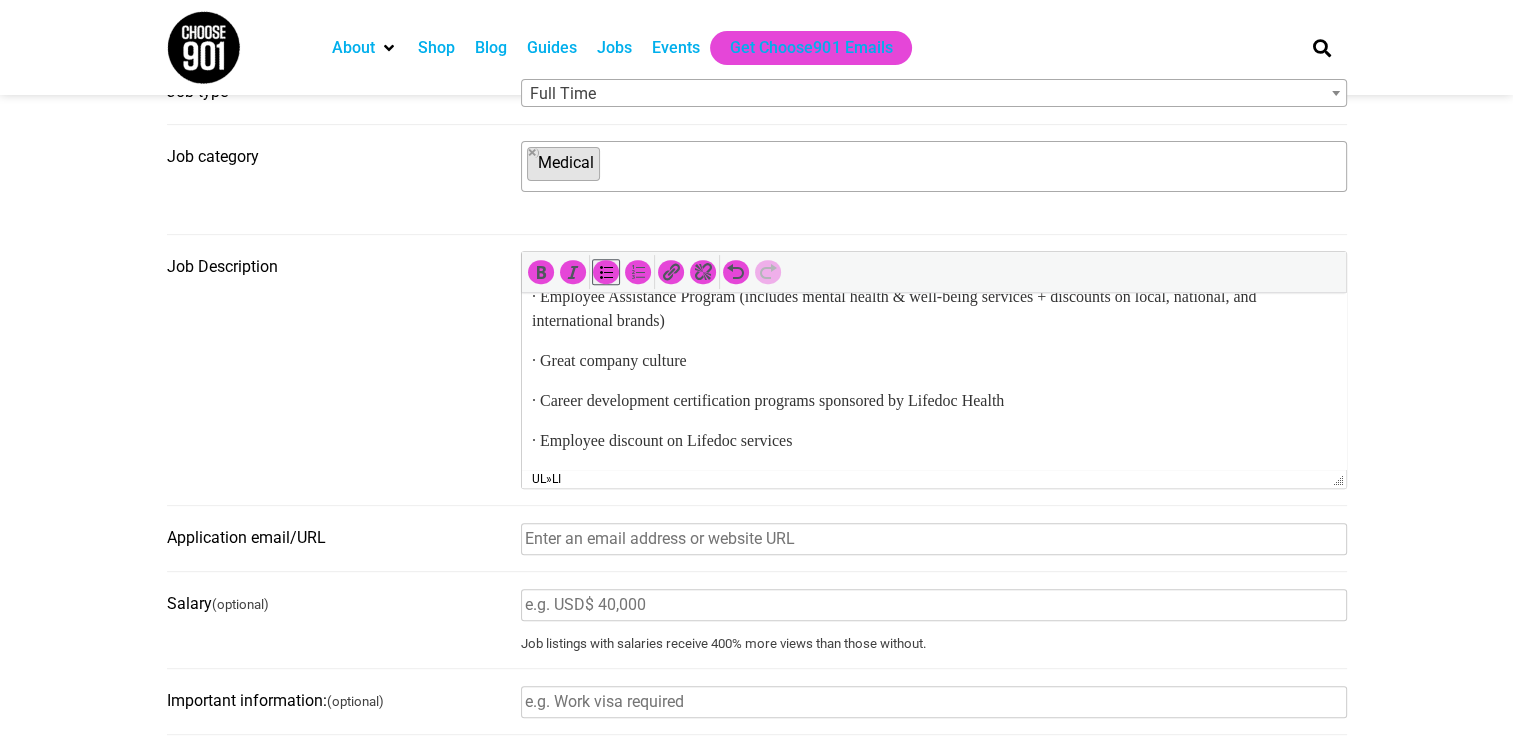 click on "· Health/Vision/Dental/Life Insurance" at bounding box center (933, 257) 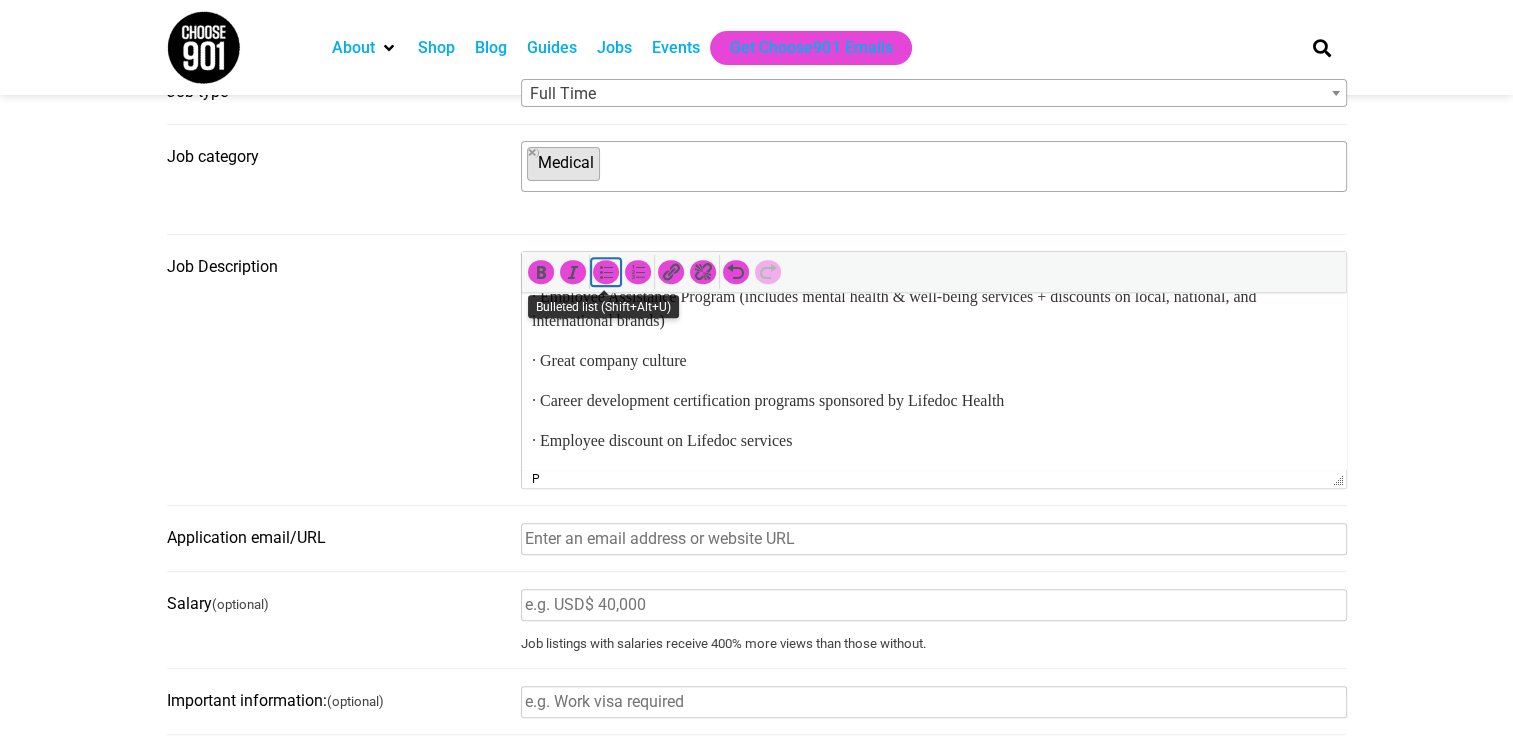 click at bounding box center (606, 272) 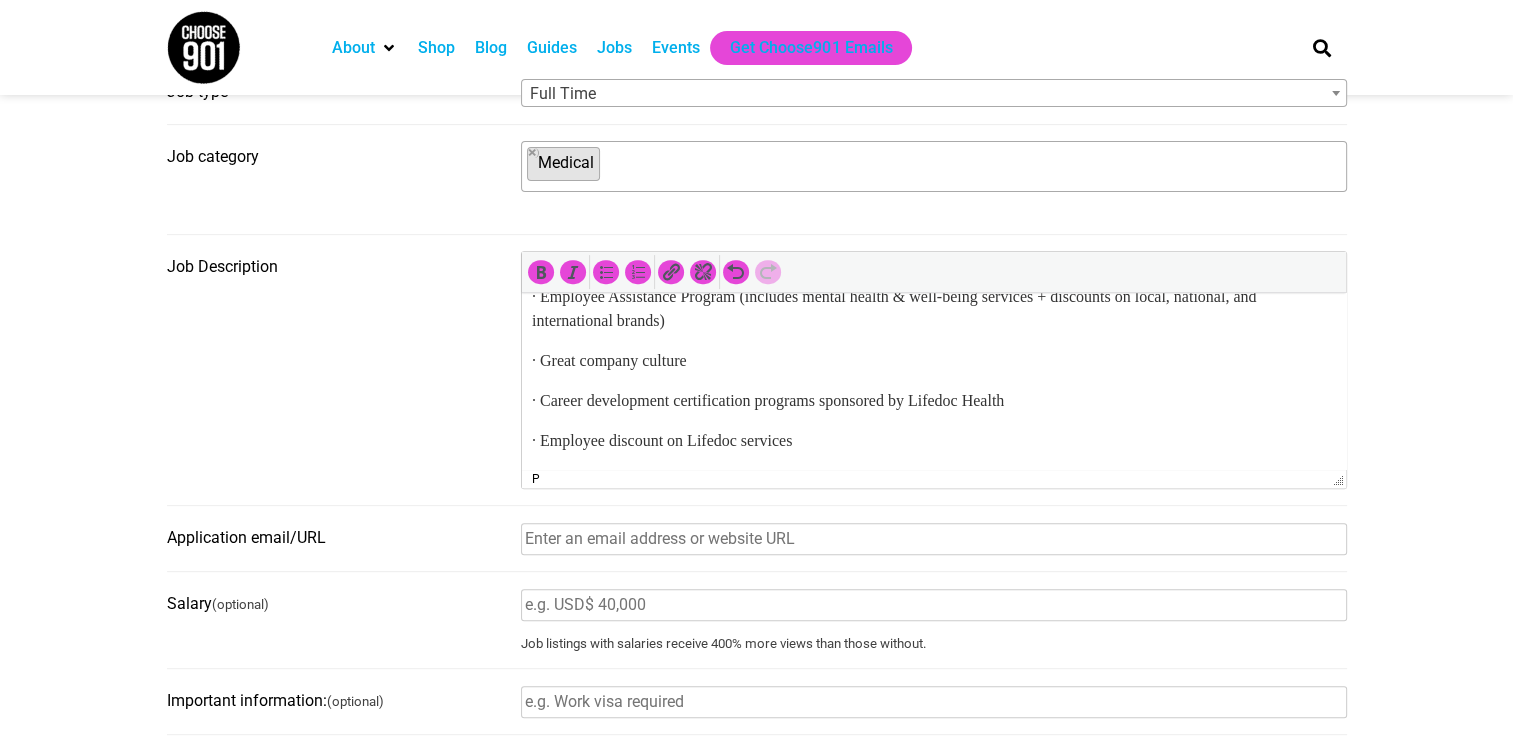 click on "· Employee Assistance Program (includes mental health & well-being services + discounts on local, national, and international brands)" at bounding box center (933, 309) 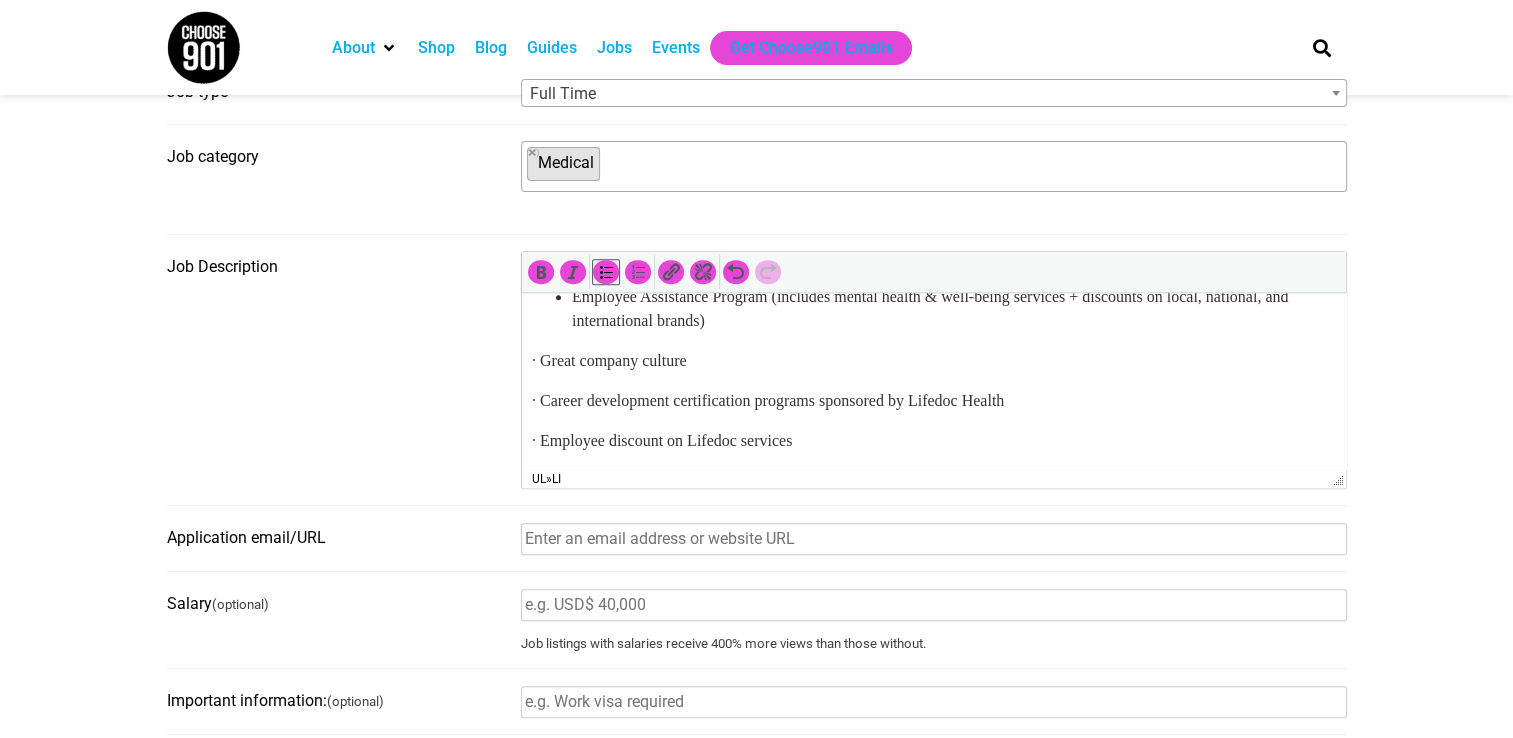click on "· Great company culture" at bounding box center [933, 361] 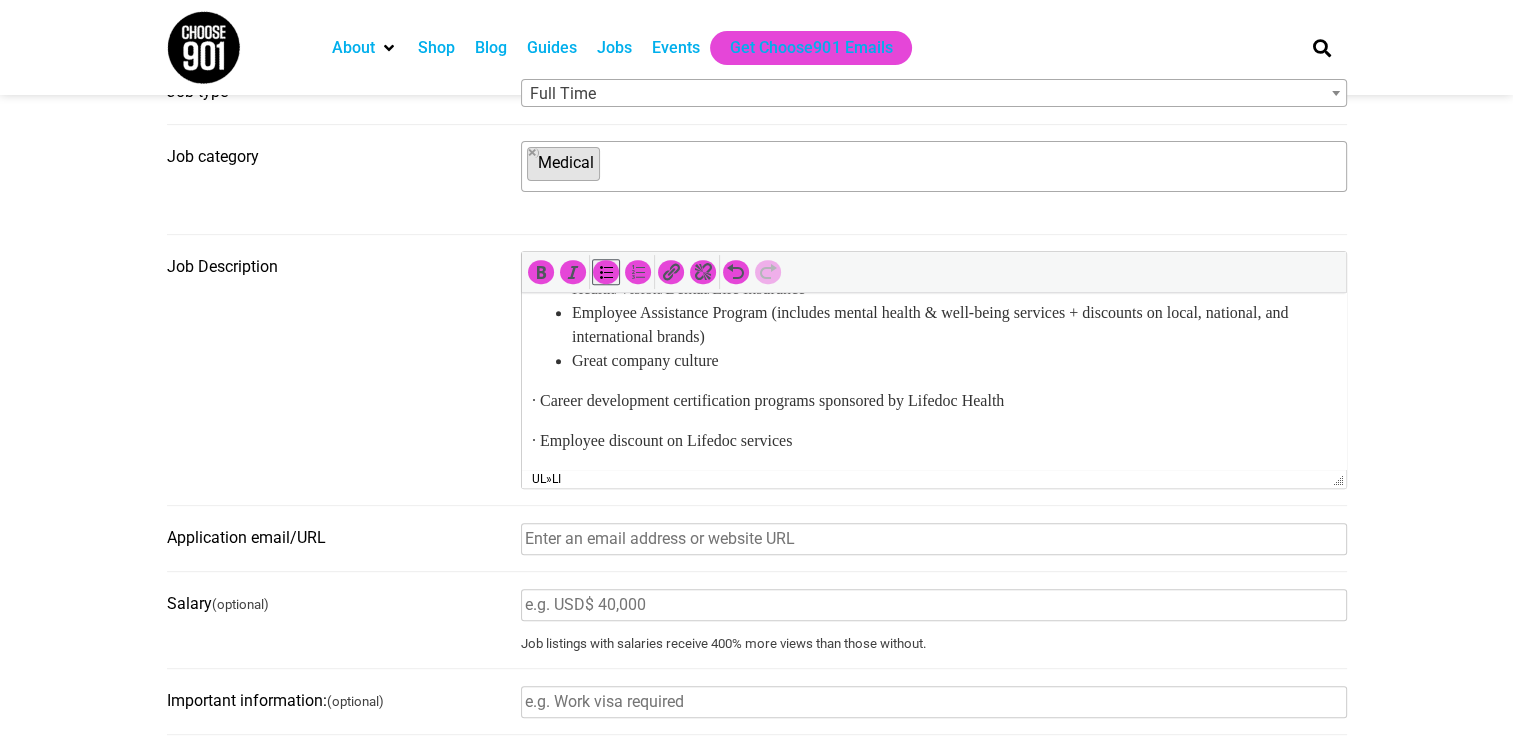 scroll, scrollTop: 1328, scrollLeft: 0, axis: vertical 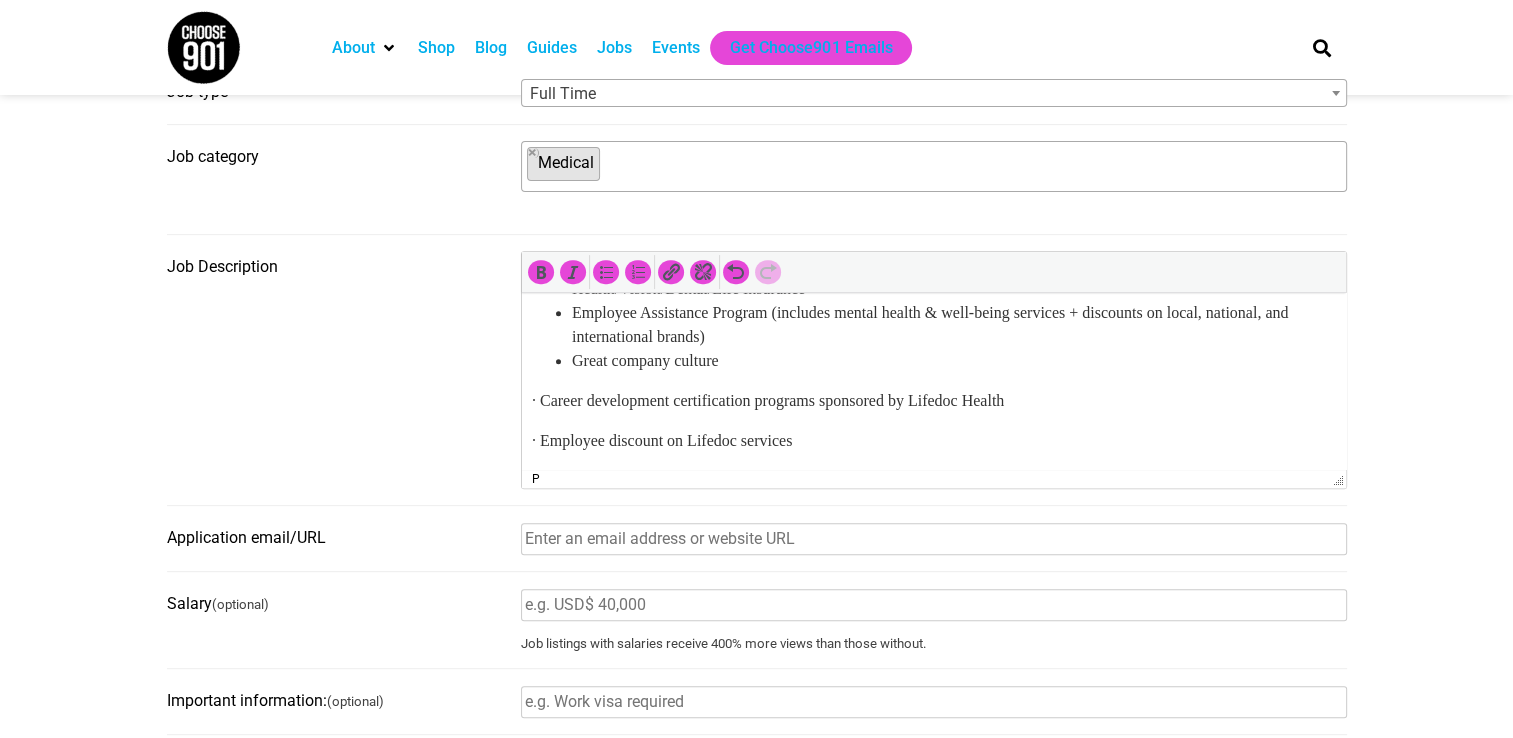click on "· Career development certification programs sponsored by Lifedoc Health" at bounding box center (933, 401) 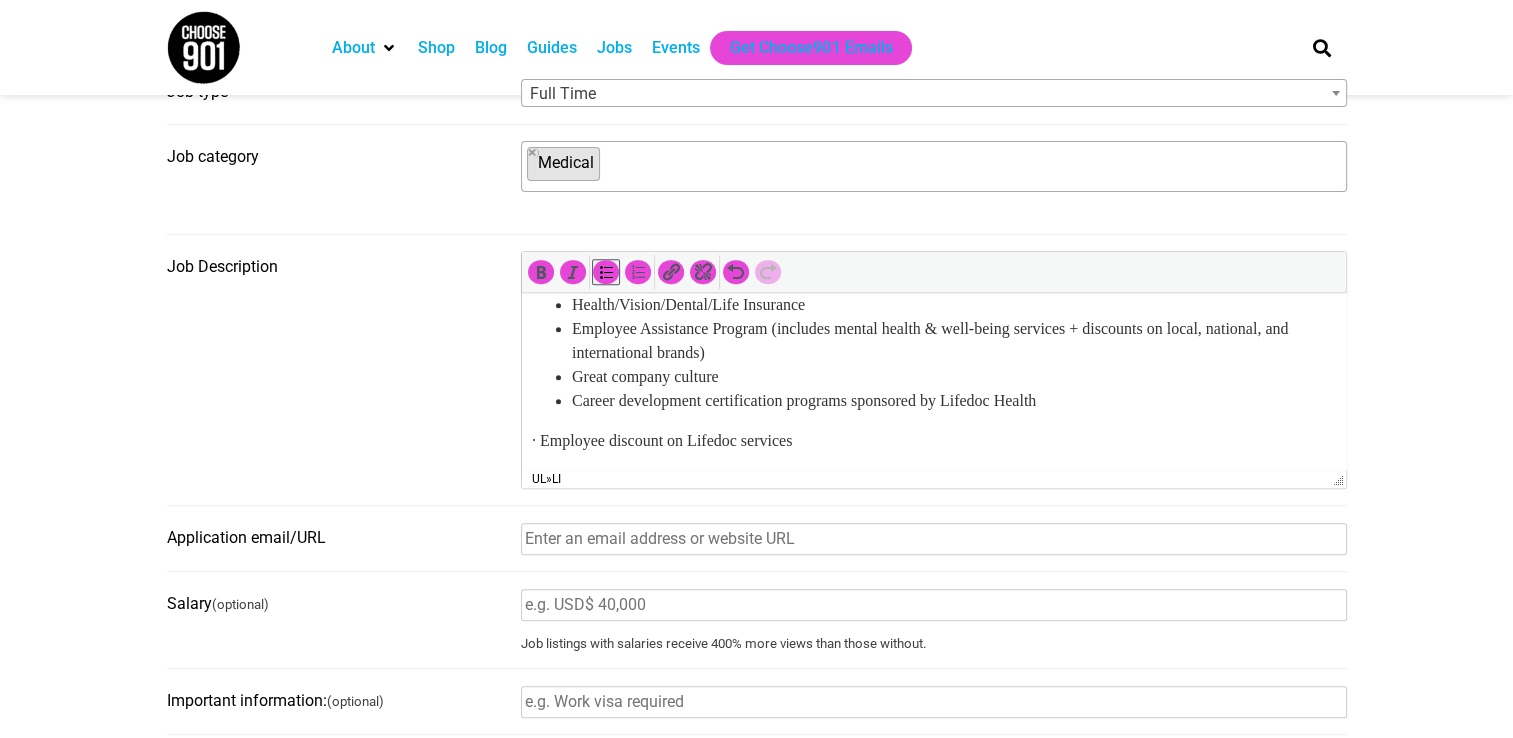 scroll, scrollTop: 1312, scrollLeft: 0, axis: vertical 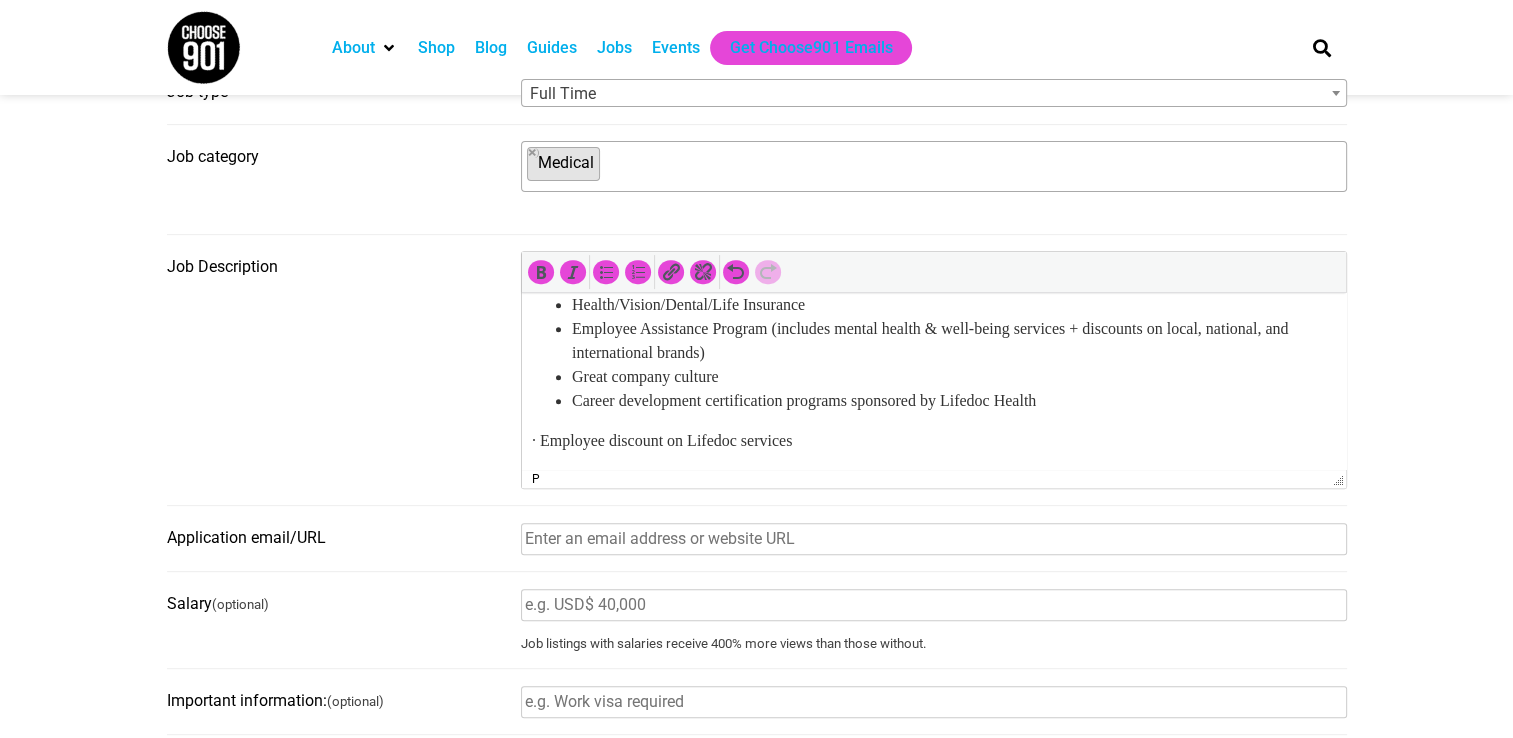click on "· Employee discount on Lifedoc services" at bounding box center (933, 441) 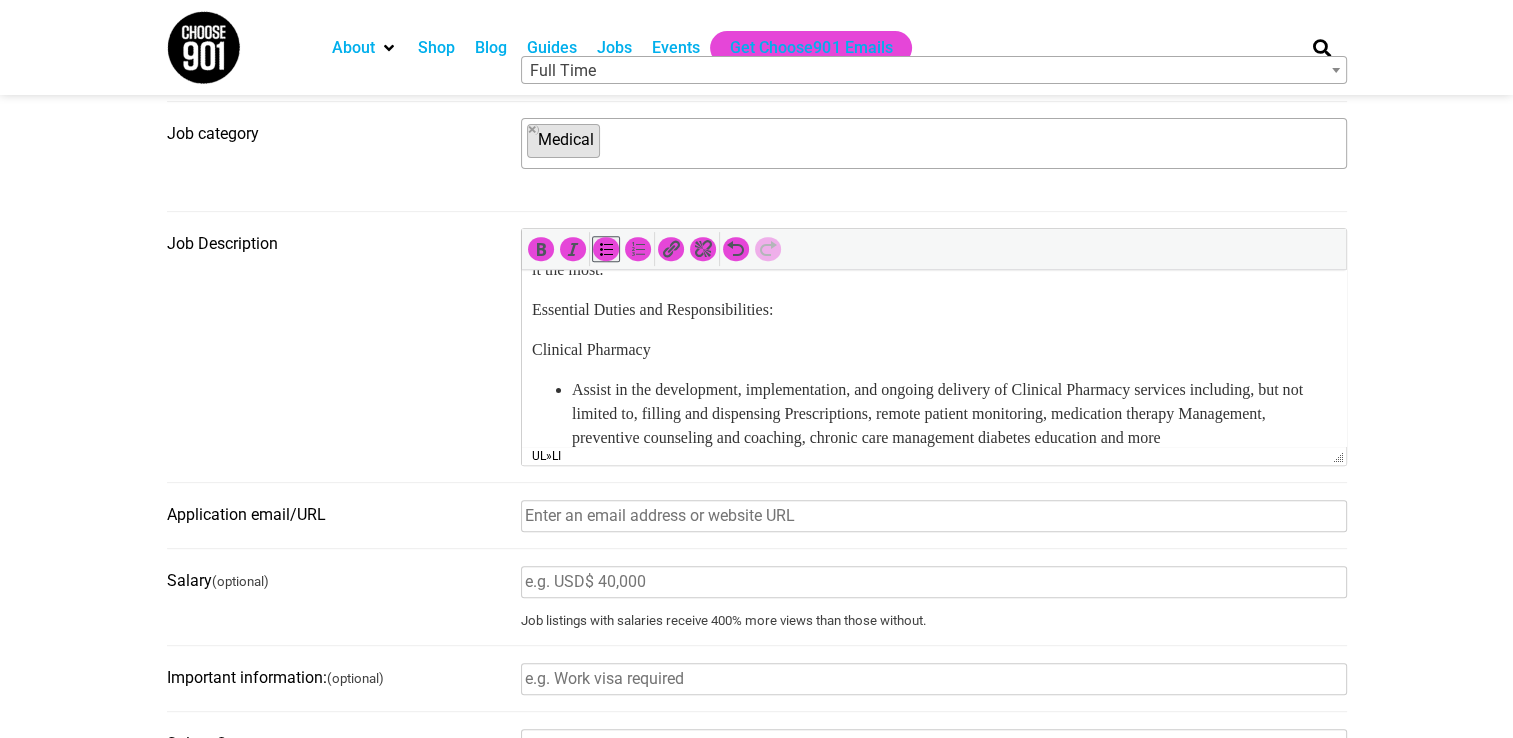 scroll, scrollTop: 700, scrollLeft: 0, axis: vertical 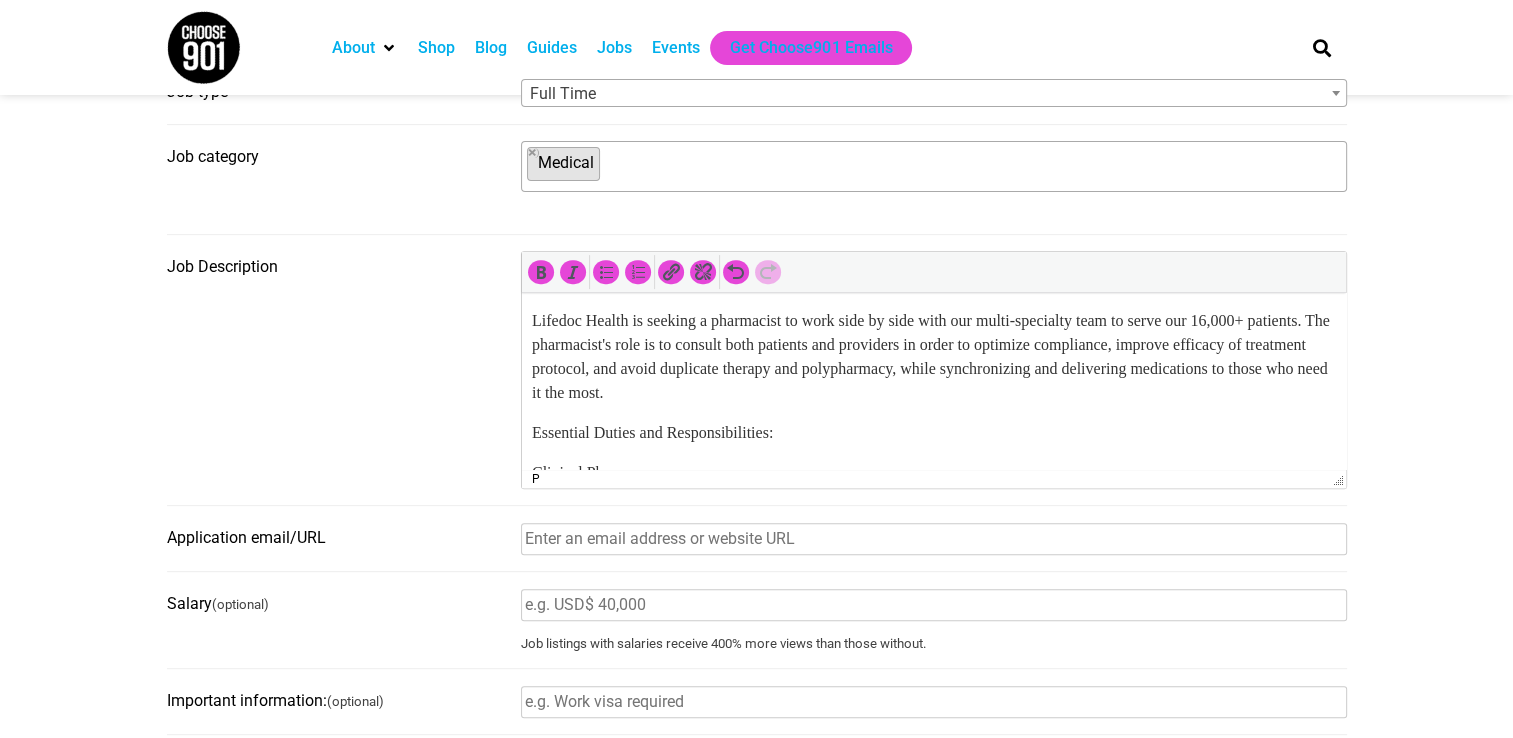 drag, startPoint x: 524, startPoint y: 315, endPoint x: 887, endPoint y: 343, distance: 364.07828 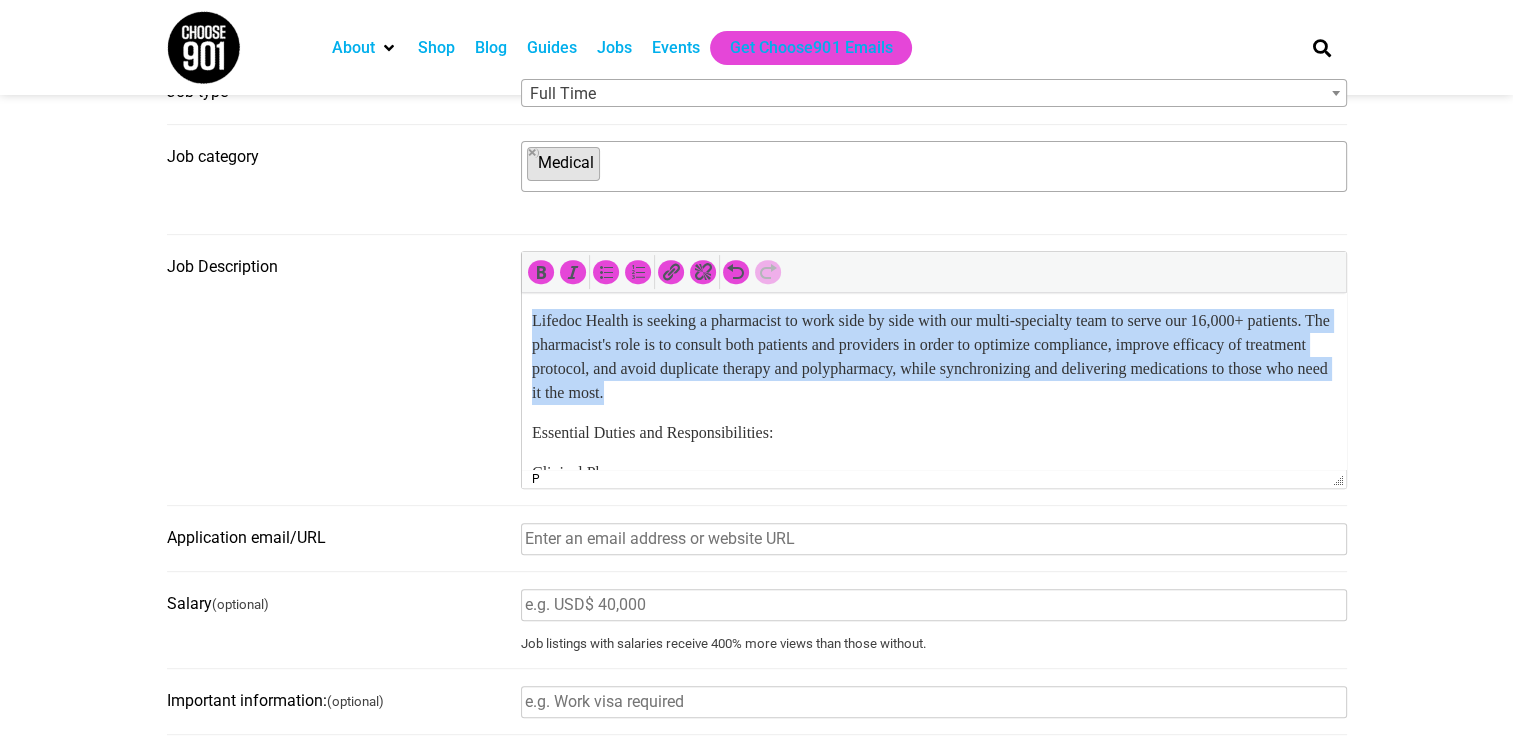 drag, startPoint x: 939, startPoint y: 395, endPoint x: 522, endPoint y: 319, distance: 423.86908 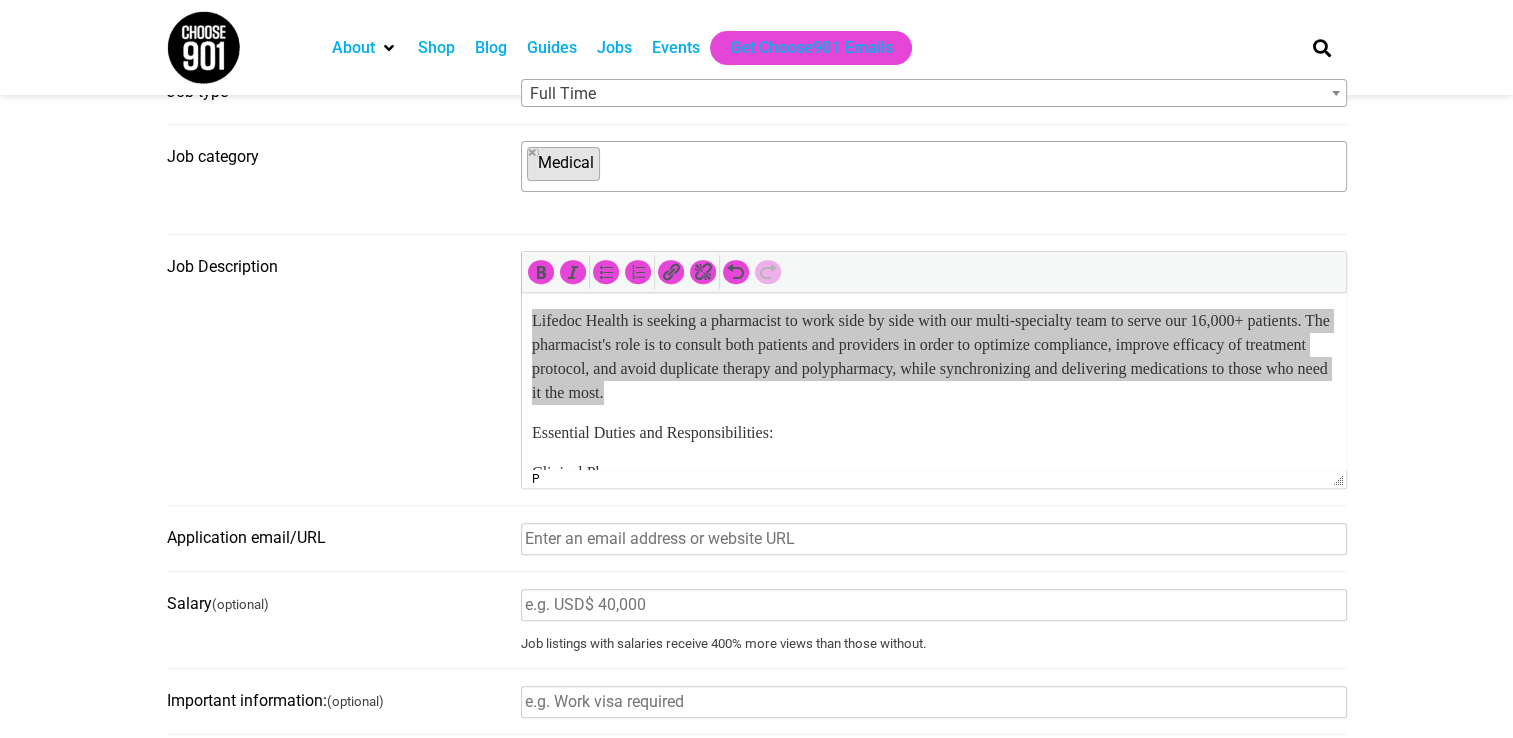 click at bounding box center [557, 272] 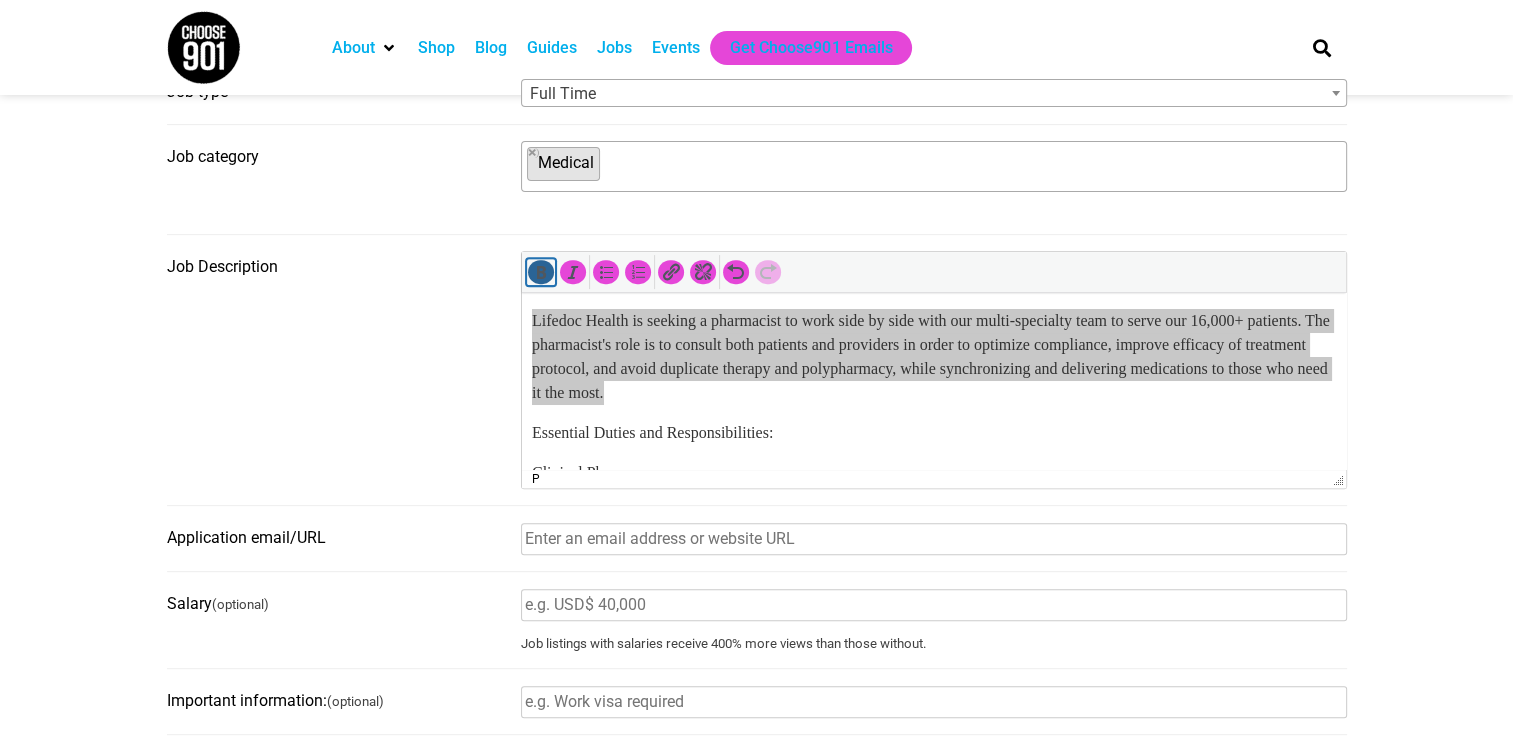 click at bounding box center [541, 272] 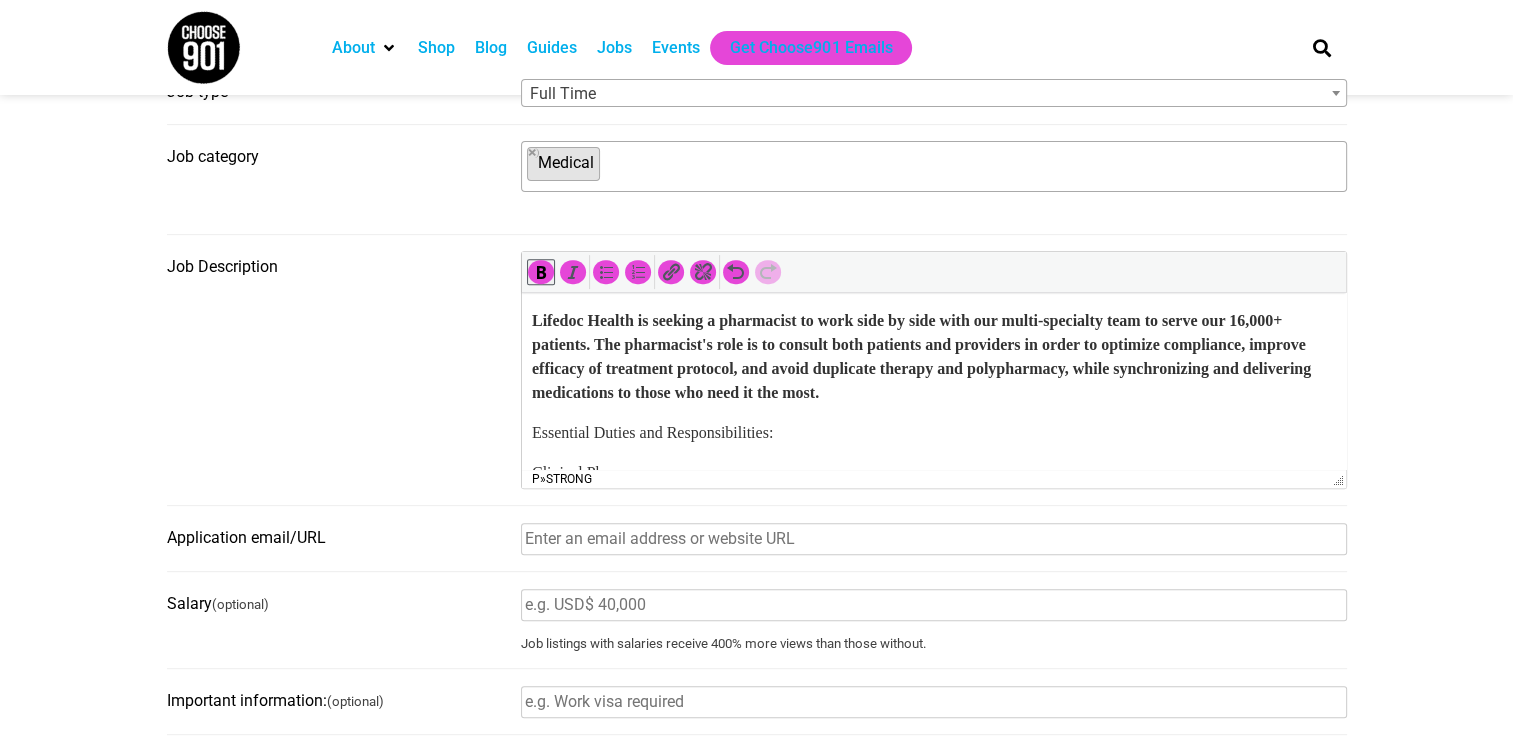 click on "Lifedoc Health is seeking a pharmacist to work side by side with our multi-specialty team to serve our 16,000+ patients. The pharmacist's role is to consult both patients and providers in order to optimize compliance, improve efficacy of treatment protocol, and avoid duplicate therapy and polypharmacy, while synchronizing and delivering medications to those who need it the most." at bounding box center (920, 356) 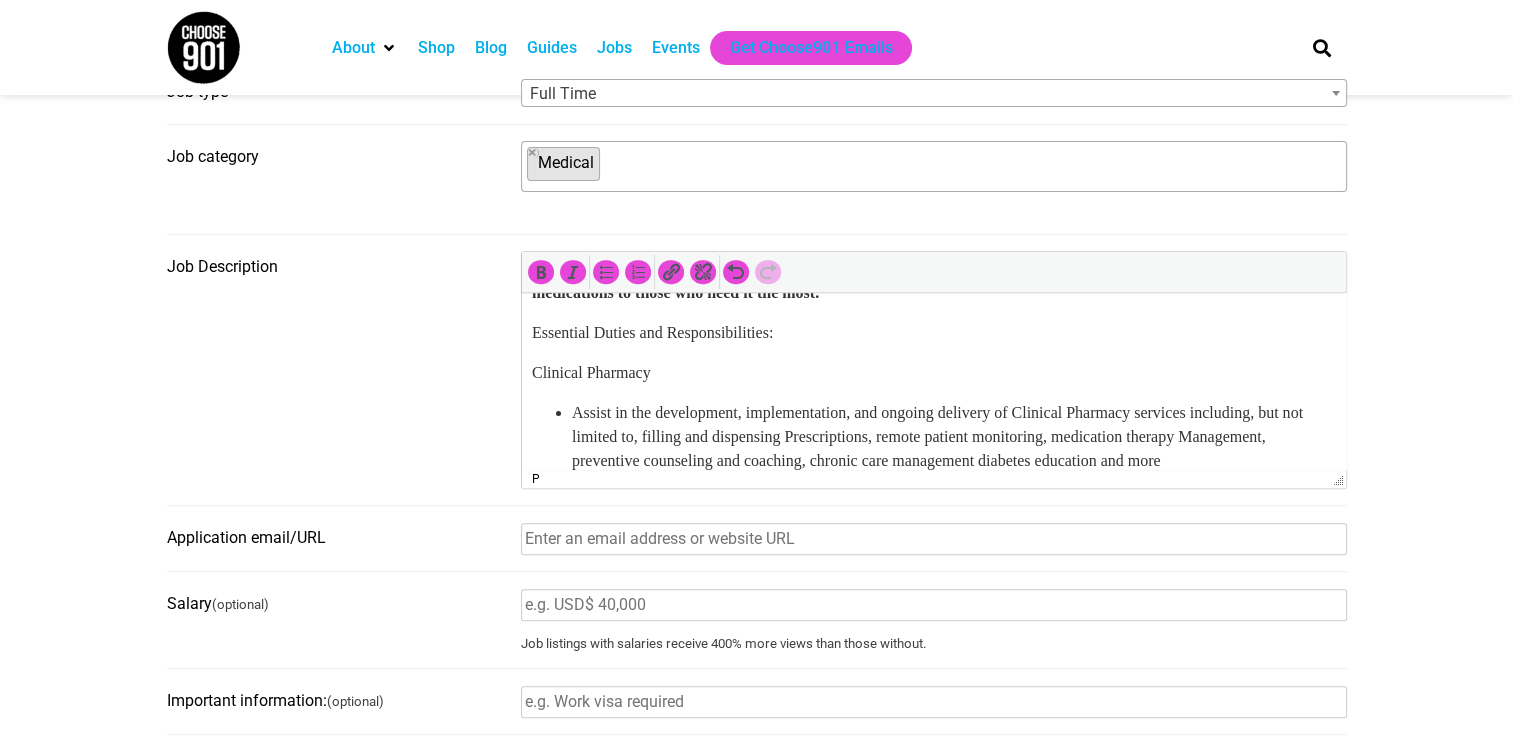 drag, startPoint x: 524, startPoint y: 358, endPoint x: 593, endPoint y: 359, distance: 69.00725 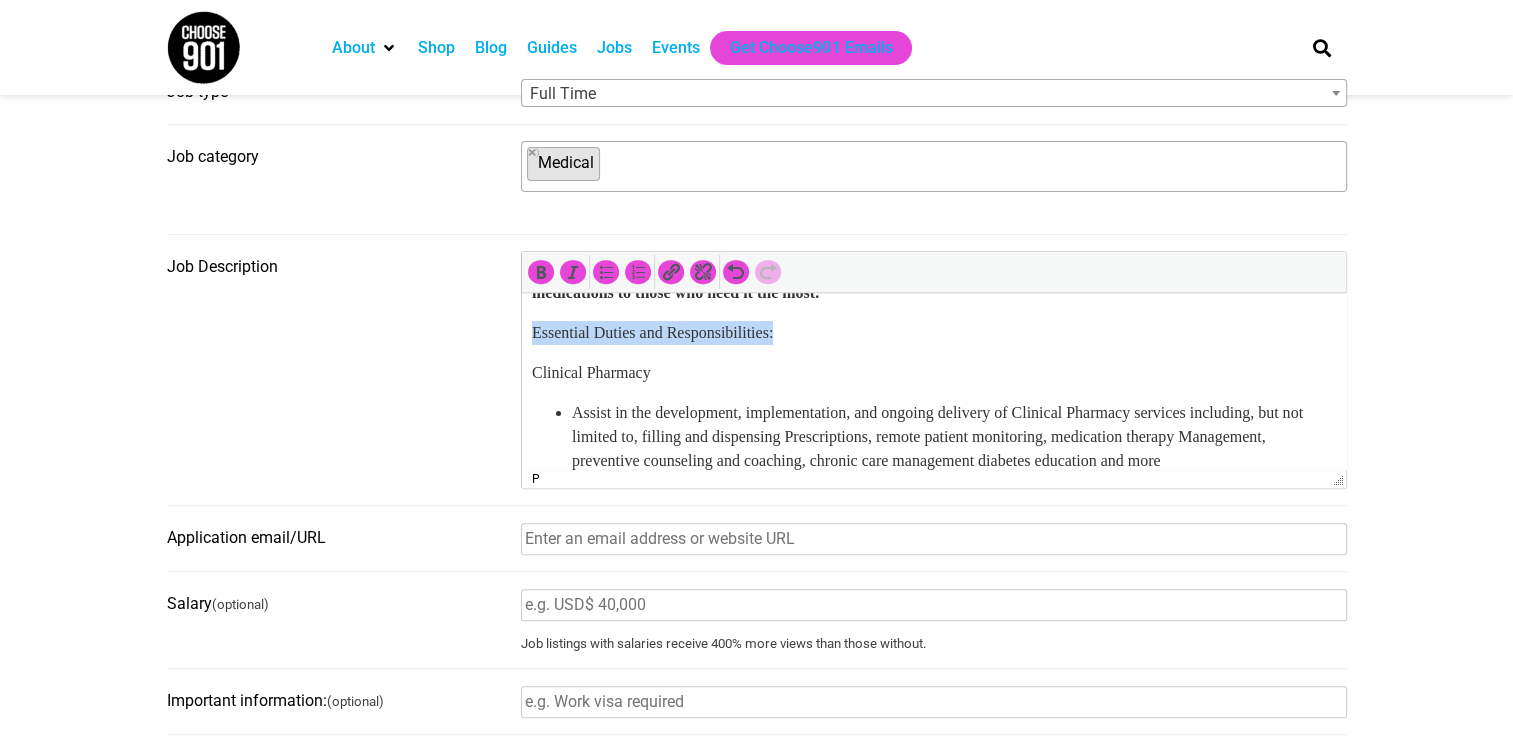 drag, startPoint x: 809, startPoint y: 357, endPoint x: 523, endPoint y: 350, distance: 286.08566 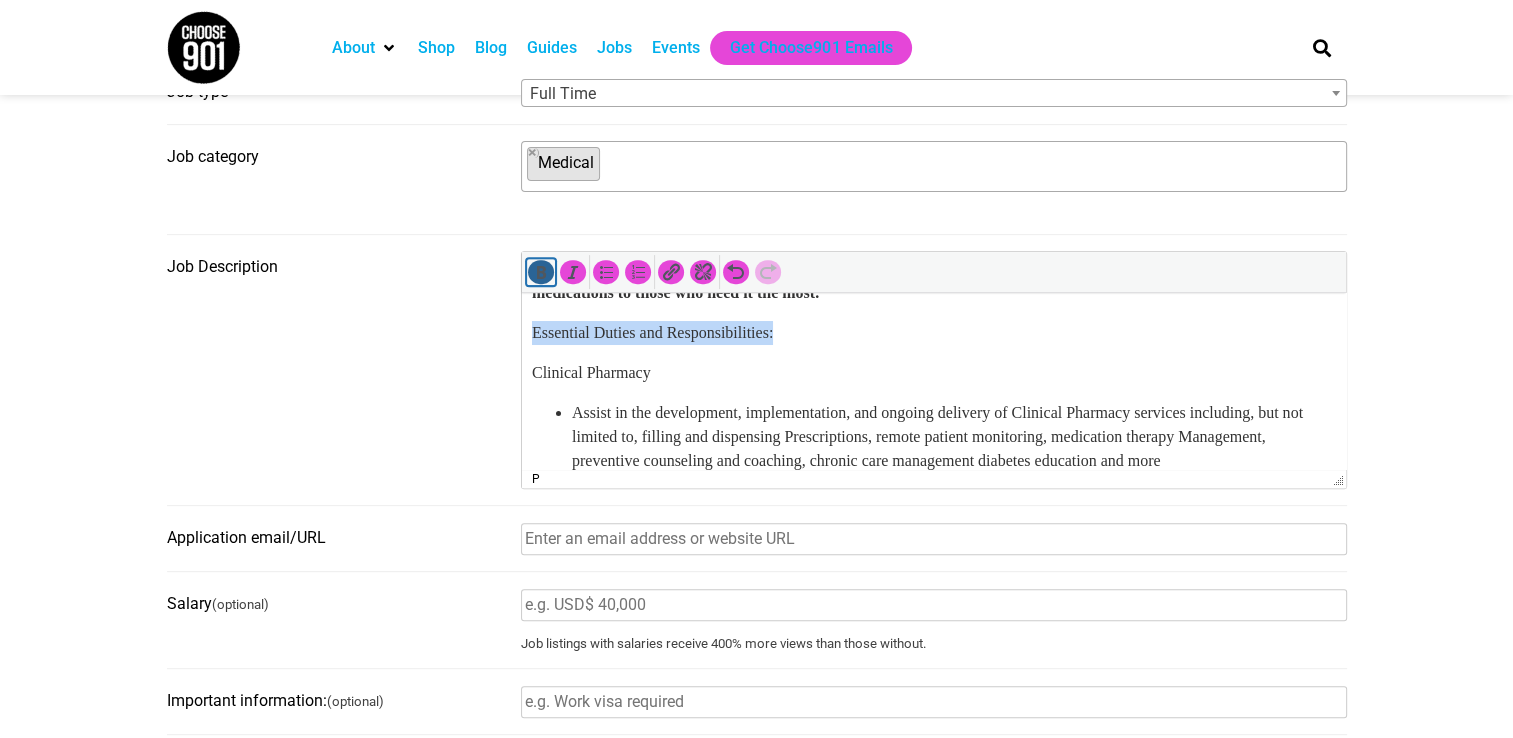 click at bounding box center (541, 272) 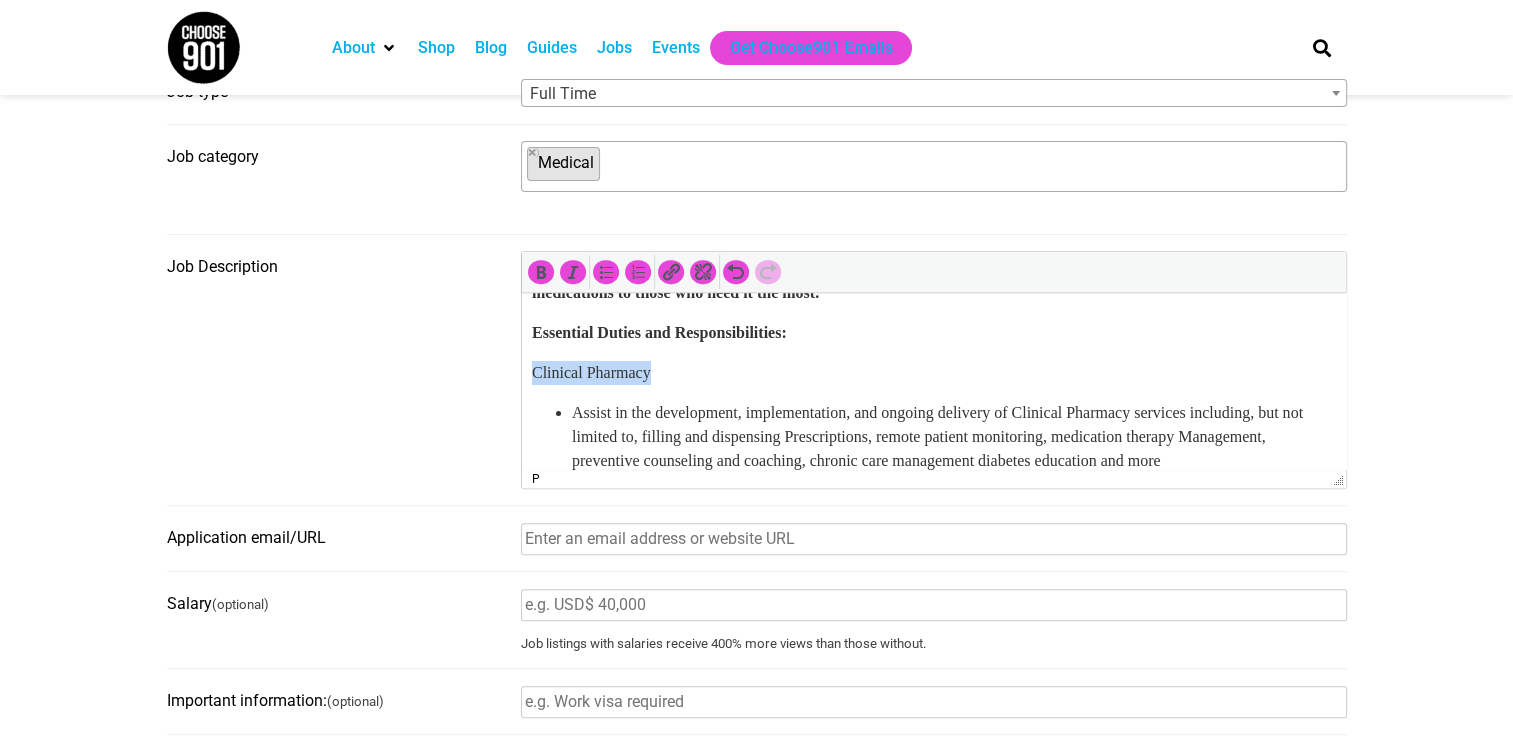 drag, startPoint x: 663, startPoint y: 399, endPoint x: 539, endPoint y: 363, distance: 129.1201 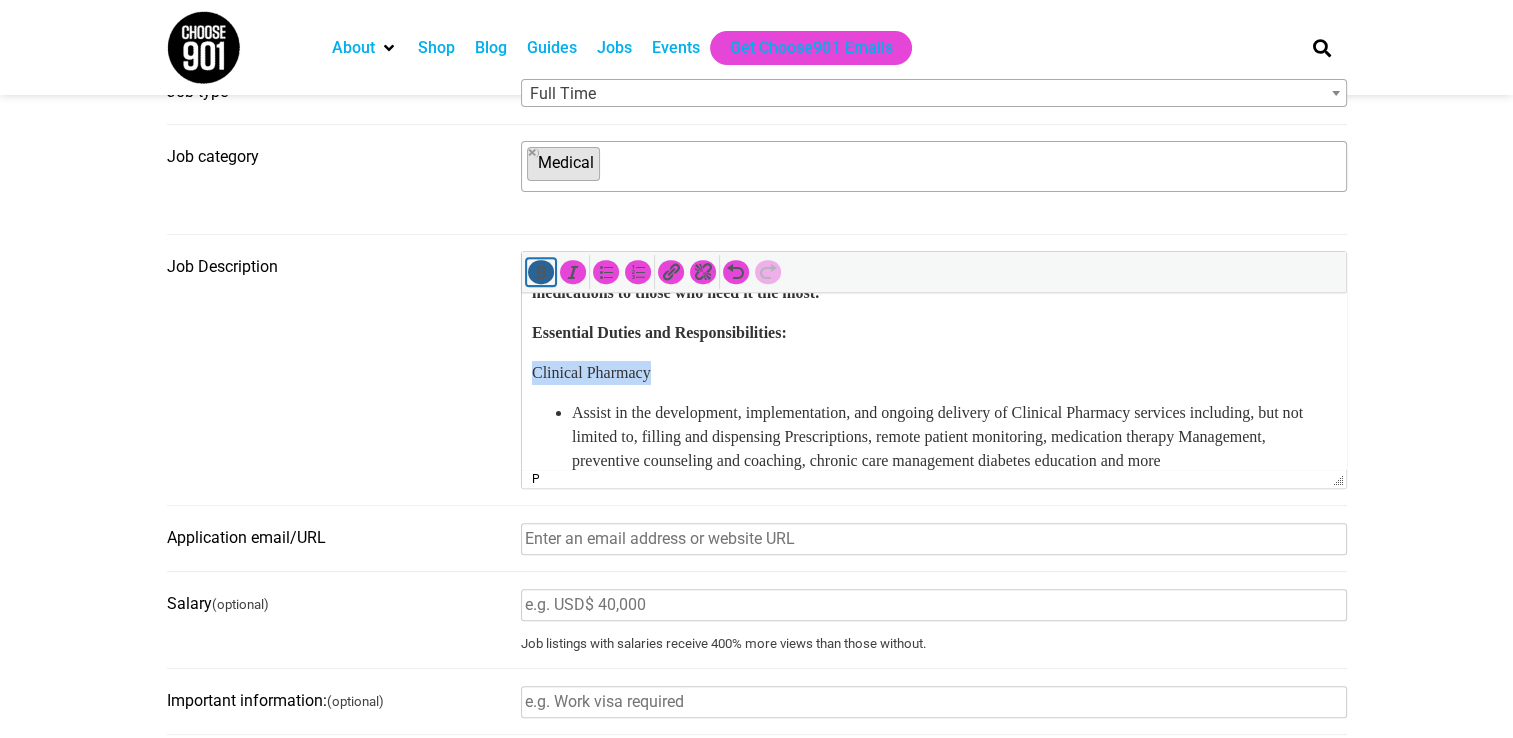 click at bounding box center (541, 272) 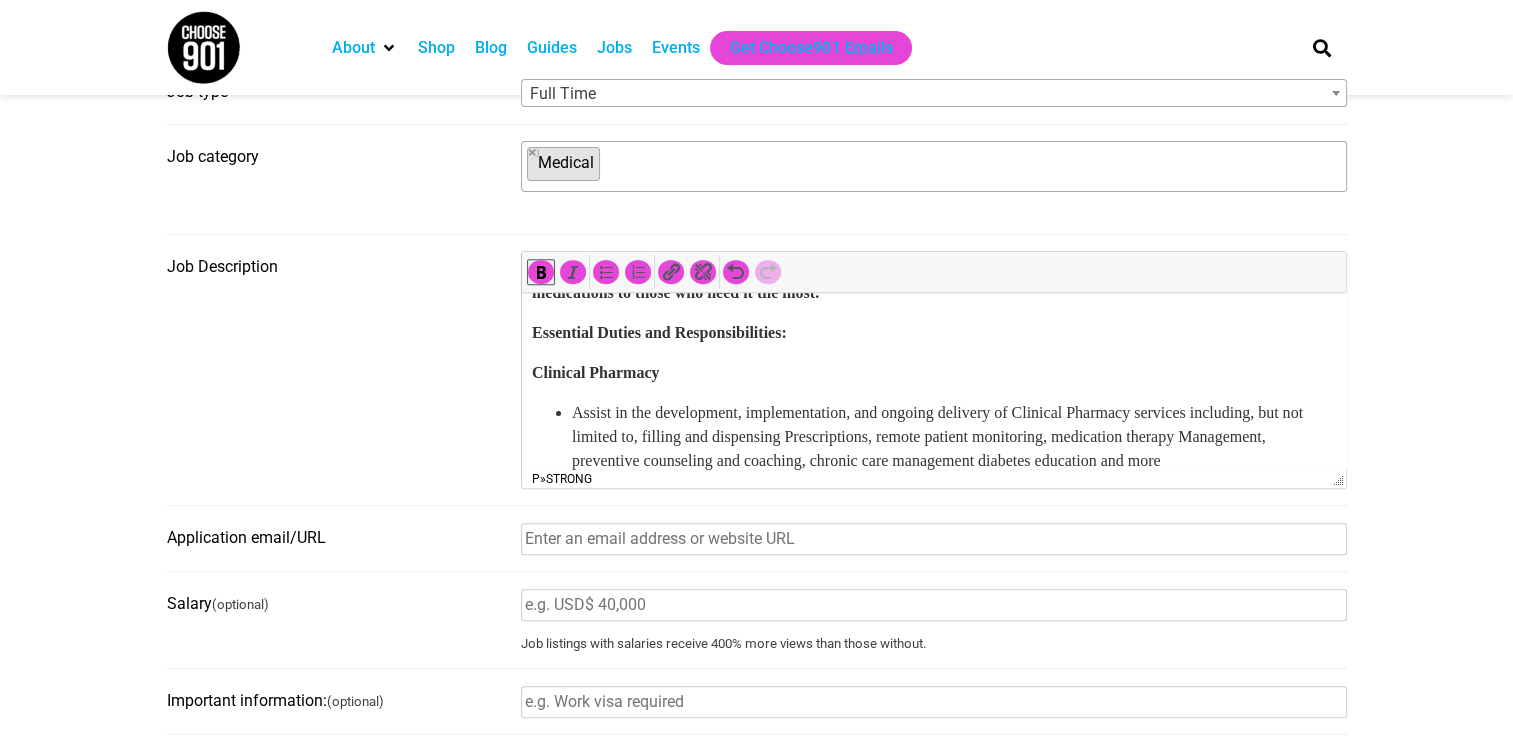 click on "Essential Duties and Responsibilities:" at bounding box center (933, 333) 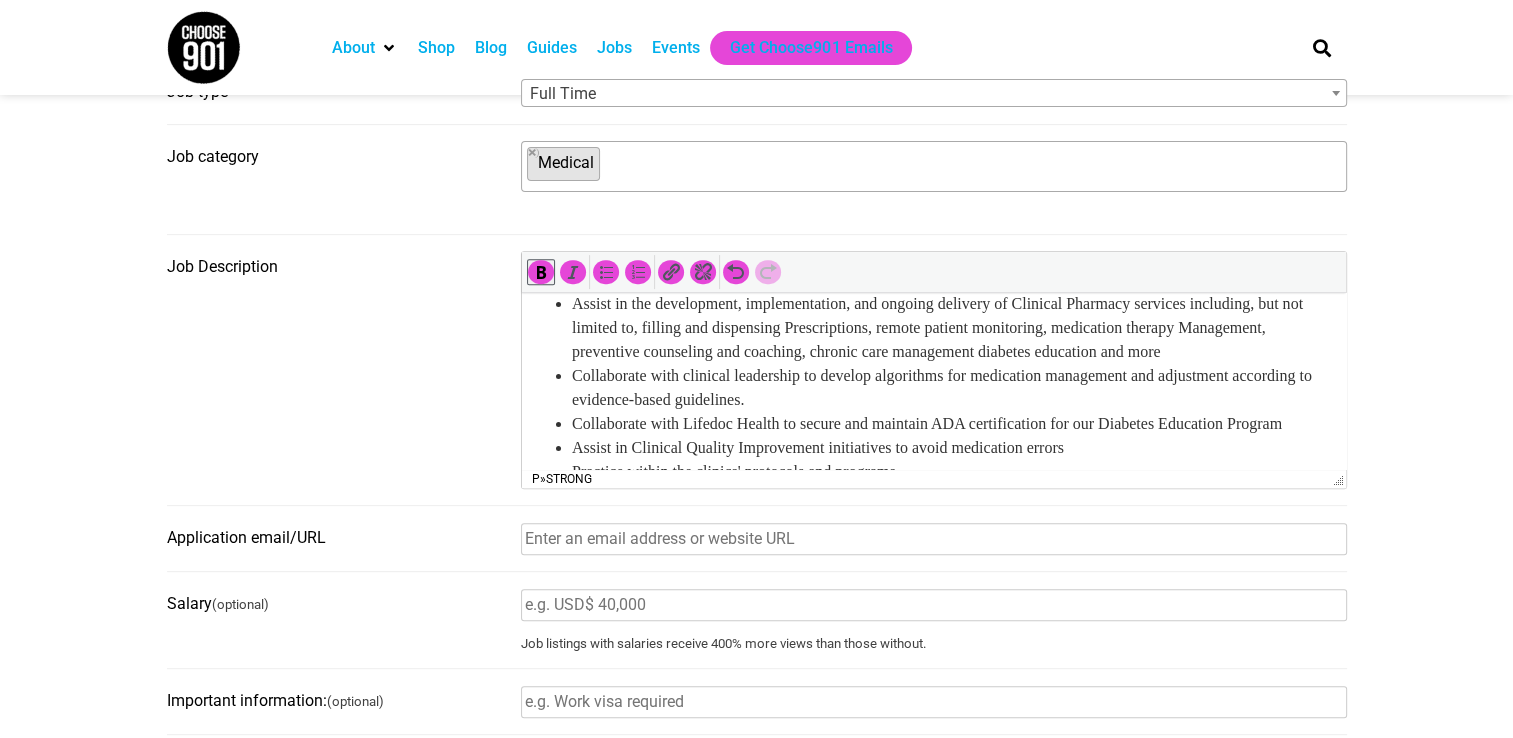 scroll, scrollTop: 400, scrollLeft: 0, axis: vertical 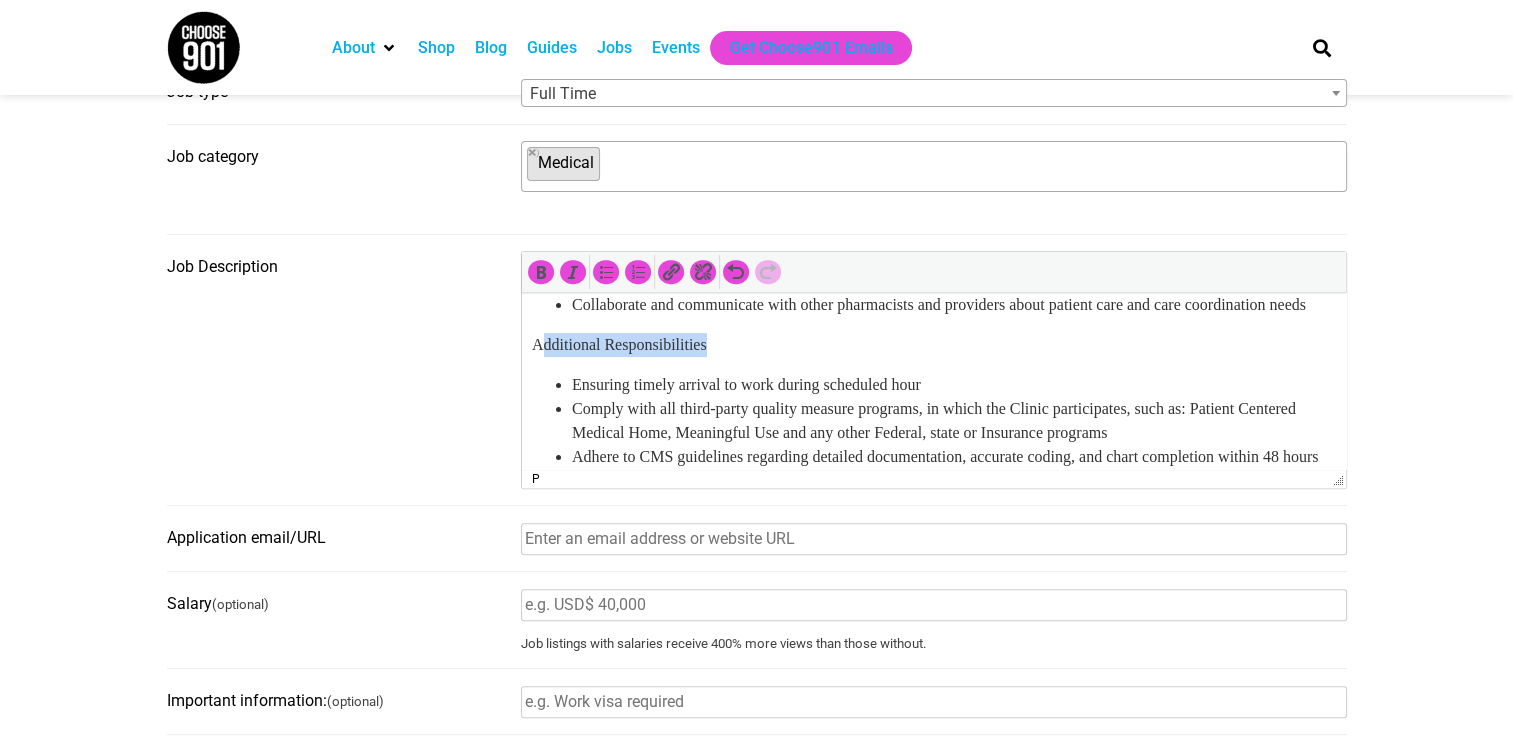 drag, startPoint x: 709, startPoint y: 440, endPoint x: 536, endPoint y: 445, distance: 173.07224 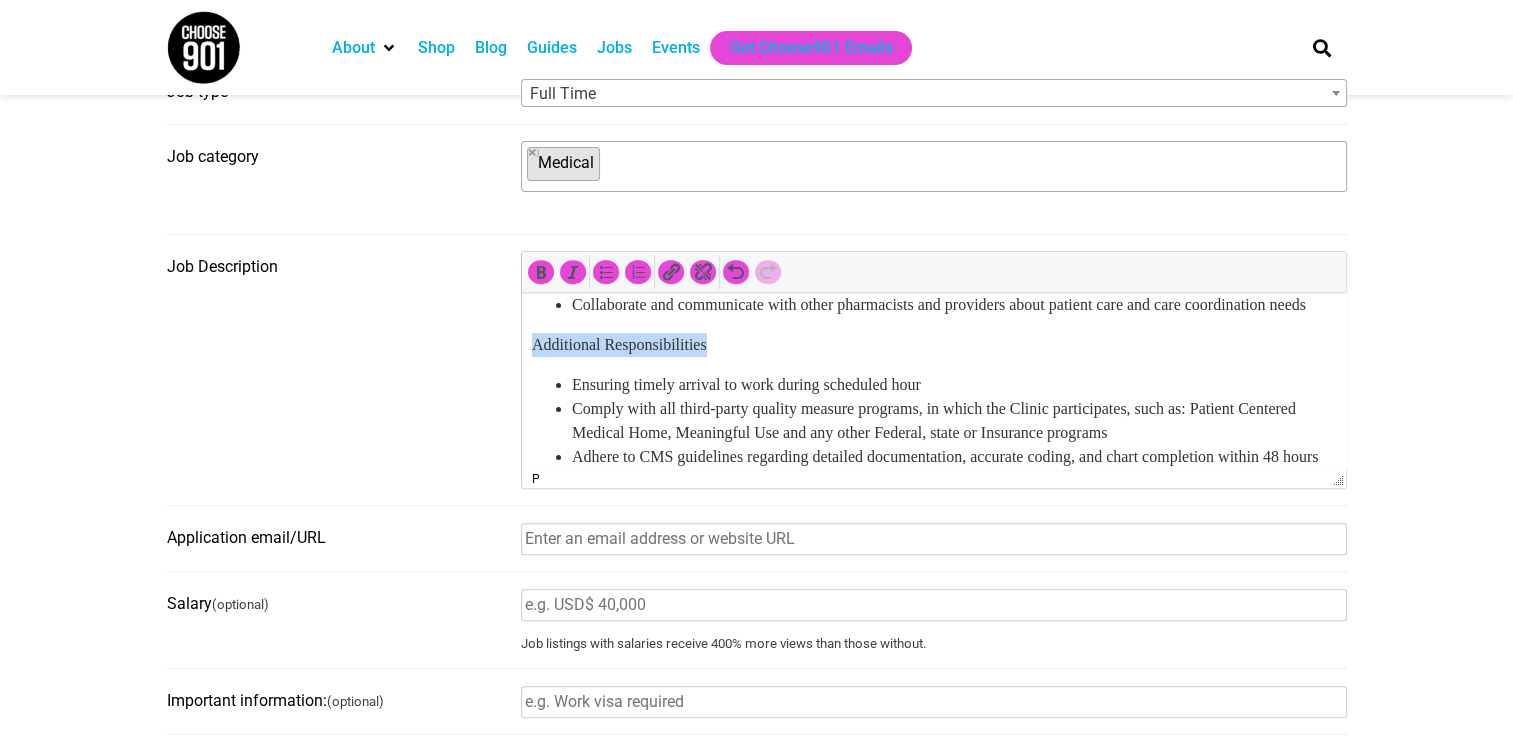 drag, startPoint x: 731, startPoint y: 441, endPoint x: 531, endPoint y: 440, distance: 200.0025 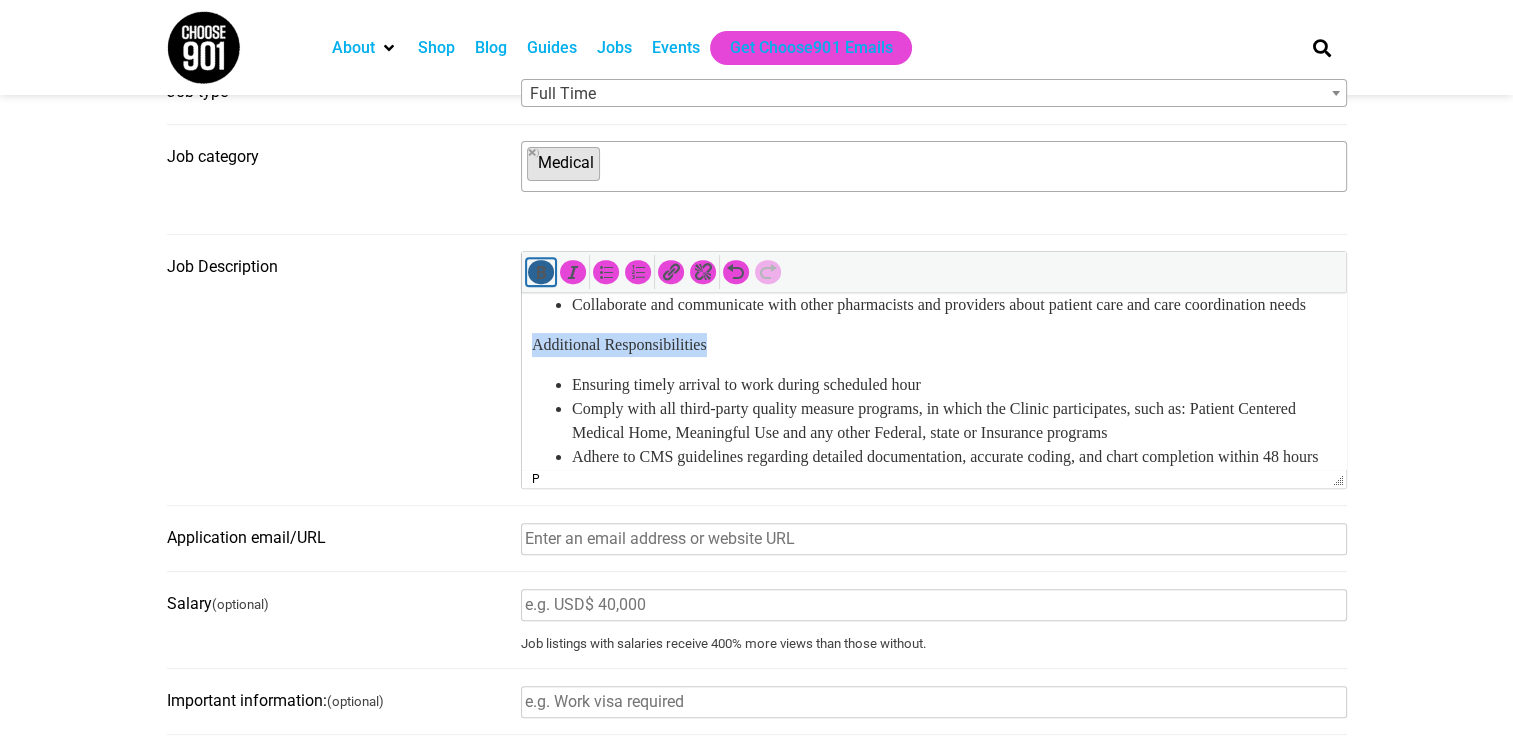click at bounding box center [541, 272] 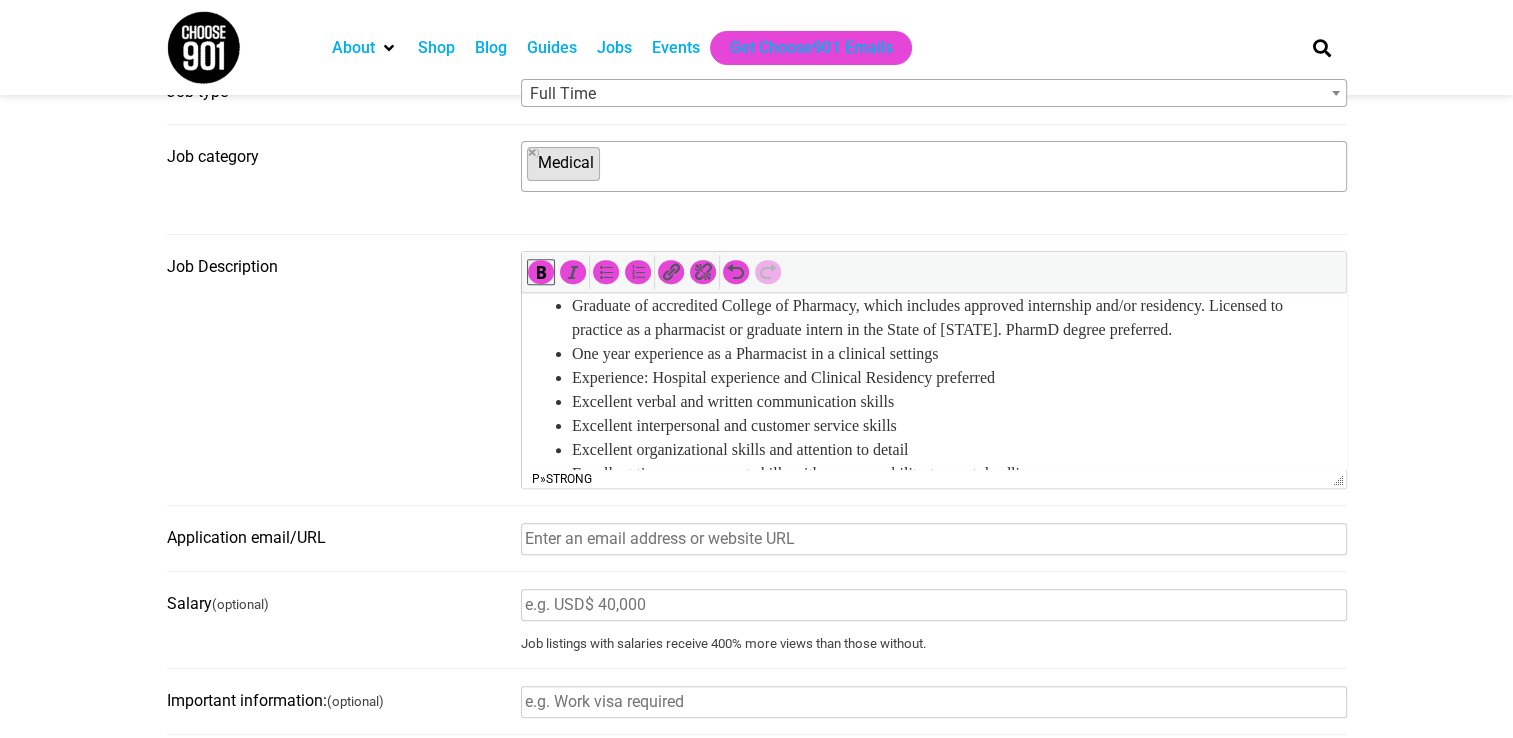 scroll, scrollTop: 800, scrollLeft: 0, axis: vertical 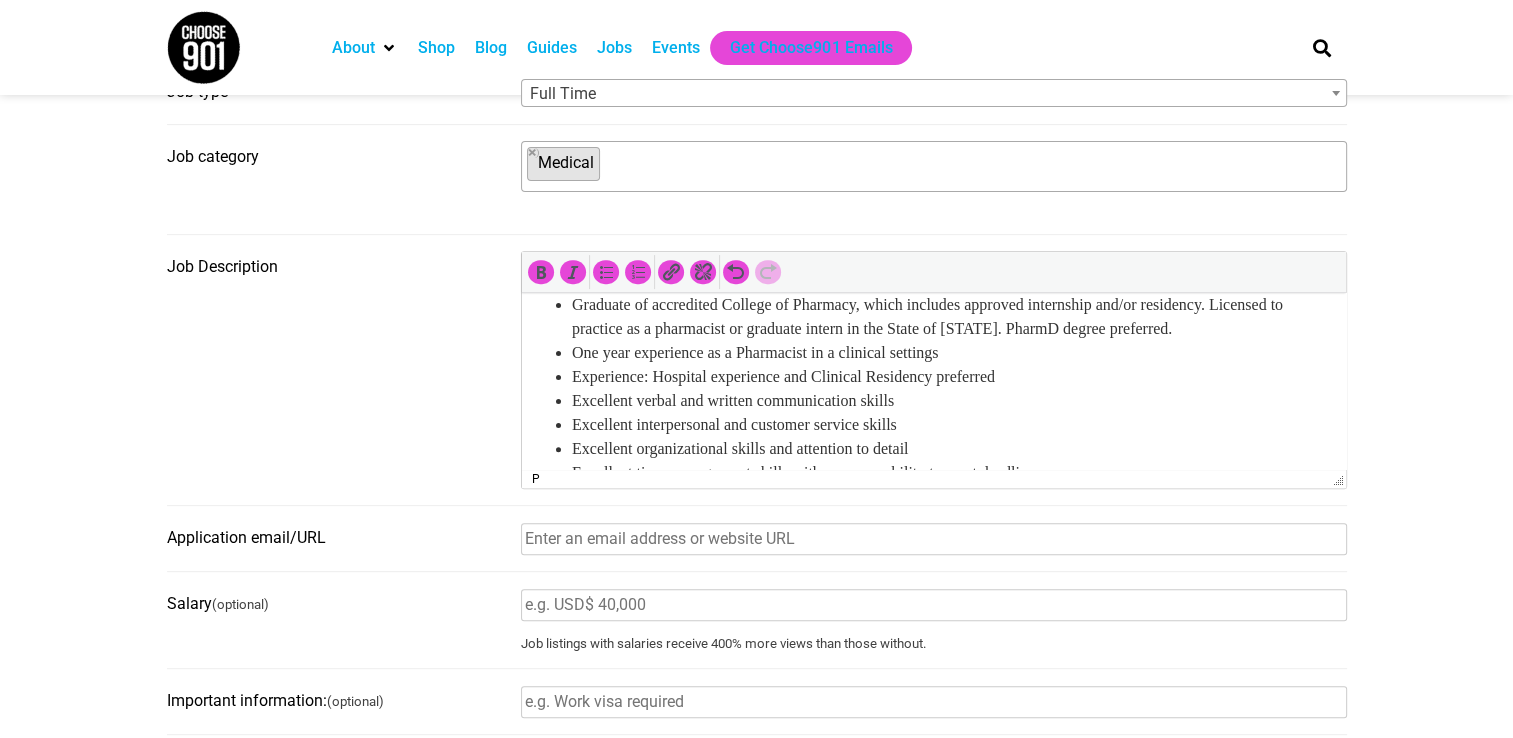 drag, startPoint x: 697, startPoint y: 363, endPoint x: 1039, endPoint y: 659, distance: 452.3052 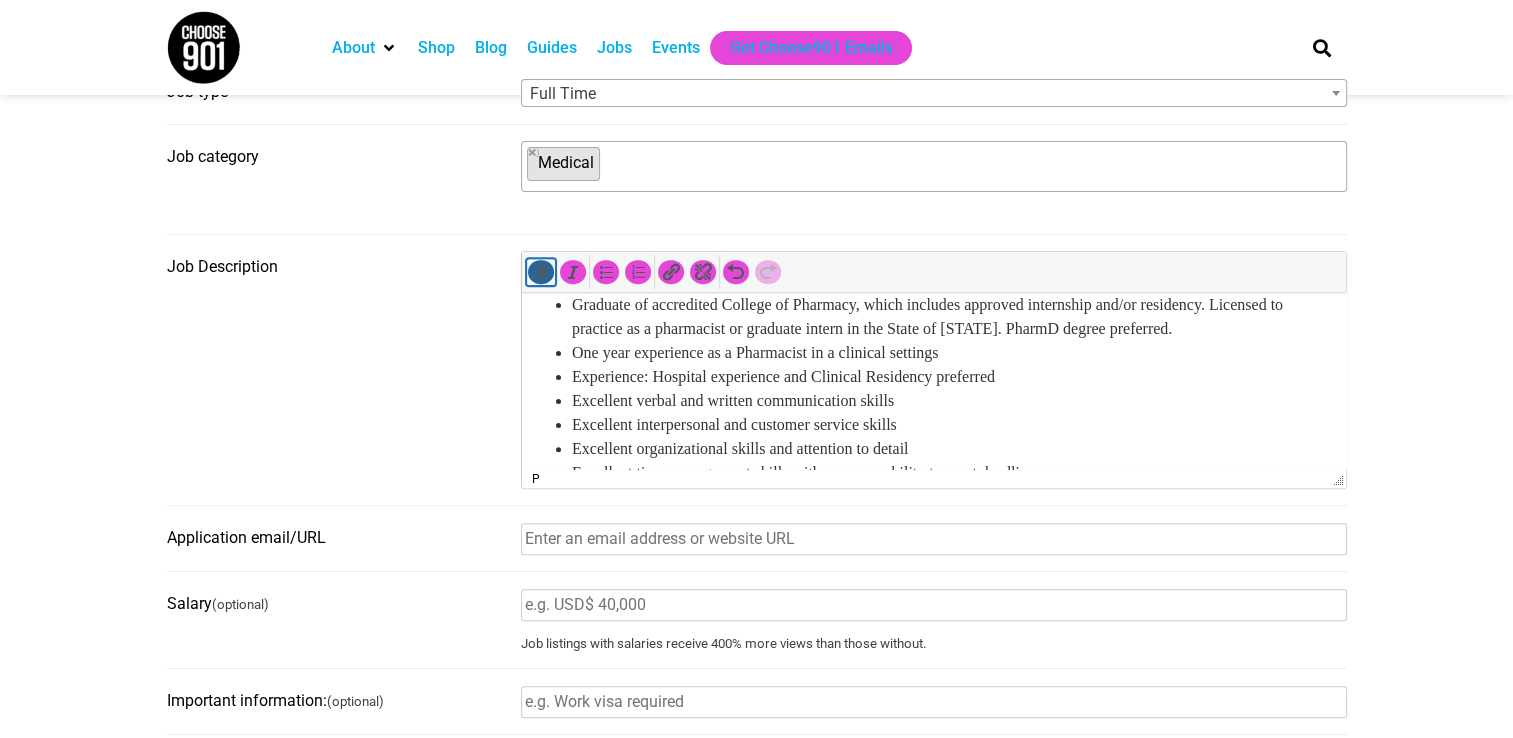 click at bounding box center [541, 272] 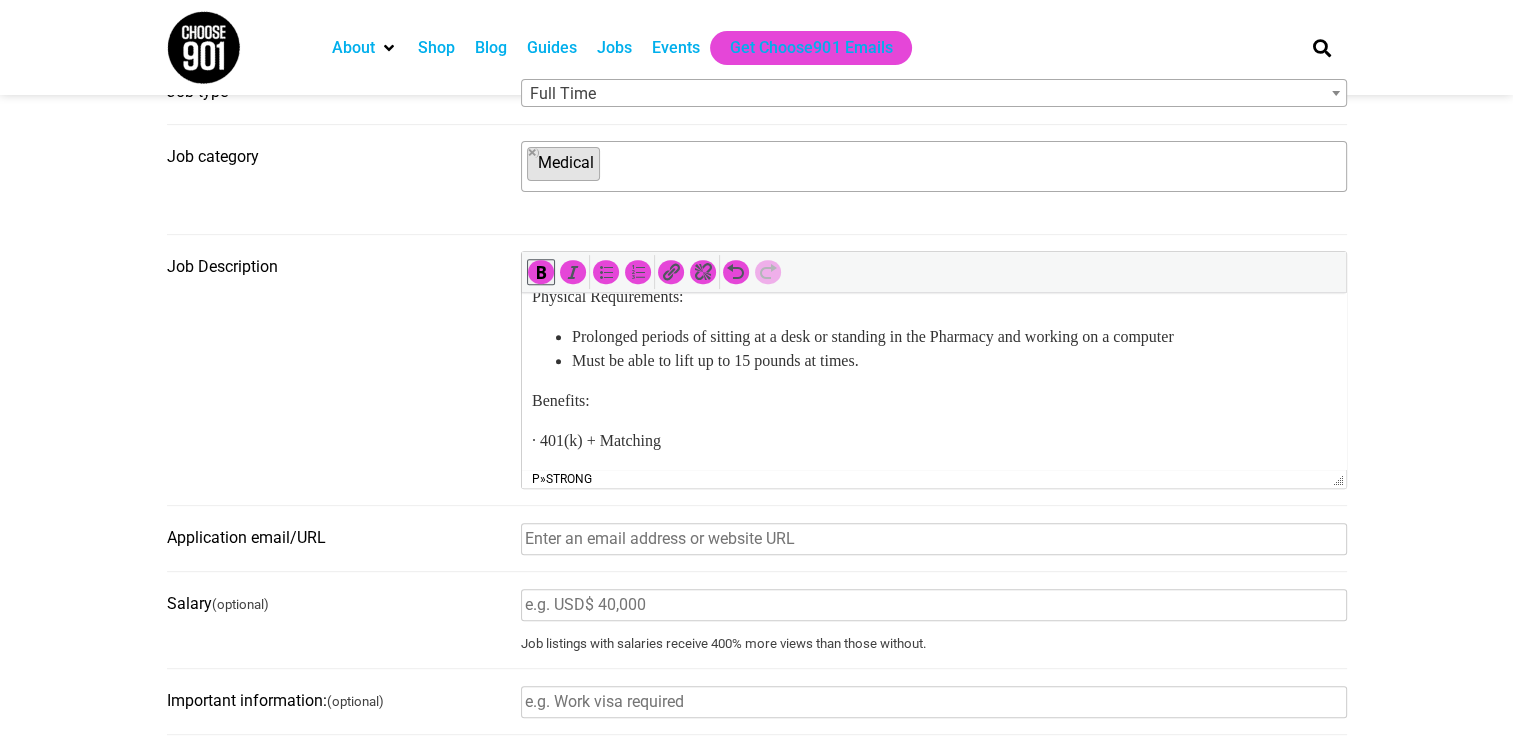 scroll, scrollTop: 1100, scrollLeft: 0, axis: vertical 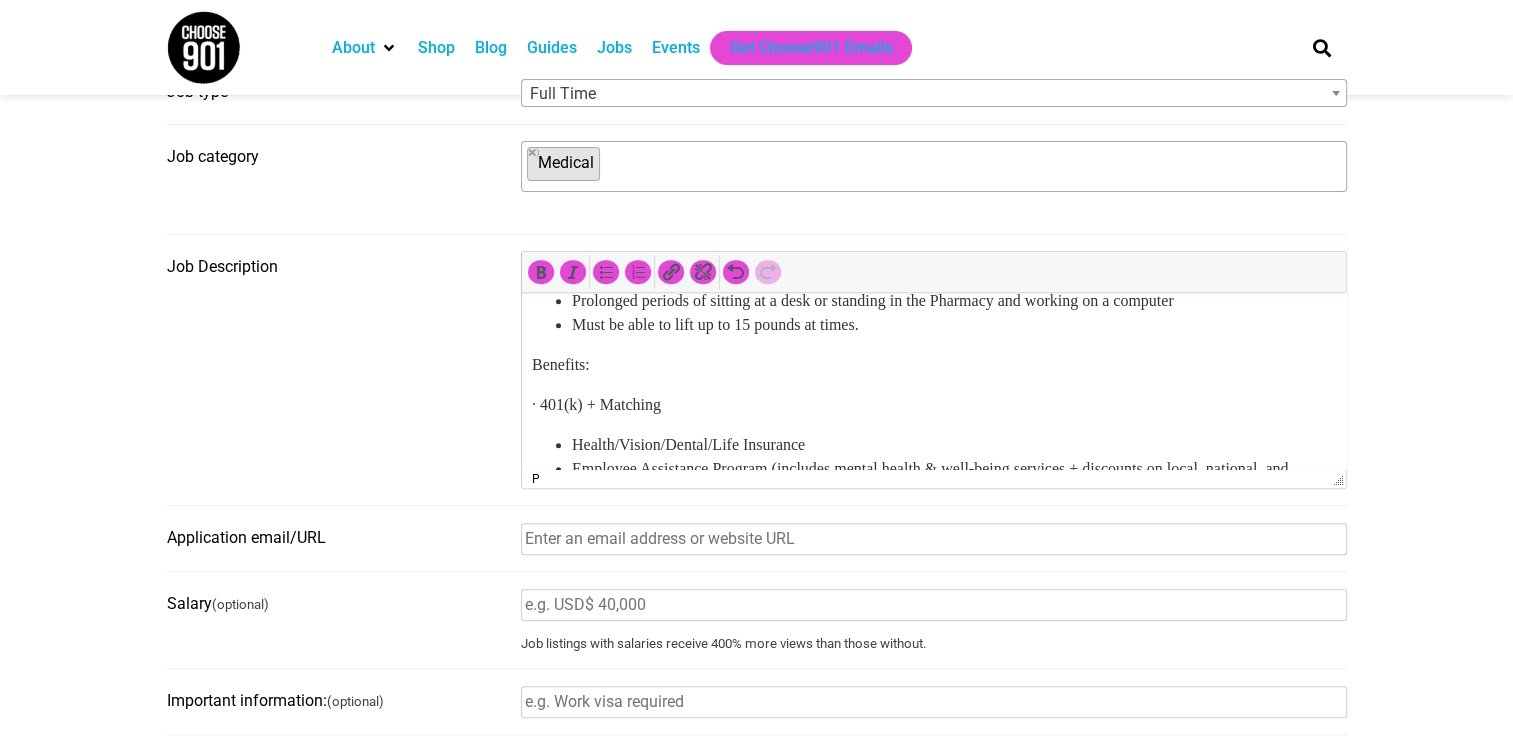 drag, startPoint x: 699, startPoint y: 358, endPoint x: 515, endPoint y: 361, distance: 184.02446 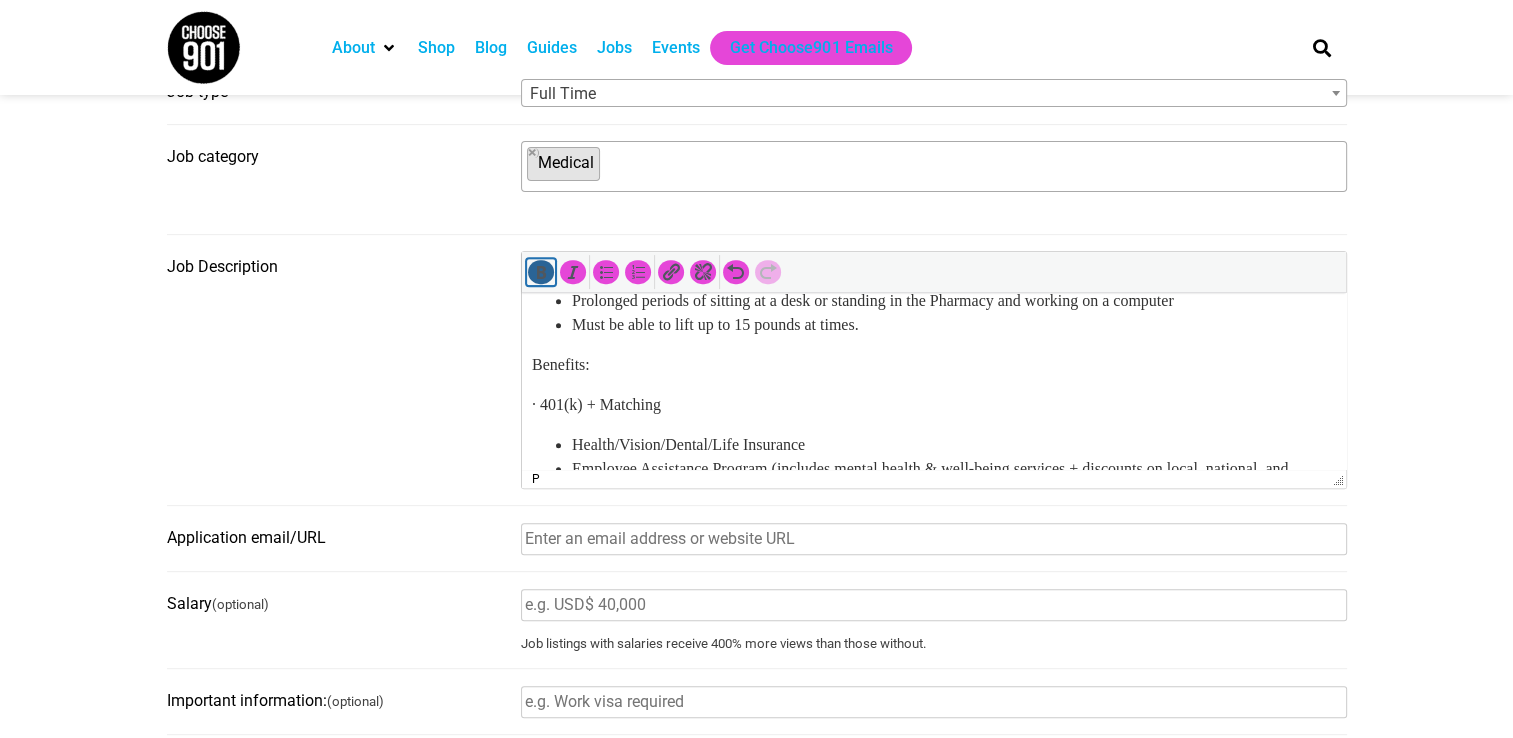 click at bounding box center [541, 272] 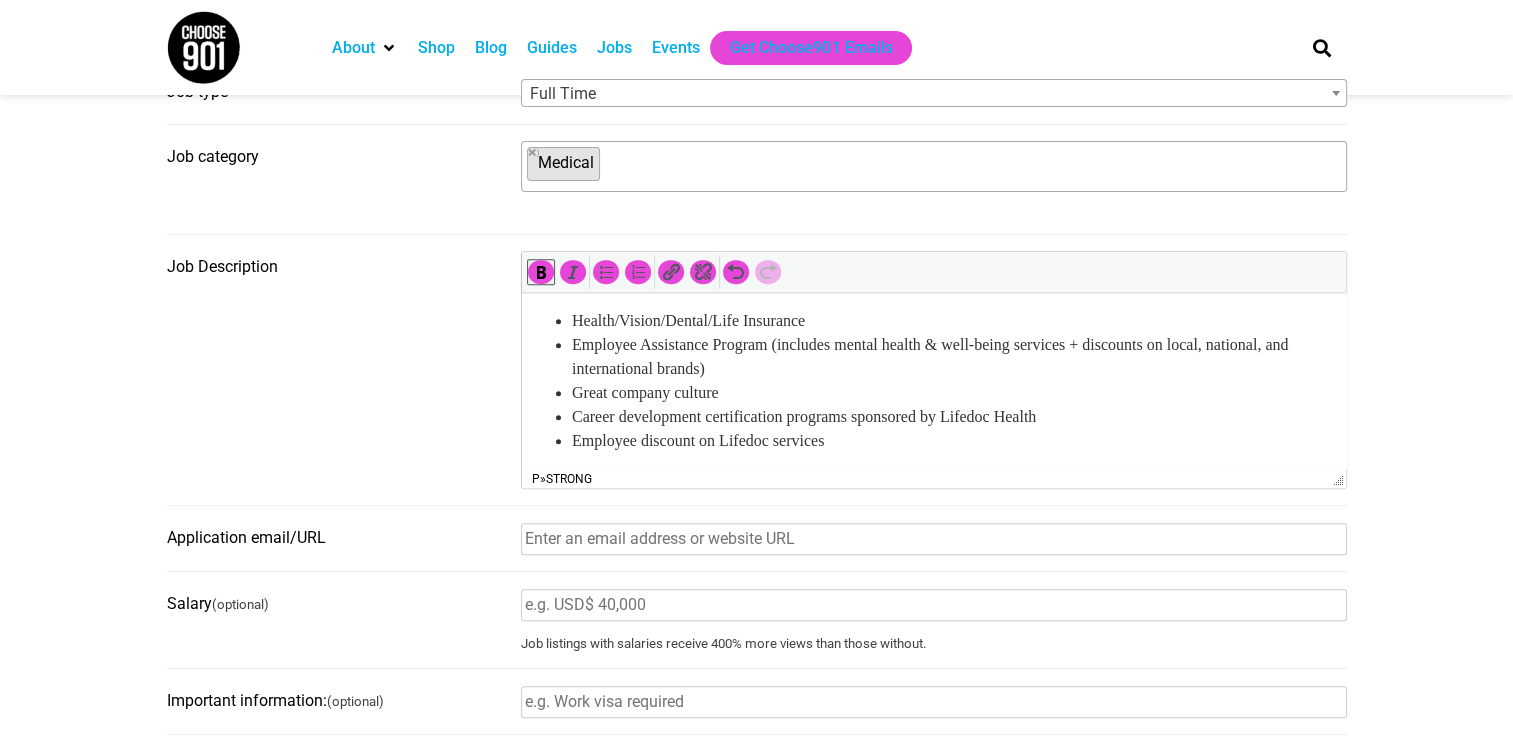 scroll, scrollTop: 1200, scrollLeft: 0, axis: vertical 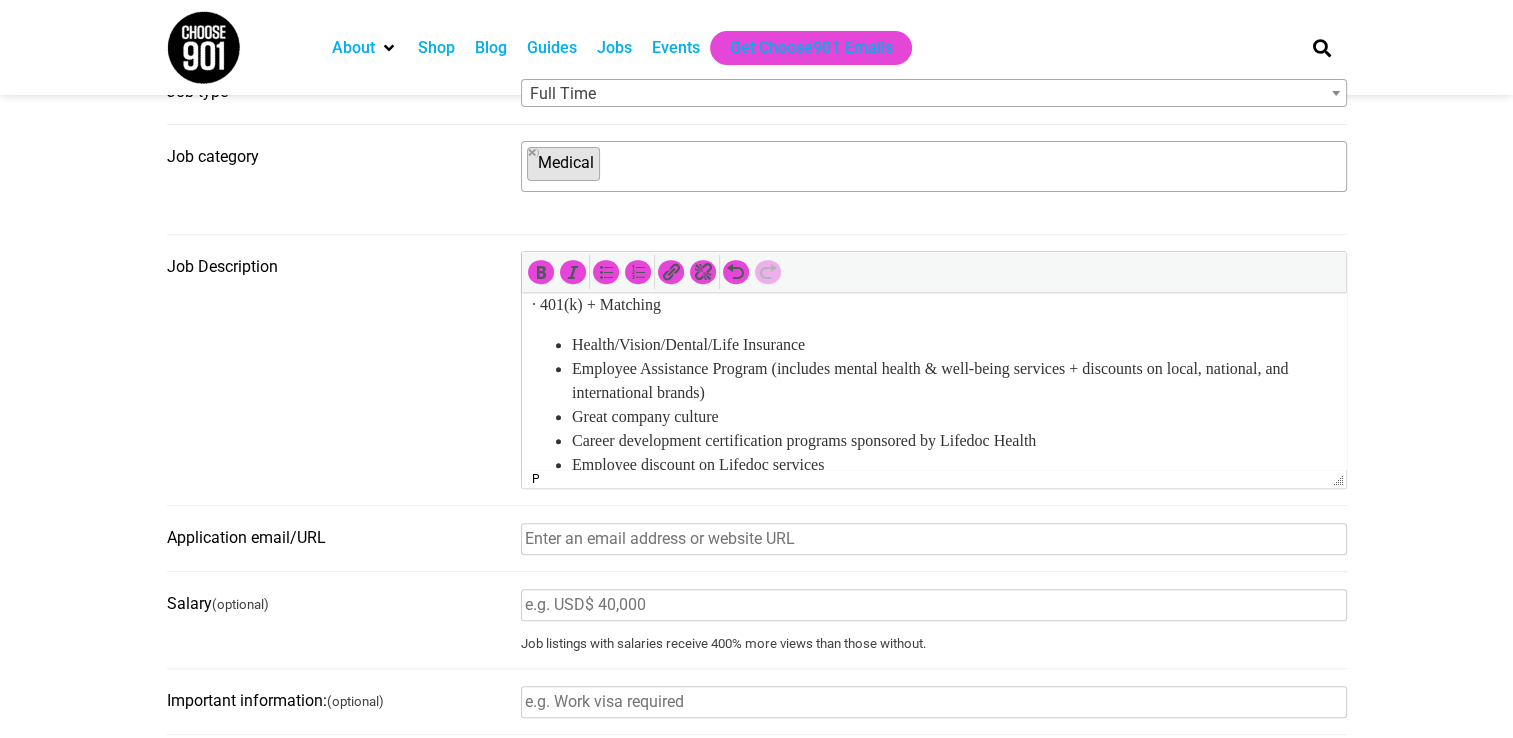 drag, startPoint x: 615, startPoint y: 364, endPoint x: 514, endPoint y: 363, distance: 101.00495 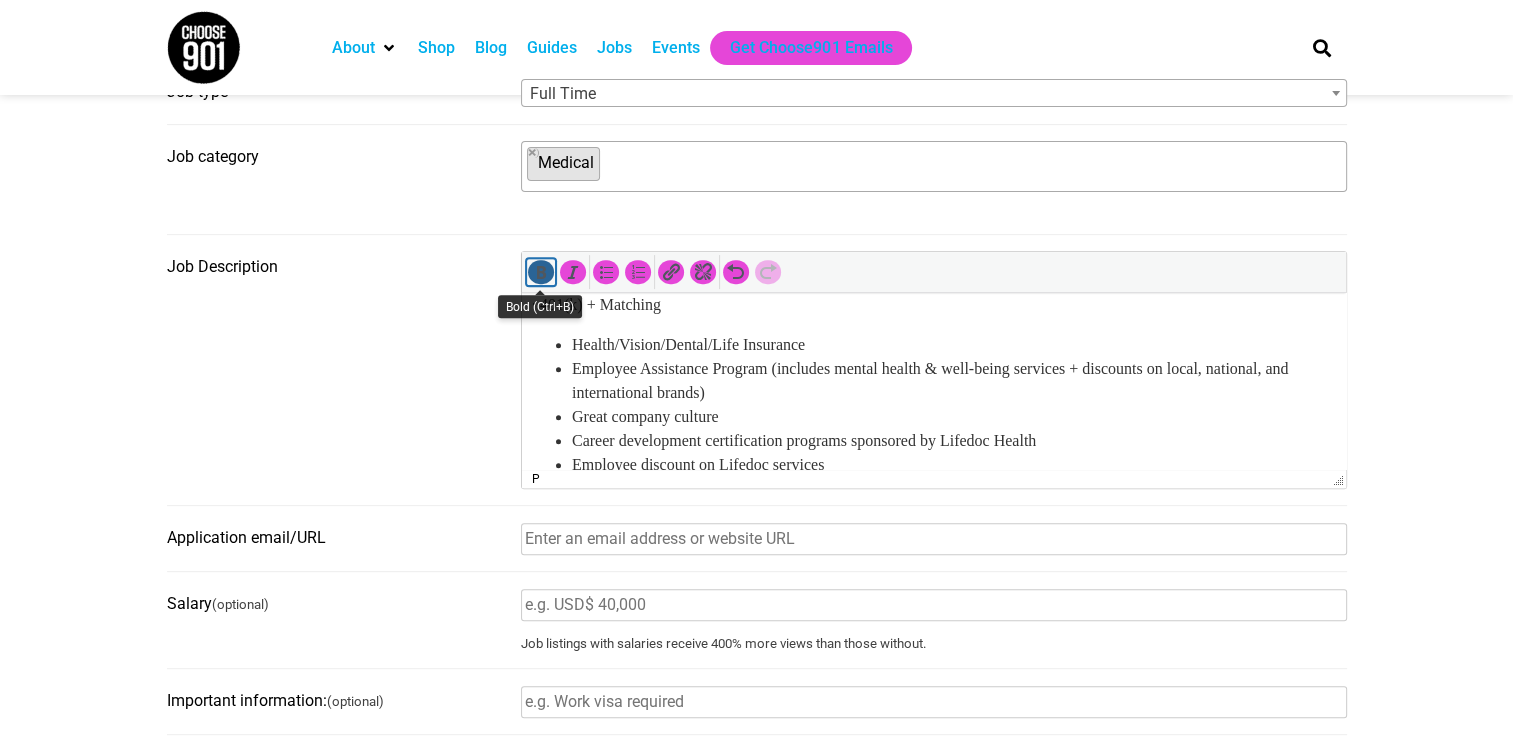 click at bounding box center [541, 272] 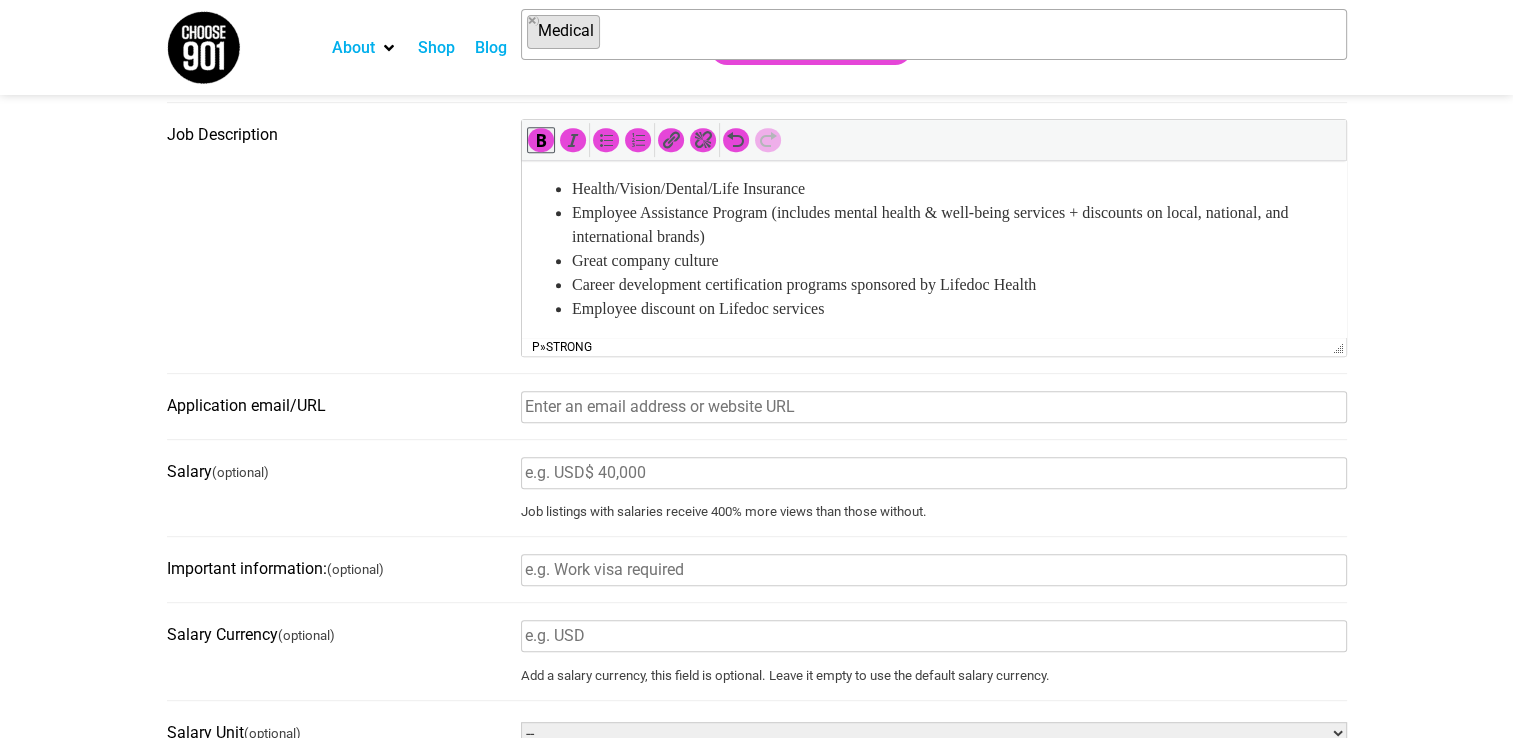 scroll, scrollTop: 700, scrollLeft: 0, axis: vertical 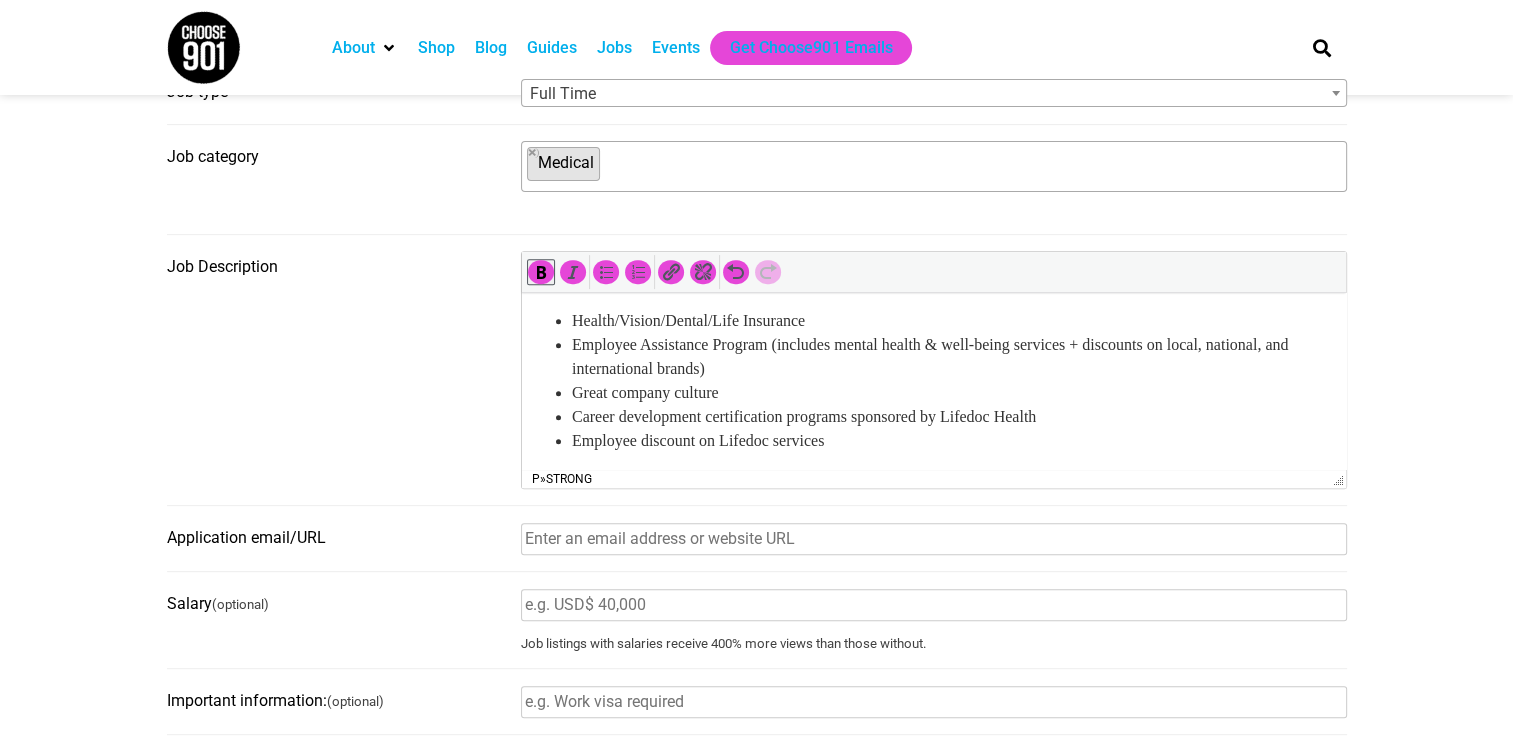 click on "Employee Assistance Program (includes mental health & well-being services + discounts on local, national, and international brands)" at bounding box center [953, 357] 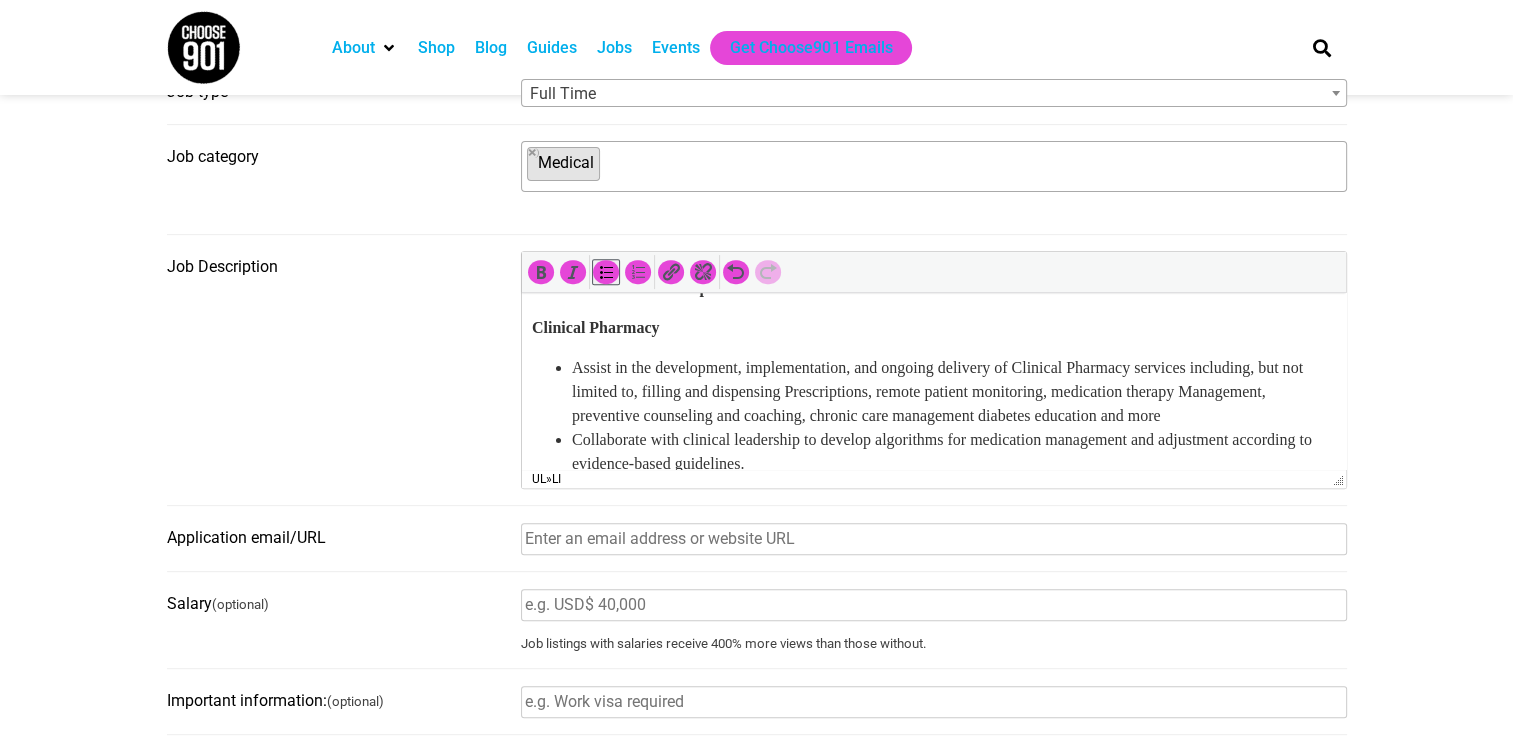scroll, scrollTop: 100, scrollLeft: 0, axis: vertical 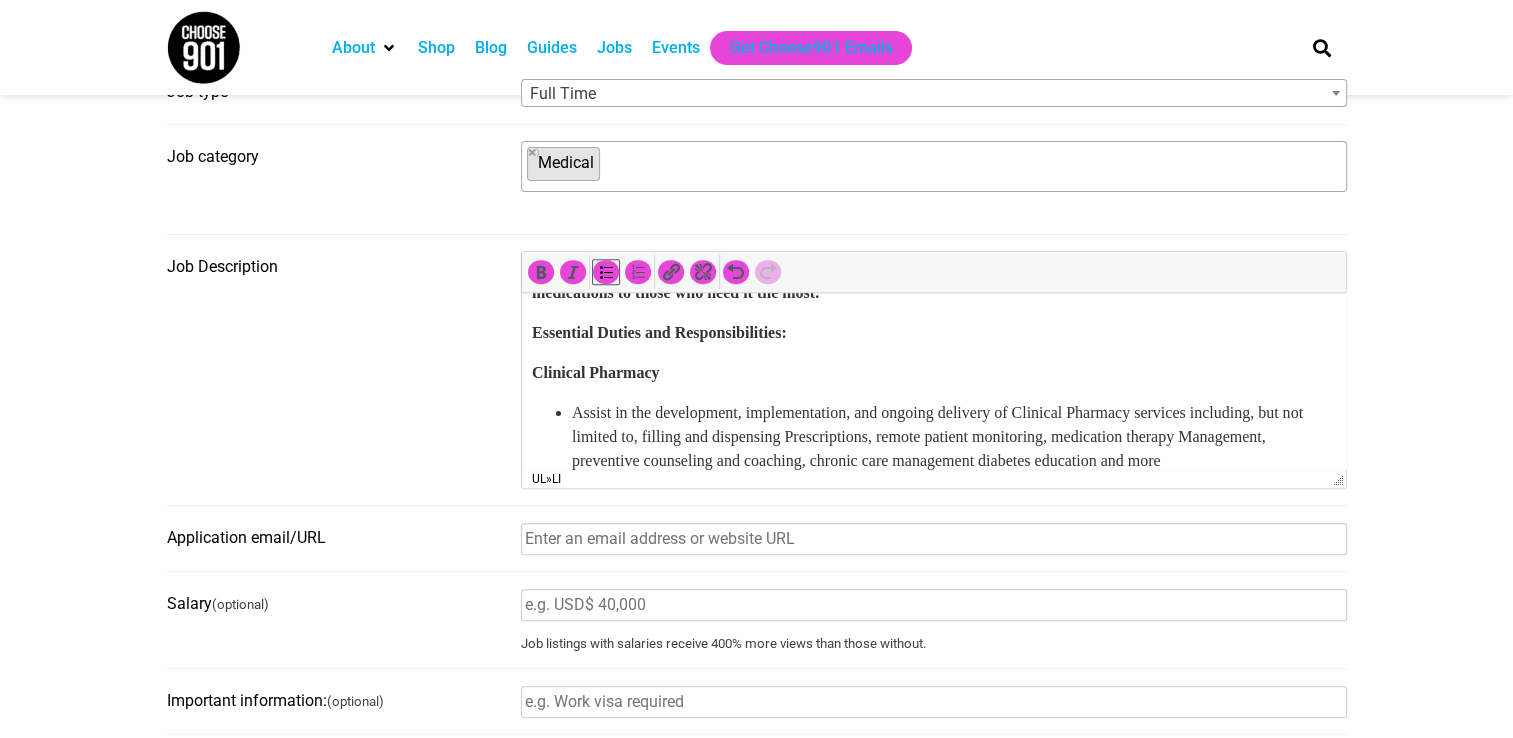 click on "Clinical Pharmacy" at bounding box center [933, 373] 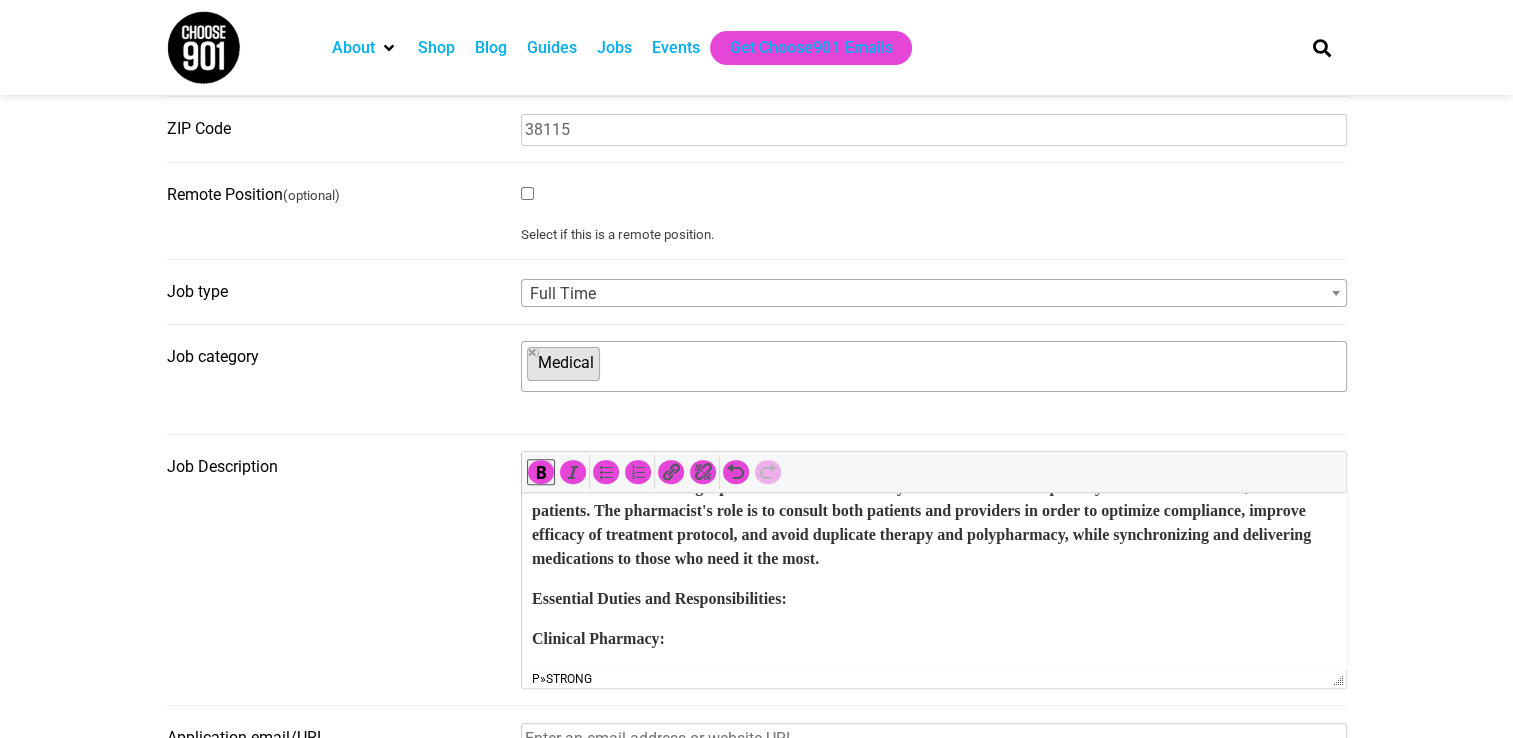 scroll, scrollTop: 0, scrollLeft: 0, axis: both 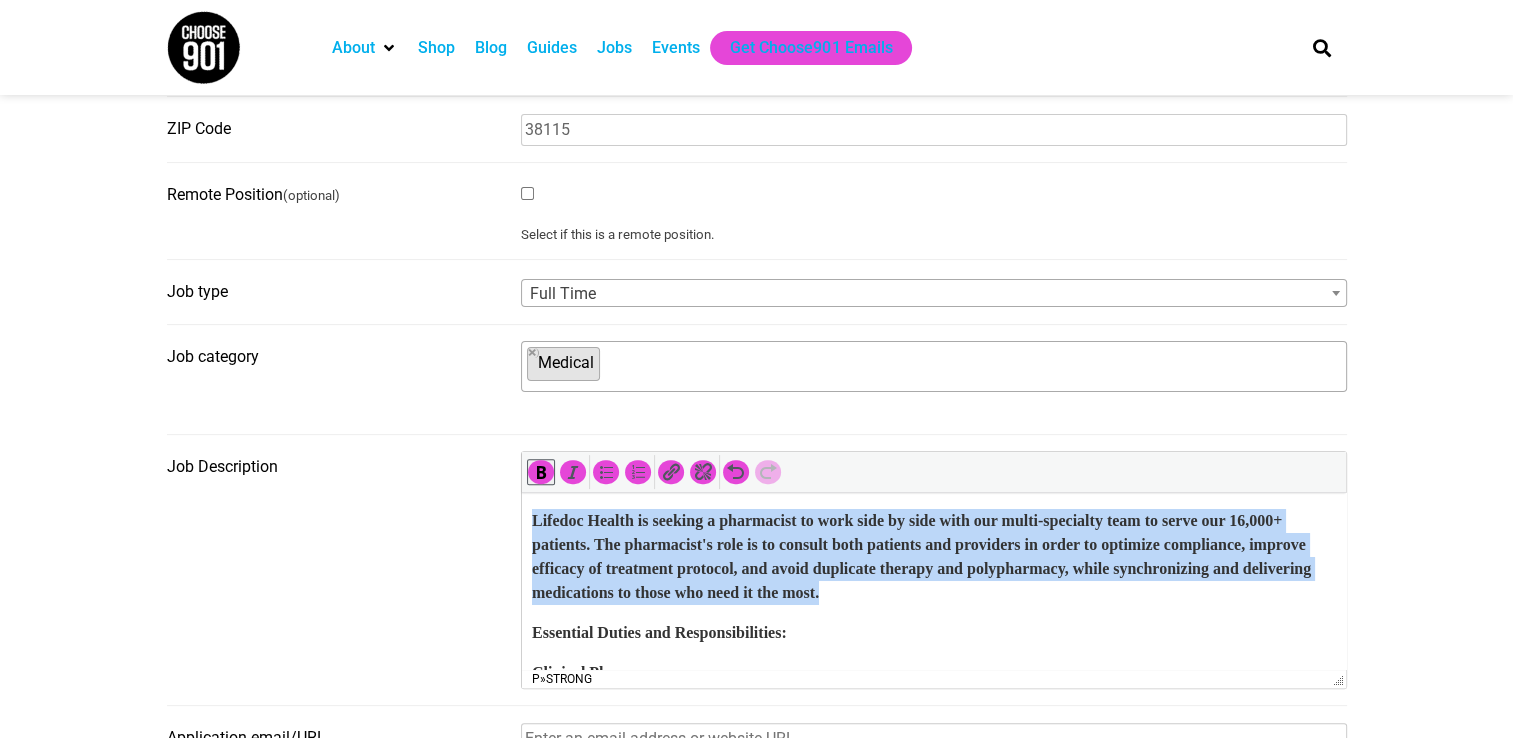 drag, startPoint x: 534, startPoint y: 515, endPoint x: 722, endPoint y: 615, distance: 212.9413 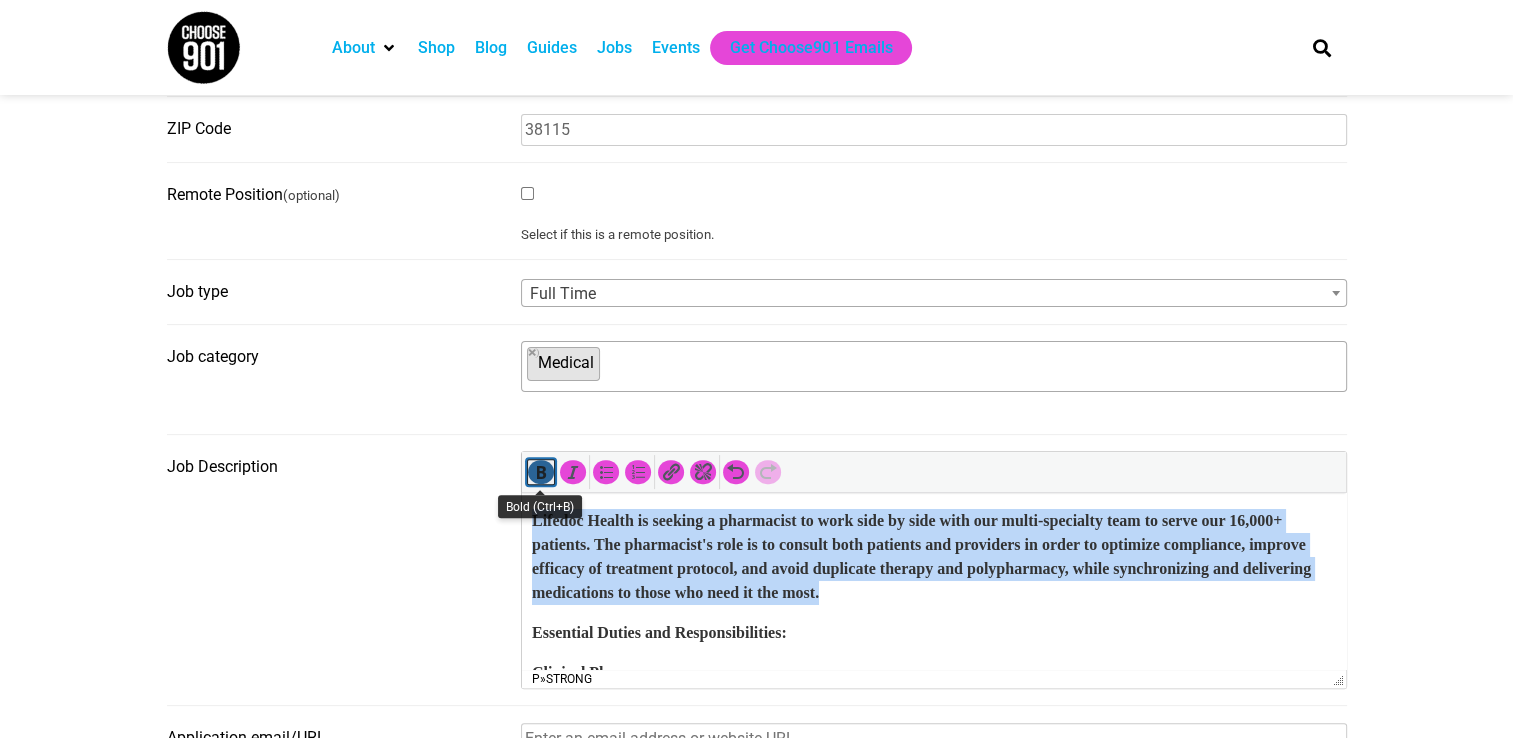 click at bounding box center [541, 472] 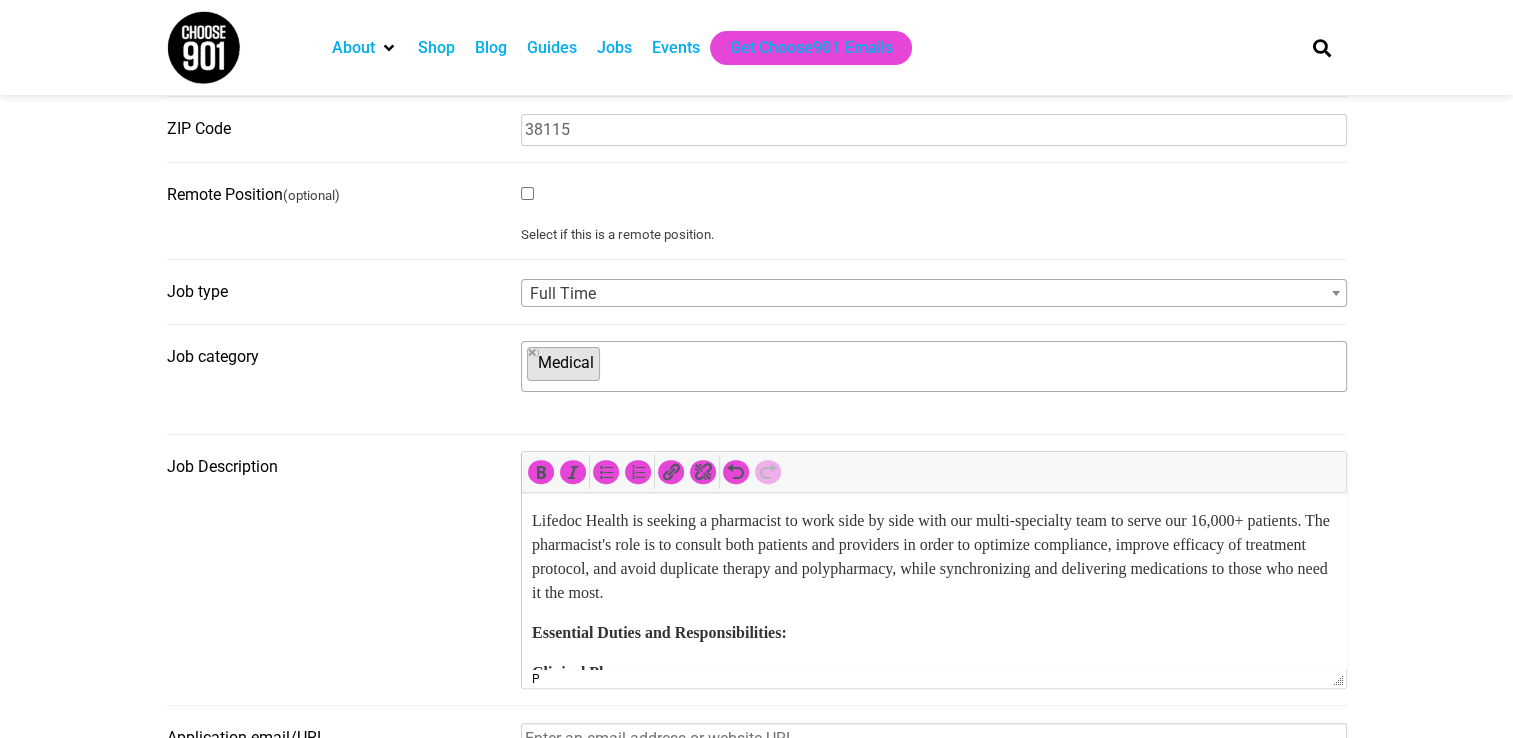 click on "Lifedoc Health is seeking a pharmacist to work side by side with our multi-specialty team to serve our 16,000+ patients. The pharmacist's role is to consult both patients and providers in order to optimize compliance, improve efficacy of treatment protocol, and avoid duplicate therapy and polypharmacy, while synchronizing and delivering medications to those who need it the most." at bounding box center (933, 557) 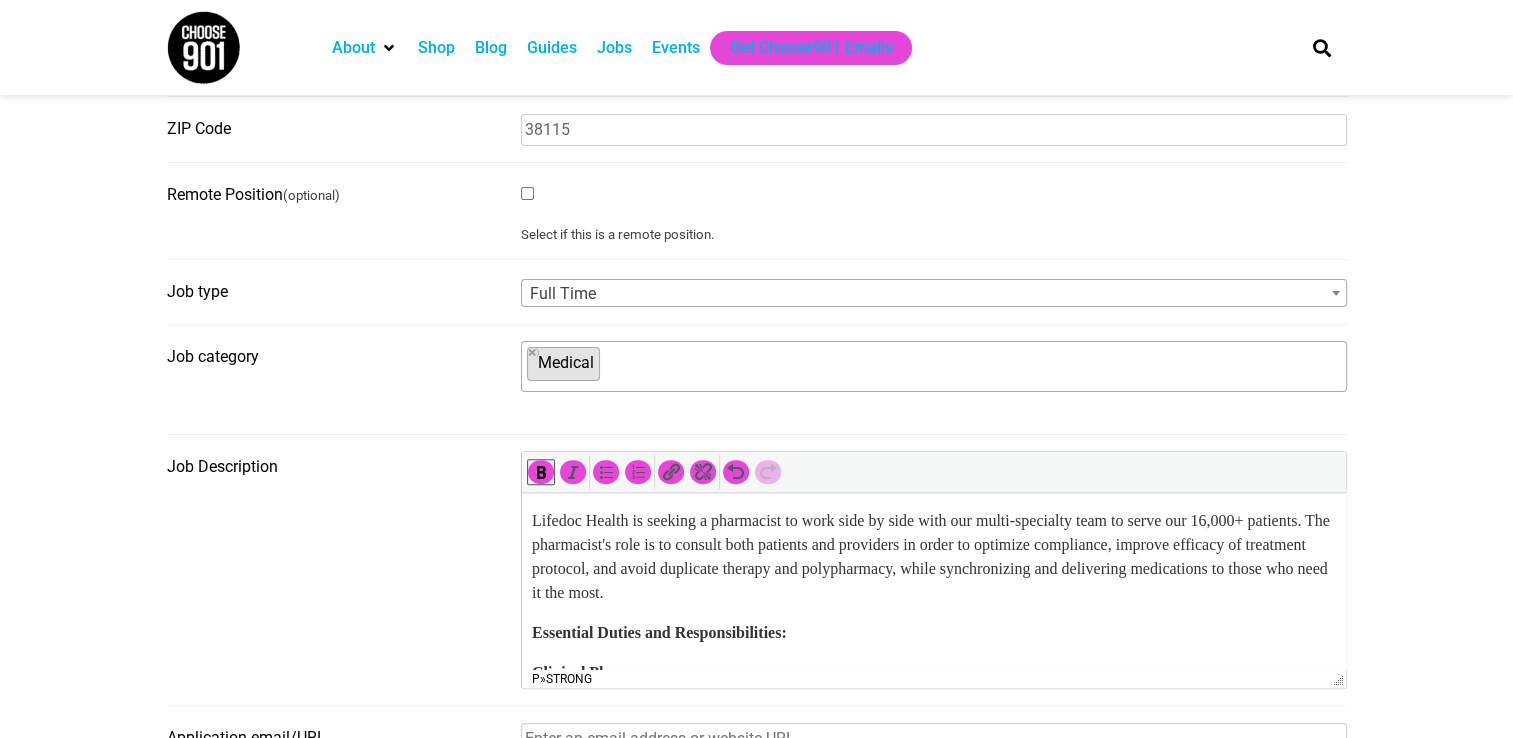 click on "Lifedoc Health is seeking a pharmacist to work side by side with our multi-specialty team to serve our 16,000+ patients. The pharmacist's role is to consult both patients and providers in order to optimize compliance, improve efficacy of treatment protocol, and avoid duplicate therapy and polypharmacy, while synchronizing and delivering medications to those who need it the most. Essential Duties and Responsibilities: Clinical Pharmacy: Assist in the development, implementation, and ongoing delivery of Clinical Pharmacy services including, but not limited to, filling and dispensing Prescriptions, remote patient monitoring, medication therapy Management, preventive counseling and coaching, chronic care management diabetes education and more Collaborate with clinical leadership to develop algorithms for medication management and adjustment according to evidence-based guidelines. Collaborate with Lifedoc Health to secure and maintain ADA certification for our Diabetes Education Program Additional Responsibilities" at bounding box center [933, 1193] 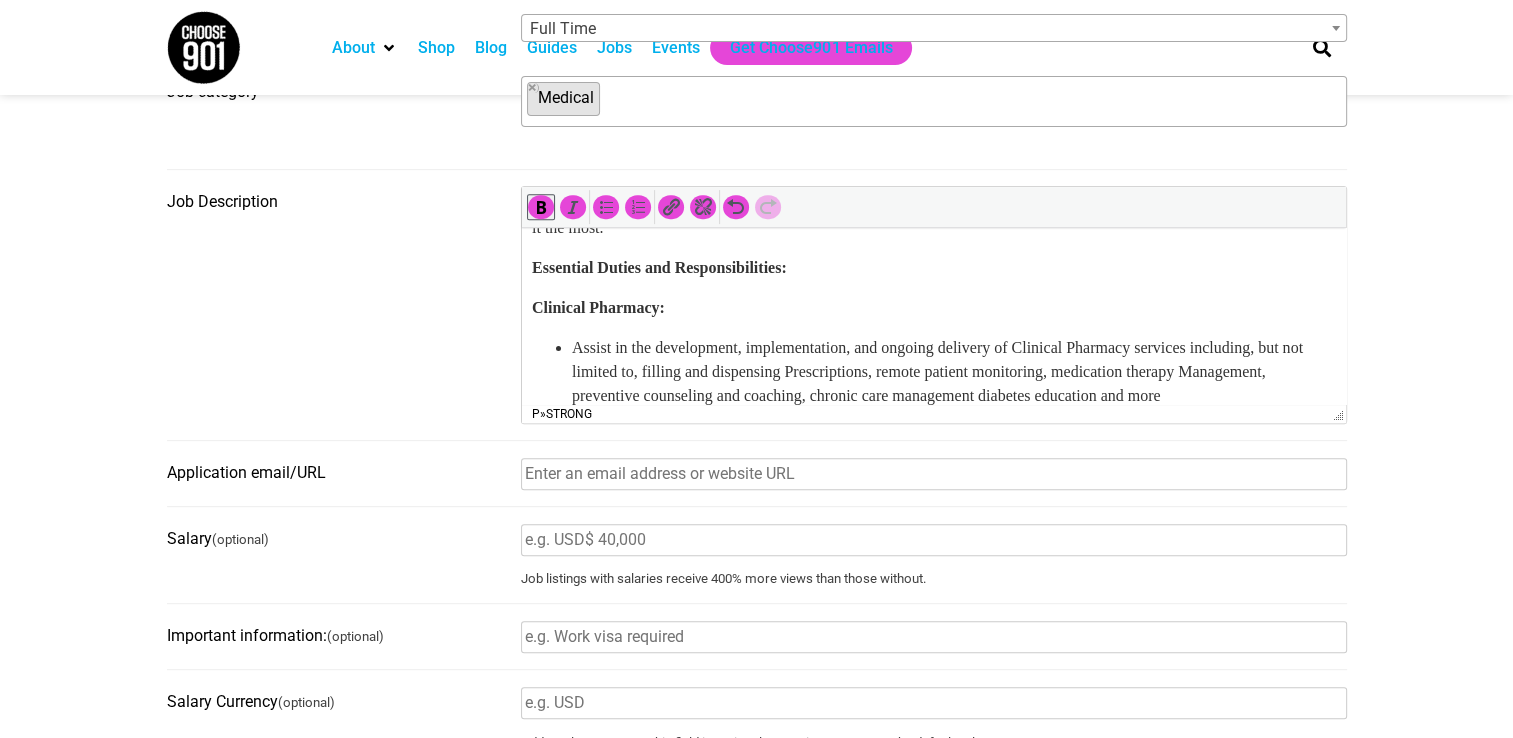 scroll, scrollTop: 800, scrollLeft: 0, axis: vertical 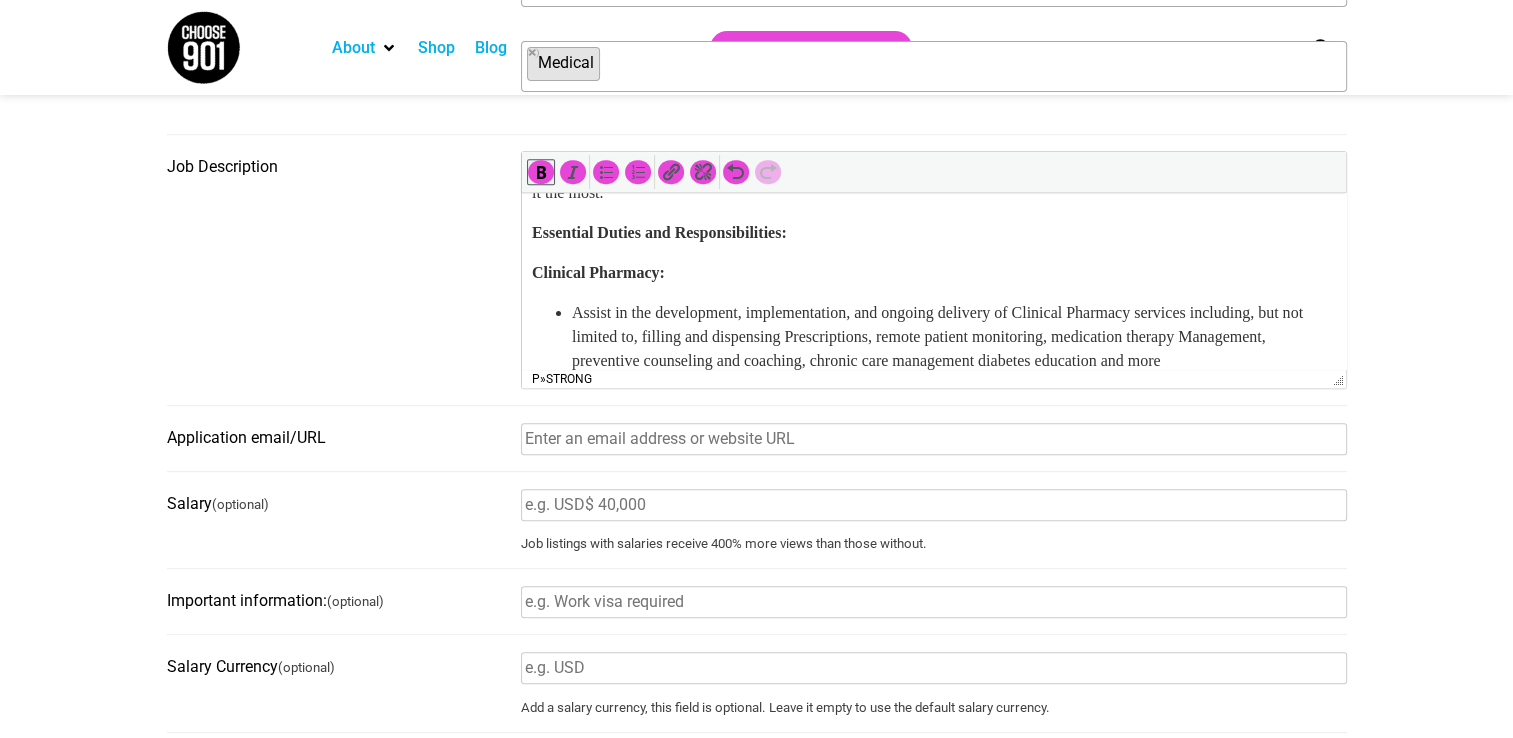 click on "Application email/URL" at bounding box center [934, 439] 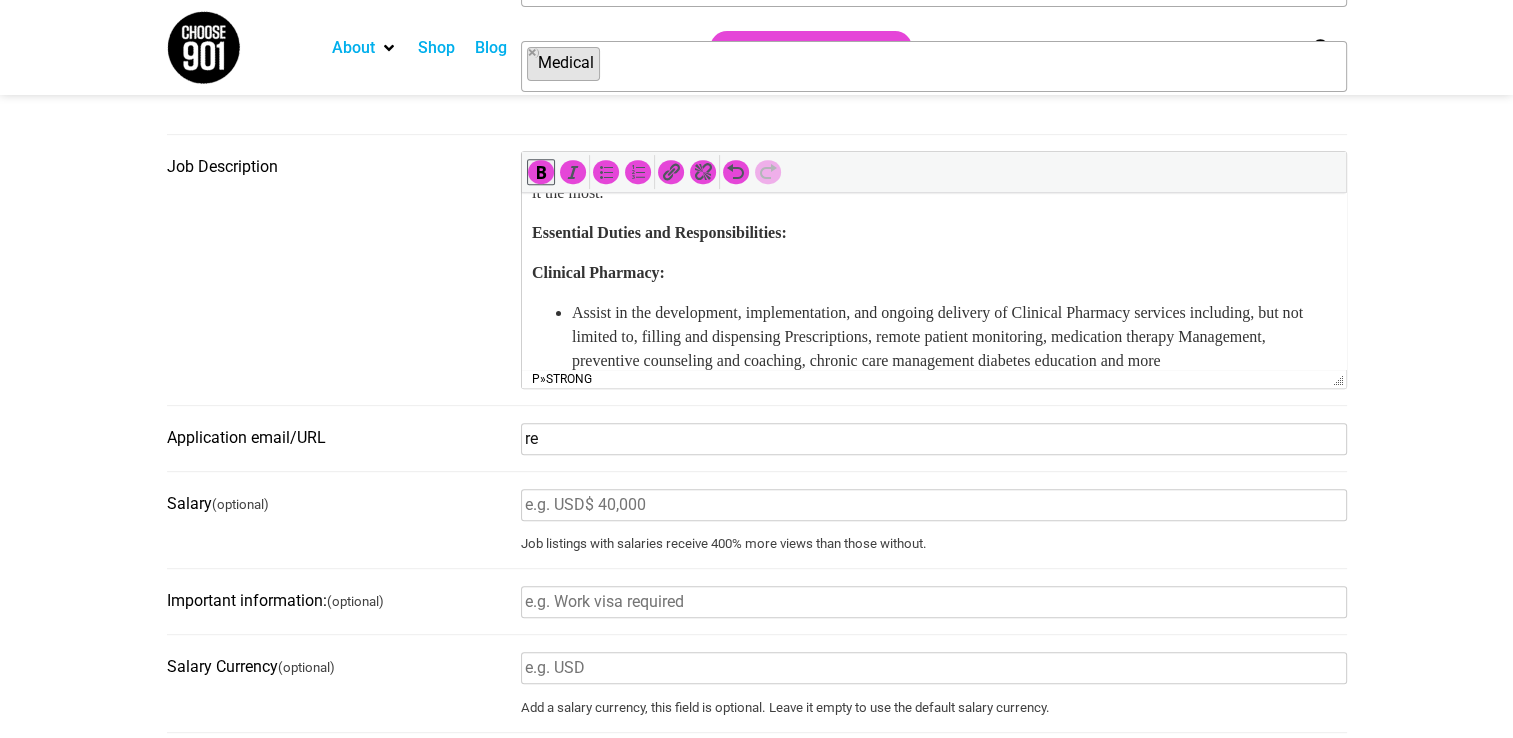 type on "recruiting@[EXAMPLE.COM]" 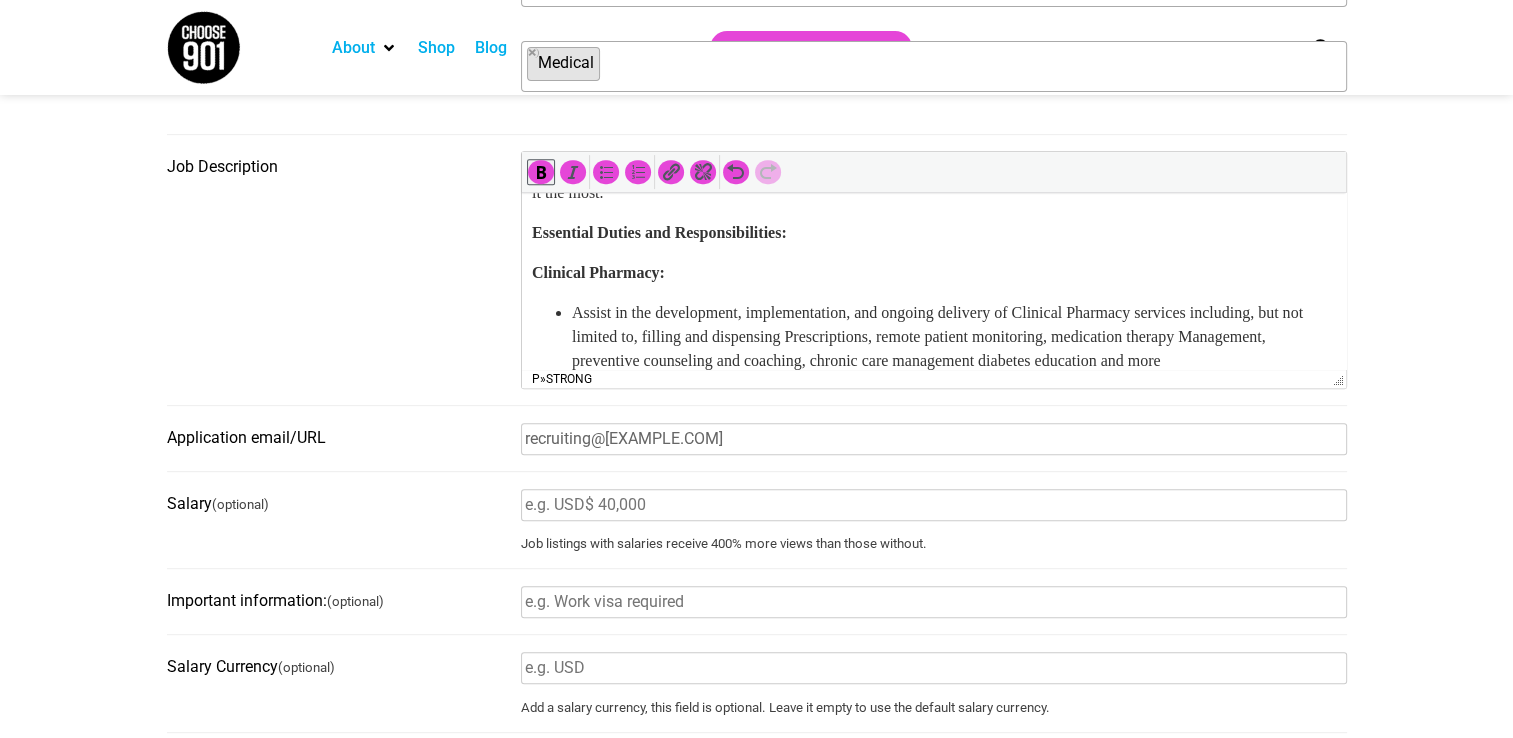 drag, startPoint x: 589, startPoint y: 503, endPoint x: 615, endPoint y: 502, distance: 26.019224 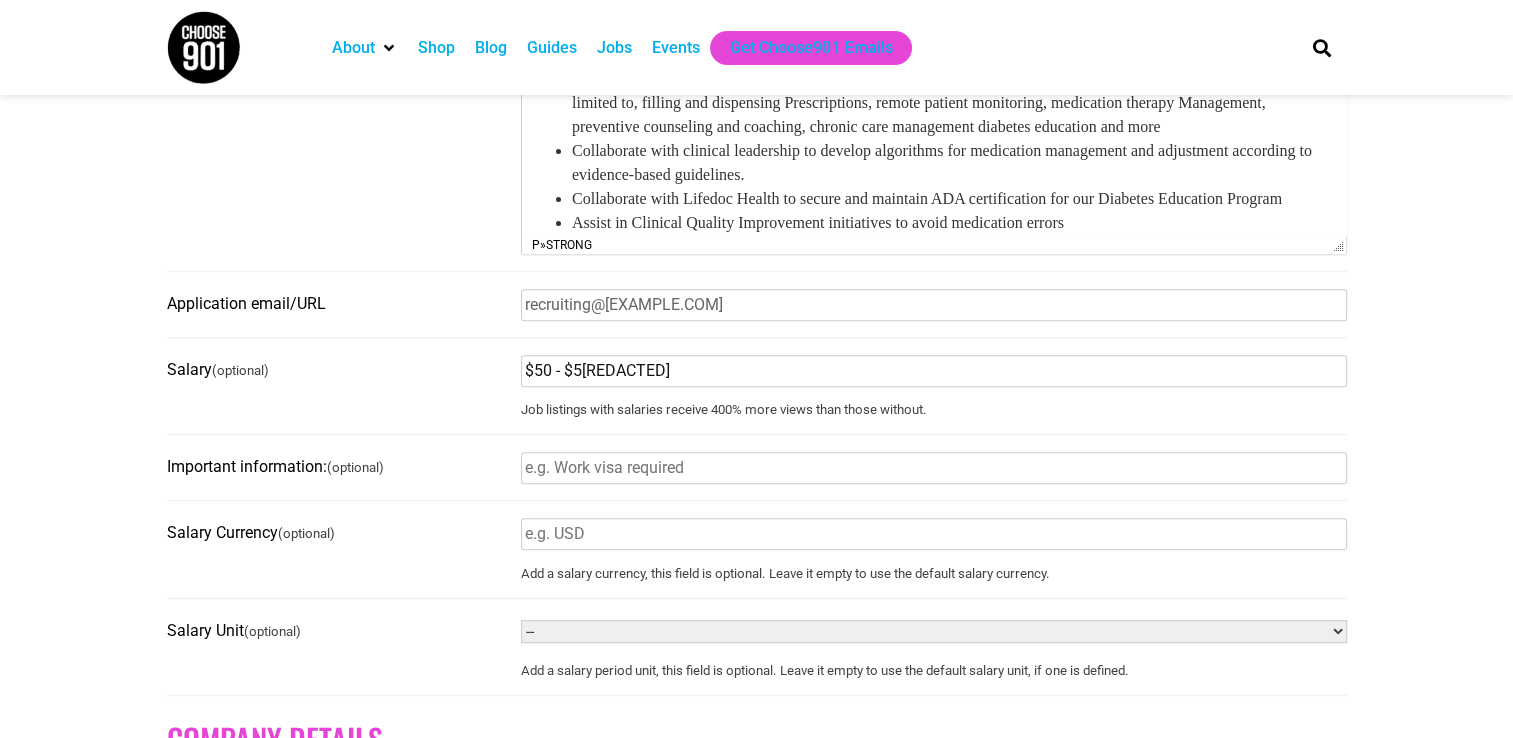 scroll, scrollTop: 1000, scrollLeft: 0, axis: vertical 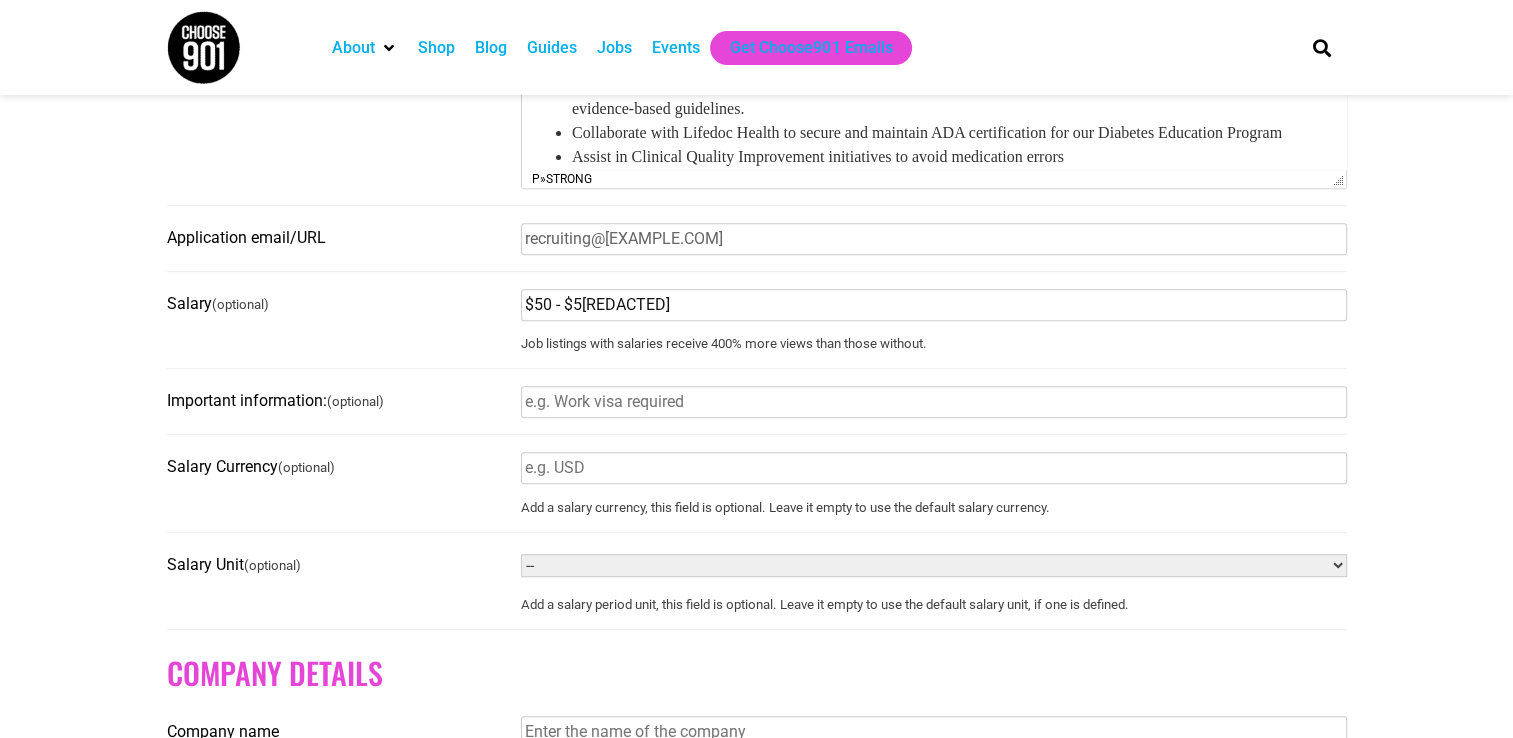type on "$50 - $5[REDACTED]" 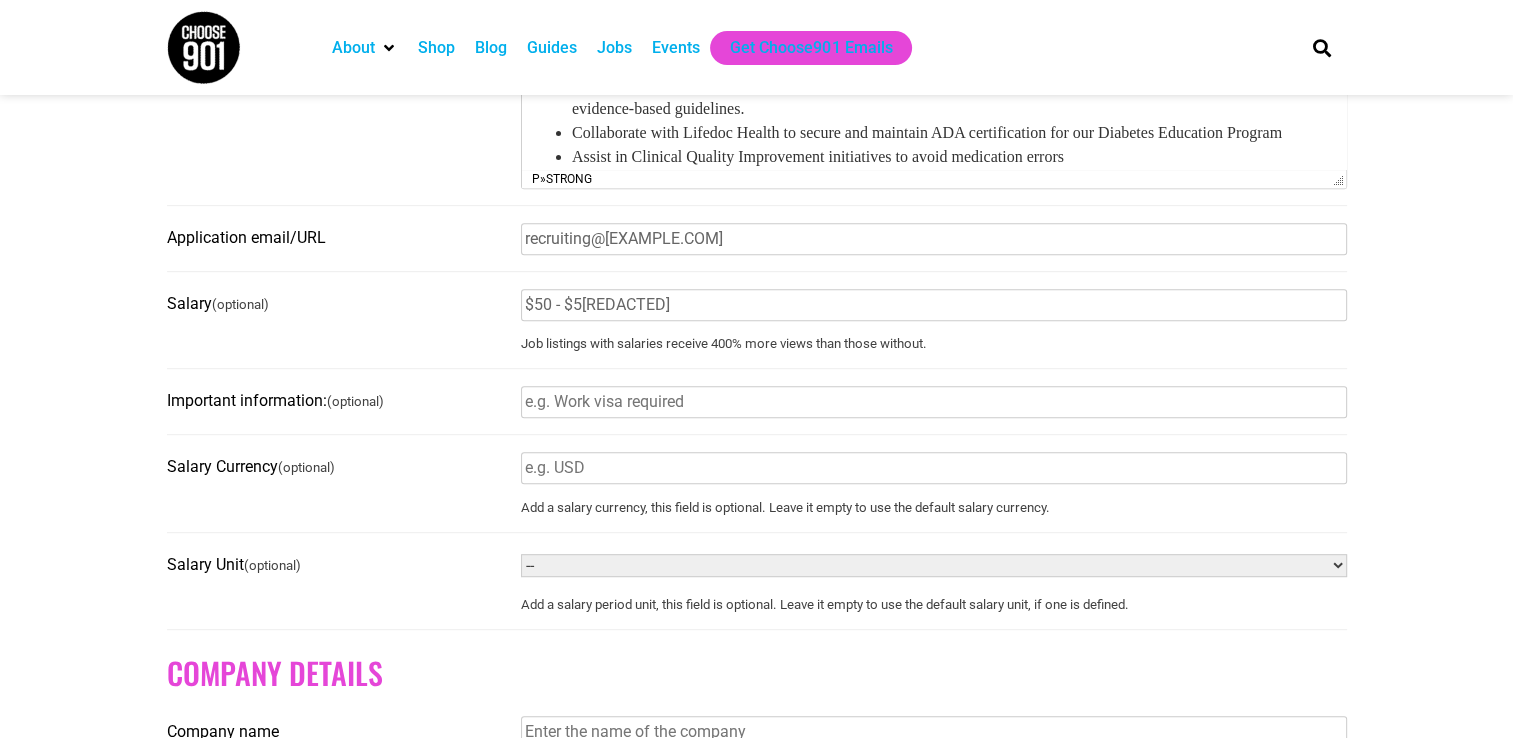 click on "--
Year
Month
Week
Day
Hour" at bounding box center (934, 565) 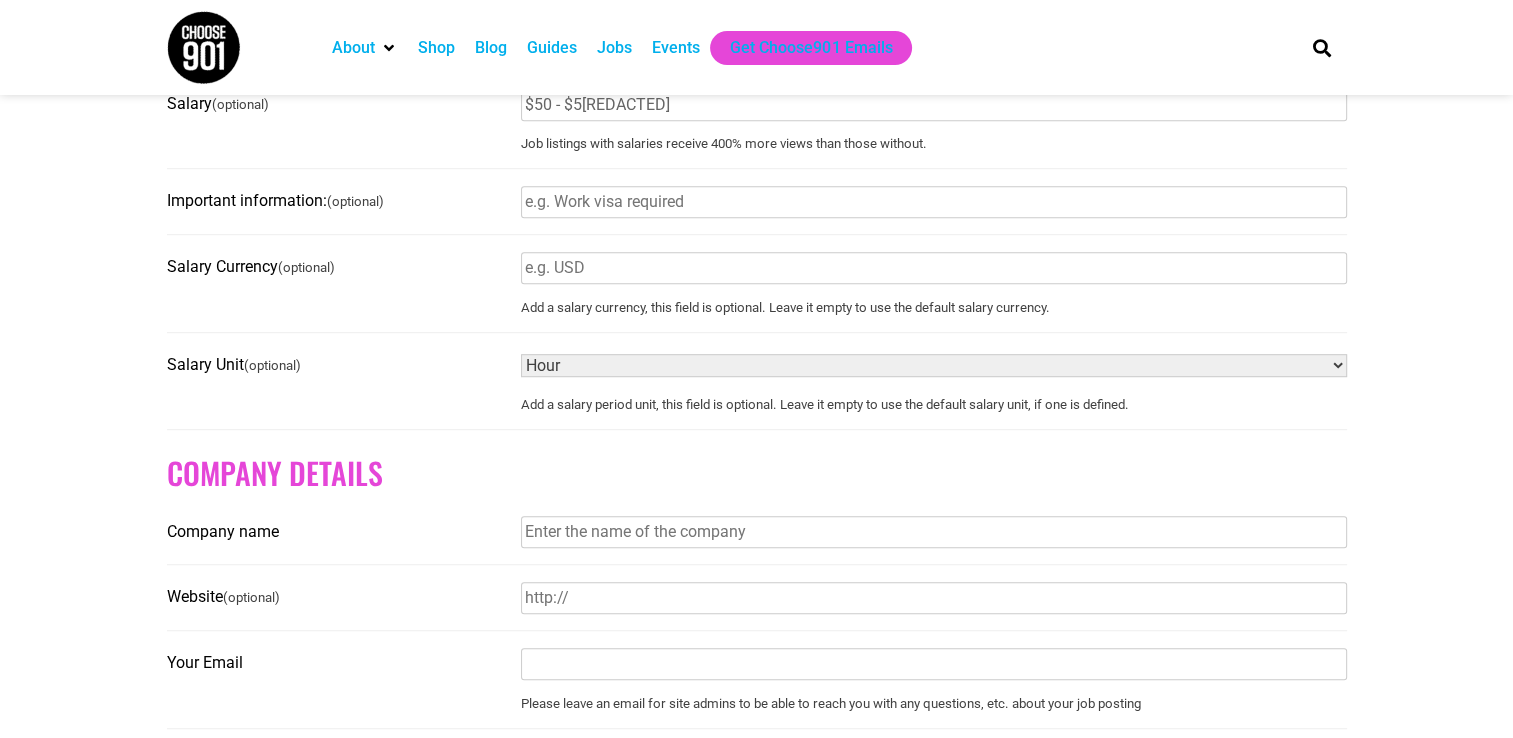 scroll, scrollTop: 1300, scrollLeft: 0, axis: vertical 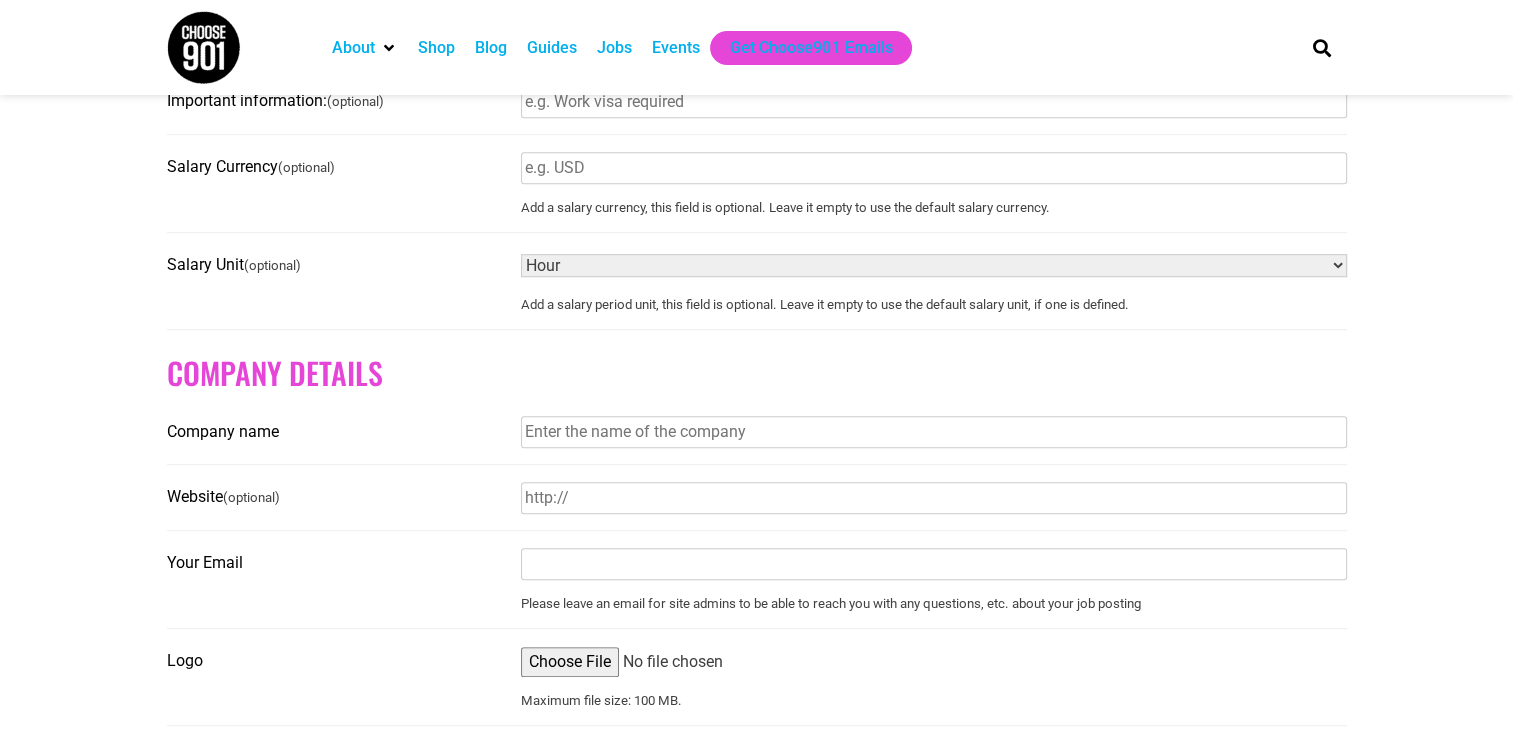 click on "Company name" at bounding box center [934, 432] 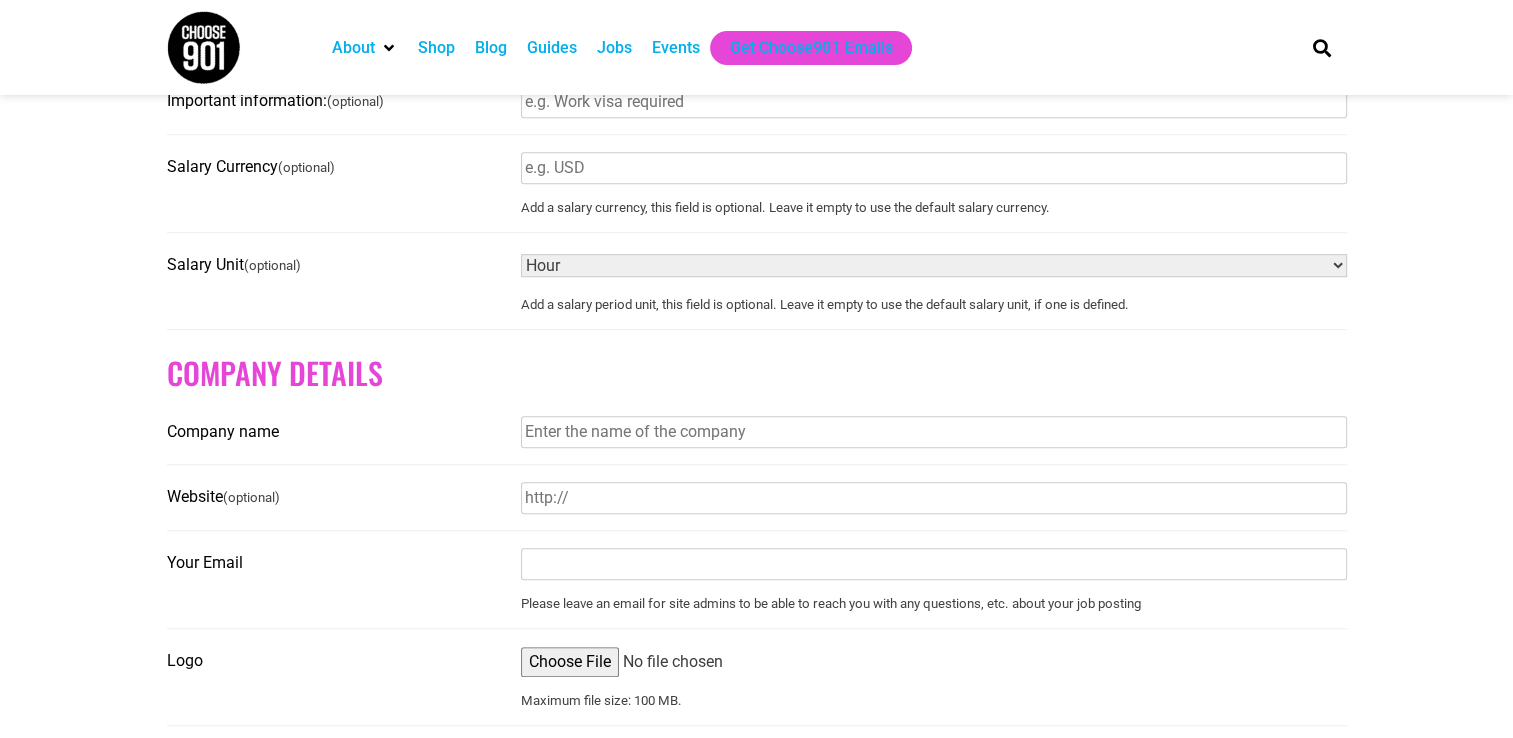 type on "LifeDoc Health" 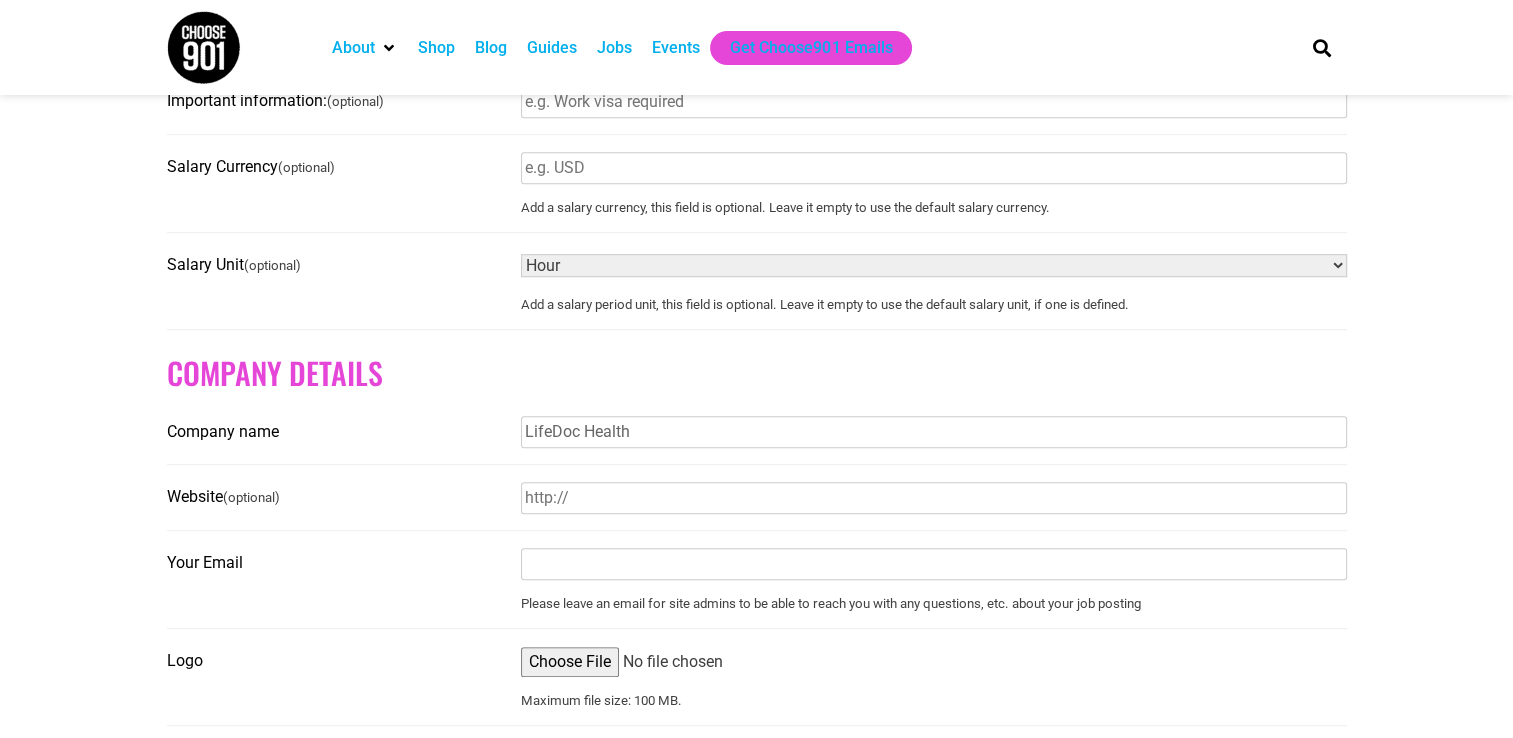 click on "Website  (optional)" at bounding box center (934, 498) 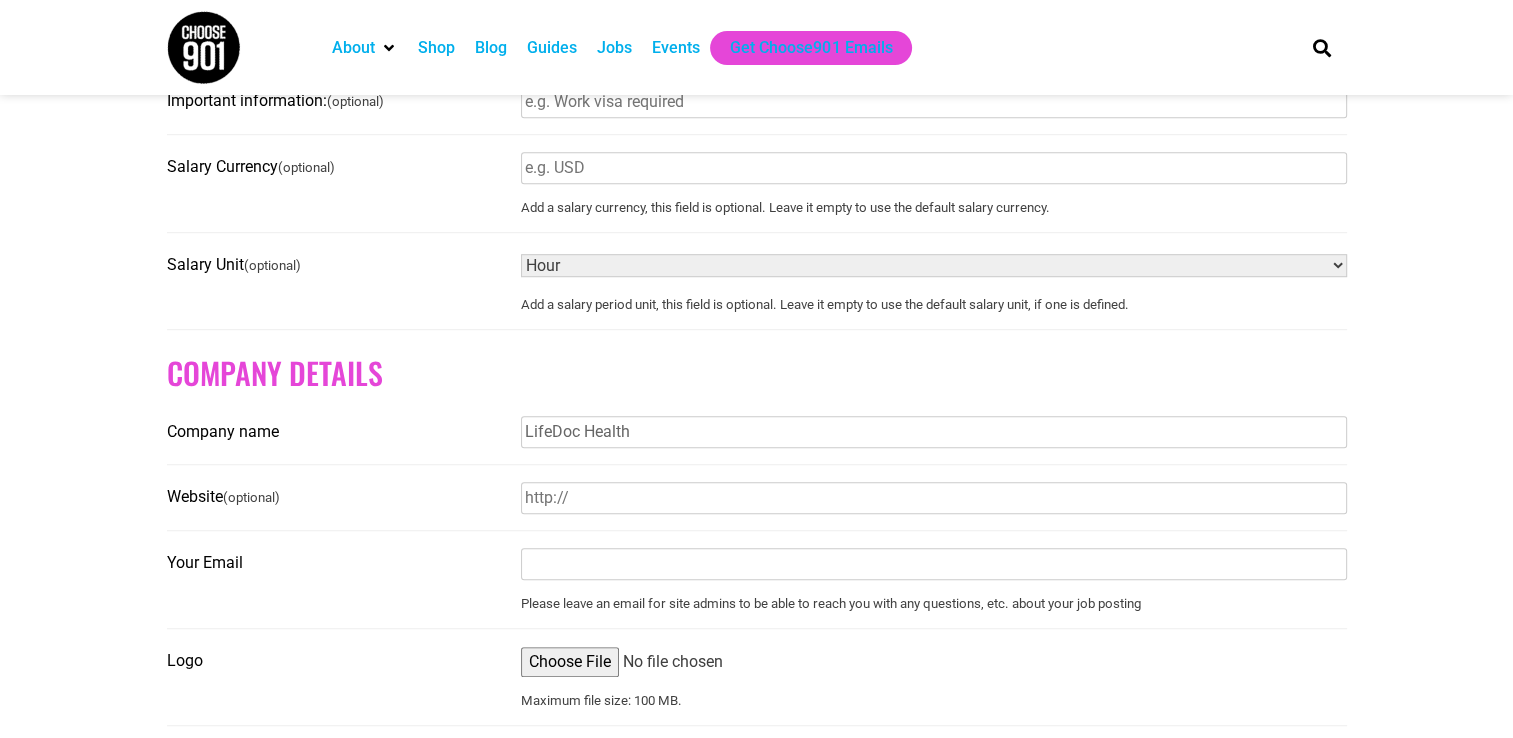 type on "www.lifedochealth.org" 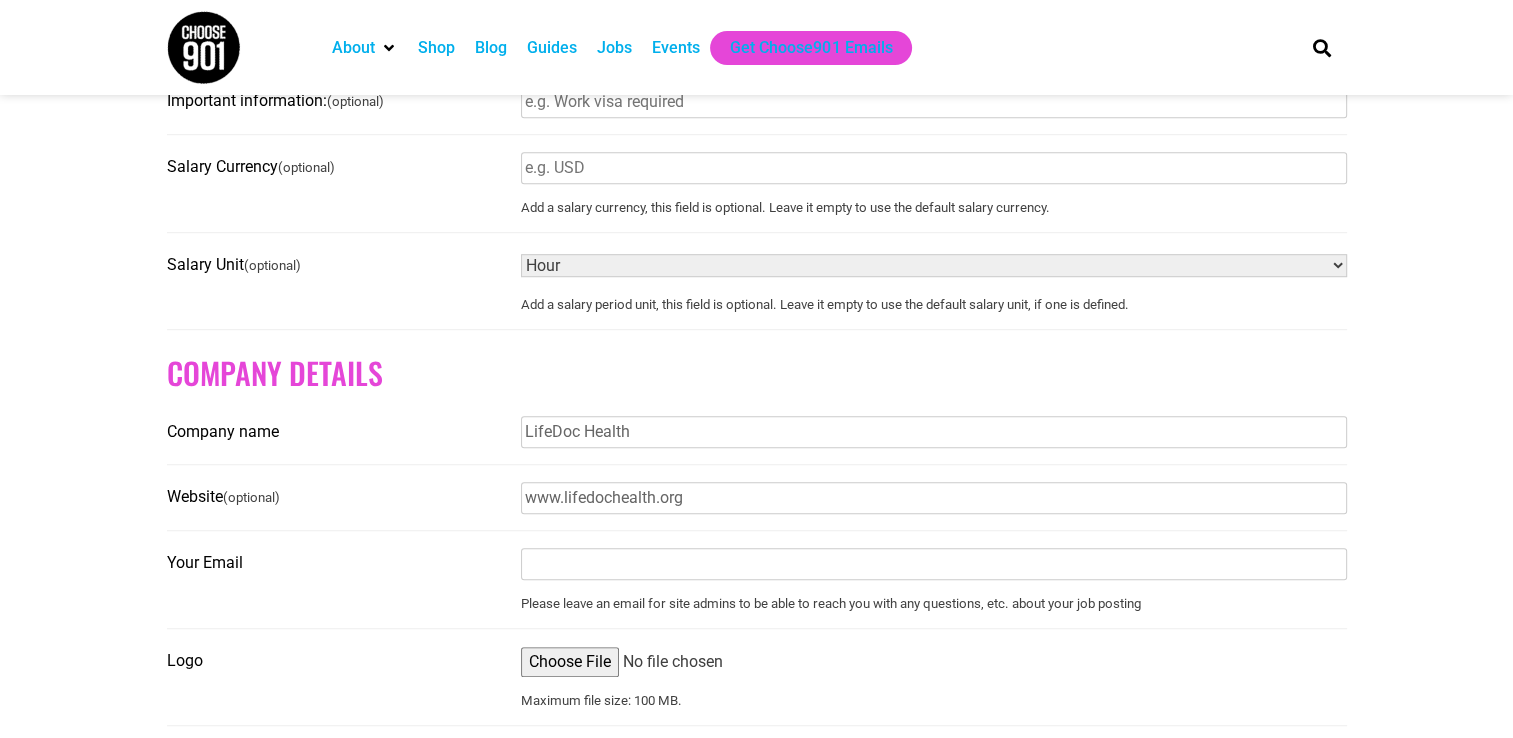 click on "Your Email" at bounding box center [934, 564] 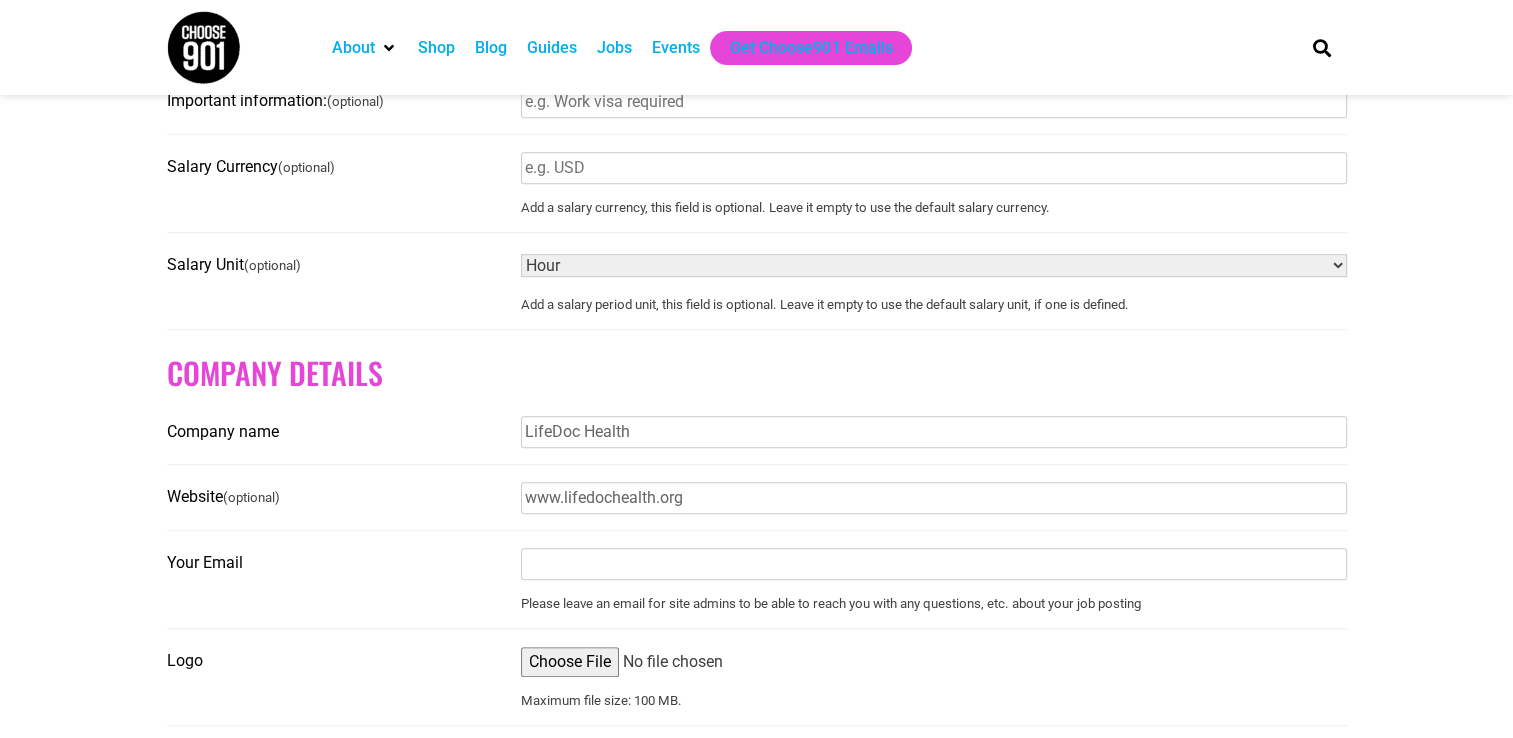 type on "[EMAIL]" 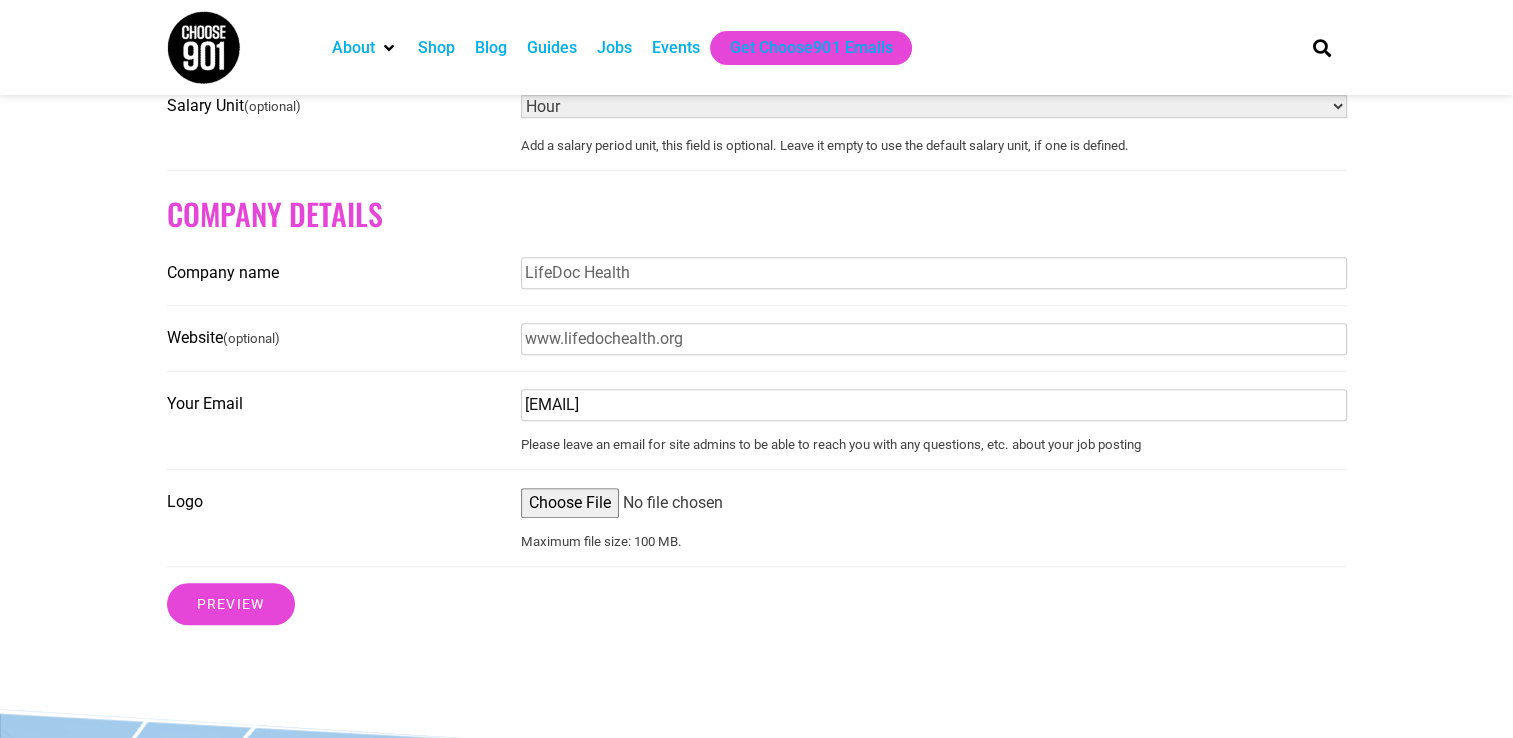 scroll, scrollTop: 1500, scrollLeft: 0, axis: vertical 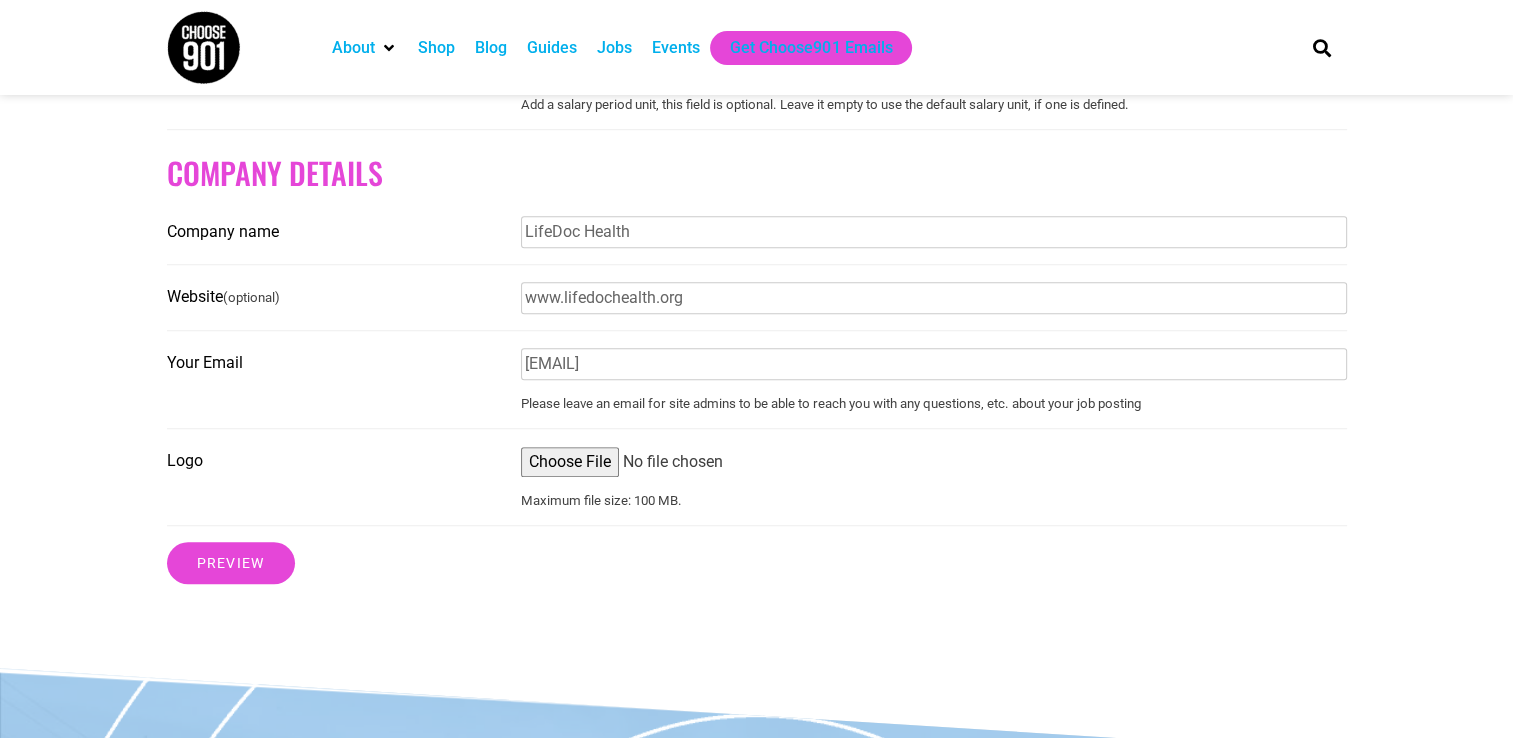 click on "Logo" at bounding box center [934, 462] 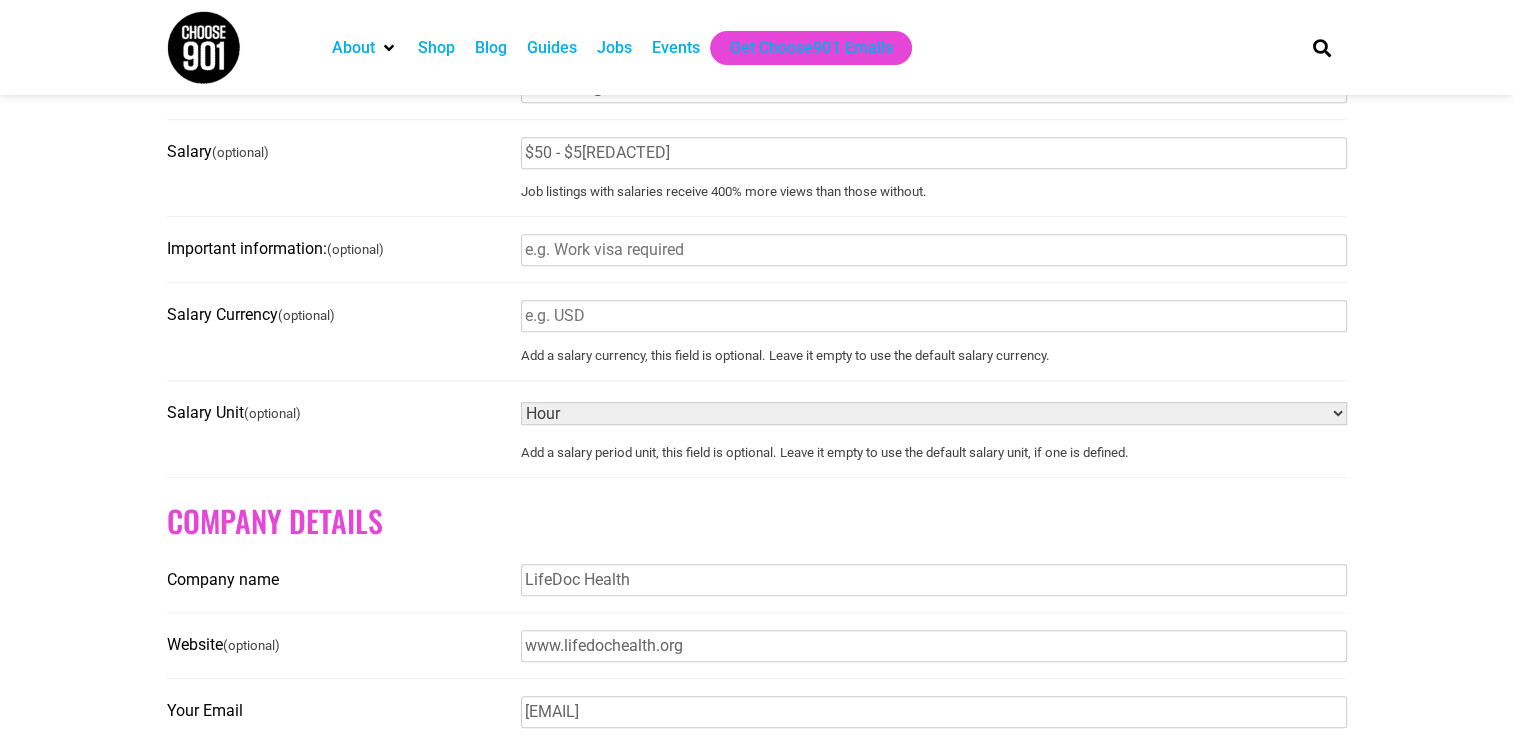 scroll, scrollTop: 1200, scrollLeft: 0, axis: vertical 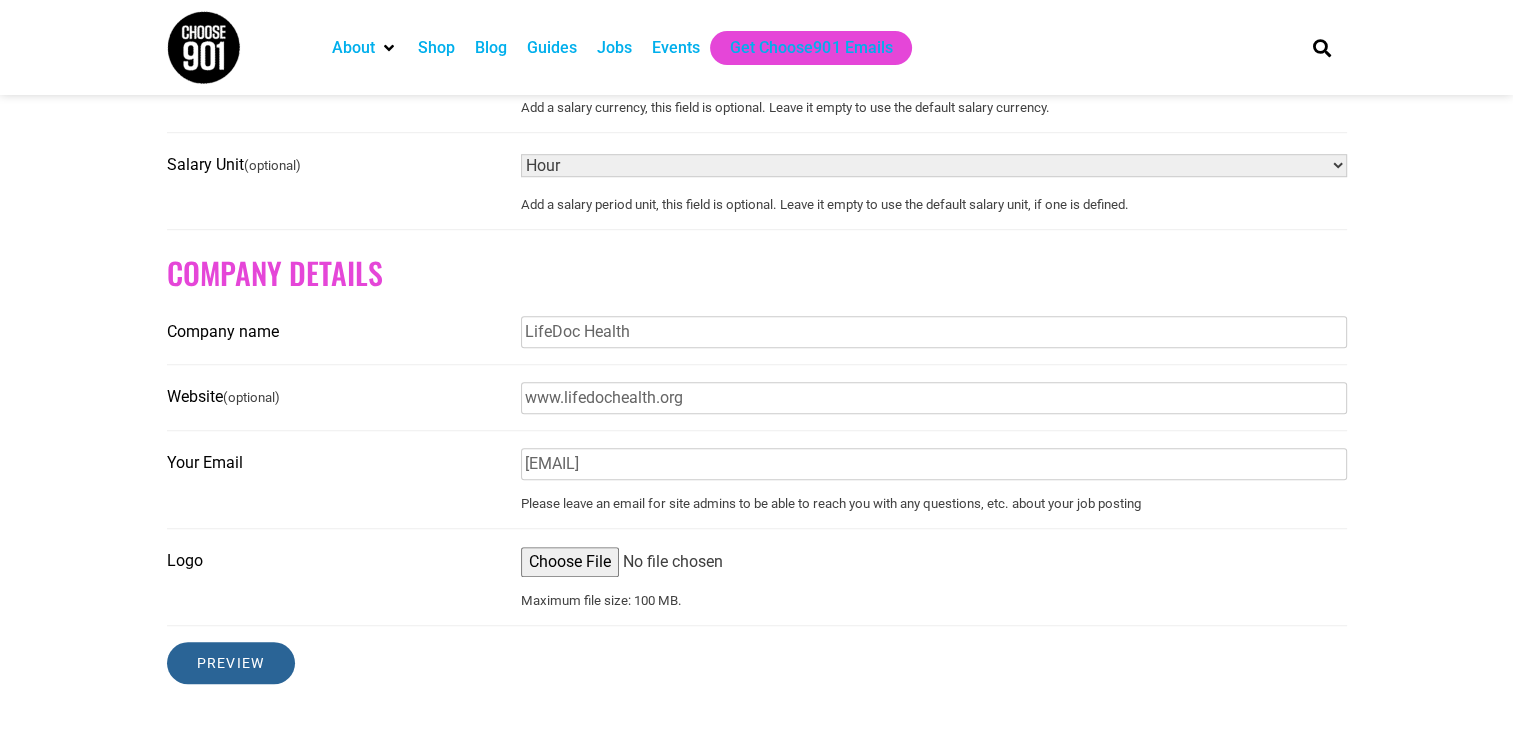 click on "Preview" at bounding box center (231, 663) 